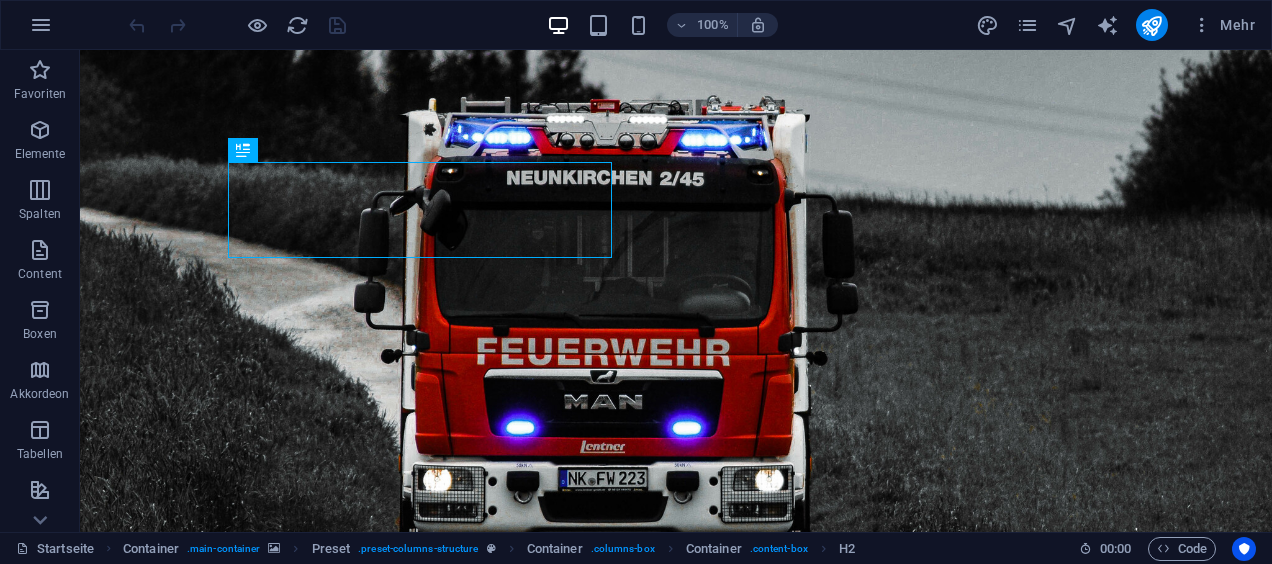 scroll, scrollTop: 0, scrollLeft: 0, axis: both 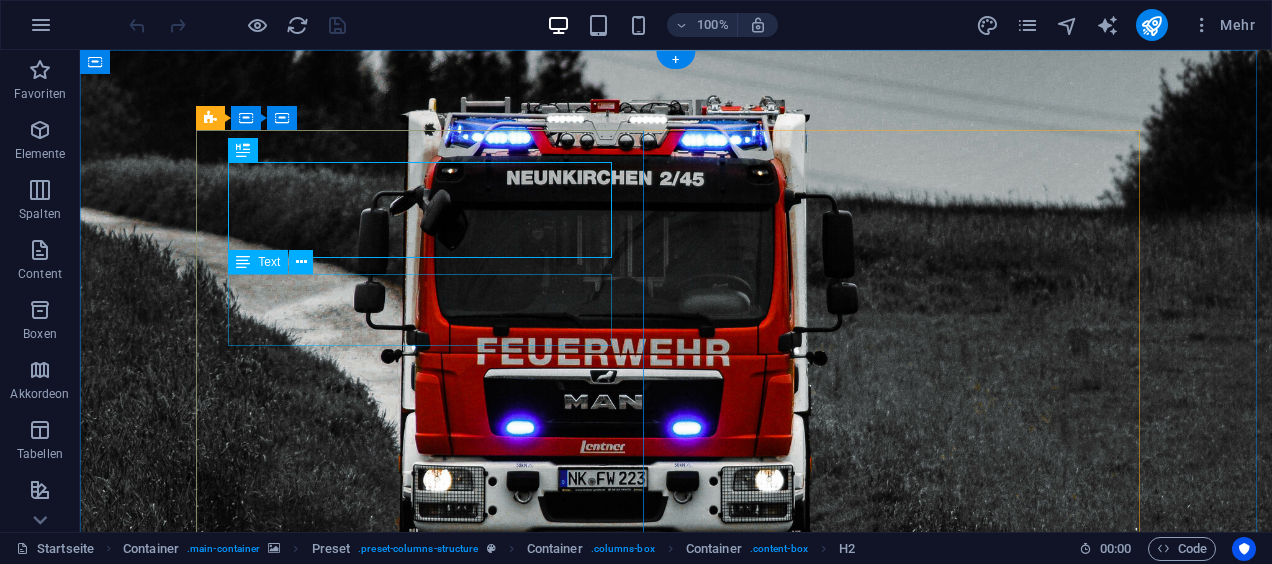 click on "Unser Internetauftritt wird derzeit umfassend überarbeitet und steht daher vorübergehend nicht zur Verfügung" at bounding box center (676, 783) 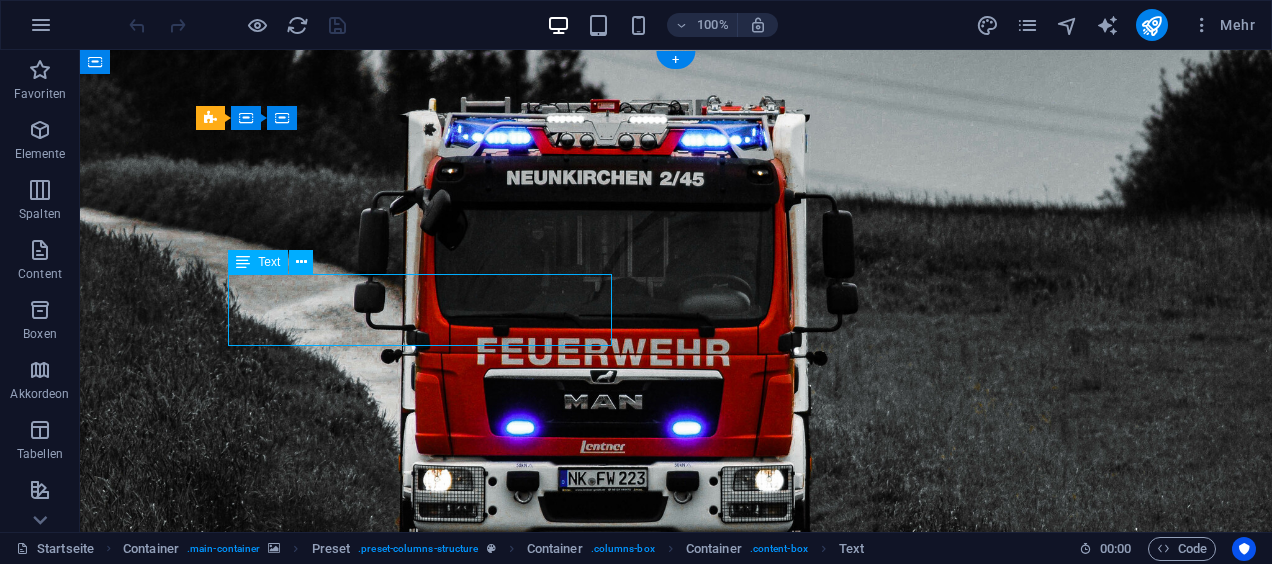 click on "Unser Internetauftritt wird derzeit umfassend überarbeitet und steht daher vorübergehend nicht zur Verfügung" at bounding box center [676, 783] 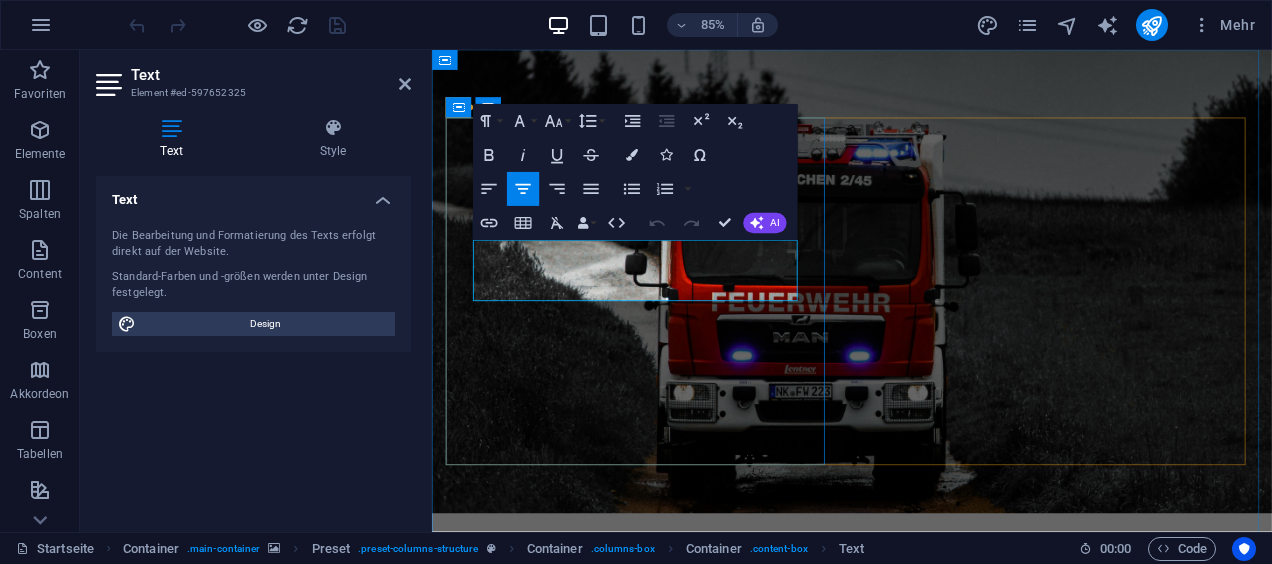 click on "Unser Internetauftritt wird derzeit umfassend überarbeitet und steht daher vorübergehend nicht zur Verfügung" at bounding box center [926, 783] 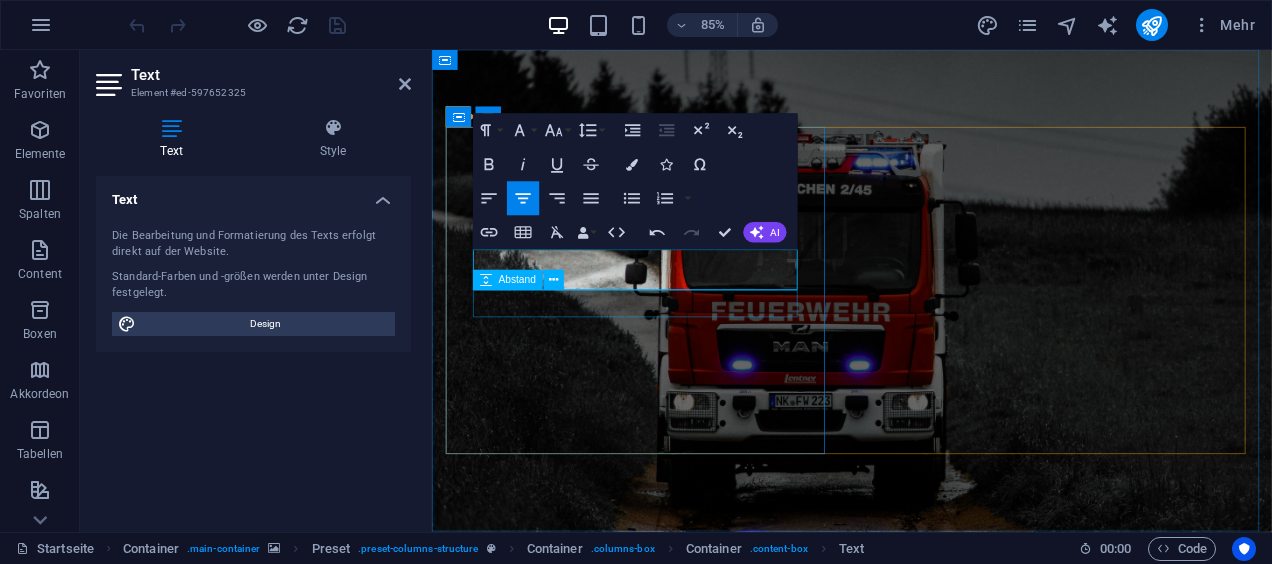 click at bounding box center [926, 833] 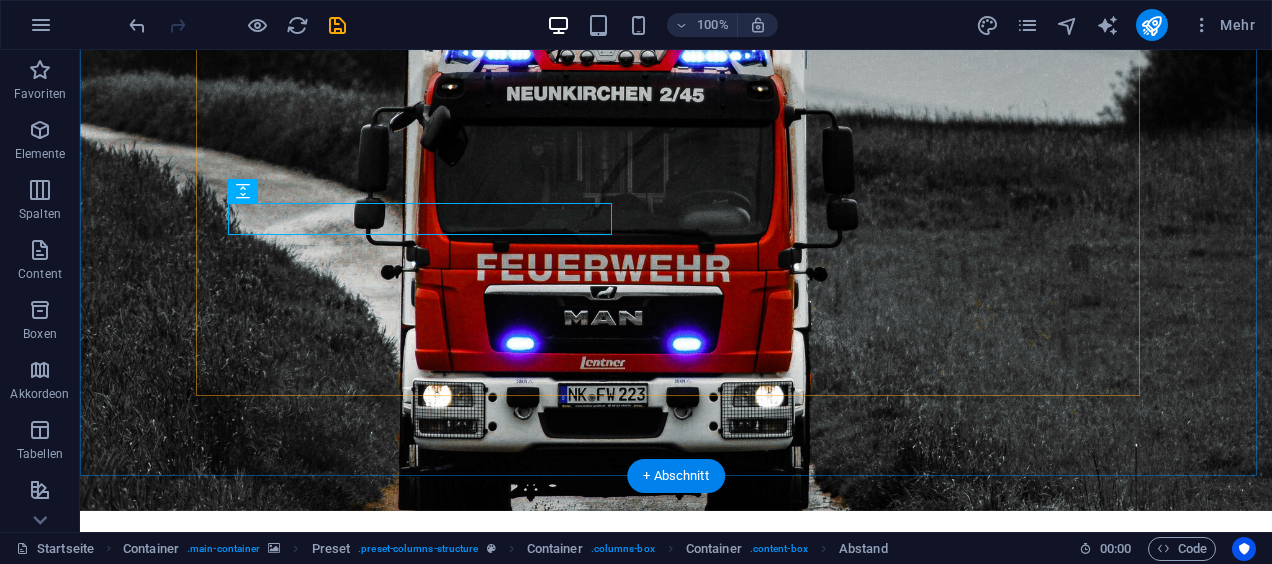 scroll, scrollTop: 118, scrollLeft: 0, axis: vertical 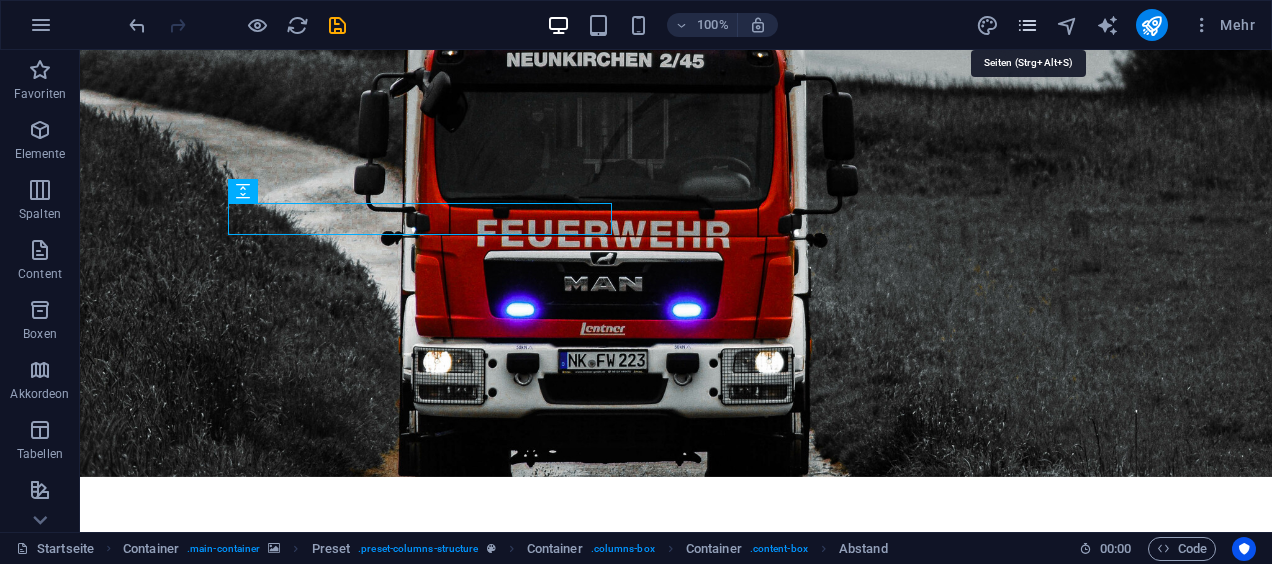 click at bounding box center (1027, 25) 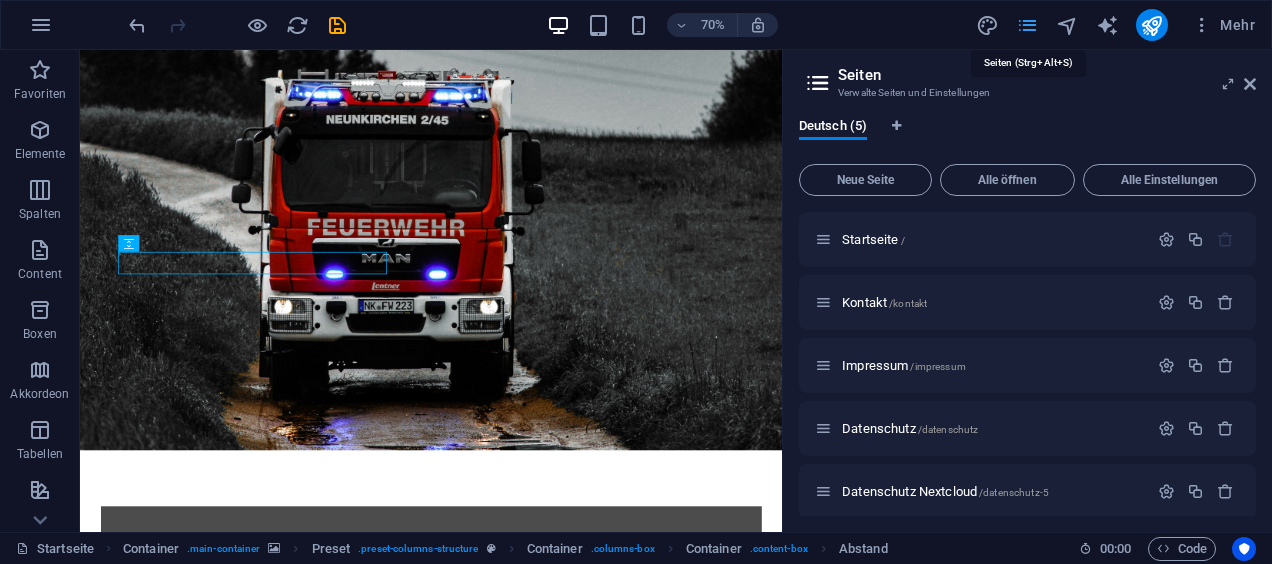 scroll, scrollTop: 56, scrollLeft: 0, axis: vertical 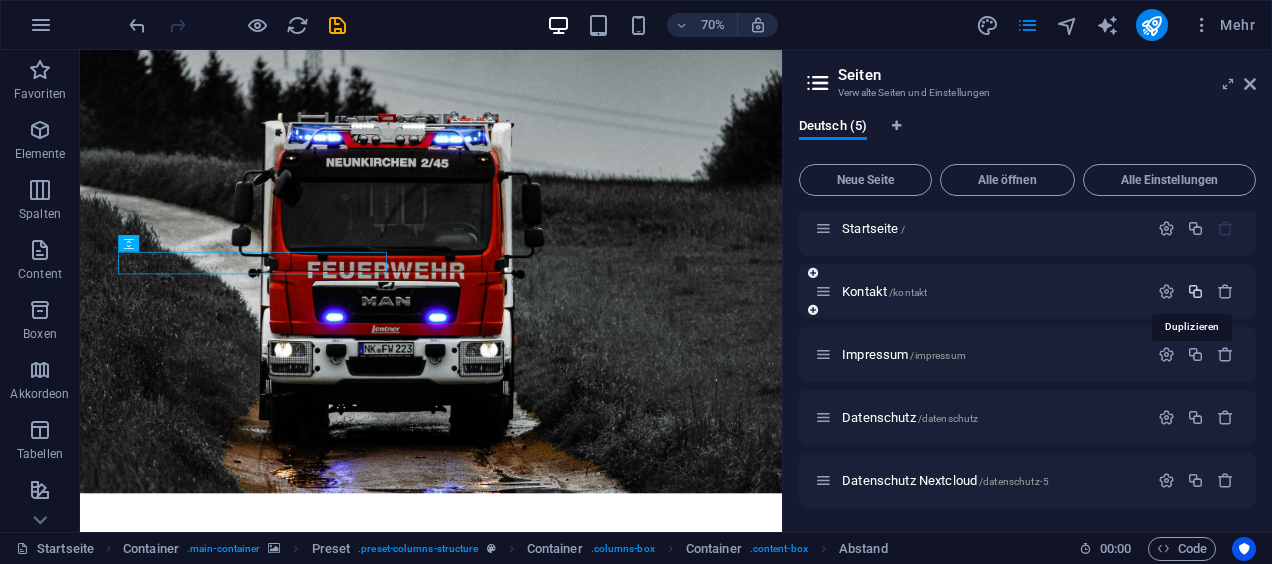 click at bounding box center (1195, 291) 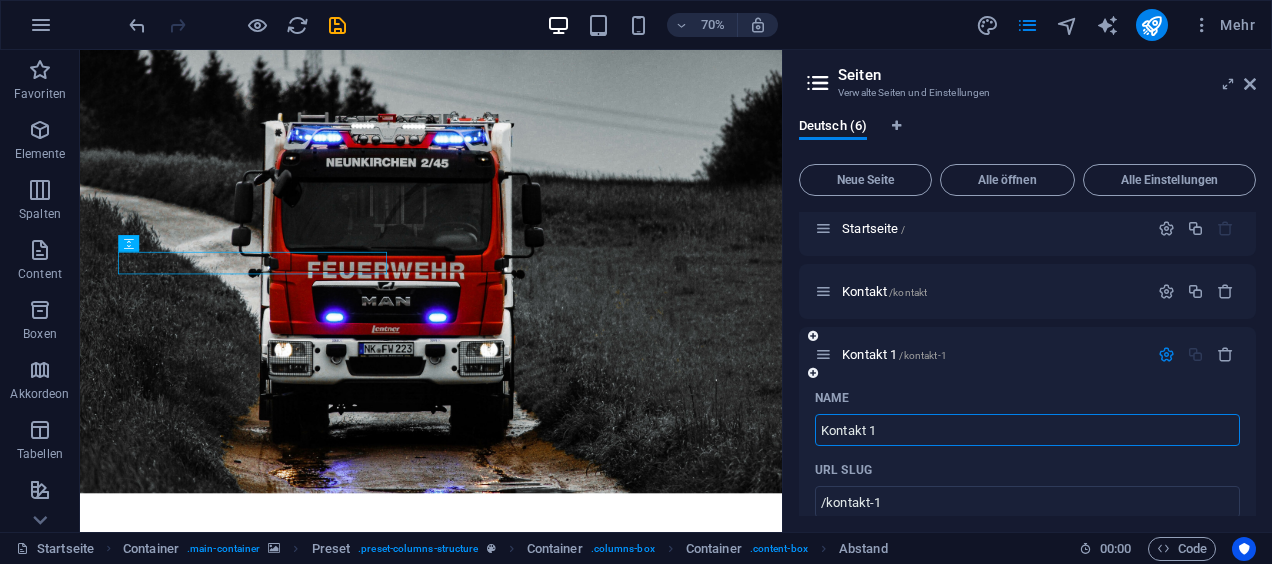 scroll, scrollTop: 139, scrollLeft: 0, axis: vertical 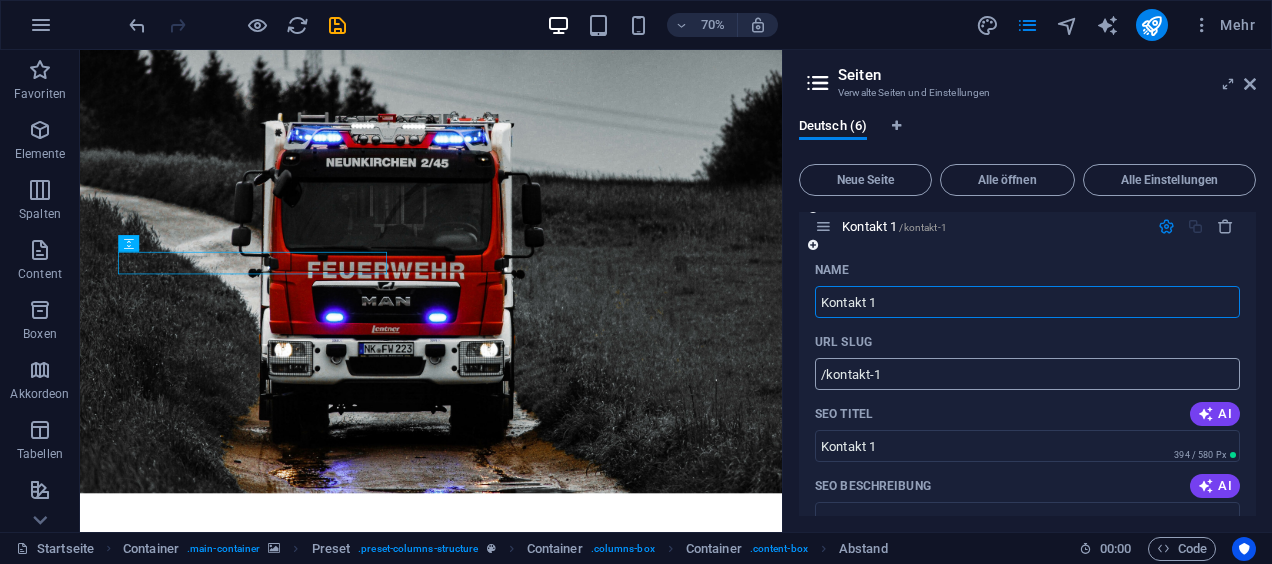 type on "b" 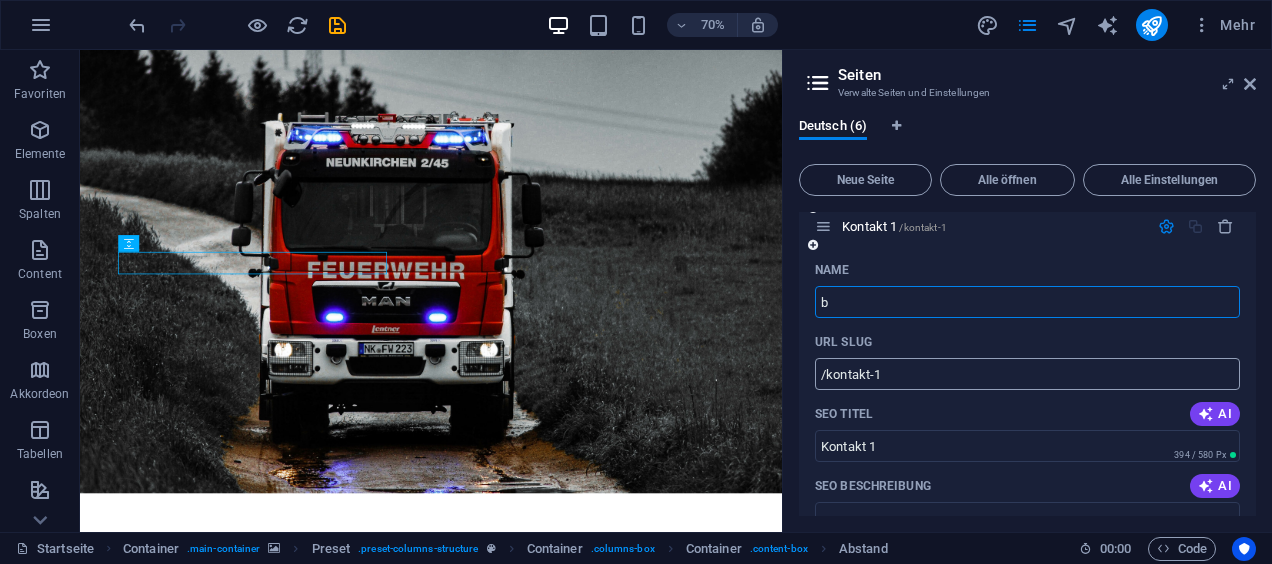 type 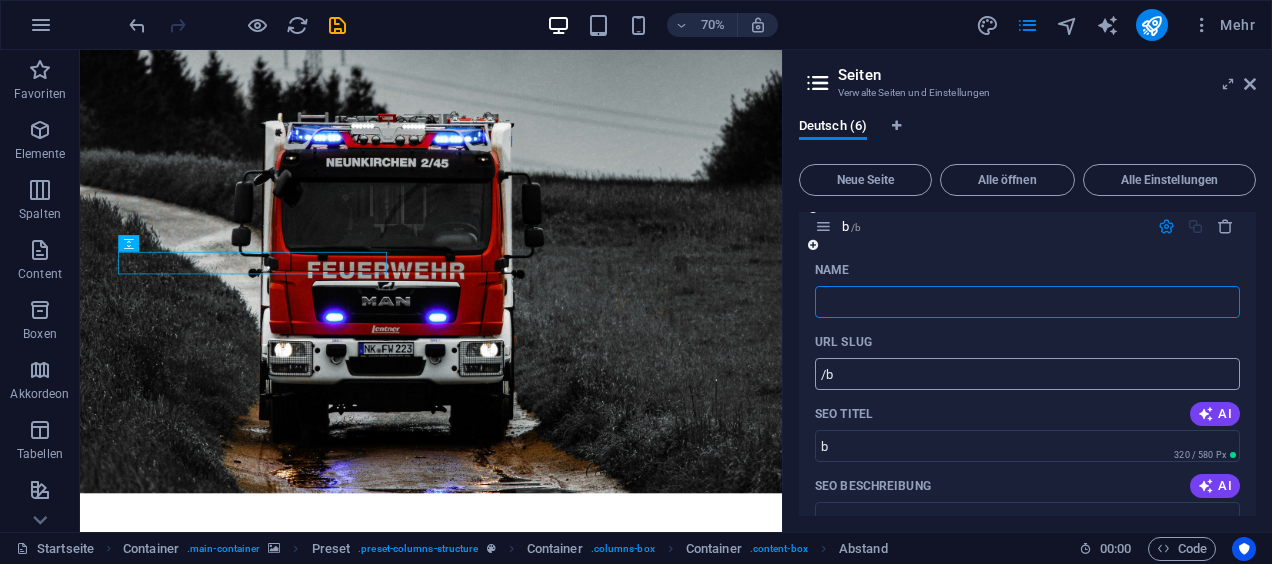 type on "/b" 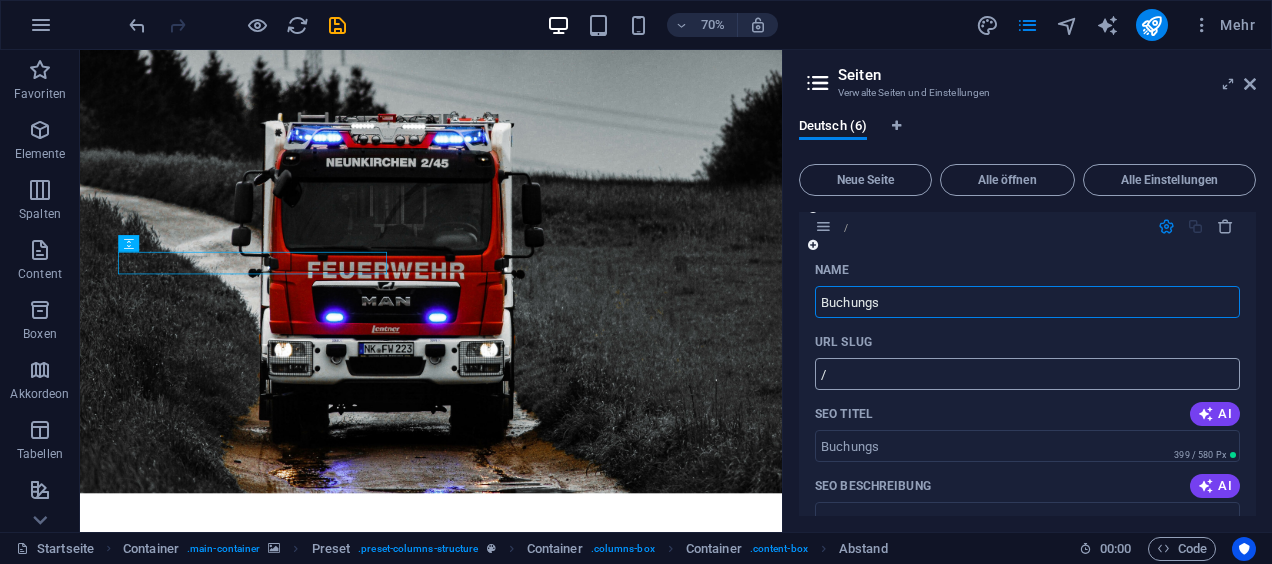 type on "Buchungs" 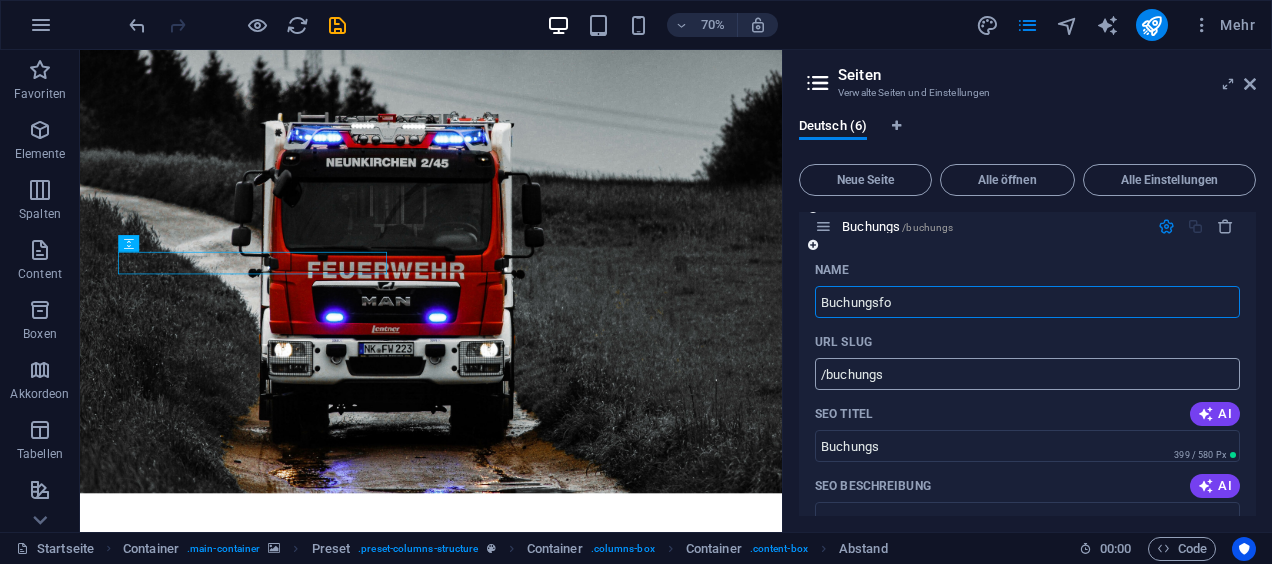 type on "Buchungsfo" 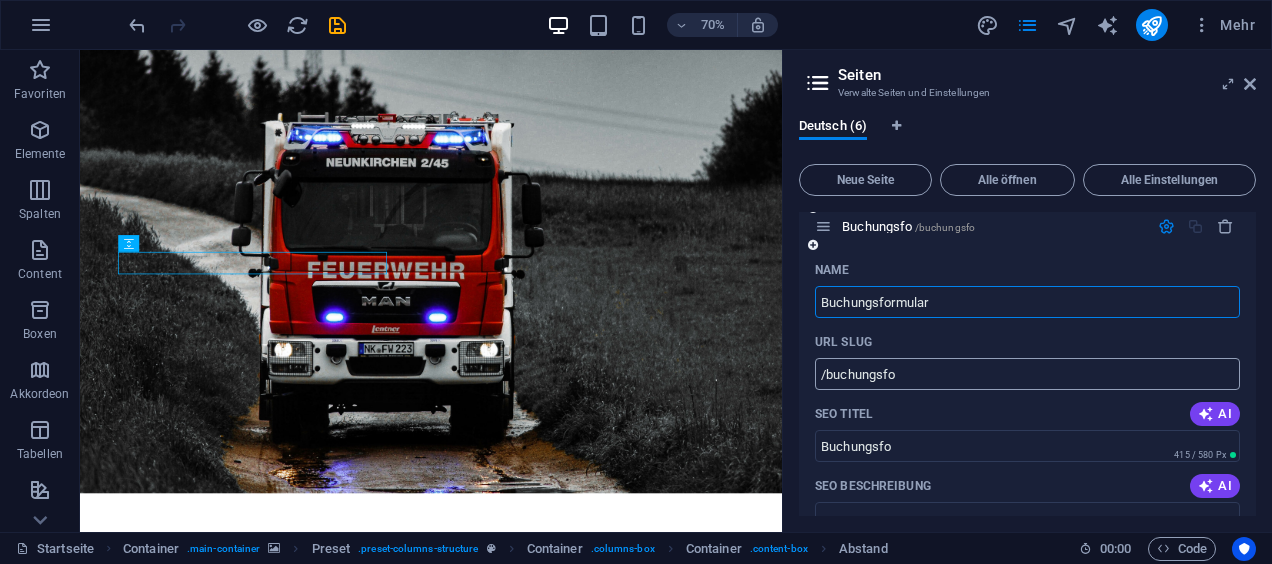 type on "Buchungsformular" 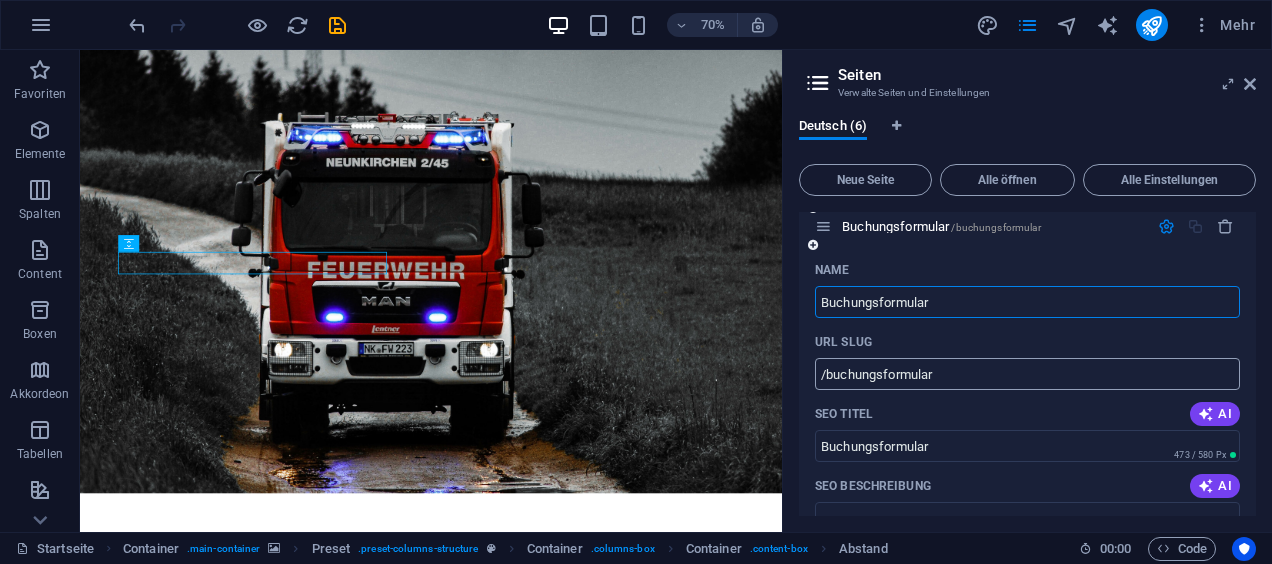 type on "Buchungsformular" 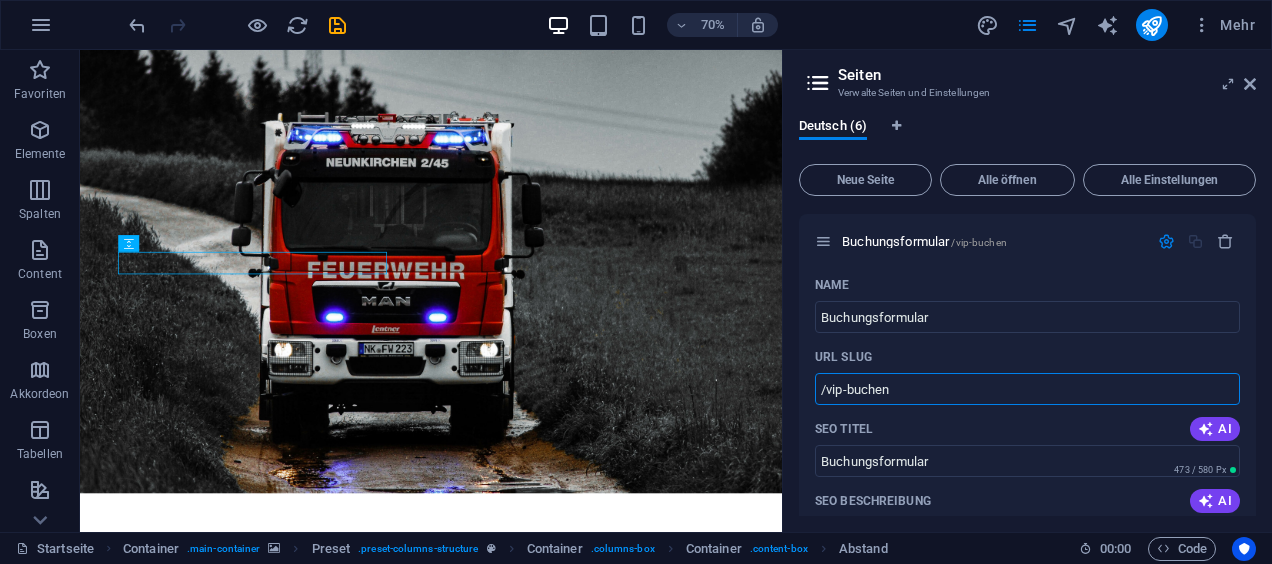 scroll, scrollTop: 0, scrollLeft: 0, axis: both 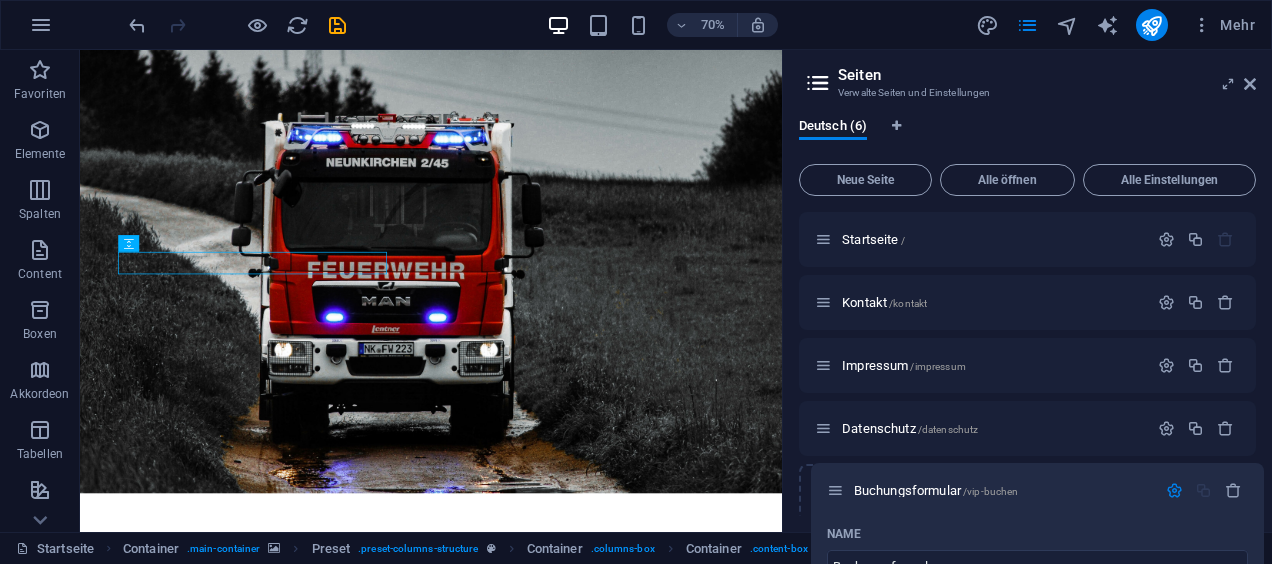 drag, startPoint x: 823, startPoint y: 362, endPoint x: 840, endPoint y: 500, distance: 139.04315 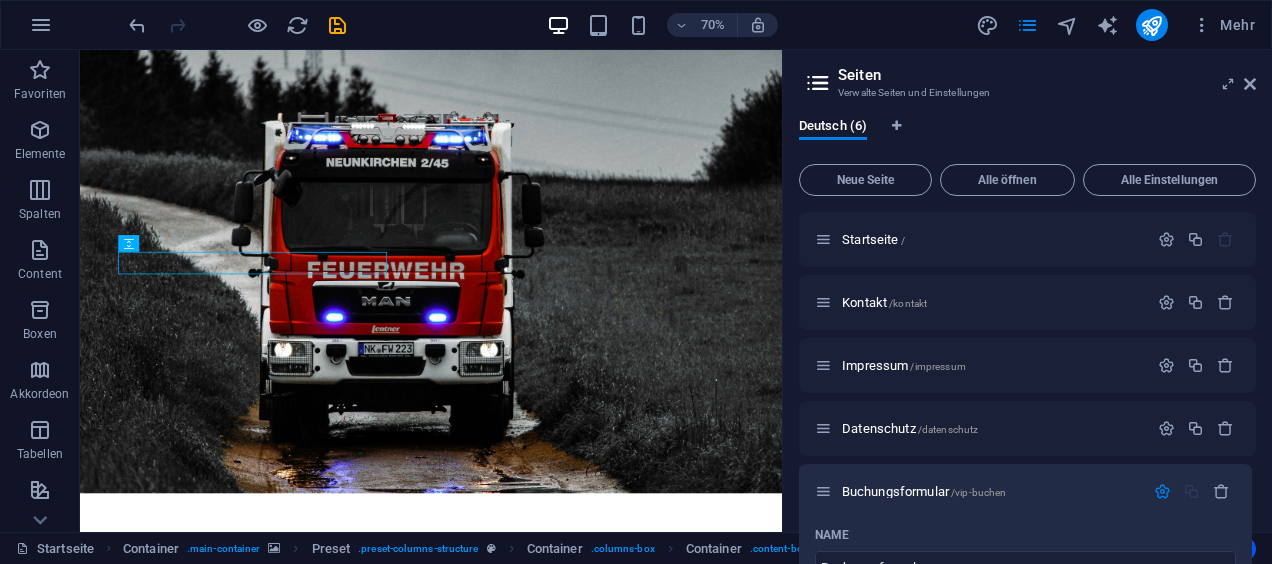 type on "/vip-buchen" 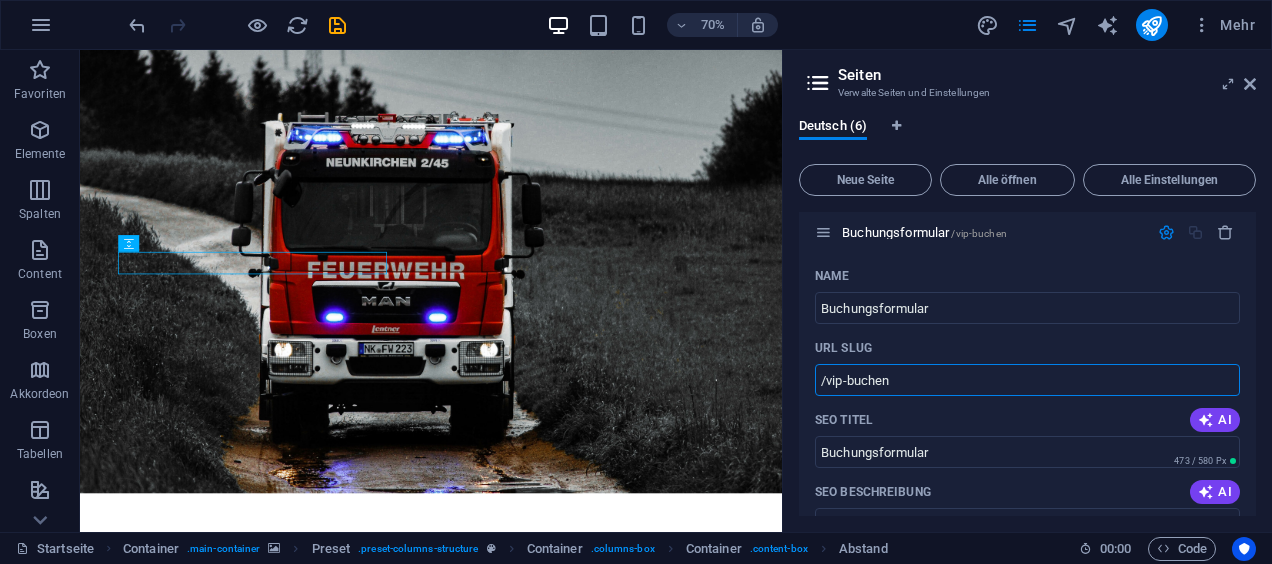 scroll, scrollTop: 261, scrollLeft: 0, axis: vertical 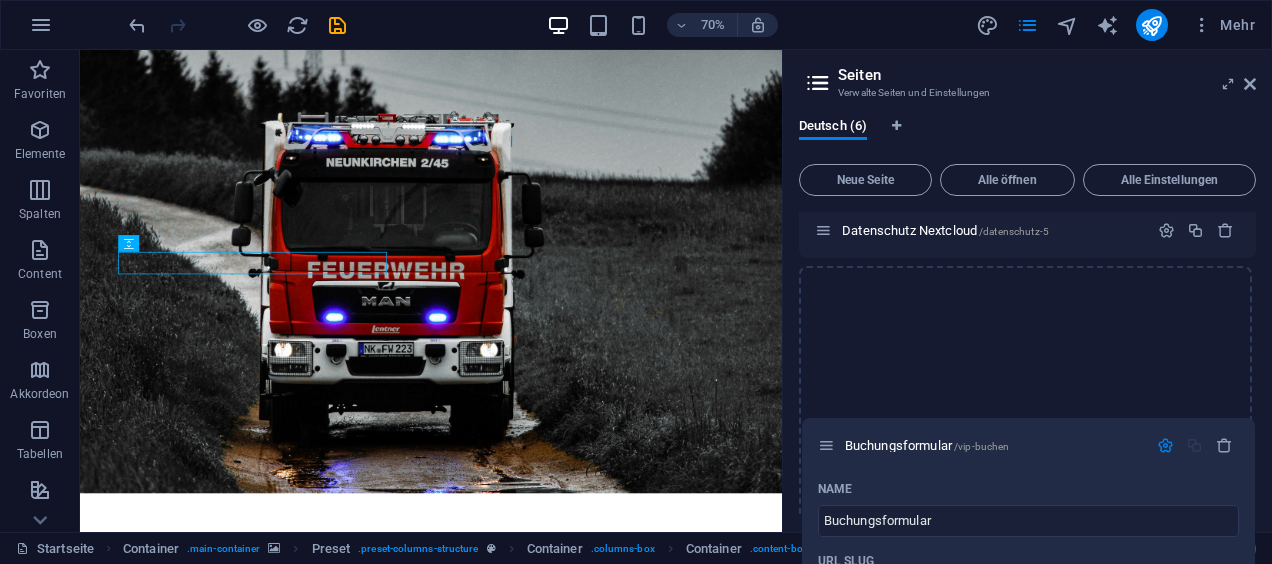 drag, startPoint x: 825, startPoint y: 232, endPoint x: 834, endPoint y: 470, distance: 238.1701 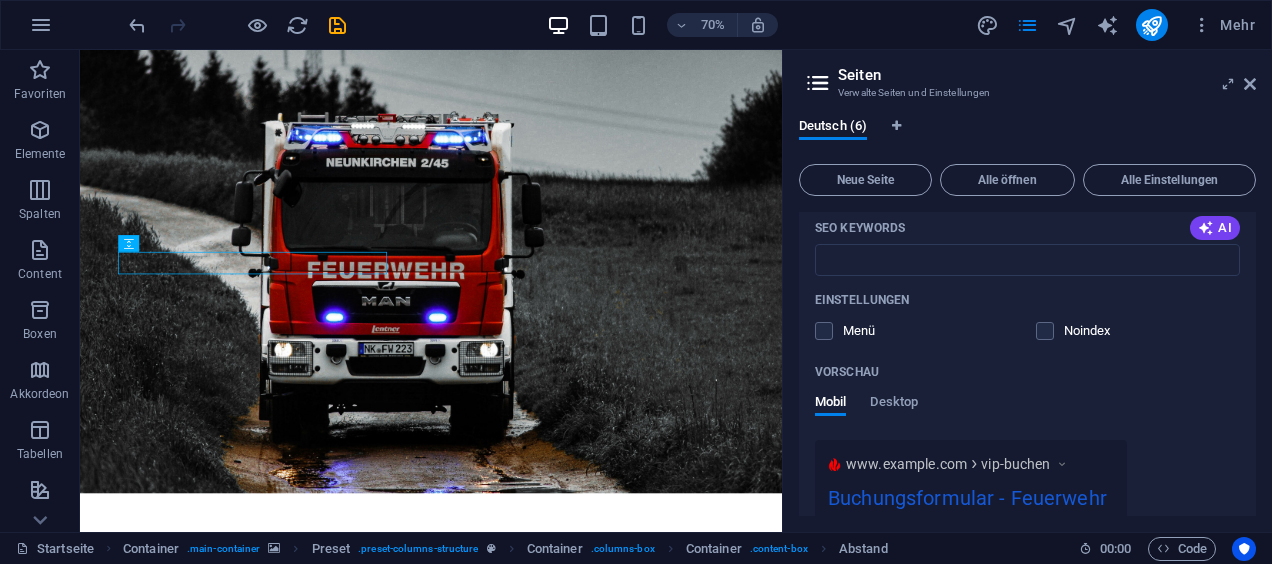 scroll, scrollTop: 826, scrollLeft: 0, axis: vertical 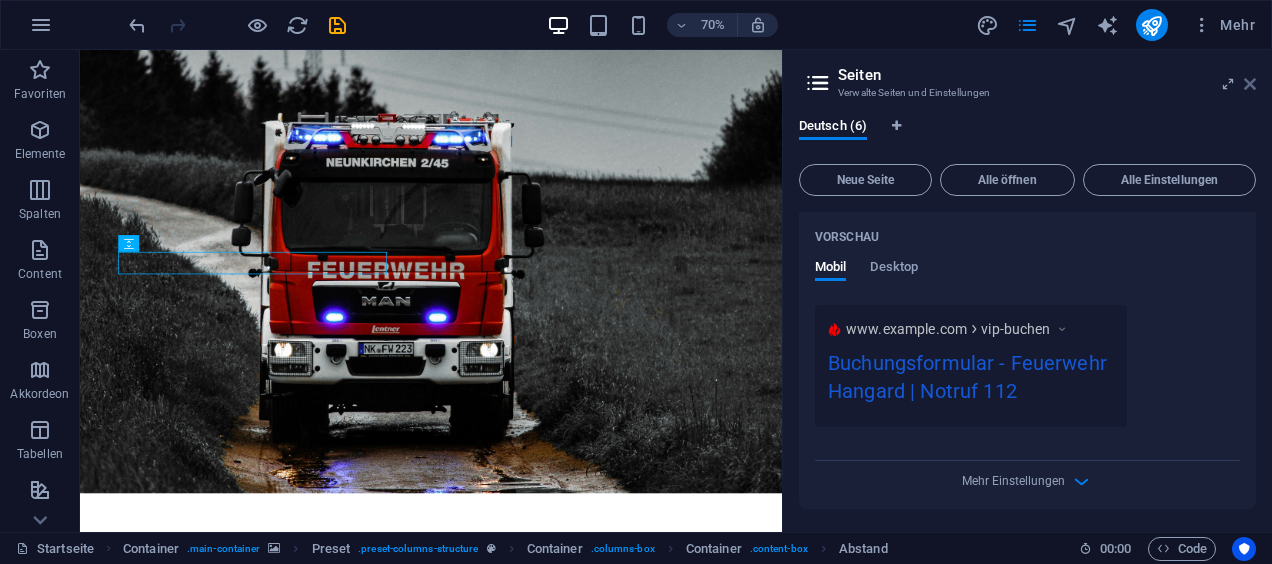 click at bounding box center (1250, 84) 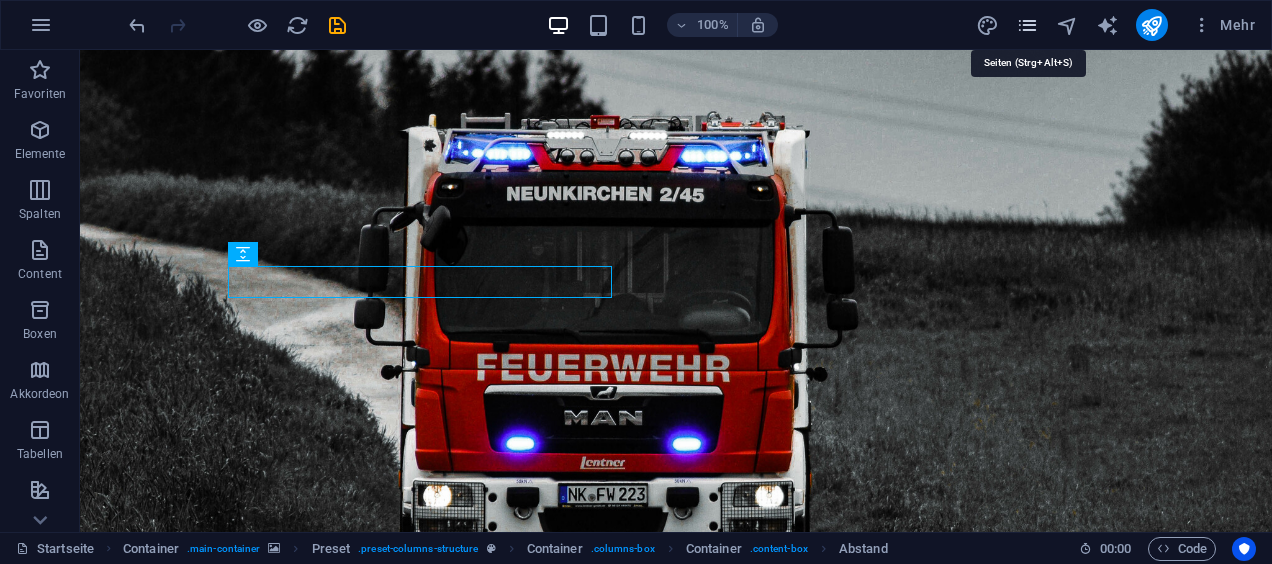 click at bounding box center (1027, 25) 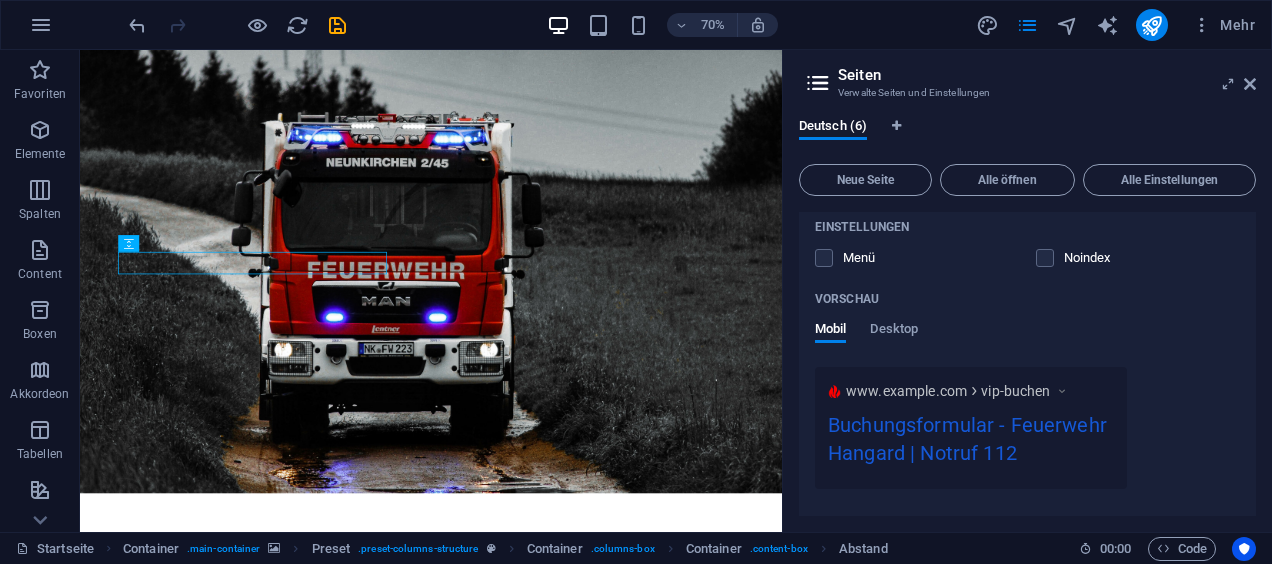 scroll, scrollTop: 765, scrollLeft: 0, axis: vertical 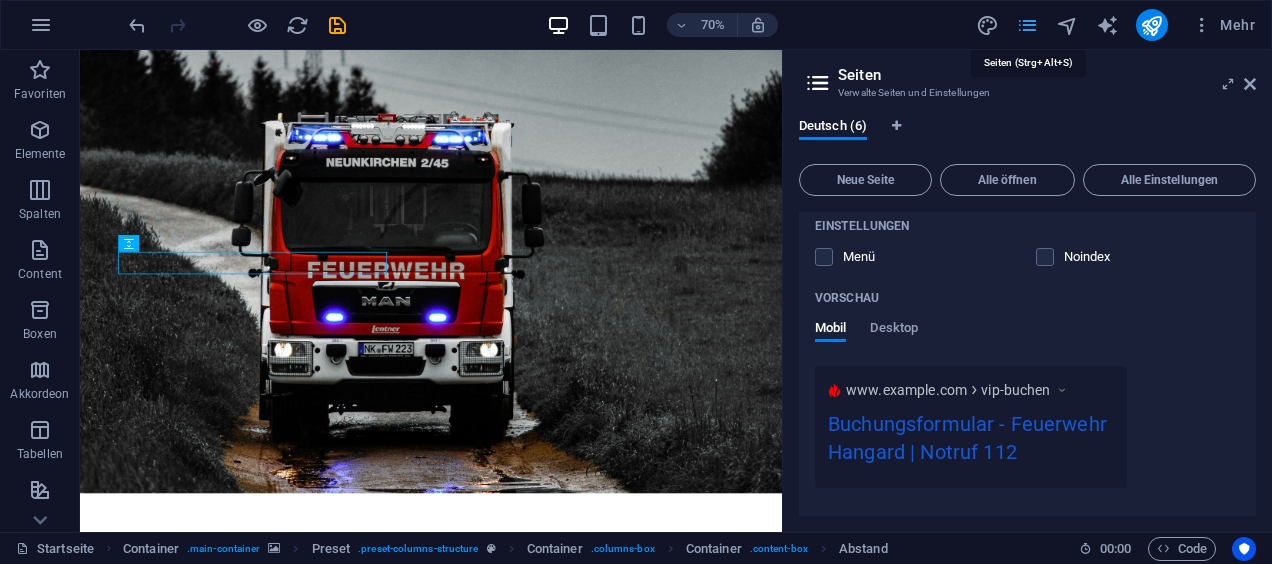 click at bounding box center [1027, 25] 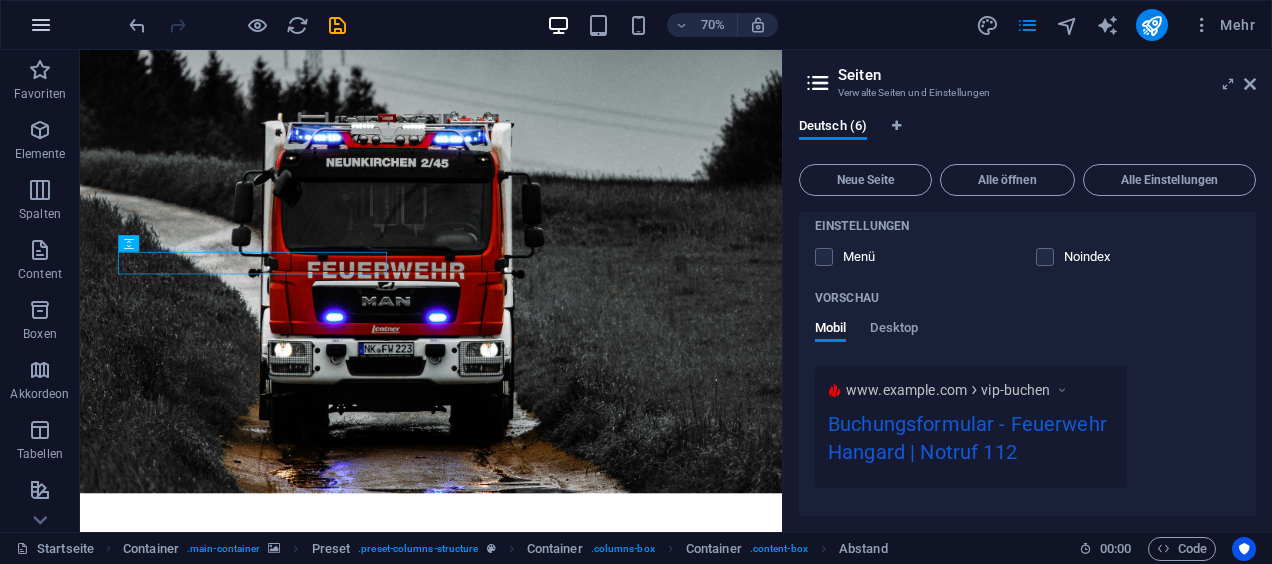 click at bounding box center [41, 25] 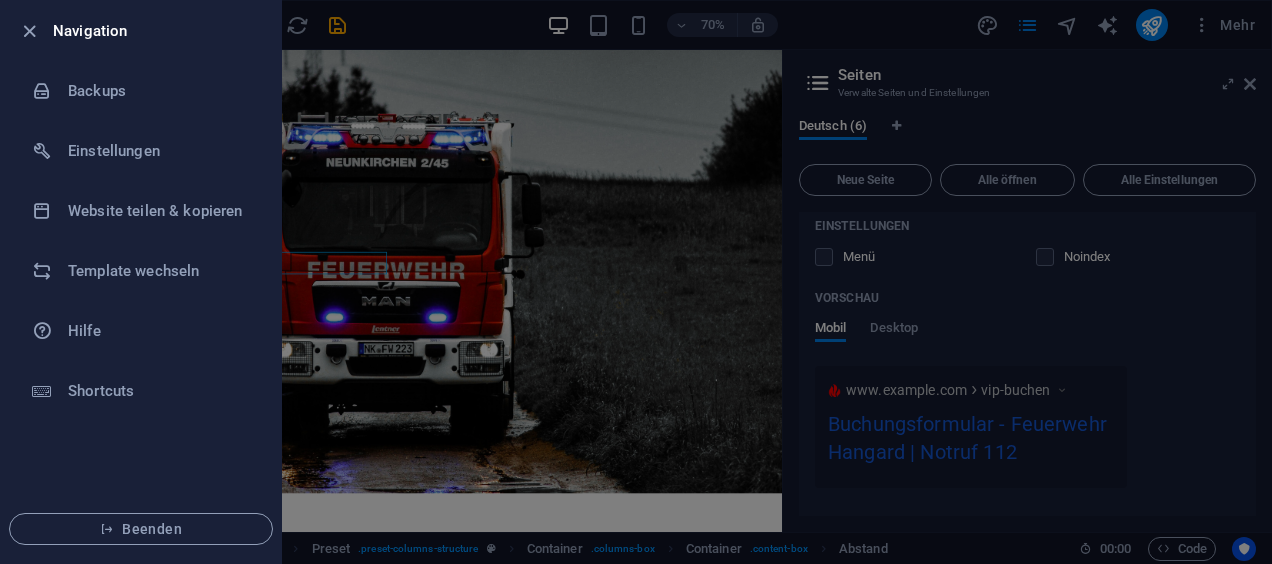 click at bounding box center (636, 282) 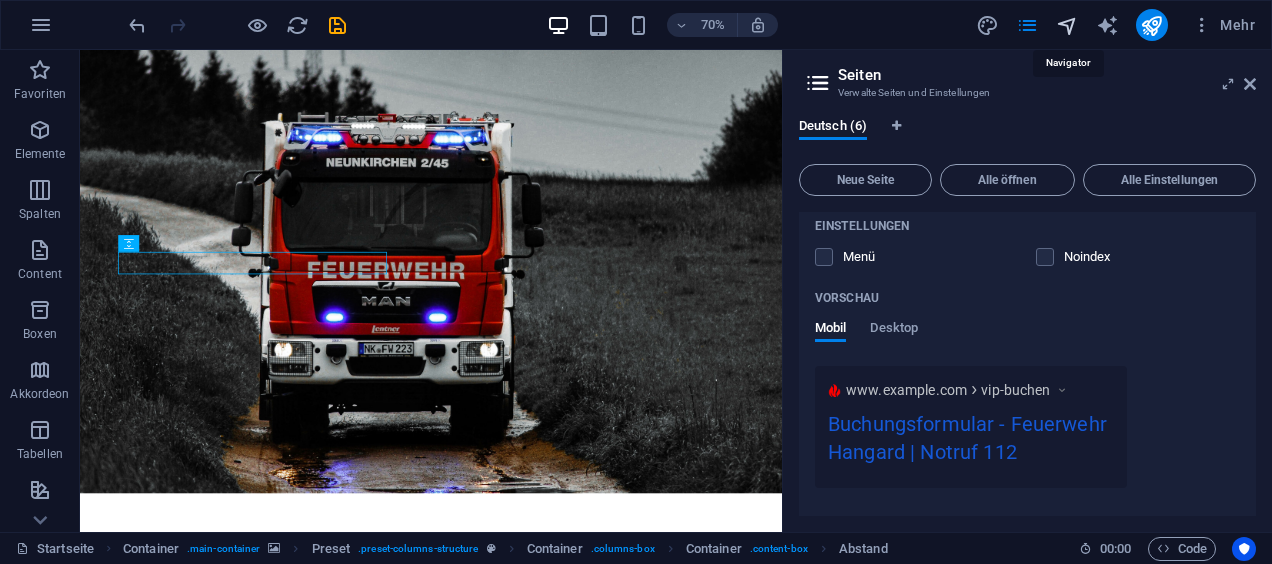 click at bounding box center [1067, 25] 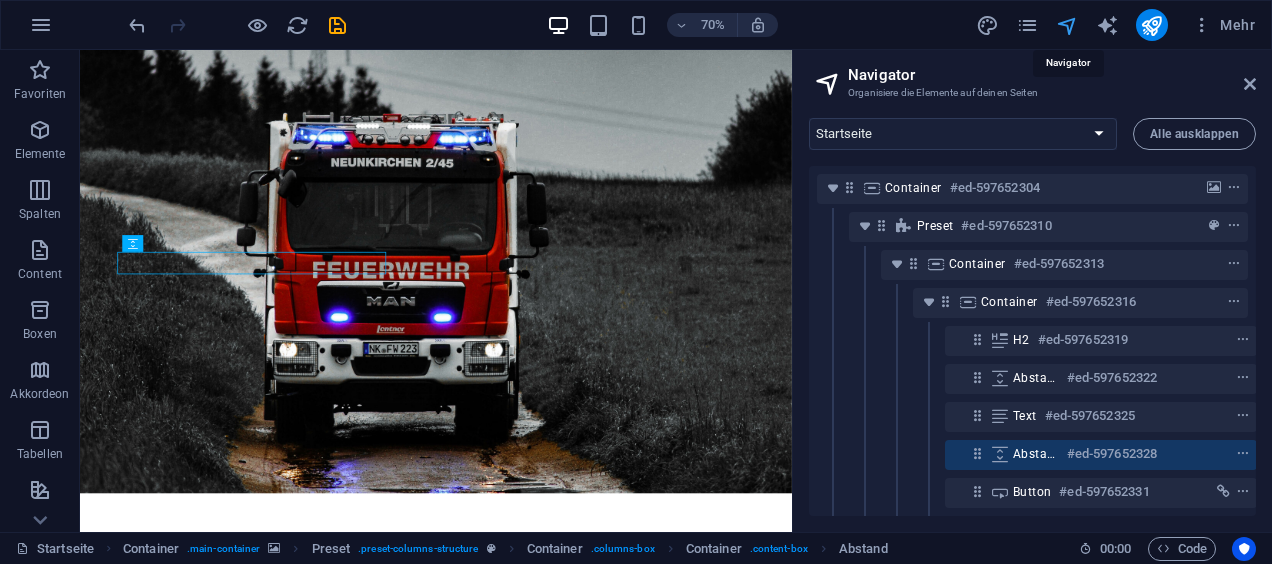 scroll, scrollTop: 122, scrollLeft: 4, axis: both 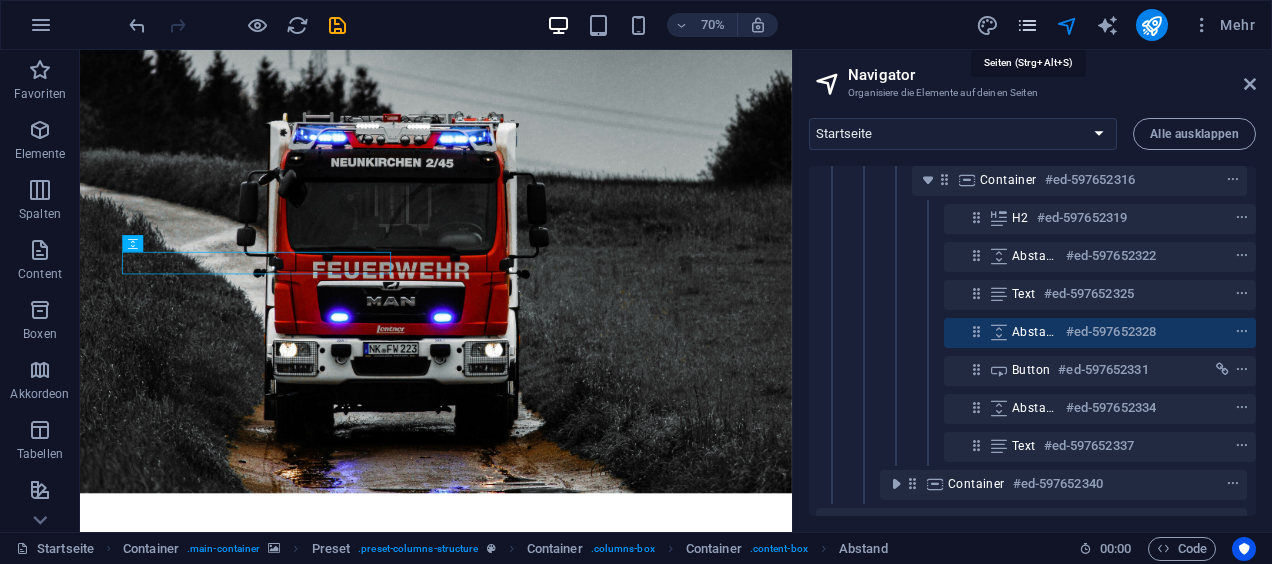 click at bounding box center [1027, 25] 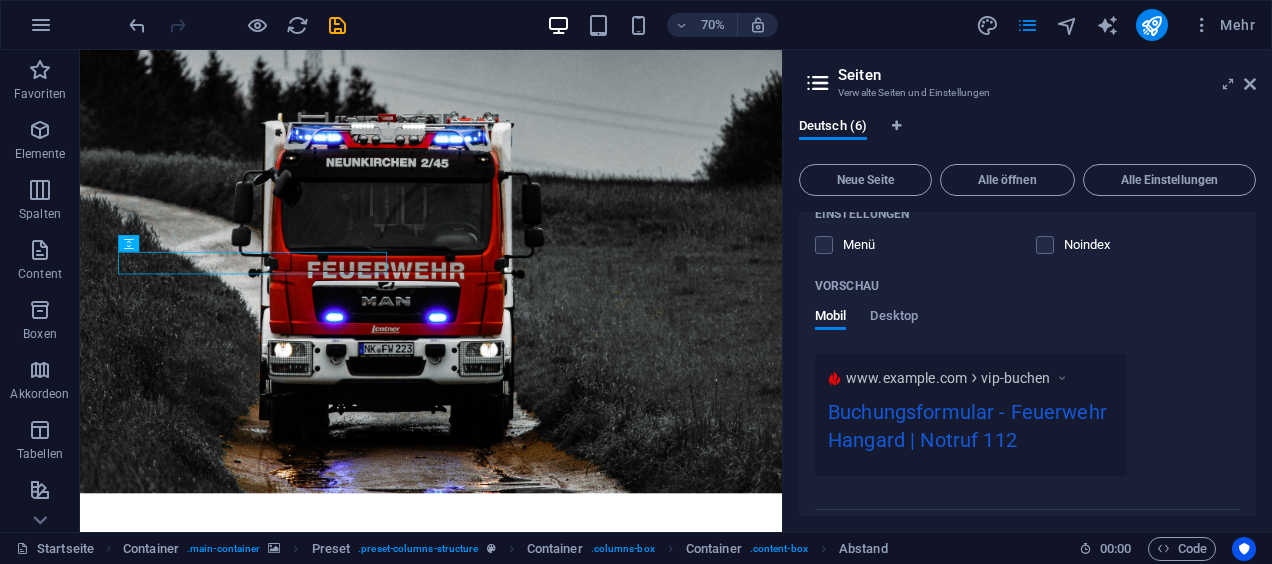 scroll, scrollTop: 826, scrollLeft: 0, axis: vertical 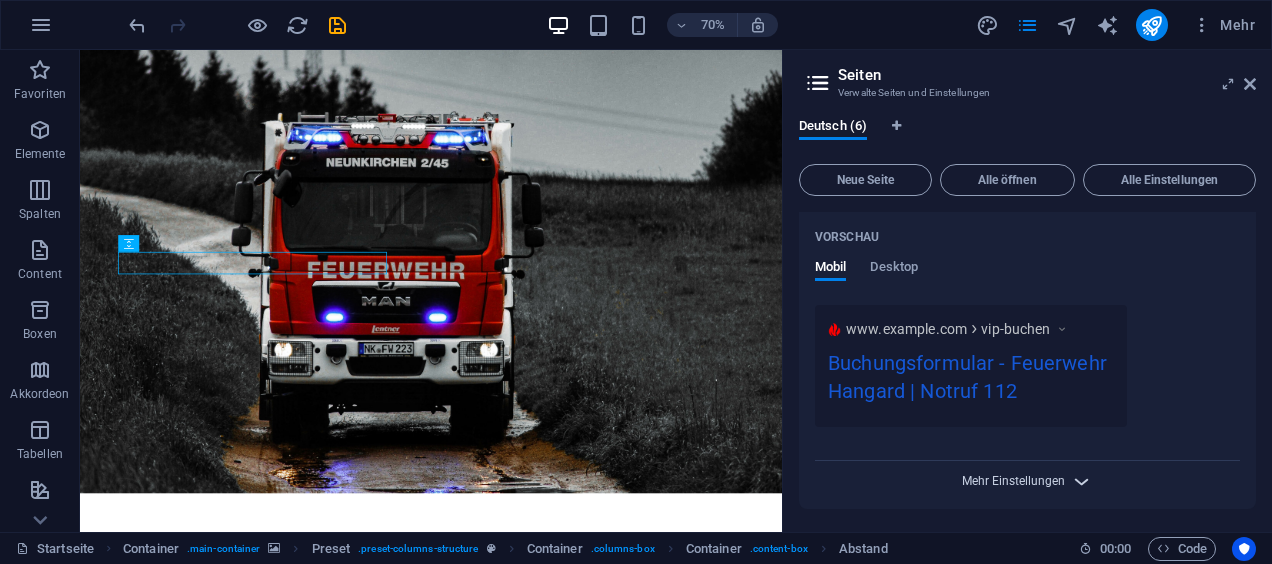 click on "Mehr Einstellungen" at bounding box center [1013, 481] 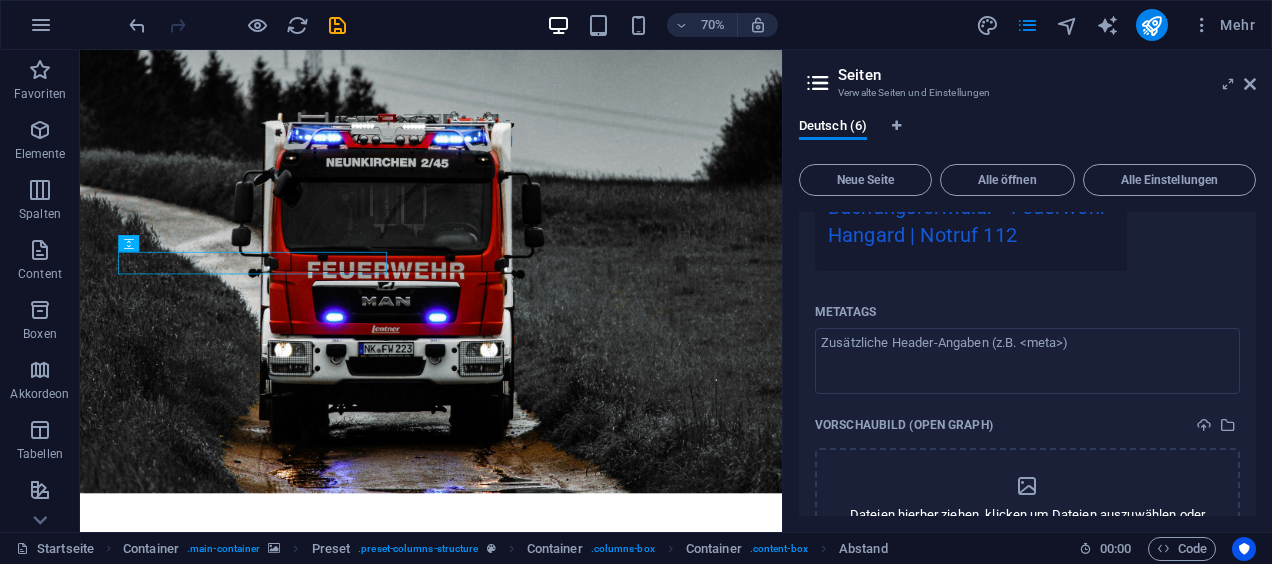 scroll, scrollTop: 1114, scrollLeft: 0, axis: vertical 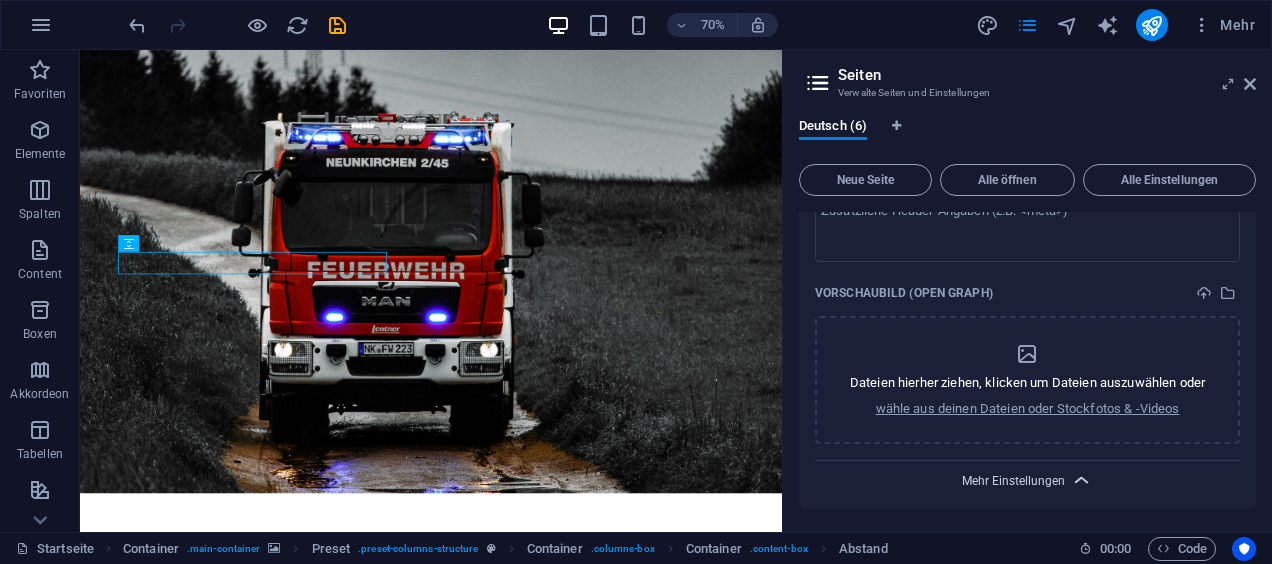 click on "Mehr Einstellungen" at bounding box center (1013, 481) 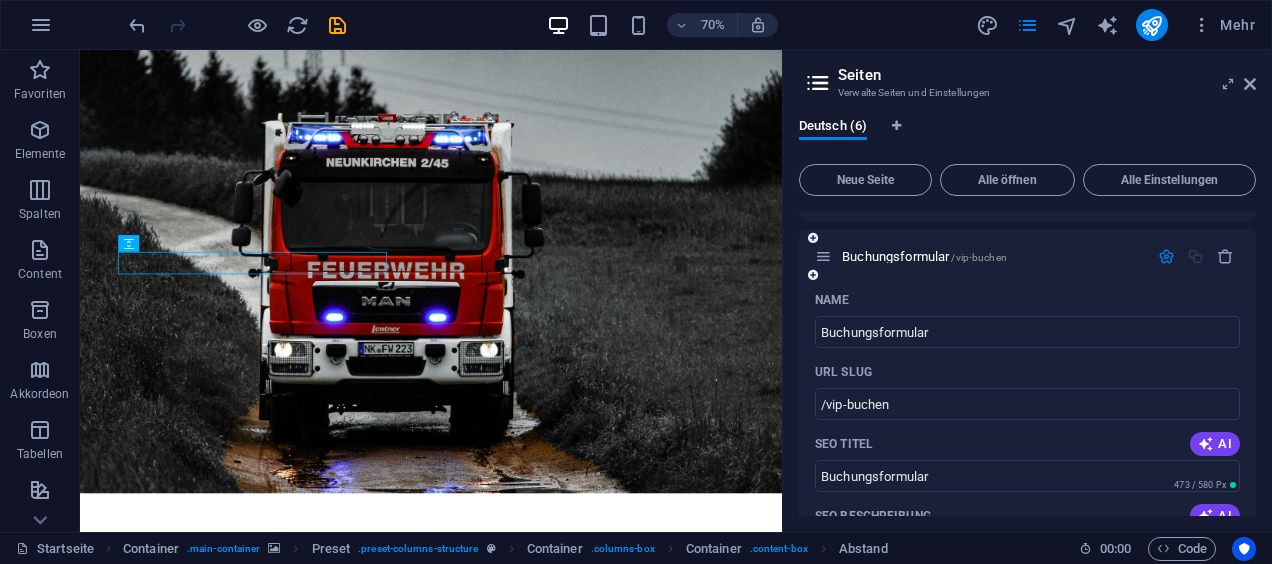 scroll, scrollTop: 302, scrollLeft: 0, axis: vertical 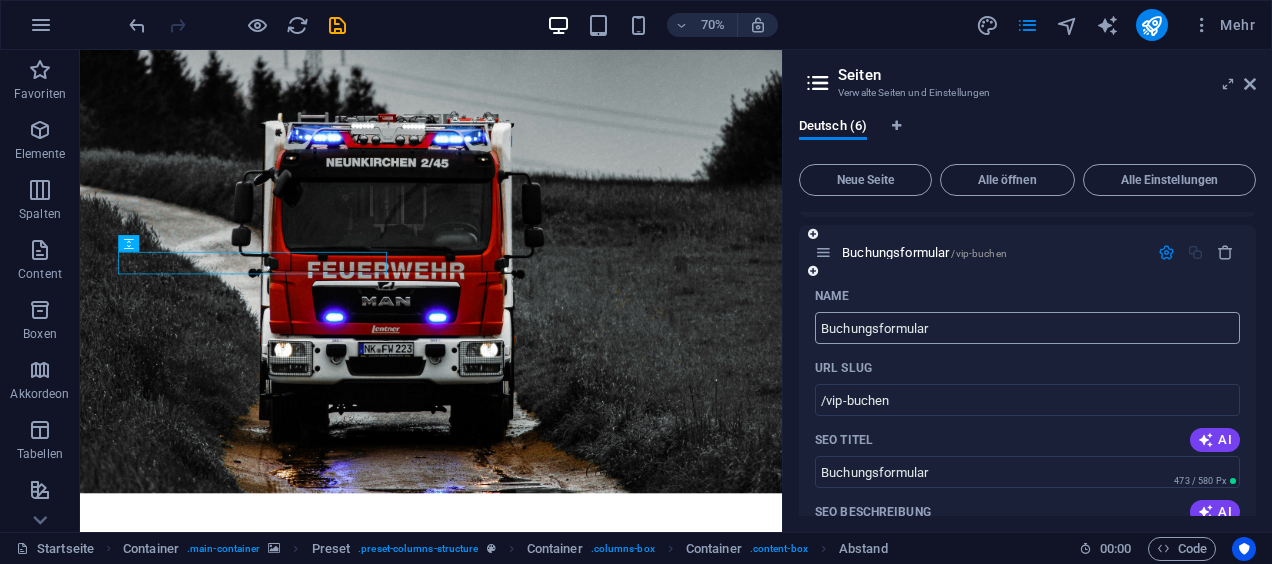 click on "Buchungsformular" at bounding box center (1027, 328) 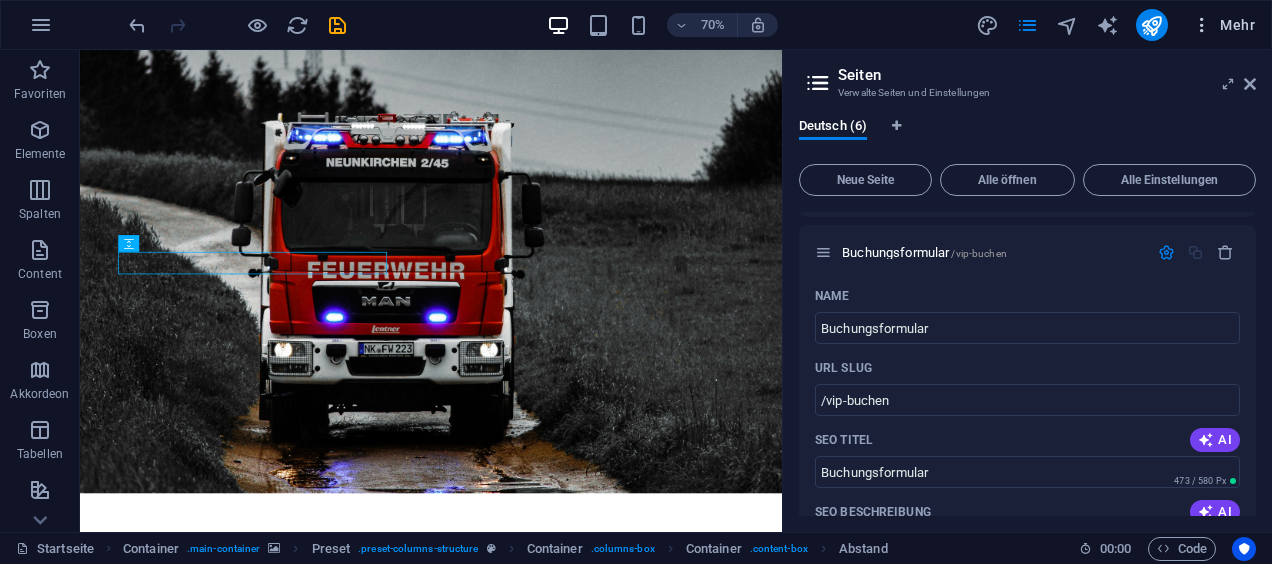 click on "Mehr" at bounding box center (1223, 25) 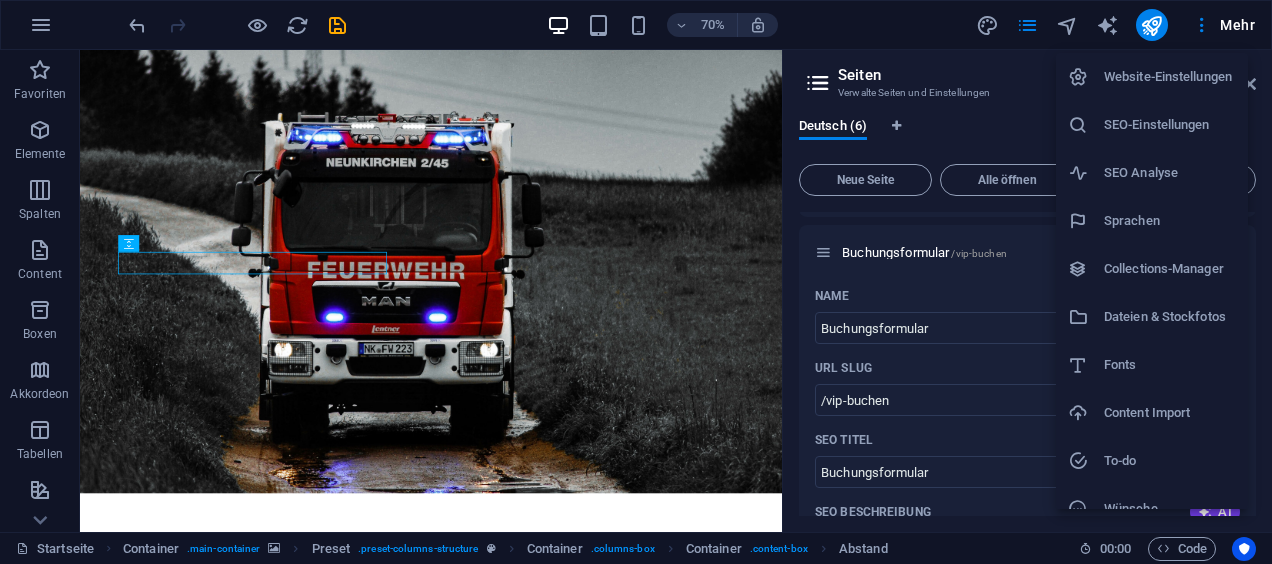 click at bounding box center [636, 282] 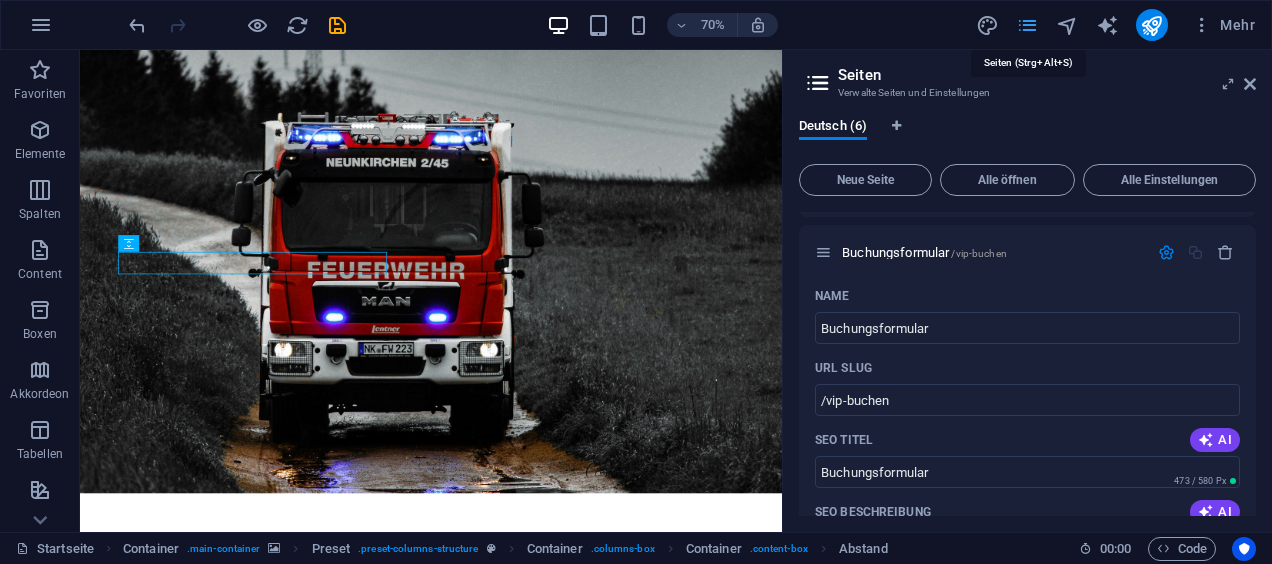 click at bounding box center (1027, 25) 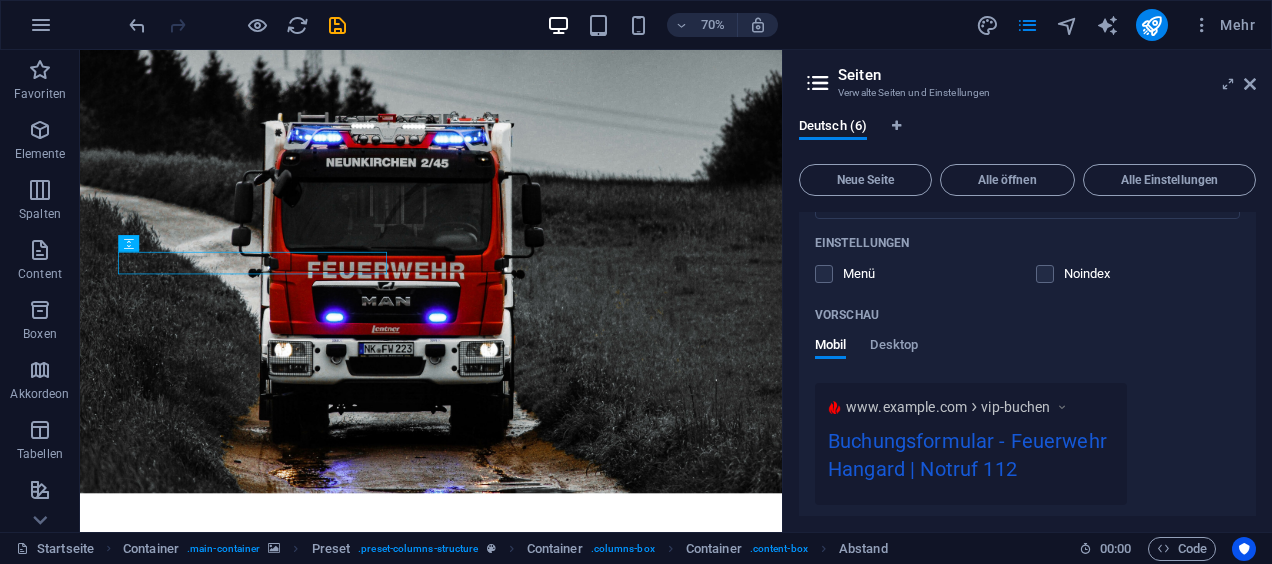 scroll, scrollTop: 826, scrollLeft: 0, axis: vertical 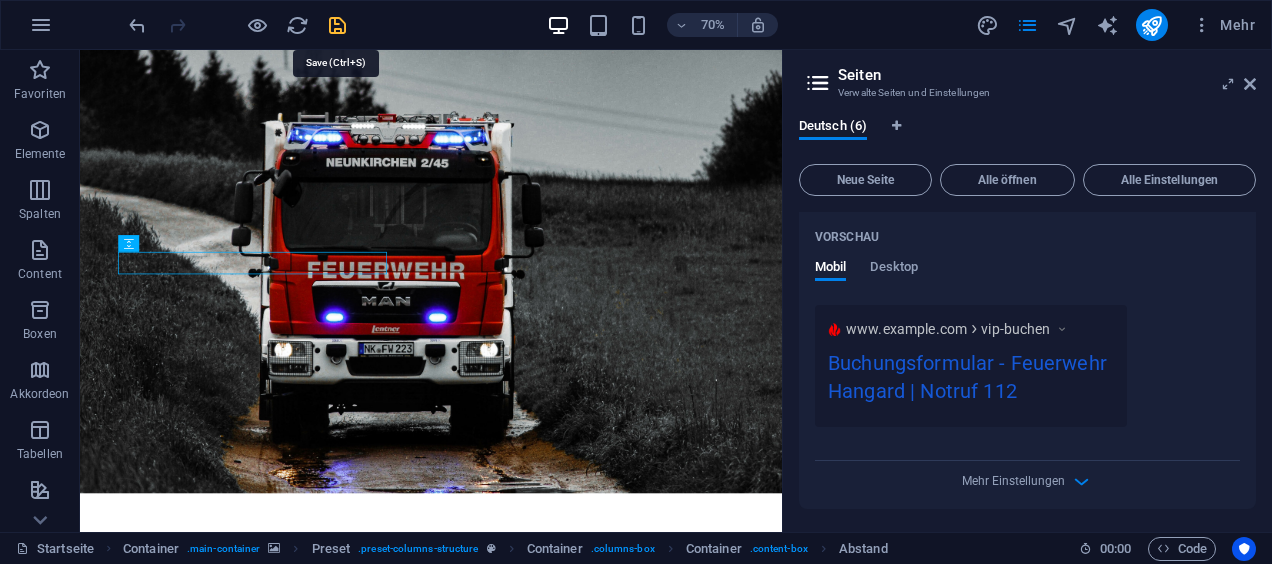 click at bounding box center (337, 25) 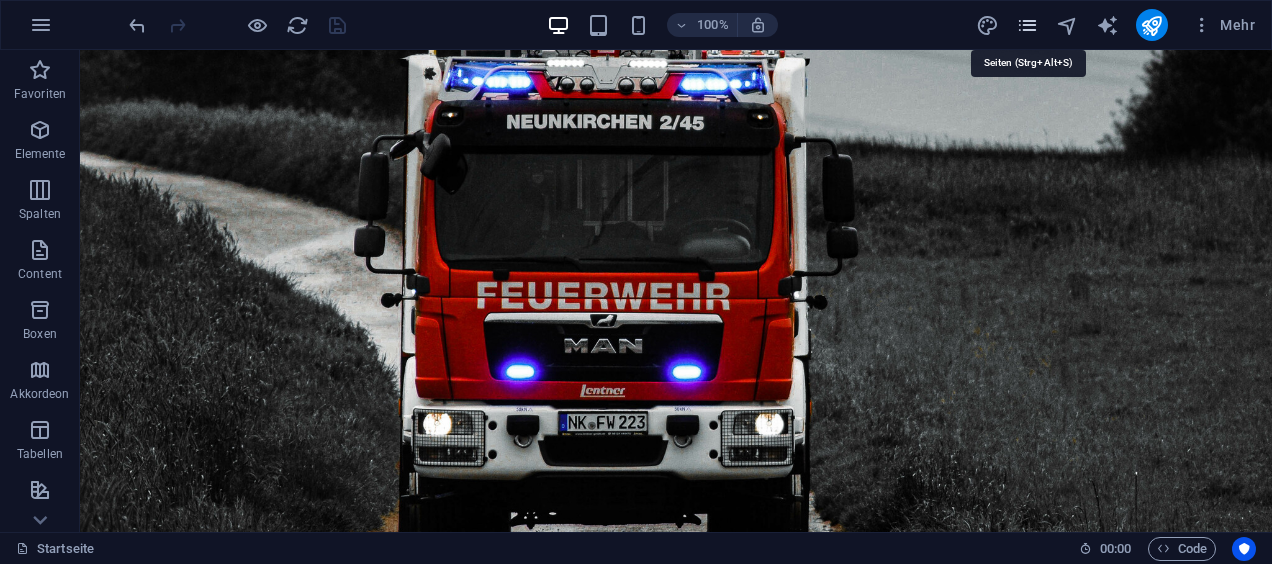 click at bounding box center (1027, 25) 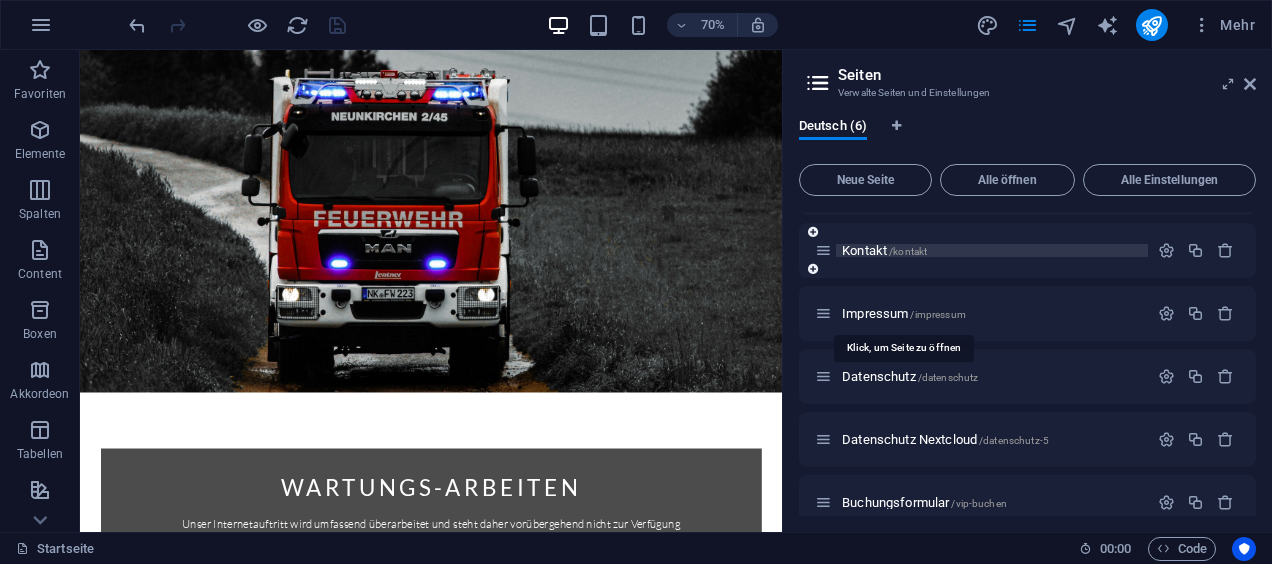 scroll, scrollTop: 74, scrollLeft: 0, axis: vertical 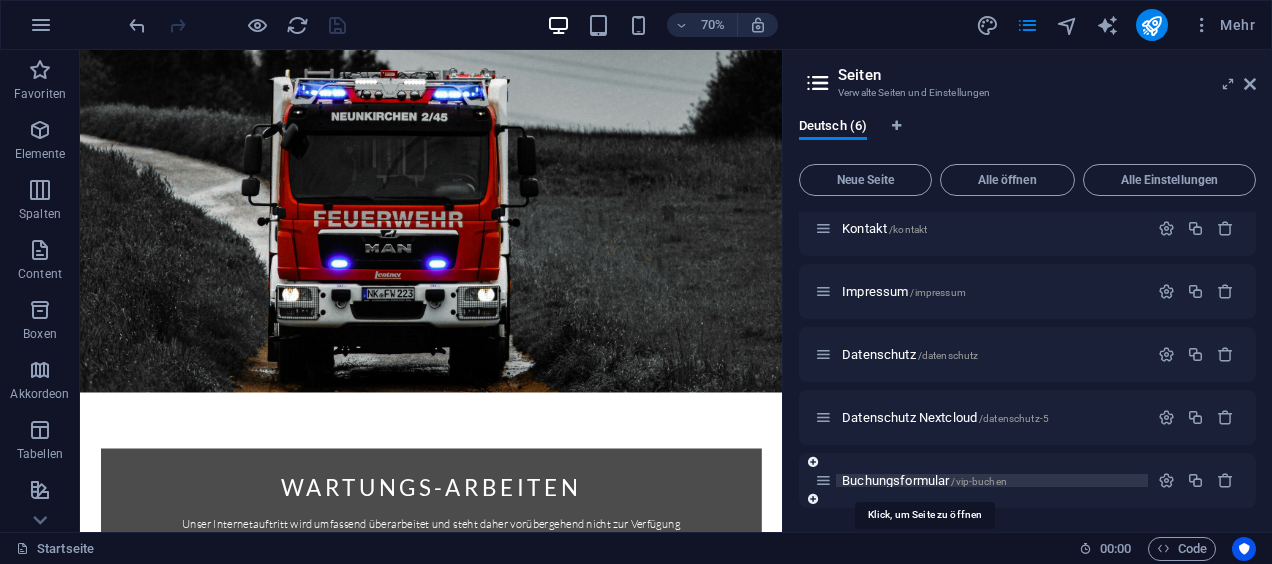 click on "Buchungsformular /vip-buchen" at bounding box center (924, 480) 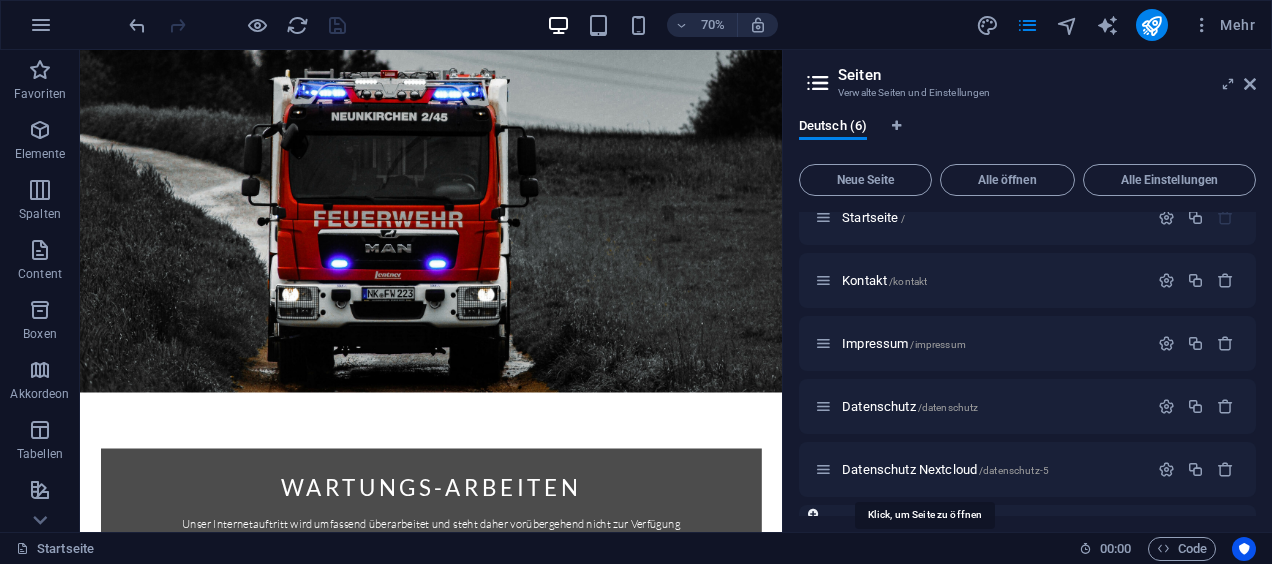 scroll, scrollTop: 0, scrollLeft: 0, axis: both 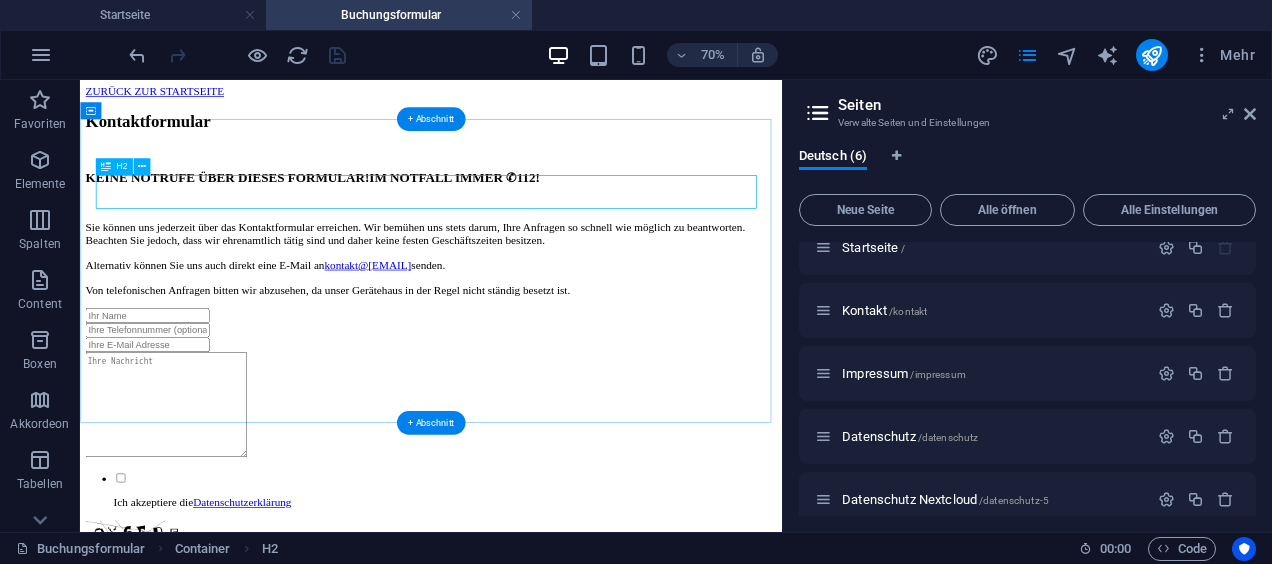 click on "Kontaktformular" at bounding box center (581, 139) 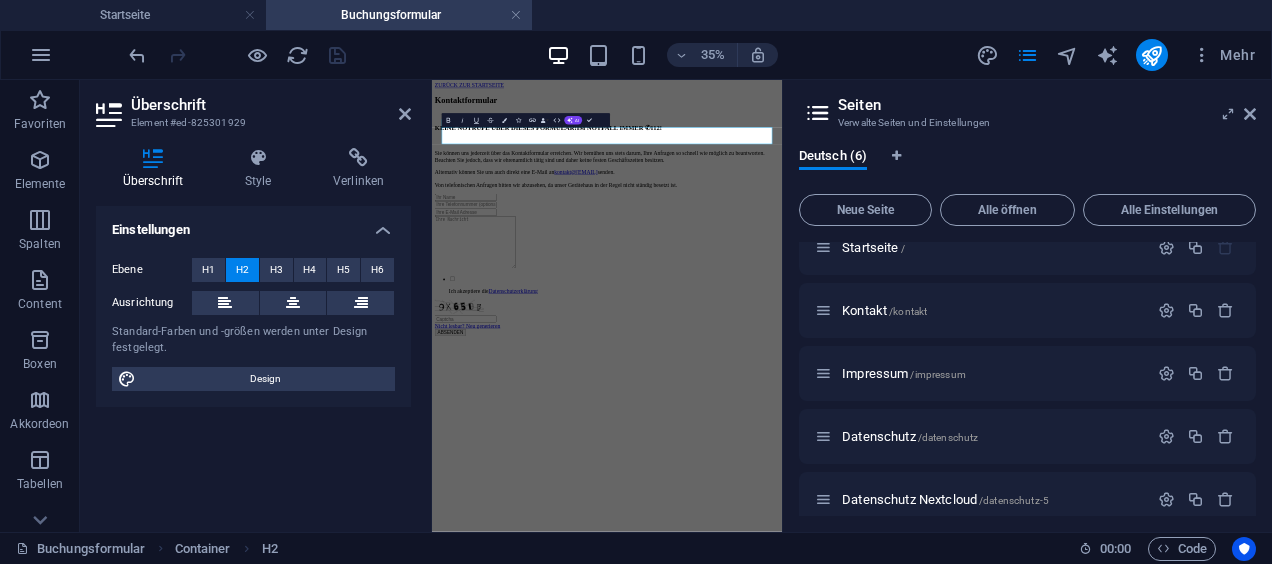 click on "Seiten Verwalte Seiten und Einstellungen Deutsch (6) Neue Seite Alle öffnen Alle Einstellungen Startseite / Kontakt /kontakt Impressum /impressum Datenschutz /datenschutz Datenschutz Nextcloud /datenschutz-5 Buchungsformular /vip-buchen" at bounding box center (1027, 306) 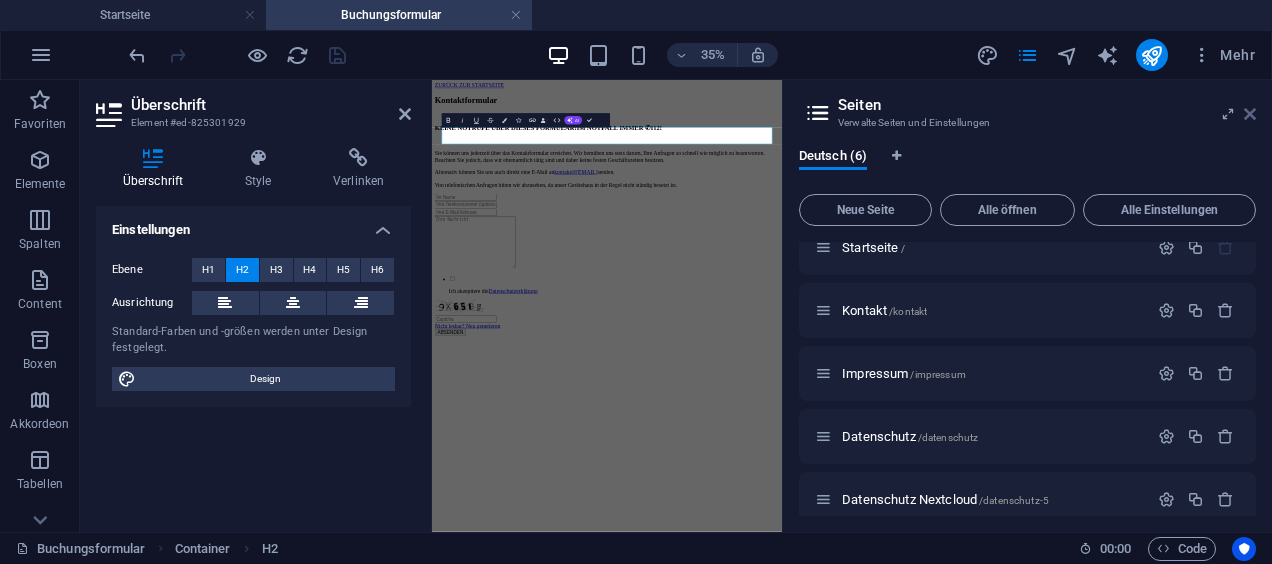 click at bounding box center (1250, 114) 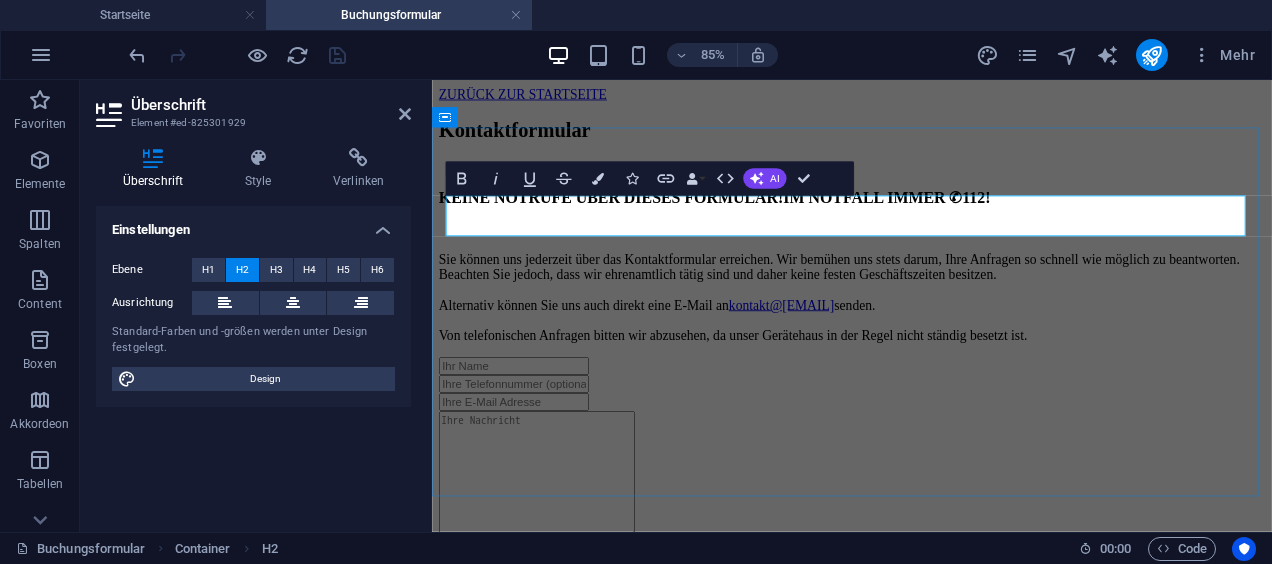 click on "Kontaktformular" at bounding box center [926, 139] 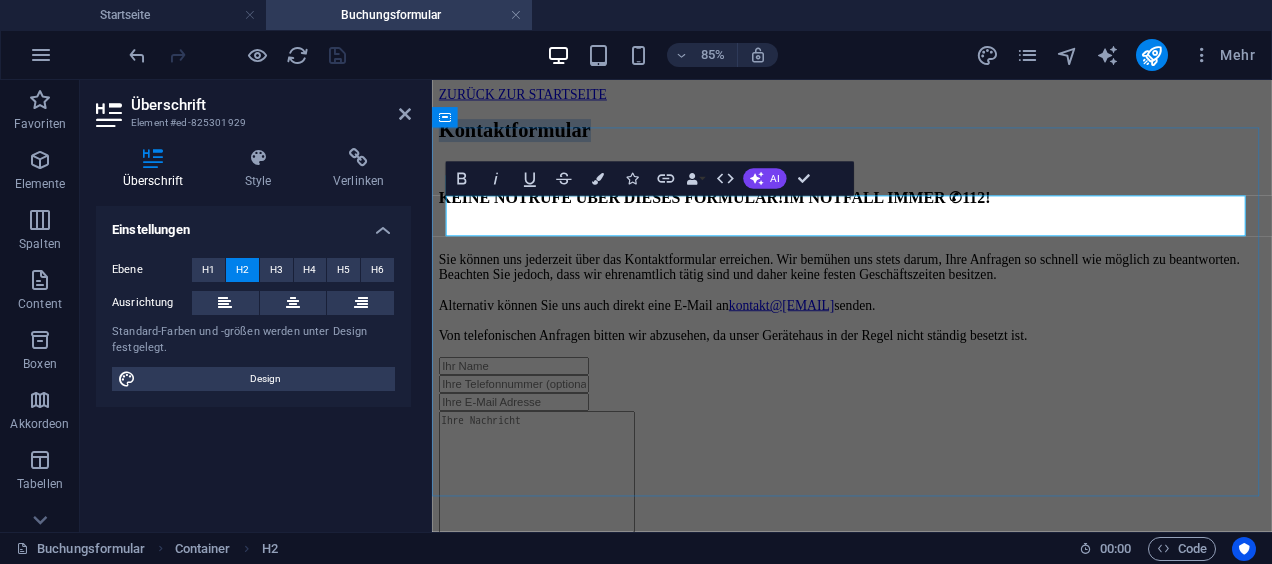 click on "Kontaktformular" at bounding box center [926, 139] 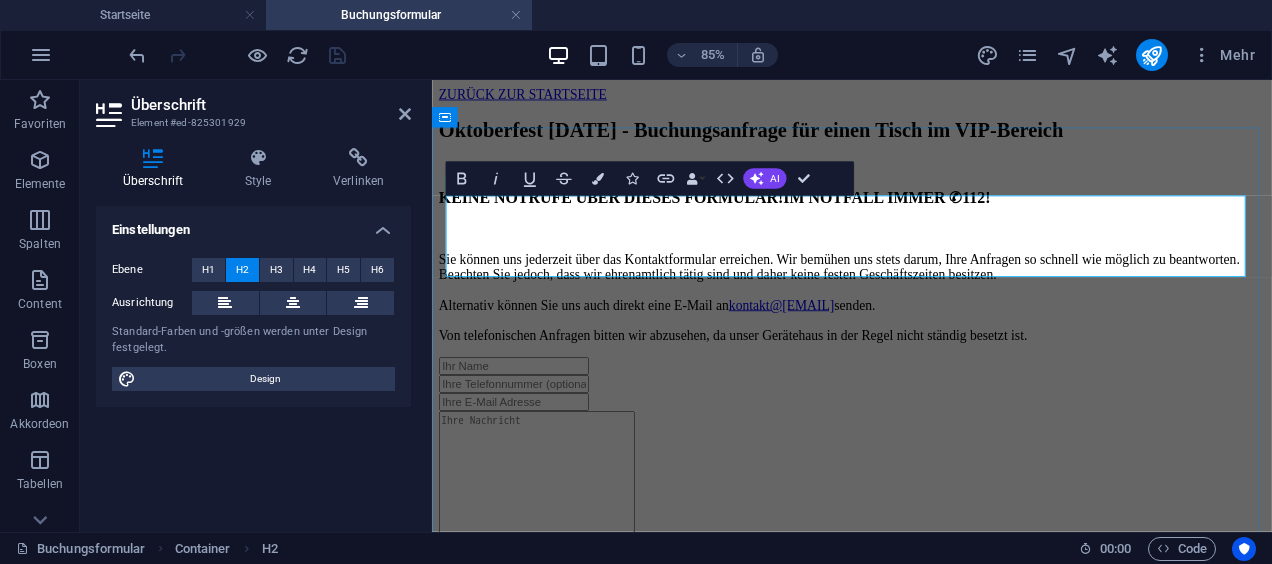 click on "Oktoberfest [DATE] - Buchungsanfrage für einen Tisch im VIP-Bereich" at bounding box center (926, 139) 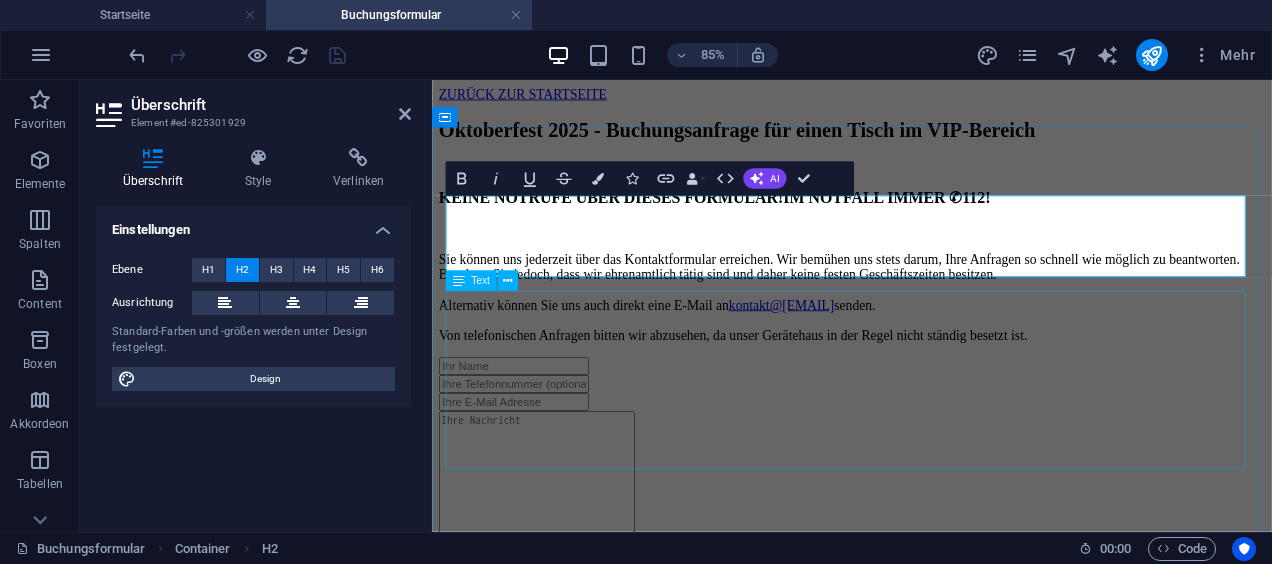 click on "KEINE NOTRUFE ÜBER DIESES FORMULAR!  IM NOTFALL IMMER ✆[PHONE]! Sie können uns jederzeit über das Kontaktformular erreichen. Wir bemühen uns stets darum, Ihre Anfragen so schnell wie möglich zu beantworten. Beachten Sie jedoch, dass wir ehrenamtlich tätig sind und daher keine festen Geschäftszeiten besitzen. Alternativ können Sie uns auch direkt eine E-Mail an  [EMAIL]  senden. Von telefonischen Anfragen bitten wir abzusehen, da unser Gerätehaus in der Regel nicht ständig besetzt ist." at bounding box center [926, 299] 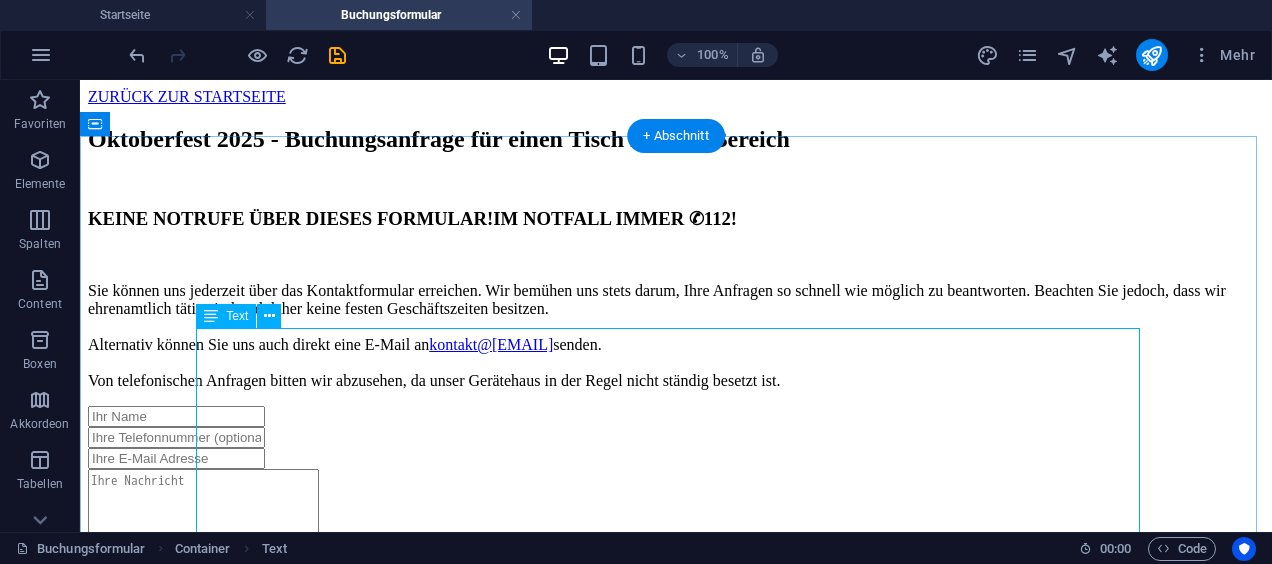 click on "KEINE NOTRUFE ÜBER DIESES FORMULAR!  IM NOTFALL IMMER ✆[PHONE]! Sie können uns jederzeit über das Kontaktformular erreichen. Wir bemühen uns stets darum, Ihre Anfragen so schnell wie möglich zu beantworten. Beachten Sie jedoch, dass wir ehrenamtlich tätig sind und daher keine festen Geschäftszeiten besitzen. Alternativ können Sie uns auch direkt eine E-Mail an  [EMAIL]  senden. Von telefonischen Anfragen bitten wir abzusehen, da unser Gerätehaus in der Regel nicht ständig besetzt ist." at bounding box center [676, 299] 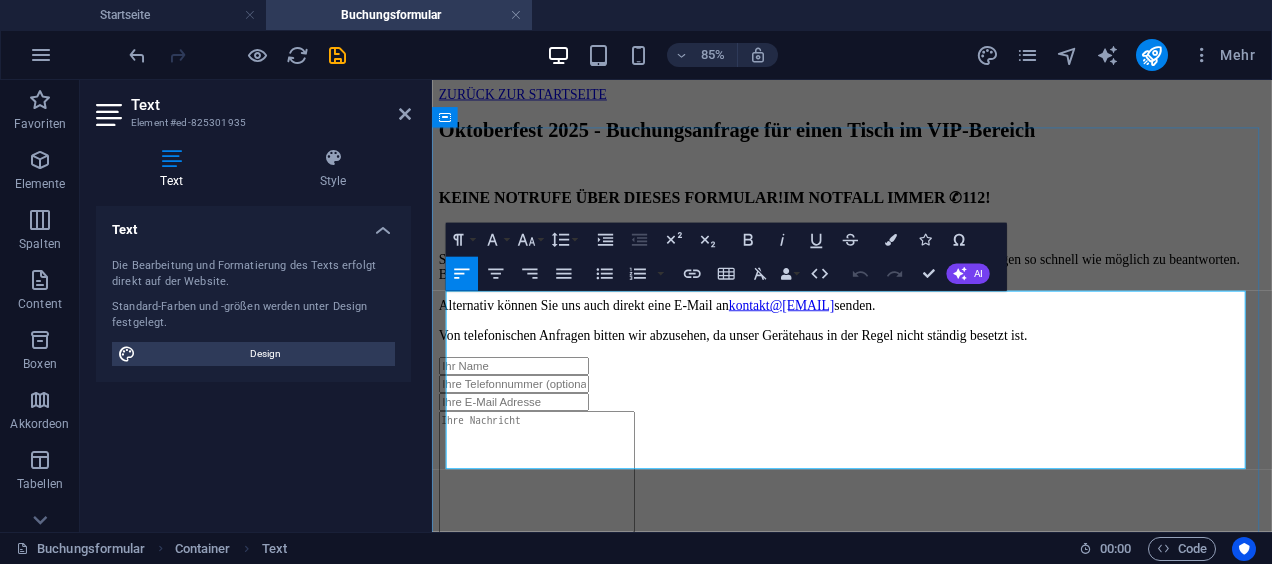 click on "Sie können uns jederzeit über das Kontaktformular erreichen. Wir bemühen uns stets darum, Ihre Anfragen so schnell wie möglich zu beantworten. Beachten Sie jedoch, dass wir ehrenamtlich tätig sind und daher keine festen Geschäftszeiten besitzen. Alternativ können Sie uns auch direkt eine E-Mail an  [EMAIL]  senden. Von telefonischen Anfragen bitten wir abzusehen, da unser Gerätehaus in der Regel nicht ständig besetzt ist." at bounding box center [926, 336] 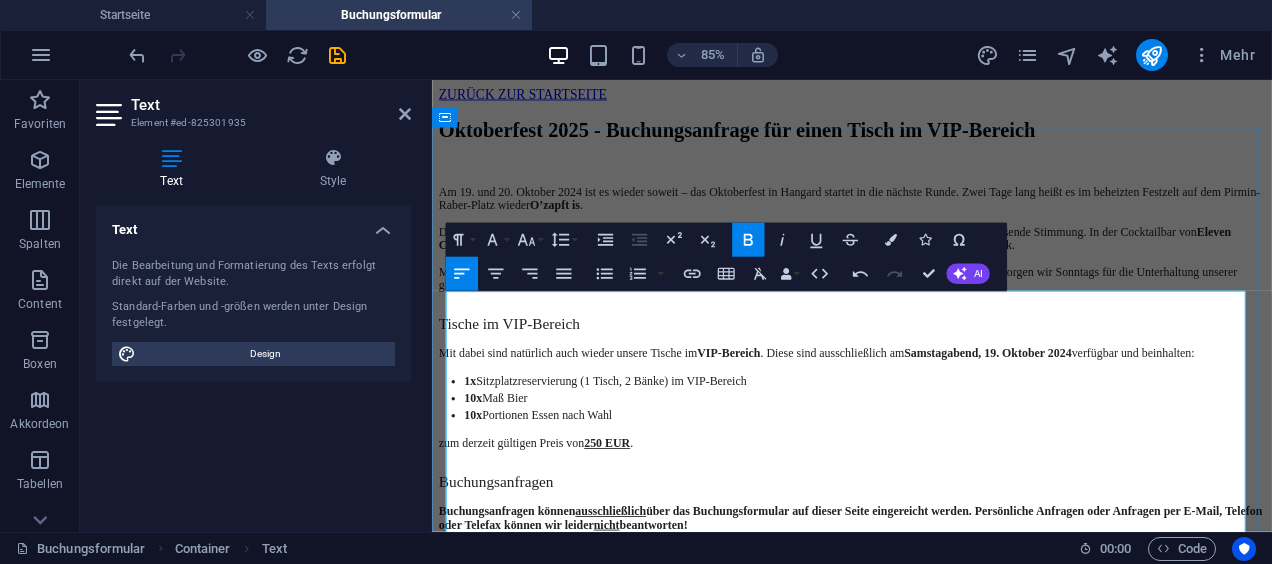 click on "Am [DATE] und [DATE] ist es wieder soweit – das Oktoberfest in Hangard startet in die nächste Runde. Zwei Tage lang heißt es im beheizten Festzelt auf dem Pirmin-Raber-Platz wieder  O’zapft is . Die Partyband  Gipfelgaudi  reist für euch wieder aus Bayern an und sorgt am Samstagabend mit Live-Musik für die passende Stimmung. In der Cocktailbar von  Eleven Cocktailcatering  erwarten euch wieder eine Reihe von frisch zubereiteten und leckeren Getränken für jeden Geschmack. Mit einem ganztägigen bunten  Feuerwehrrahmenprogramm  unter dem Motto „Tag der Feuerwehr“ vor dem Festzelt sorgen wir Sonntags für die Unterhaltung unserer großen und kleinen Besucher. Tische im VIP-Bereich Mit dabei sind natürlich auch wieder unsere Tische im  VIP-Bereich . Diese sind ausschließlich am  Samstagabend, [DATE]  verfügbar und beinhalten: 1x  Sitzplatzreservierung (1 Tisch, 2 Bänke) im VIP-Bereich 10x  Maß Bier 10x  Portionen Essen nach Wahl zum derzeit gültigen Preis von  ." at bounding box center [926, 505] 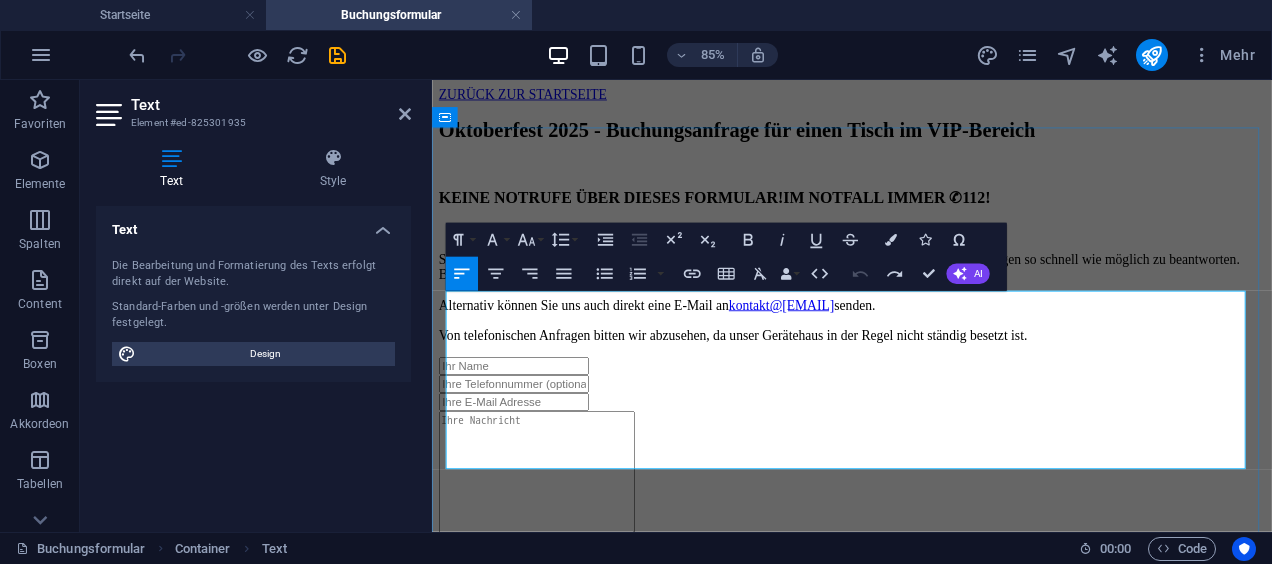 click on "Sie können uns jederzeit über das Kontaktformular erreichen. Wir bemühen uns stets darum, Ihre Anfragen so schnell wie möglich zu beantworten. Beachten Sie jedoch, dass wir ehrenamtlich tätig sind und daher keine festen Geschäftszeiten besitzen. Alternativ können Sie uns auch direkt eine E-Mail an  [EMAIL]  senden. Von telefonischen Anfragen bitten wir abzusehen, da unser Gerätehaus in der Regel nicht ständig besetzt ist." at bounding box center (926, 336) 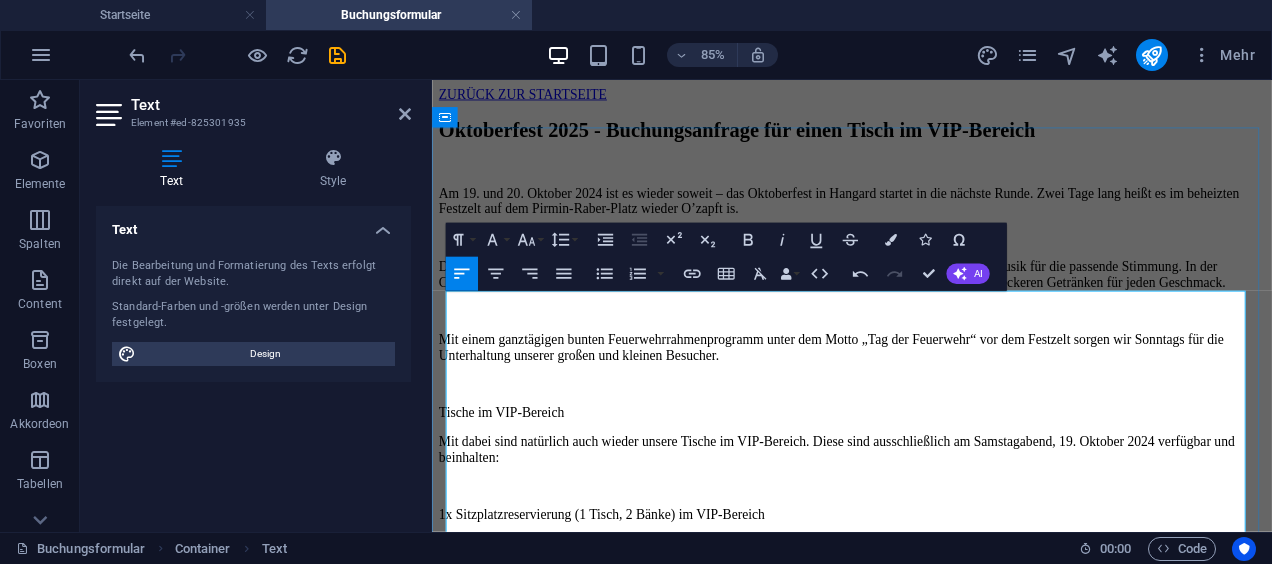 scroll, scrollTop: 36352, scrollLeft: 4, axis: both 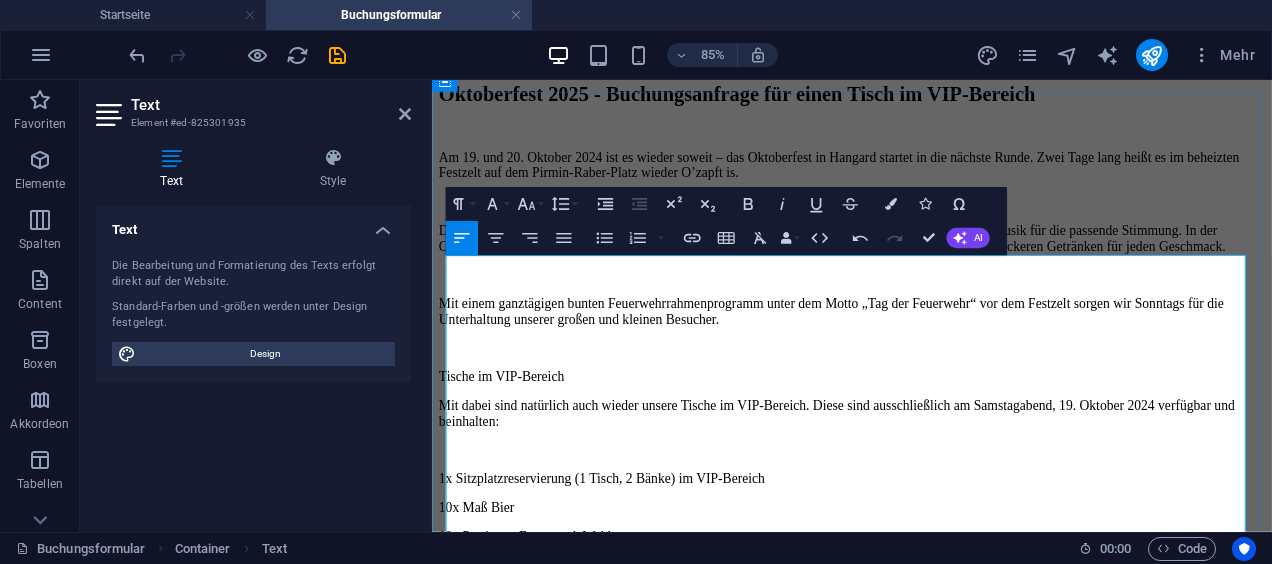 click on "Die Partyband Gipfelgaudi reist für euch wieder aus Bayern an und sorgt am Samstagabend mit Live-Musik für die passende Stimmung. In der Cocktailbar von Eleven Cocktailcatering erwarten euch wieder eine Reihe von frisch zubereiteten und leckeren Getränken für jeden Geschmack." at bounding box center [926, 267] 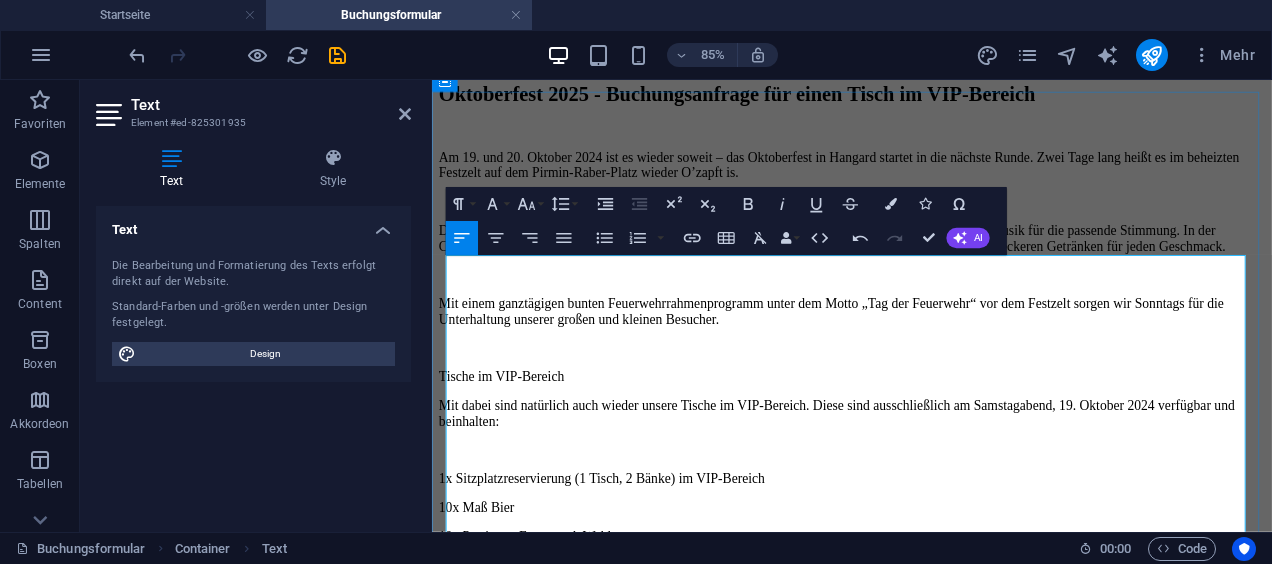 click on "Die Partyband PartyXpress  reist für euch wieder aus Bayern an und sorgt am Samstagabend mit Live-Musik für die passende Stimmung. In der Cocktailbar von Eleven Cocktailcatering erwarten euch wieder eine Reihe von frisch zubereiteten und leckeren Getränken für jeden Geschmack." at bounding box center (926, 267) 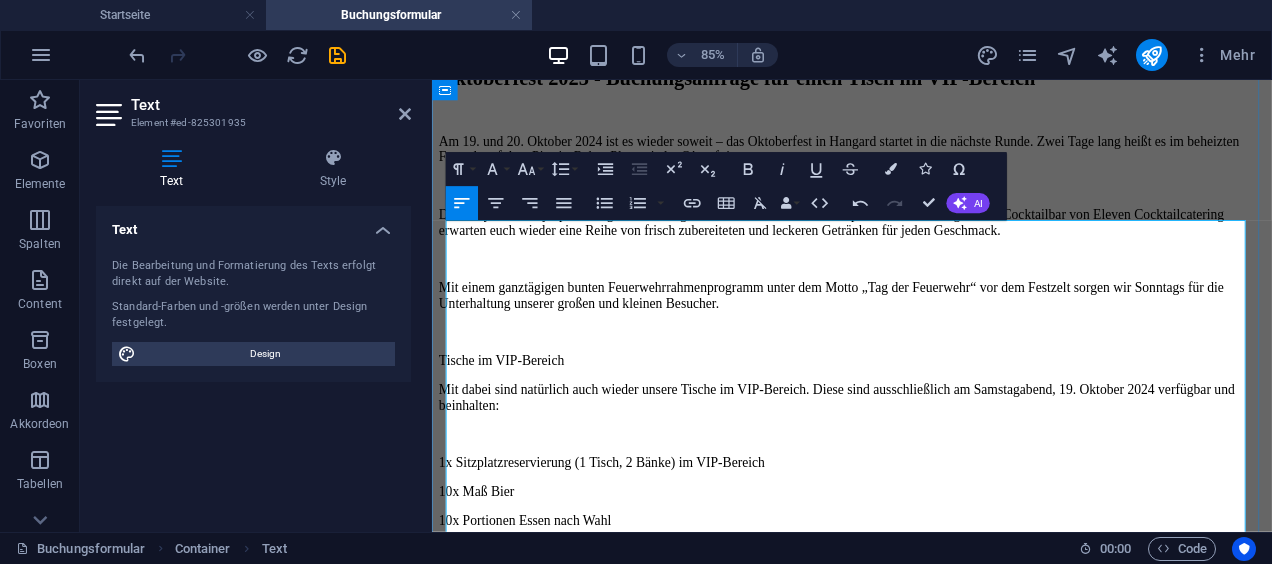 scroll, scrollTop: 60, scrollLeft: 0, axis: vertical 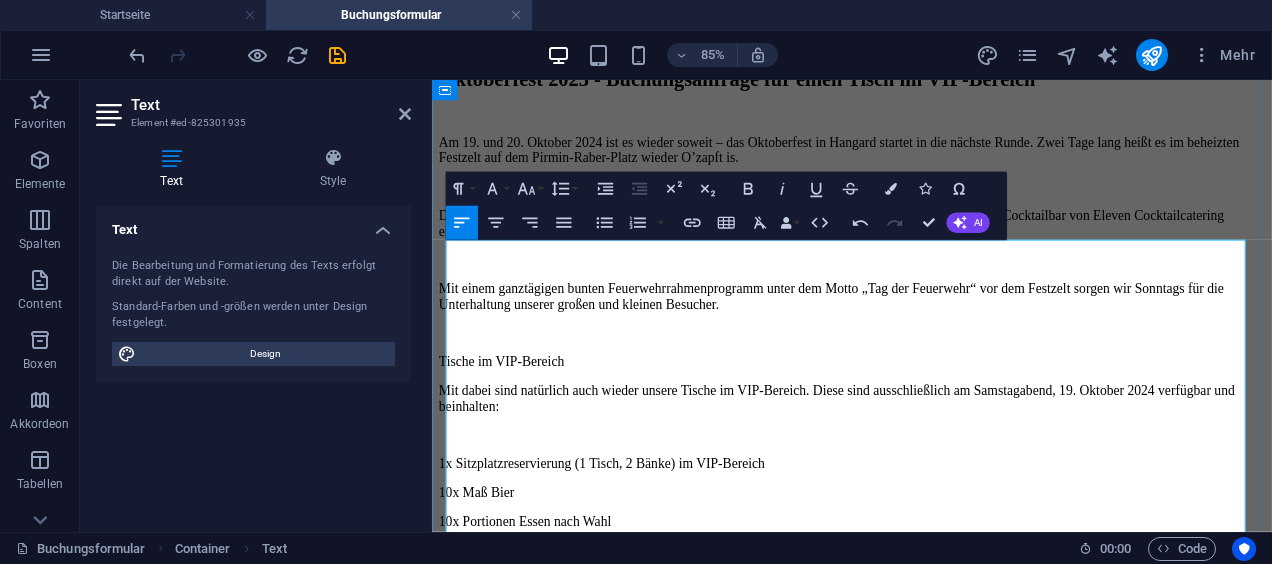 click on "Am 19. und 20. Oktober 2024 ist es wieder soweit – das Oktoberfest in Hangard startet in die nächste Runde. Zwei Tage lang heißt es im beheizten Festzelt auf dem Pirmin-Raber-Platz wieder O’zapft is." at bounding box center [926, 163] 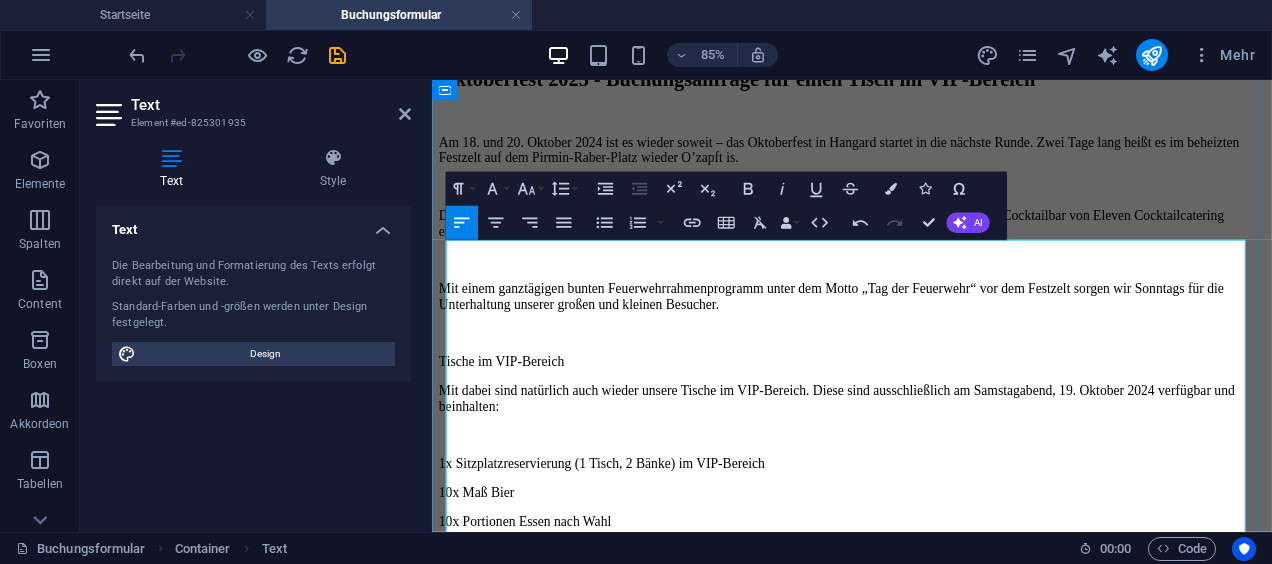 click on "Am 18. und 20. Oktober 2024 ist es wieder soweit – das Oktoberfest in Hangard startet in die nächste Runde. Zwei Tage lang heißt es im beheizten Festzelt auf dem Pirmin-Raber-Platz wieder O’zapft is." at bounding box center [926, 163] 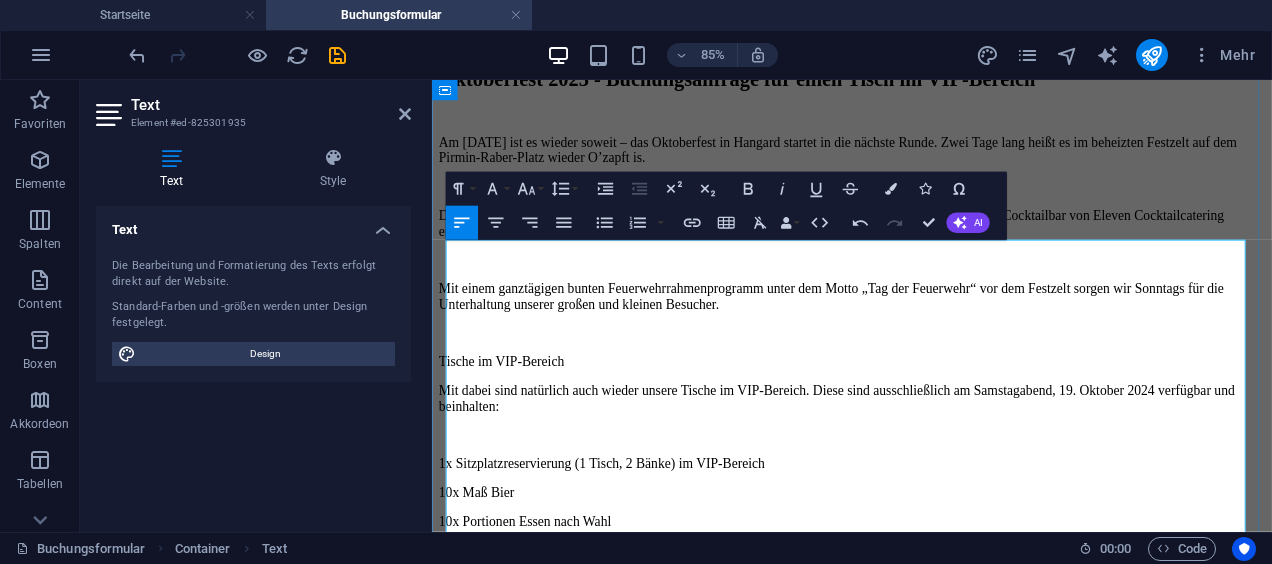 click on "Am [DATE] ist es wieder soweit – das Oktoberfest in Hangard startet in die nächste Runde. Zwei Tage lang heißt es im beheizten Festzelt auf dem Pirmin-Raber-Platz wieder O’zapft is." at bounding box center (926, 163) 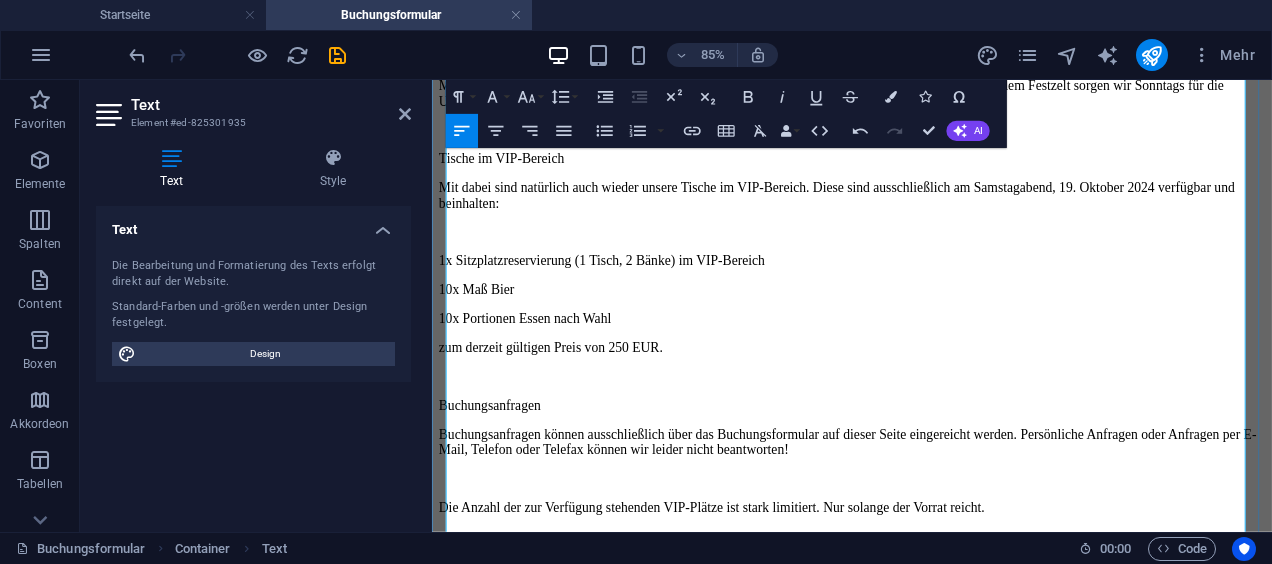 scroll, scrollTop: 267, scrollLeft: 0, axis: vertical 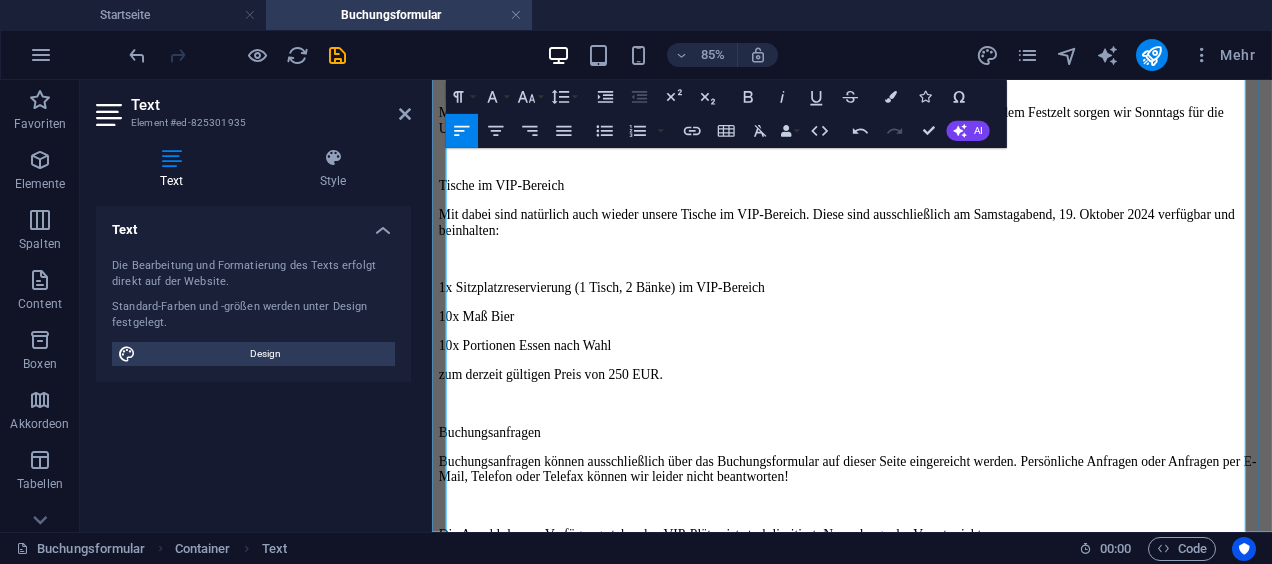 click on "Tische im VIP-Bereich" at bounding box center (926, 205) 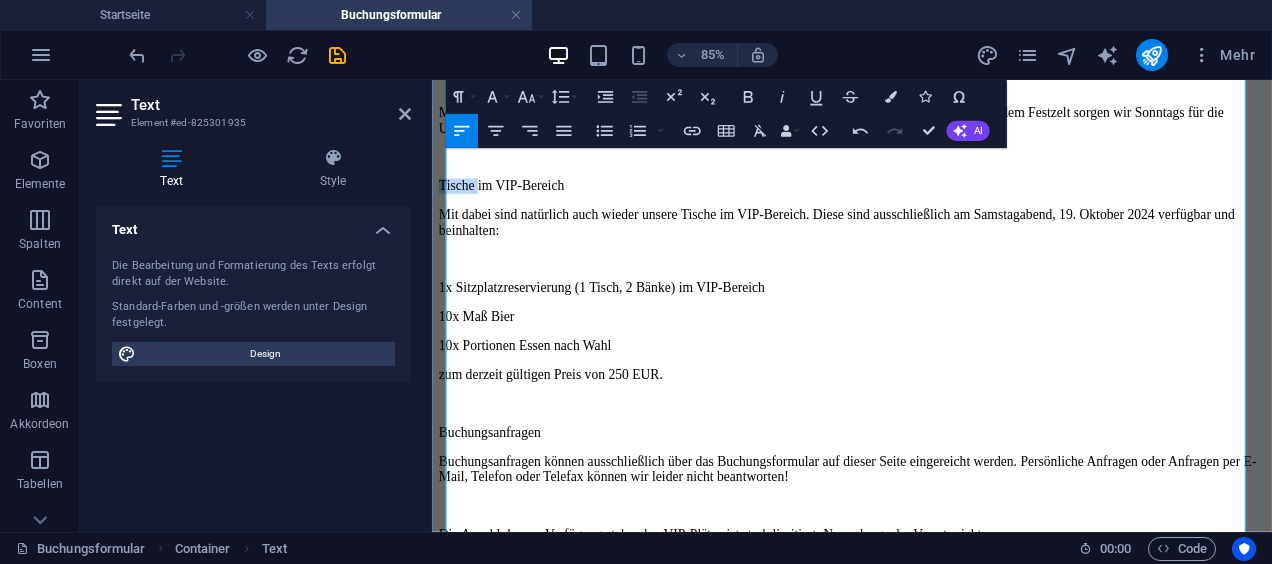 click on "Tische im VIP-Bereich" at bounding box center [926, 205] 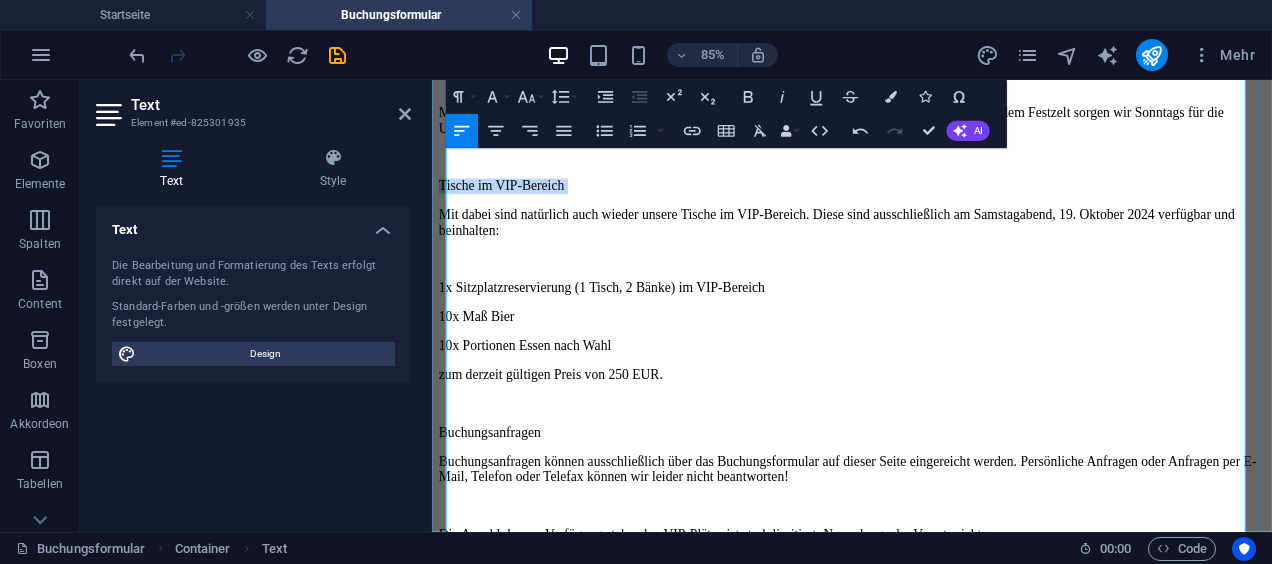 click on "Tische im VIP-Bereich" at bounding box center (926, 205) 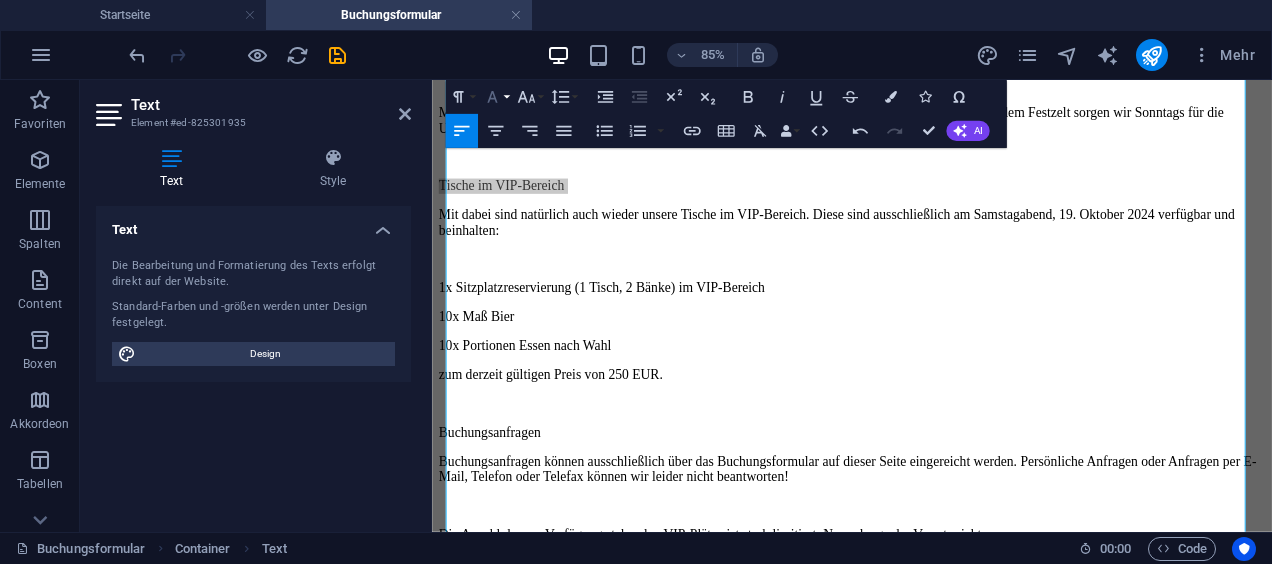 click on "Font Family" at bounding box center [496, 97] 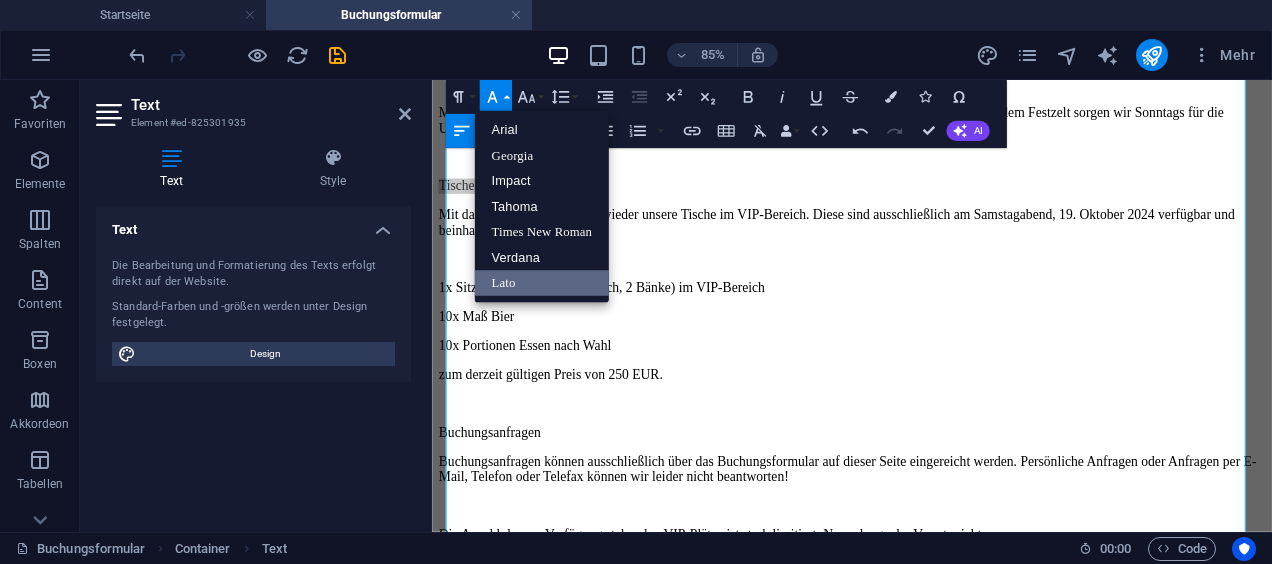 scroll, scrollTop: 0, scrollLeft: 0, axis: both 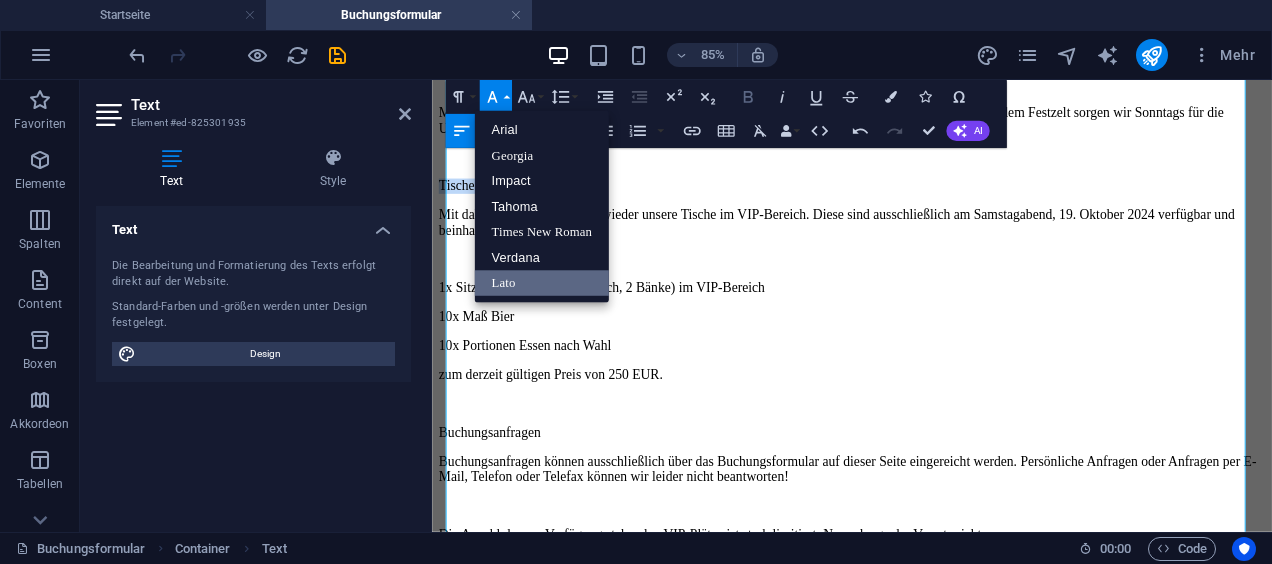 click 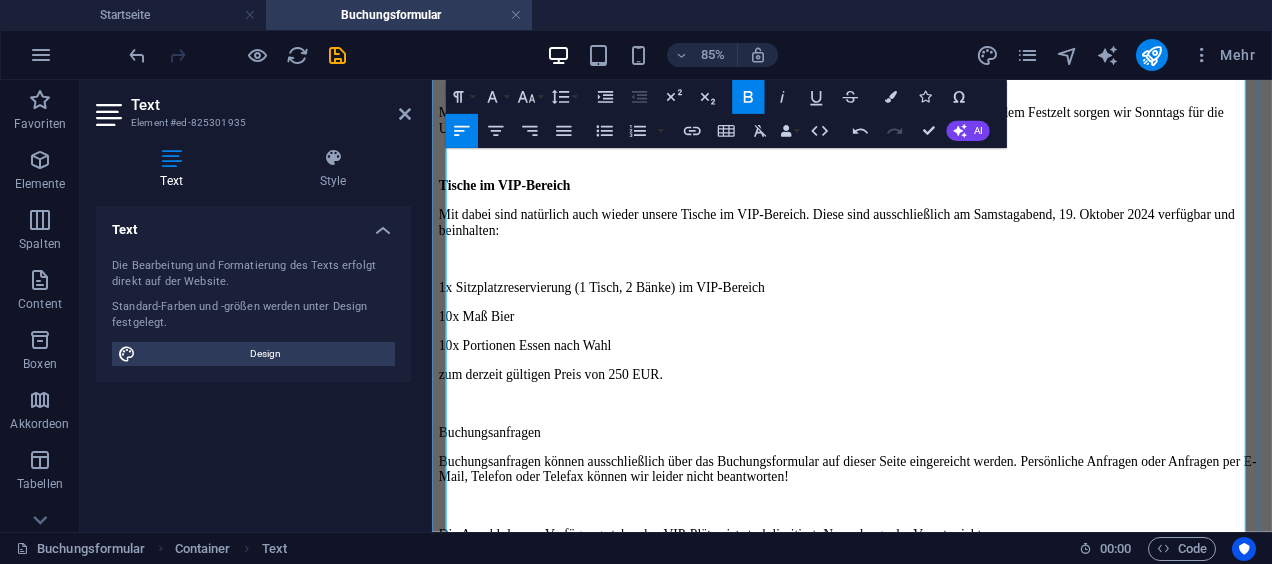 click on "Mit dabei sind natürlich auch wieder unsere Tische im VIP-Bereich. Diese sind ausschließlich am Samstagabend, 19. Oktober 2024 verfügbar und beinhalten:" at bounding box center [926, 248] 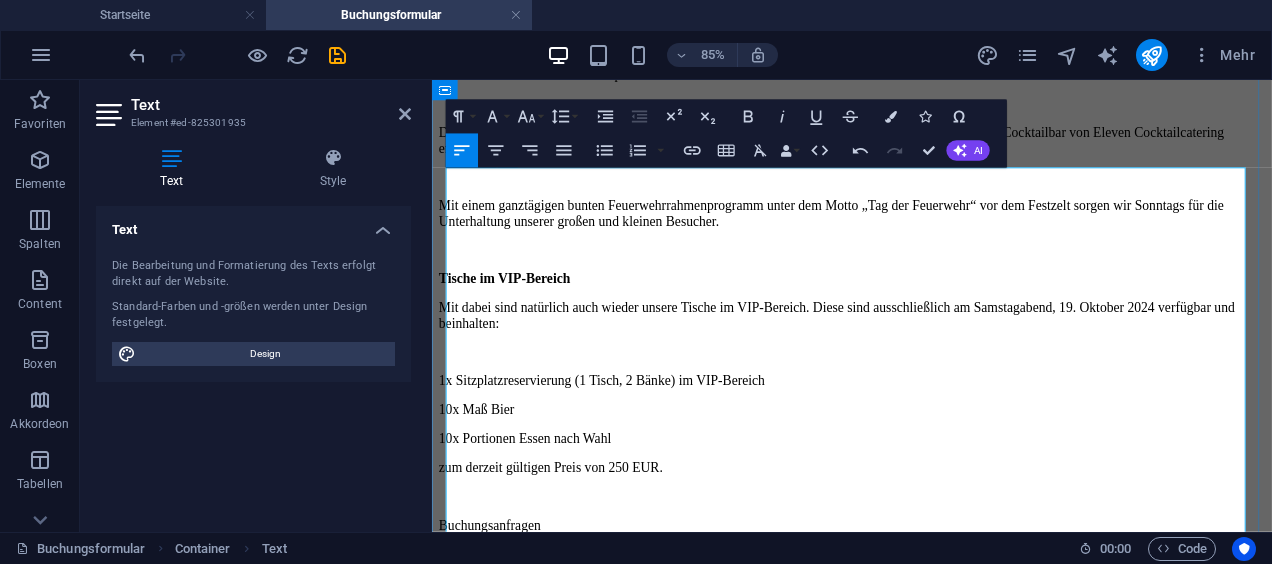 scroll, scrollTop: 140, scrollLeft: 0, axis: vertical 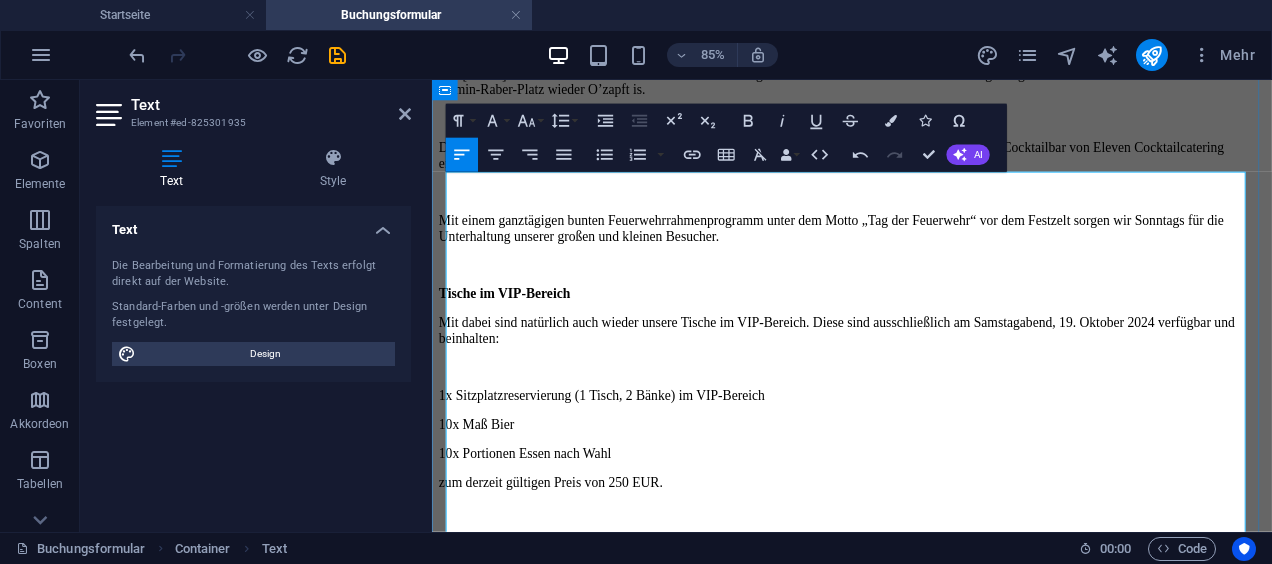 click on "Mit dabei sind natürlich auch wieder unsere Tische im VIP-Bereich. Diese sind ausschließlich am Samstagabend, 19. Oktober 2024 verfügbar und beinhalten:" at bounding box center [926, 375] 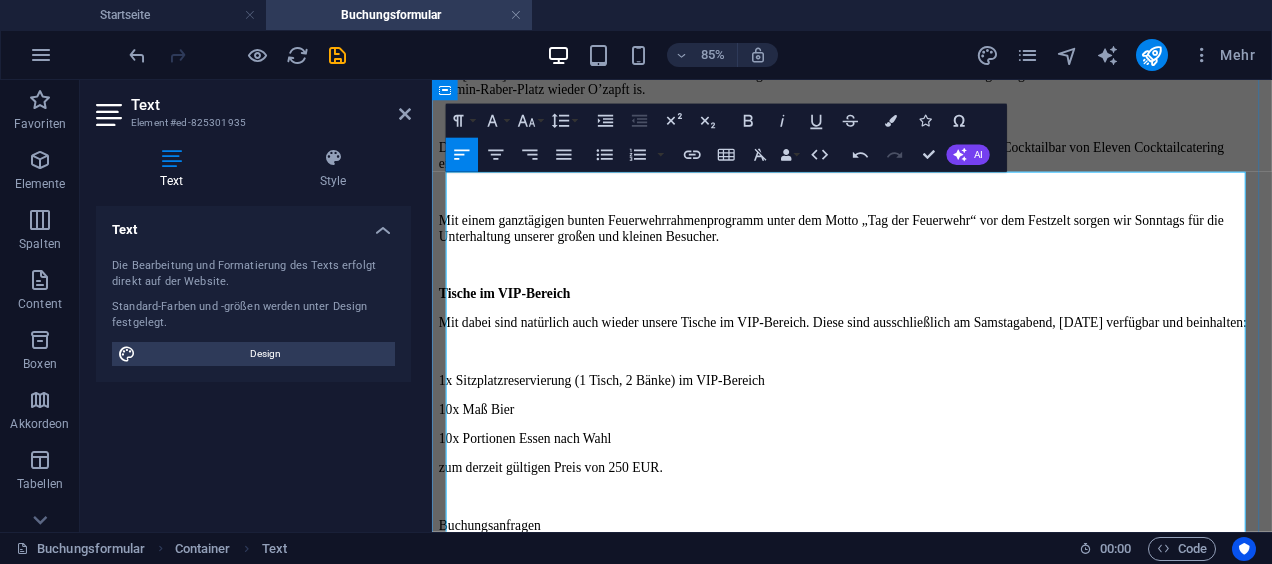 click on "Mit dabei sind natürlich auch wieder unsere Tische im VIP-Bereich. Diese sind ausschließlich am Samstagabend, [DATE] verfügbar und beinhalten:" at bounding box center [926, 366] 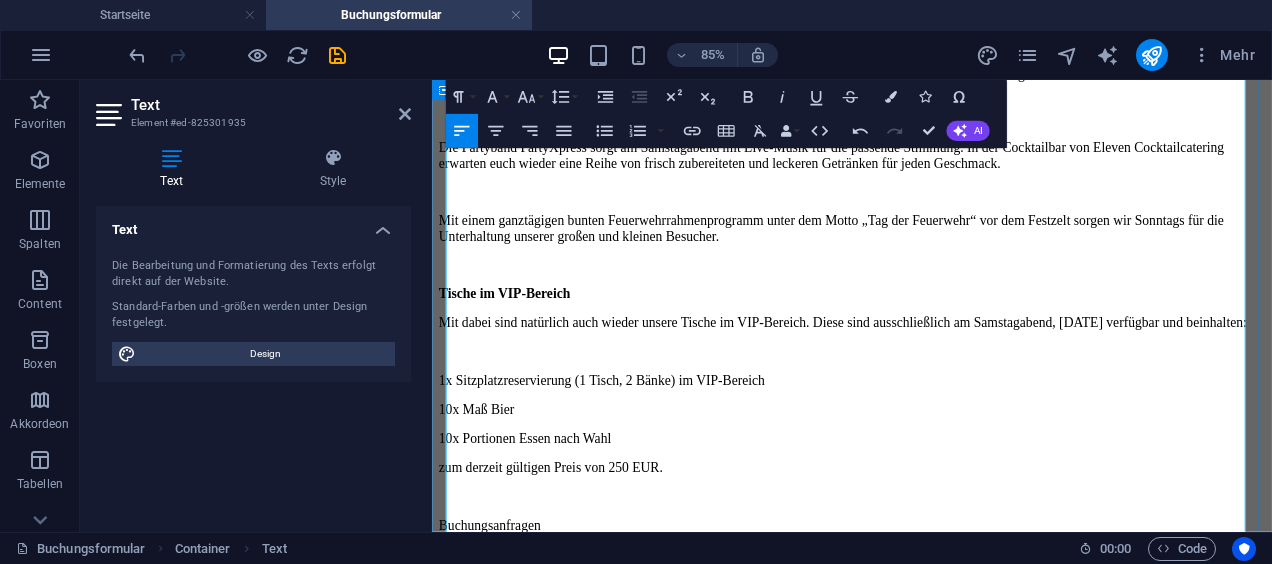 scroll, scrollTop: 249, scrollLeft: 0, axis: vertical 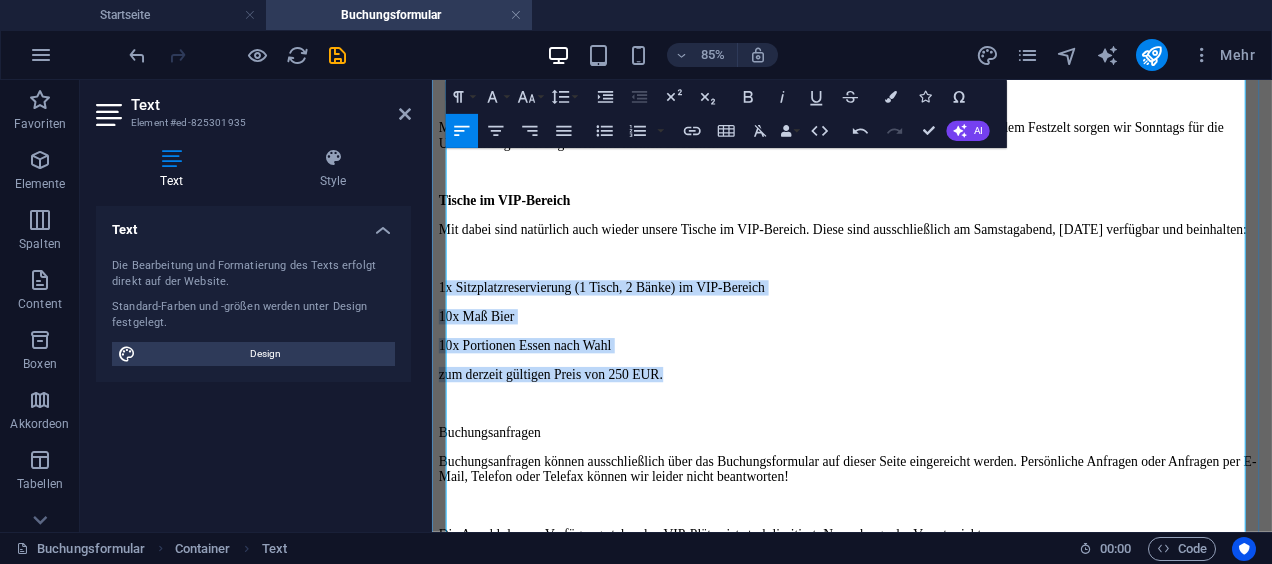 drag, startPoint x: 719, startPoint y: 476, endPoint x: 453, endPoint y: 403, distance: 275.83508 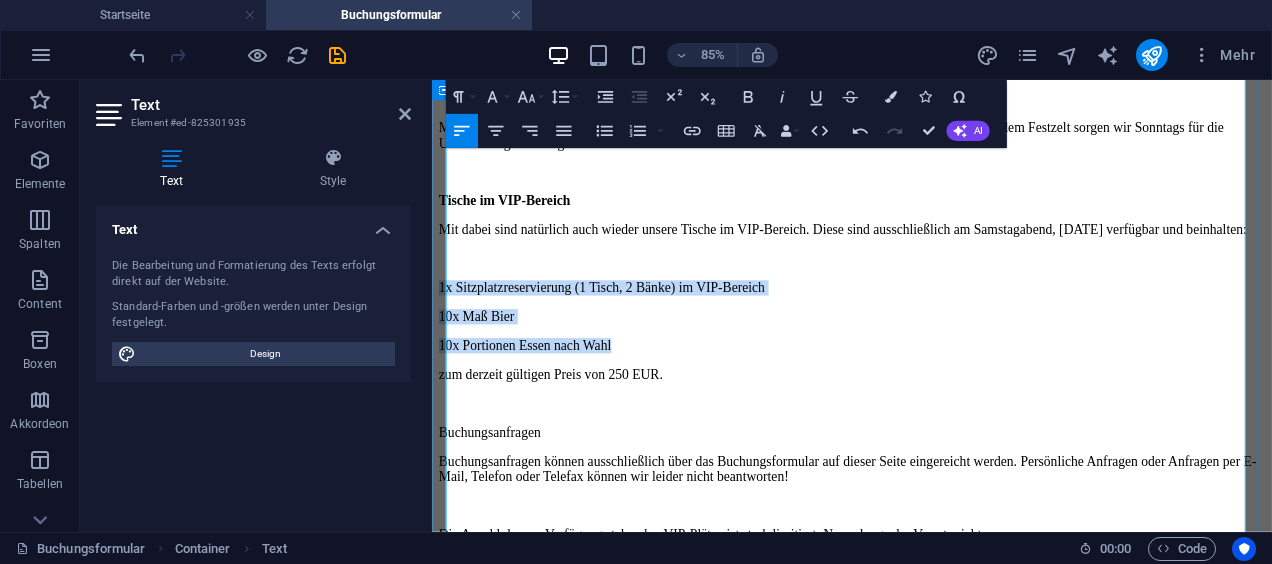 drag, startPoint x: 680, startPoint y: 444, endPoint x: 442, endPoint y: 396, distance: 242.7921 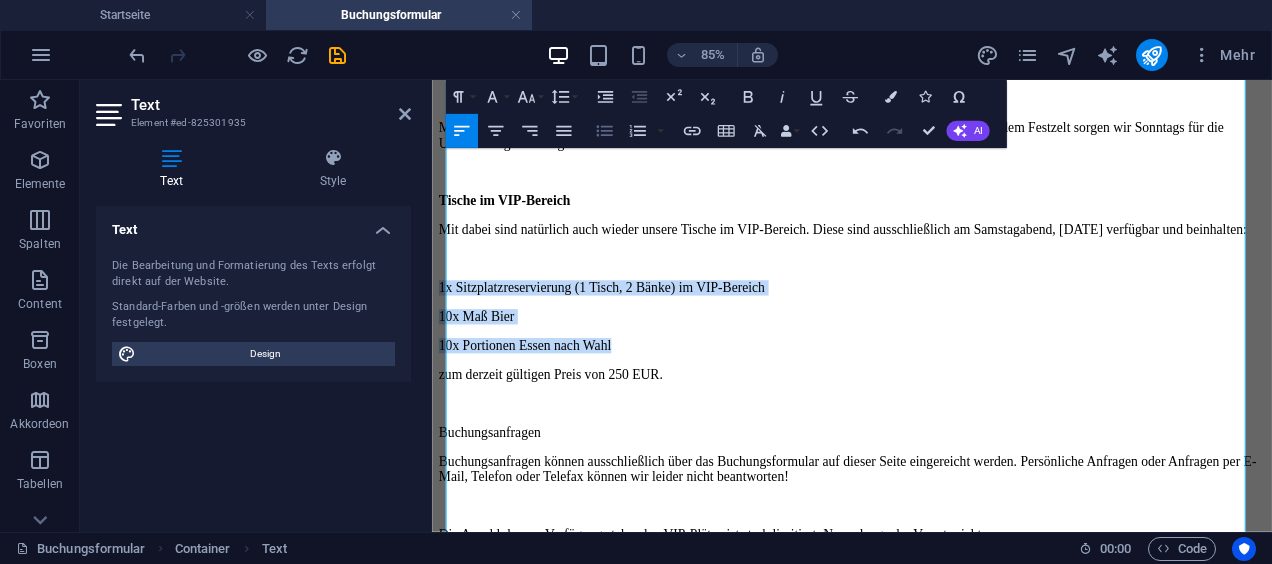 click 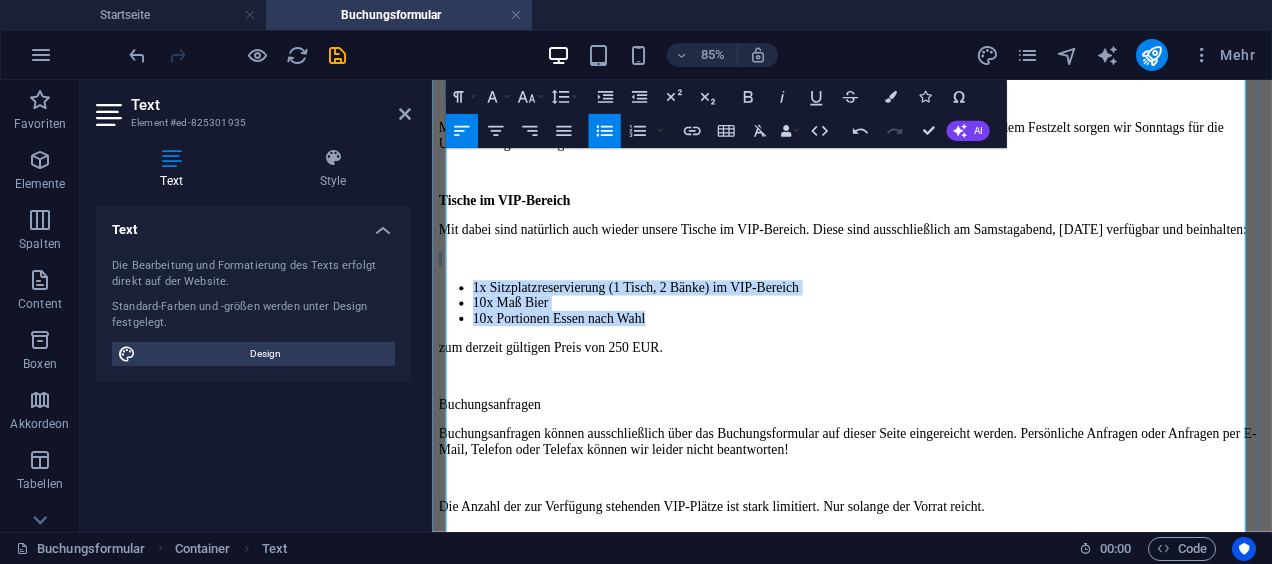 click on "10x Portionen Essen nach Wahl" at bounding box center (946, 361) 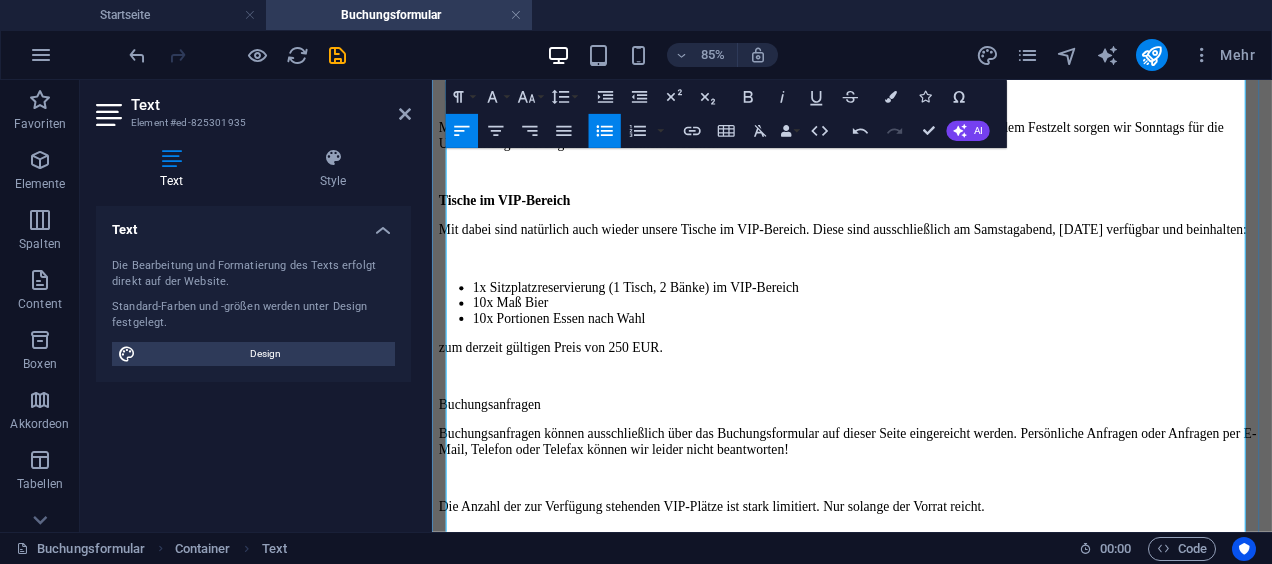 click on "zum derzeit gültigen Preis von 250 EUR." at bounding box center (926, 395) 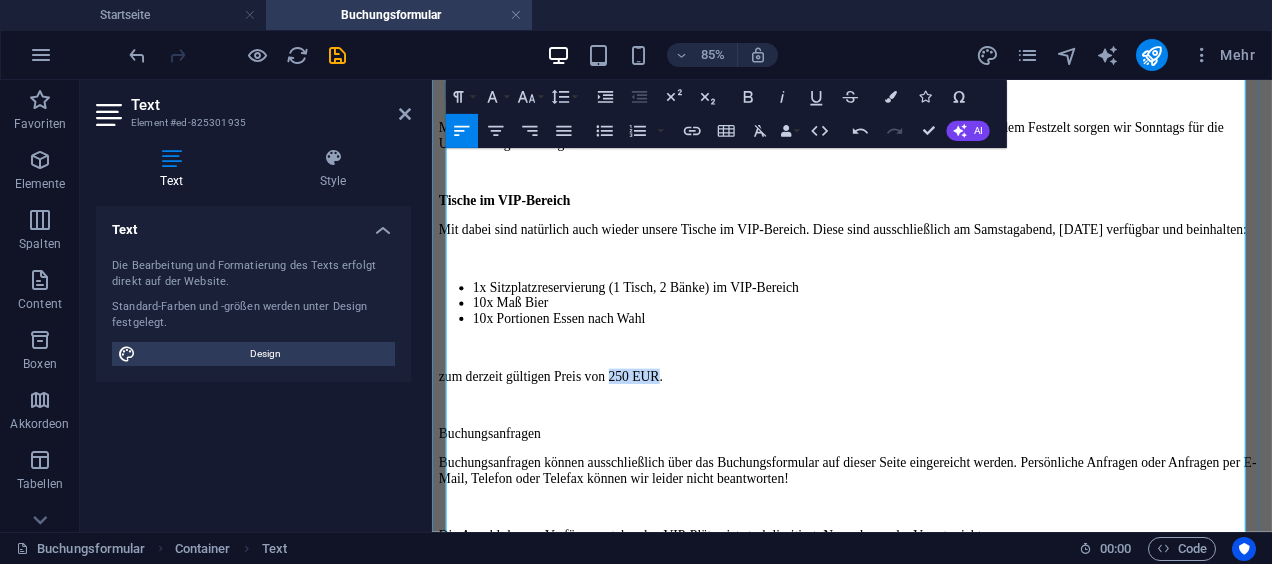 drag, startPoint x: 657, startPoint y: 501, endPoint x: 717, endPoint y: 501, distance: 60 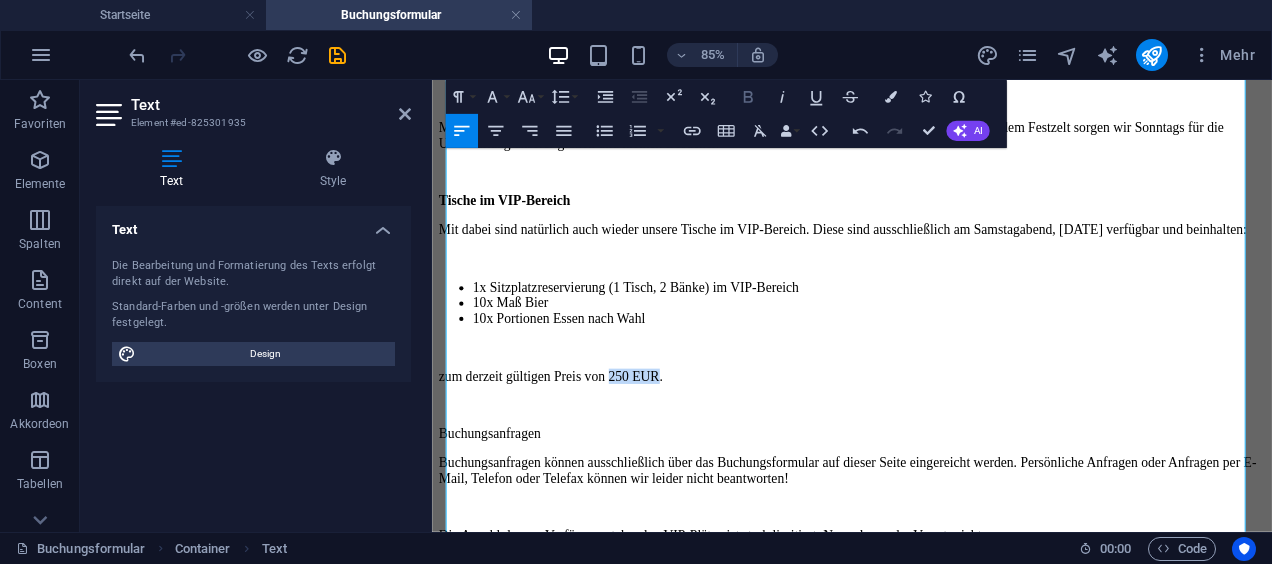 click 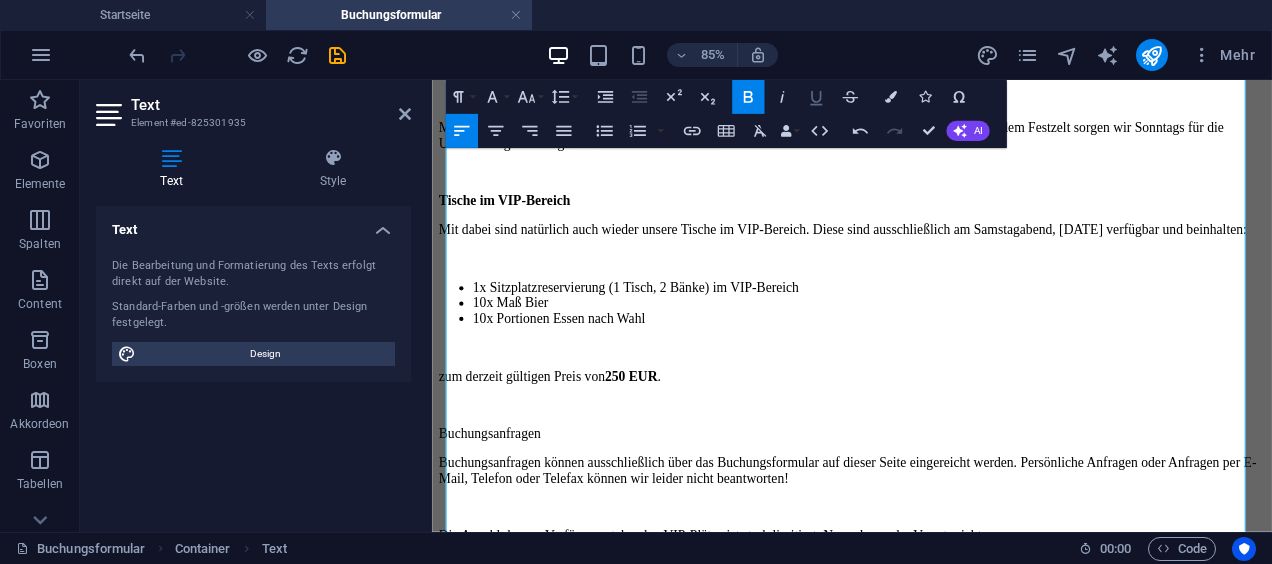 click 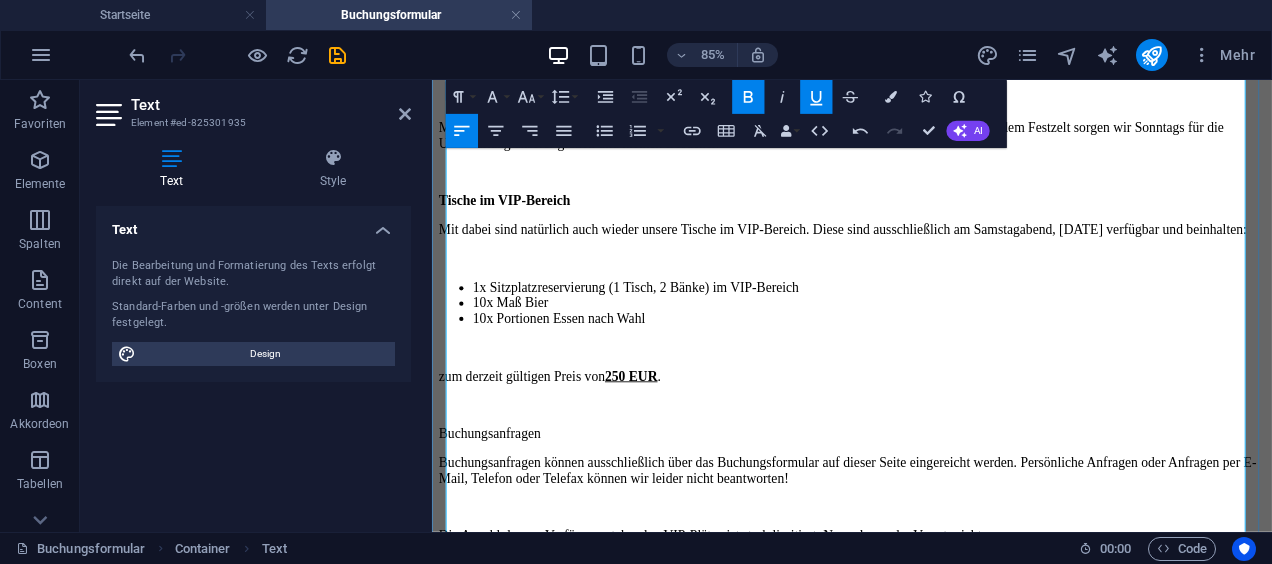 click on "Mit dabei sind natürlich auch wieder unsere Tische im VIP-Bereich. Diese sind ausschließlich am Samstagabend, [DATE] verfügbar und beinhalten:" at bounding box center (926, 257) 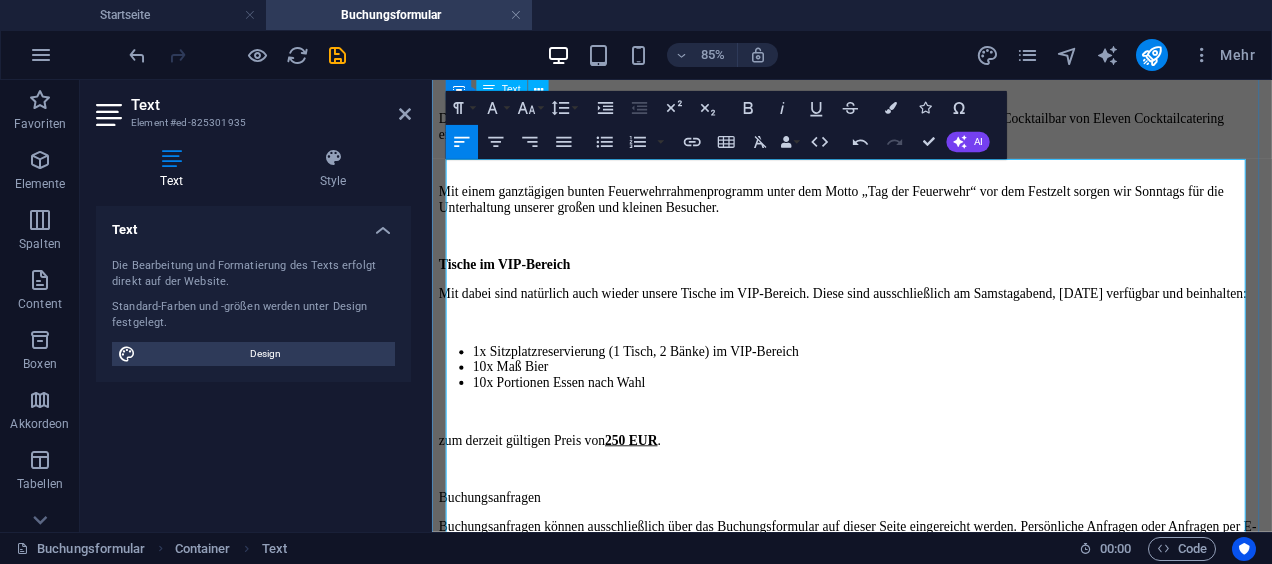scroll, scrollTop: 153, scrollLeft: 0, axis: vertical 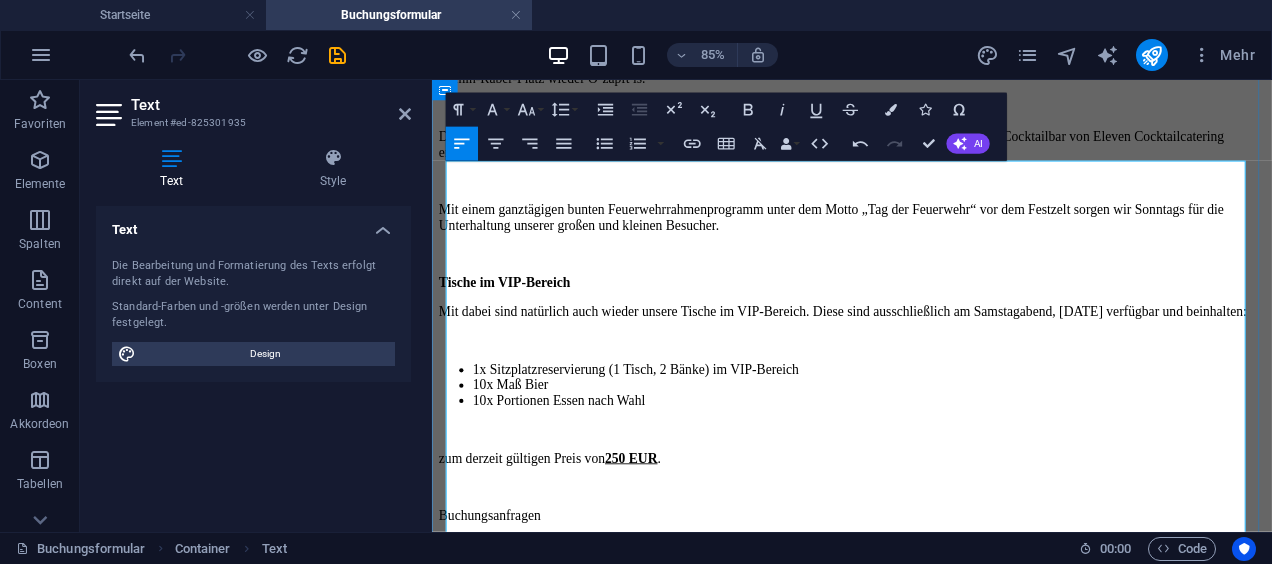 click on "Tische im VIP-Bereich" at bounding box center [517, 318] 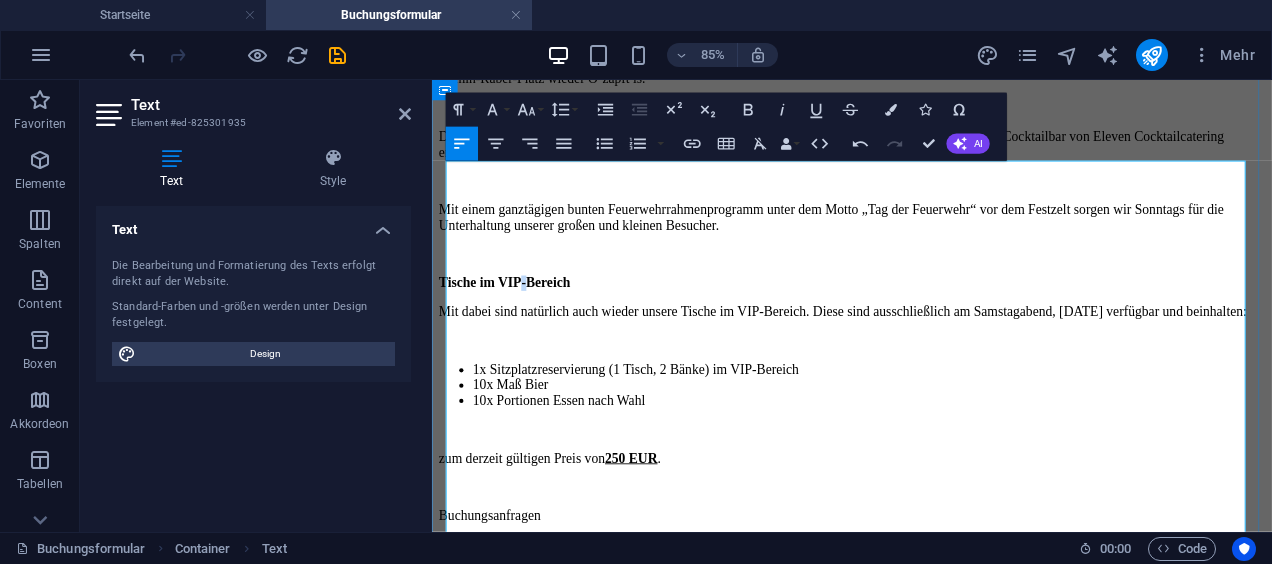 click on "Tische im VIP-Bereich" at bounding box center (517, 318) 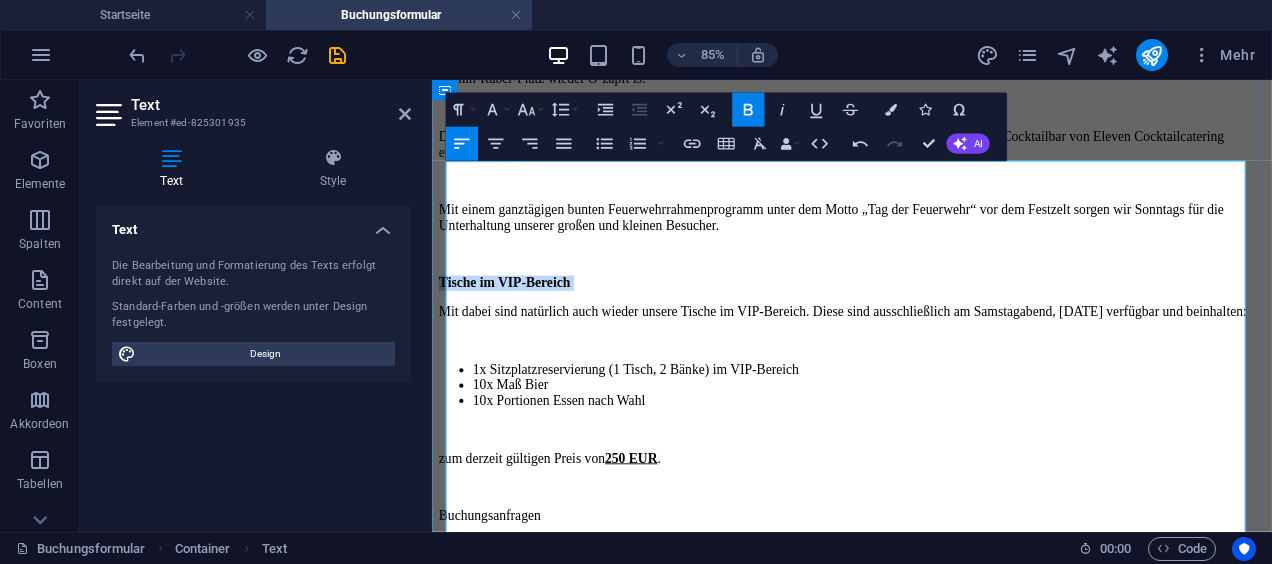 click on "Tische im VIP-Bereich" at bounding box center (517, 318) 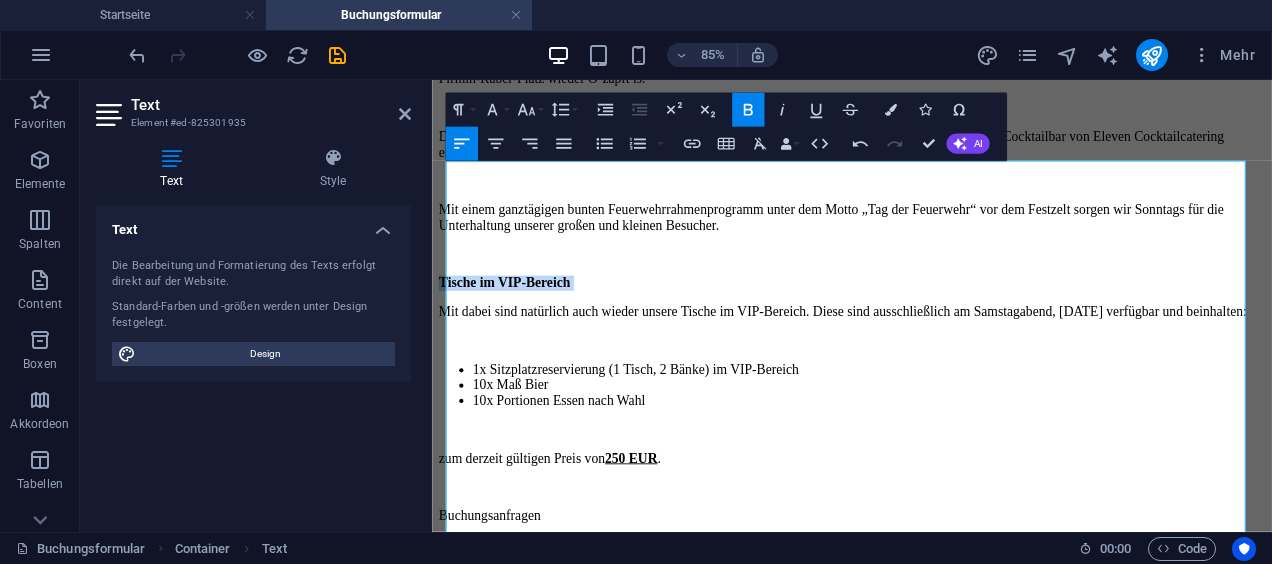 click 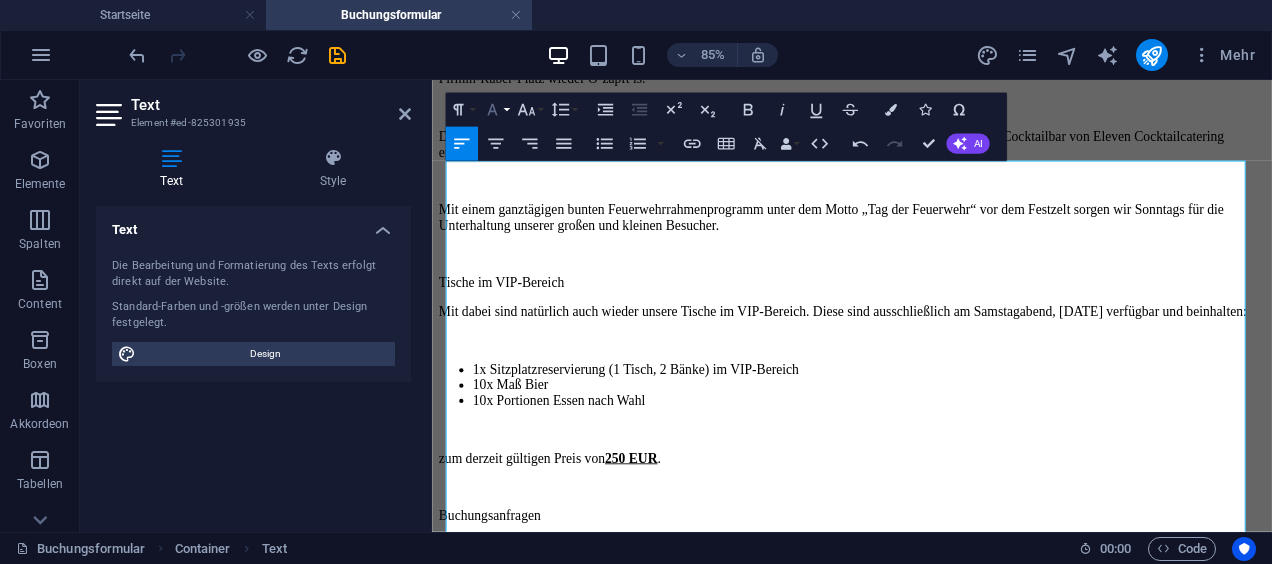 click 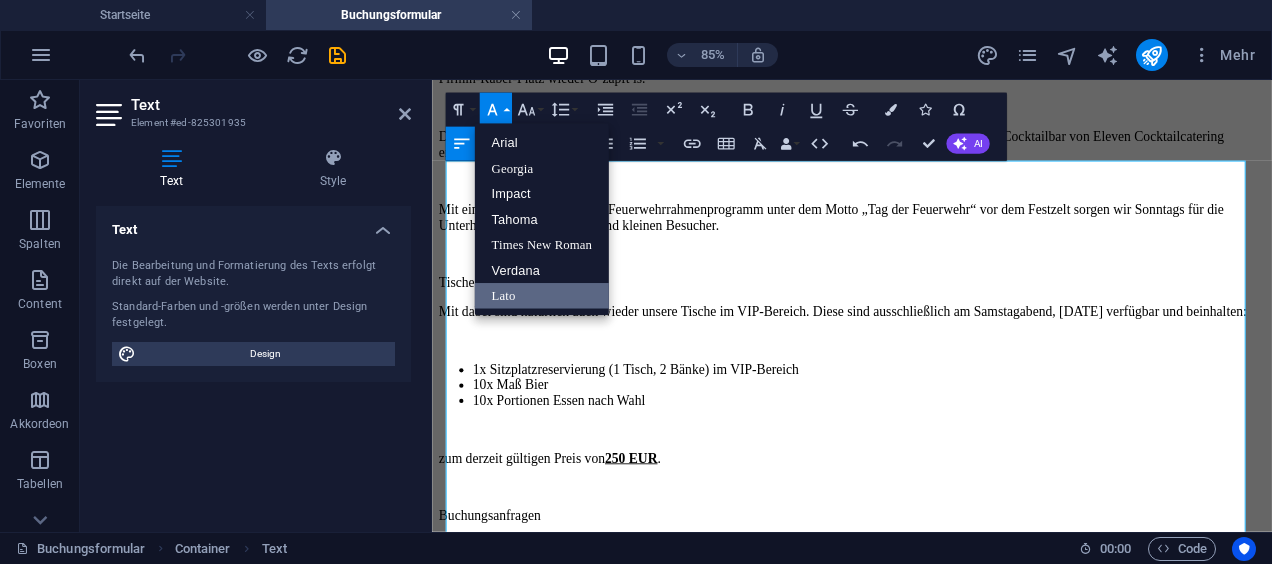 scroll, scrollTop: 0, scrollLeft: 0, axis: both 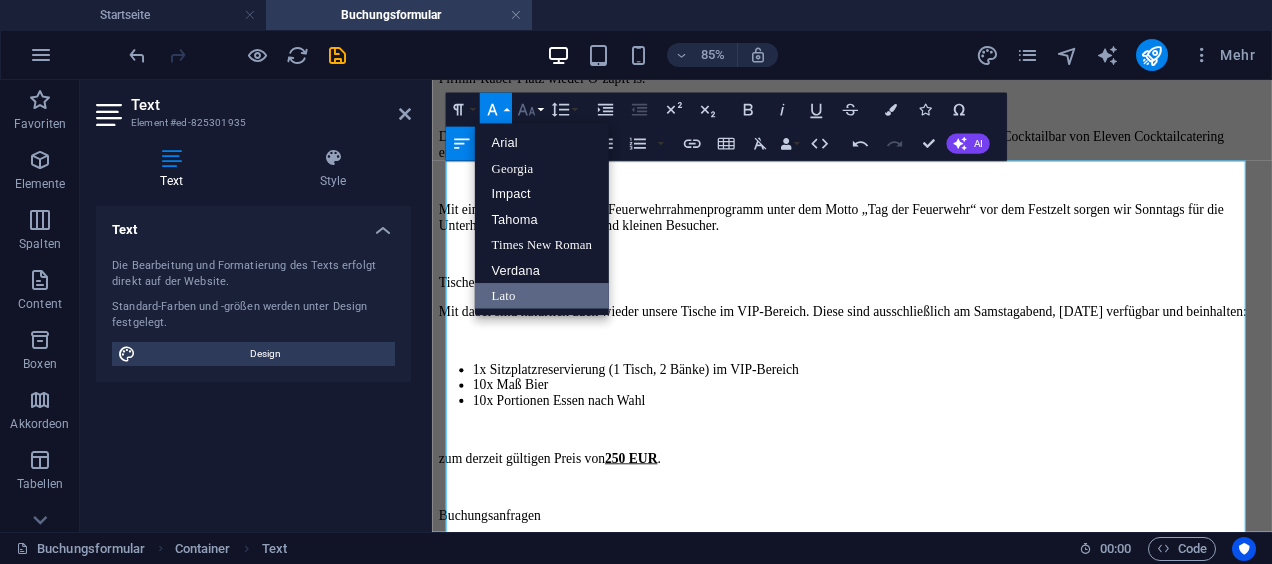 click 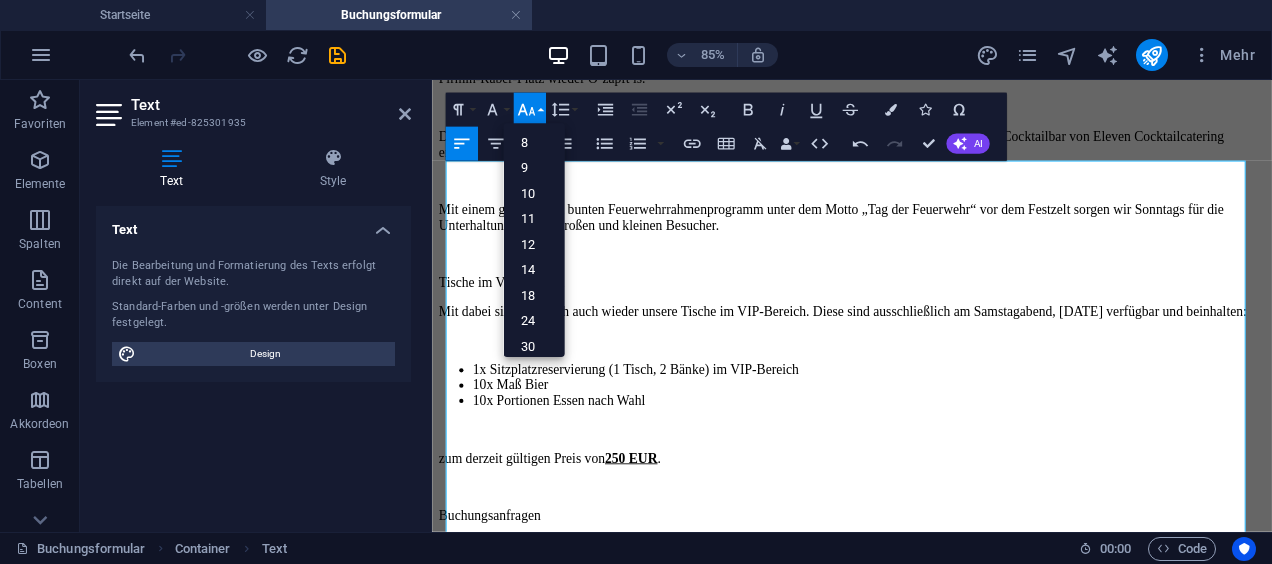 click 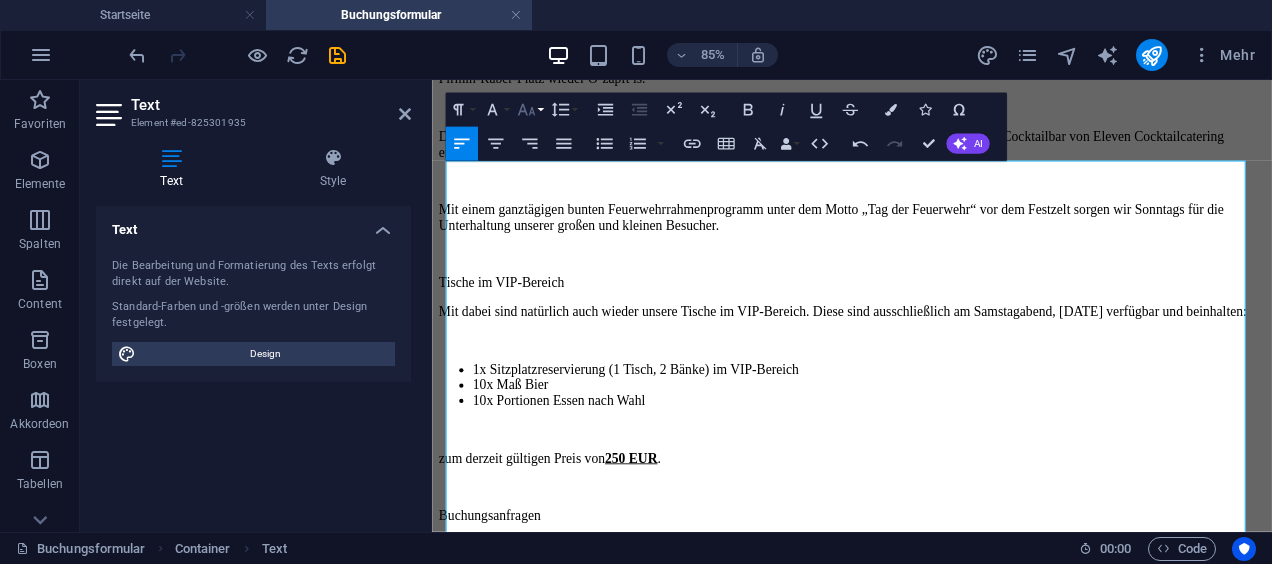 click 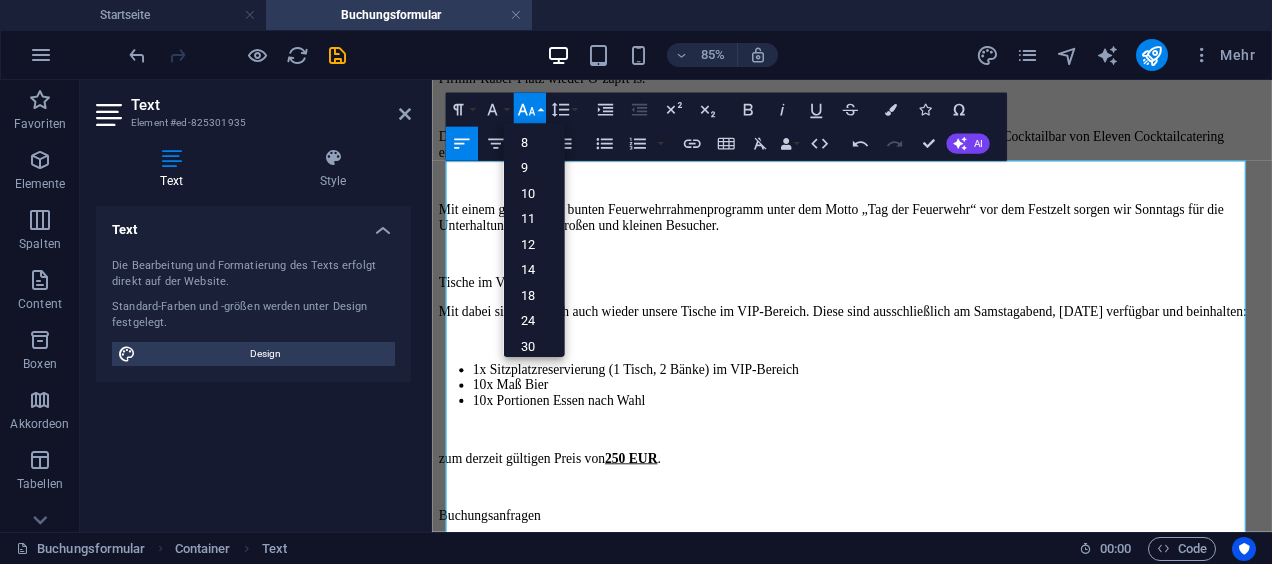 click 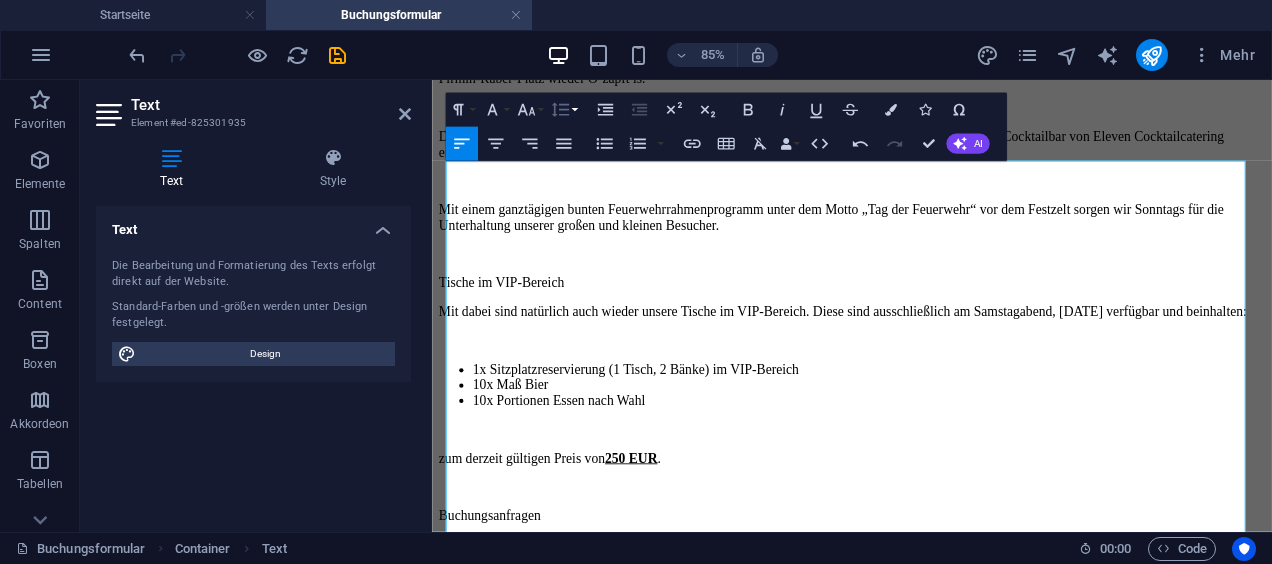 click 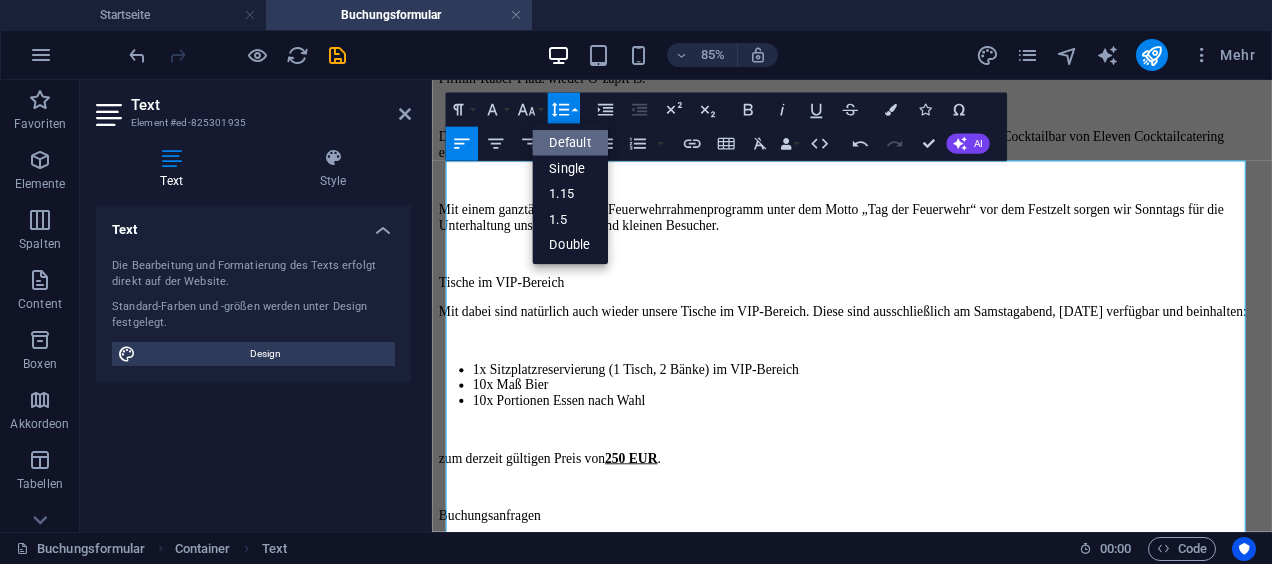 scroll, scrollTop: 0, scrollLeft: 0, axis: both 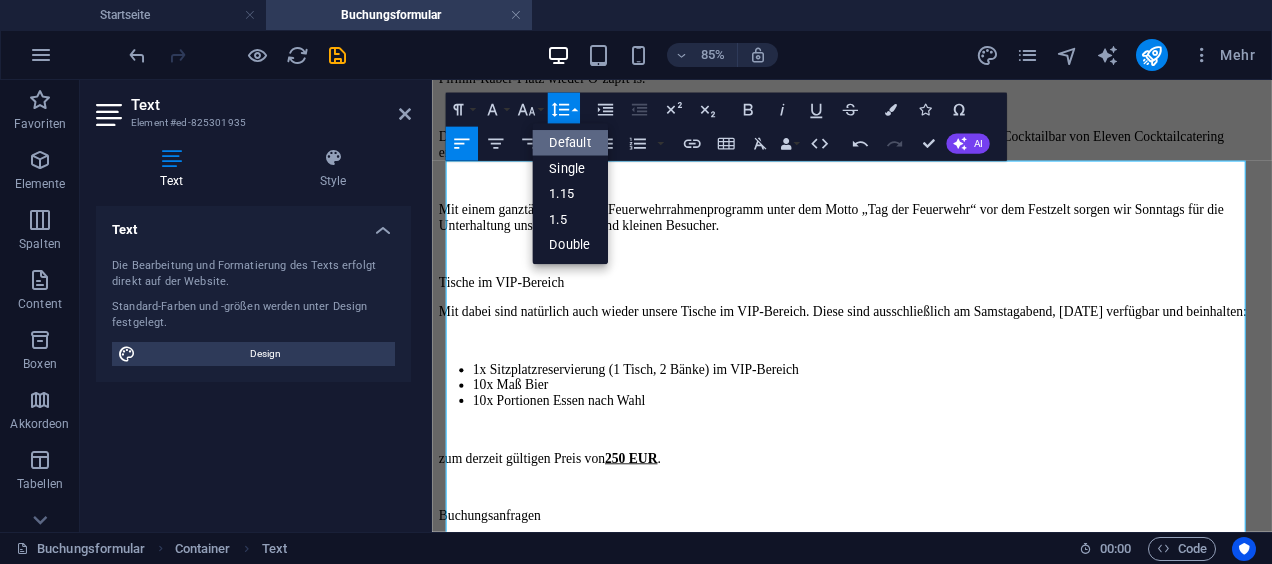 click 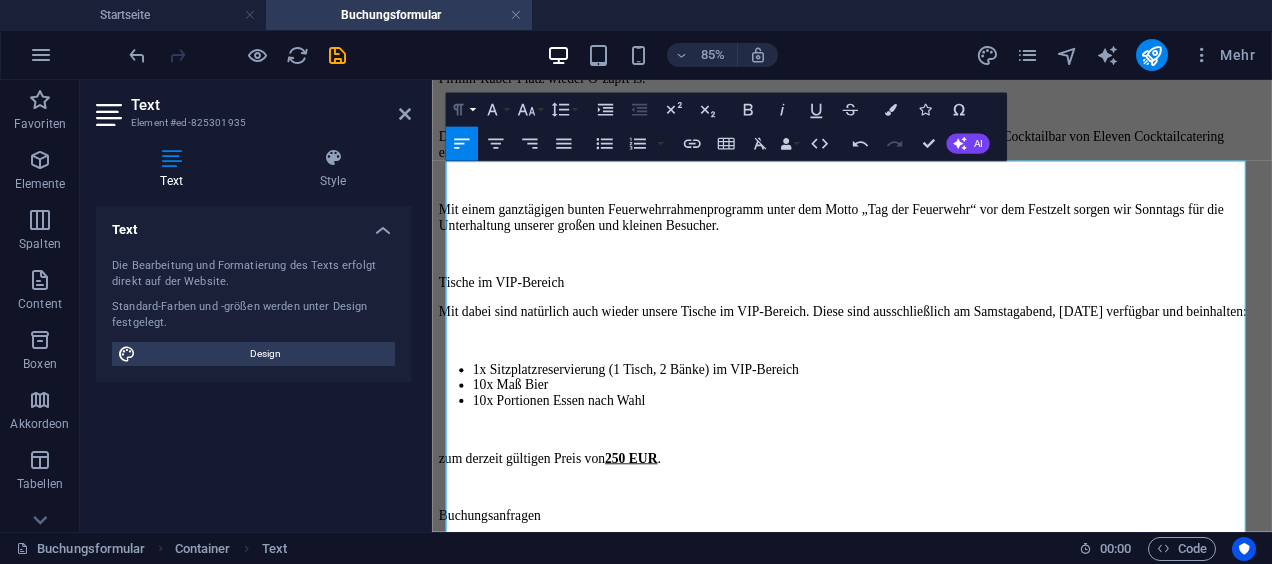 click on "Paragraph Format" at bounding box center [462, 109] 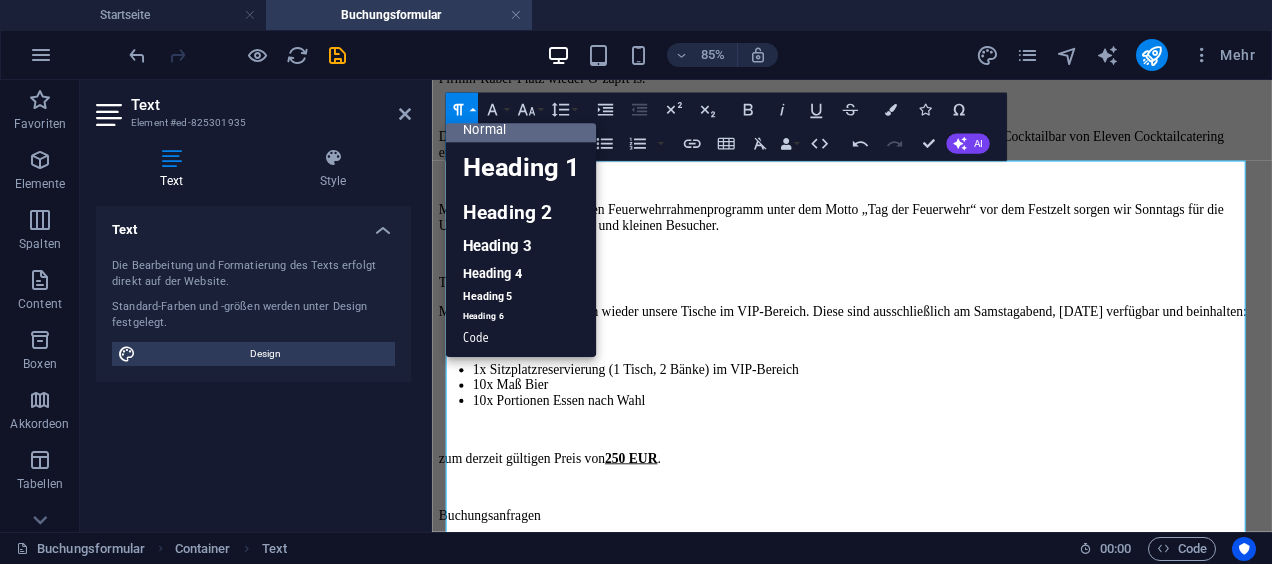 scroll, scrollTop: 16, scrollLeft: 0, axis: vertical 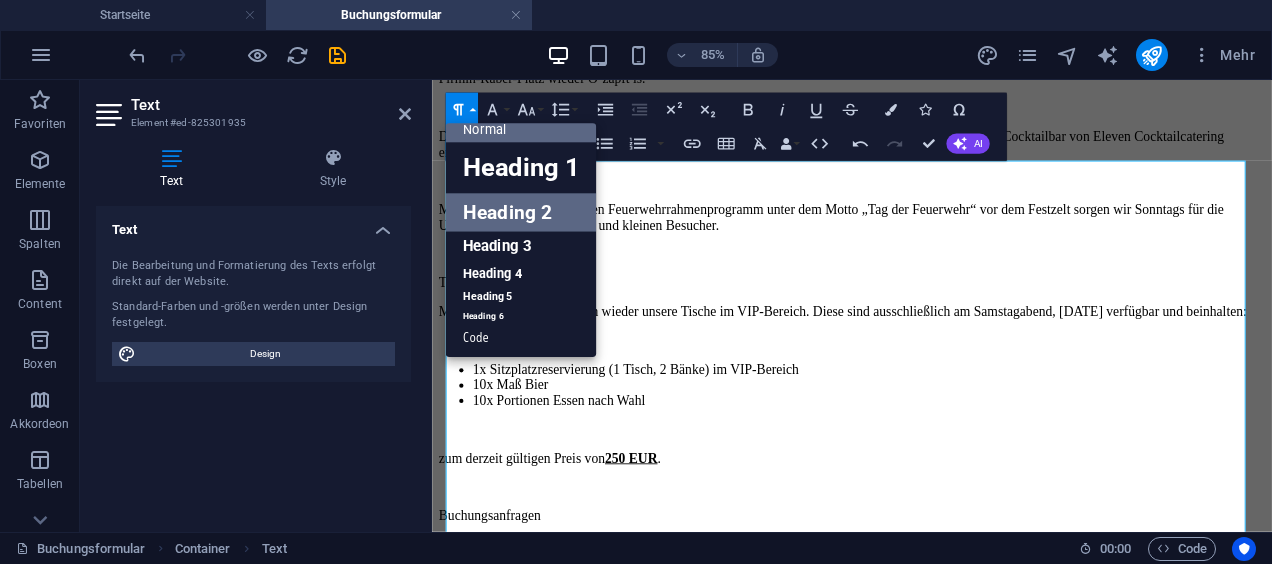 click on "Heading 2" at bounding box center (521, 212) 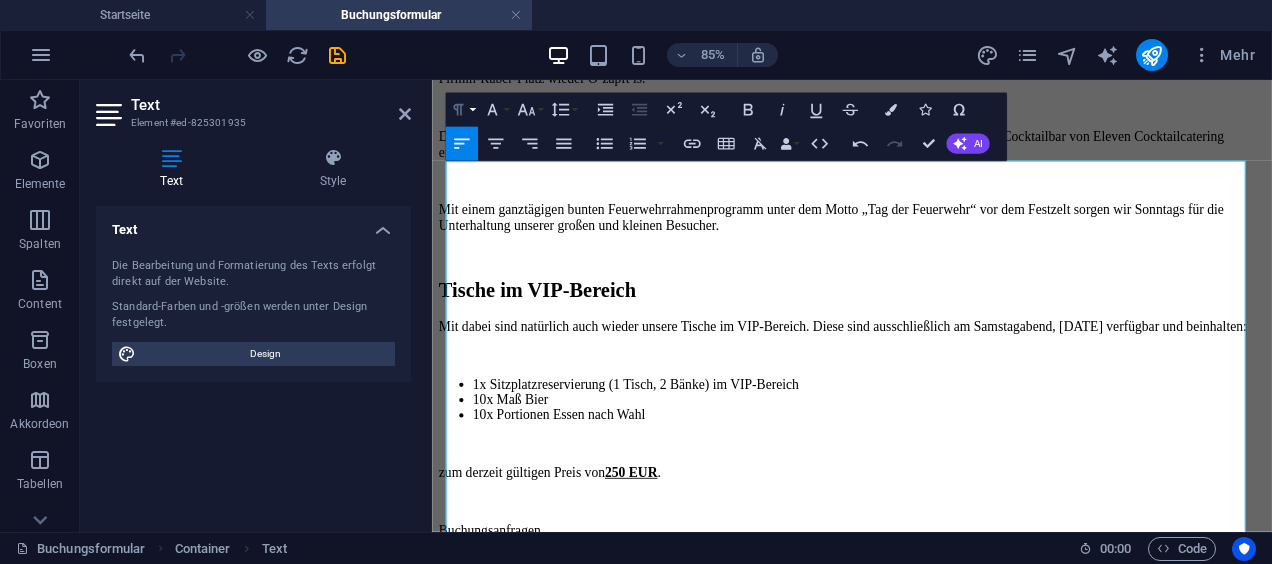 click 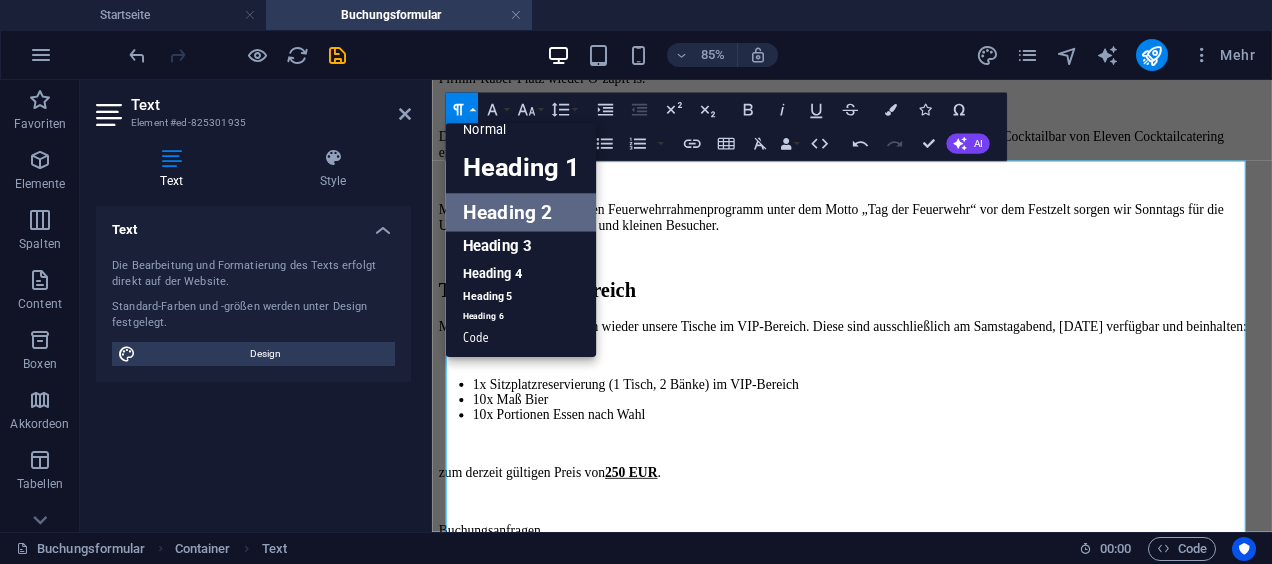 scroll, scrollTop: 16, scrollLeft: 0, axis: vertical 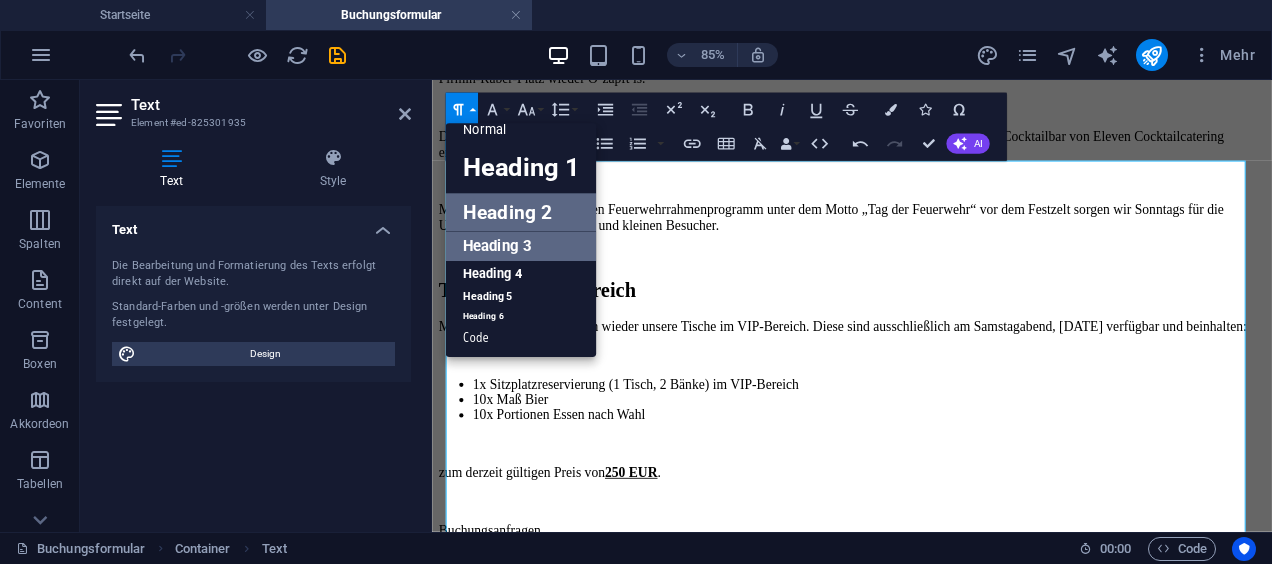 click on "Heading 3" at bounding box center [521, 246] 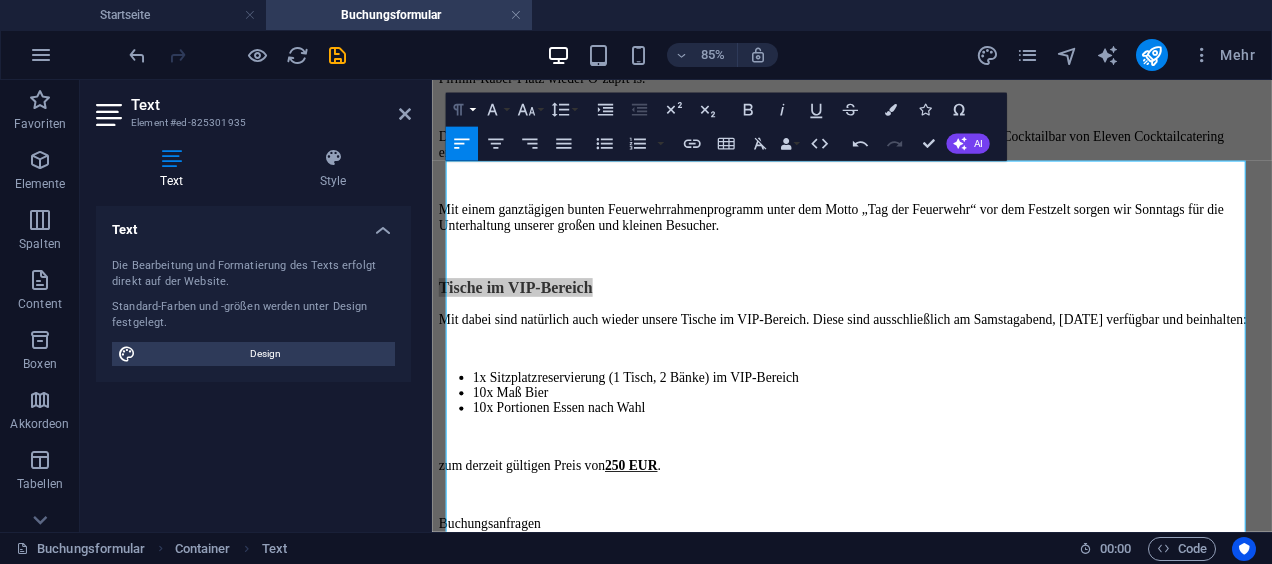 click 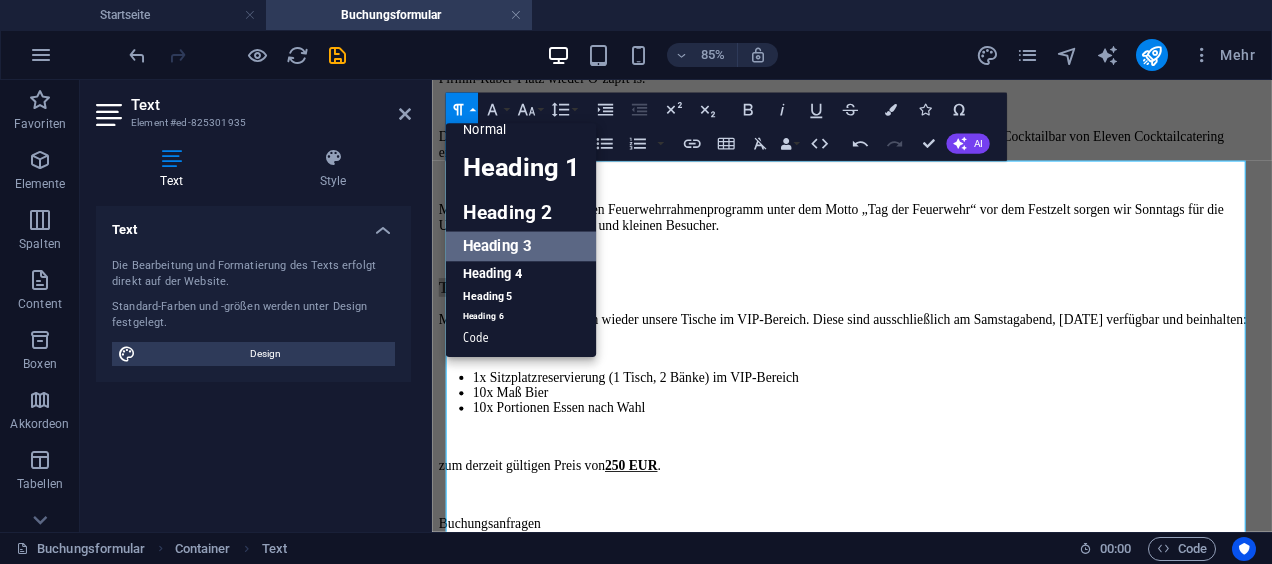 scroll, scrollTop: 16, scrollLeft: 0, axis: vertical 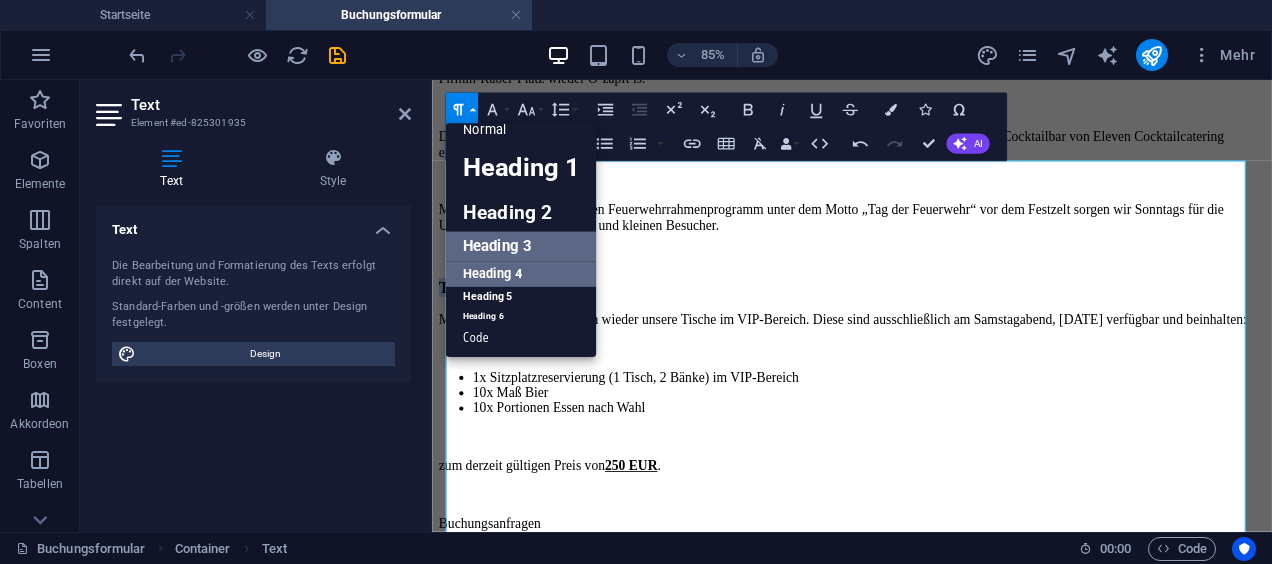click on "Heading 4" at bounding box center (521, 274) 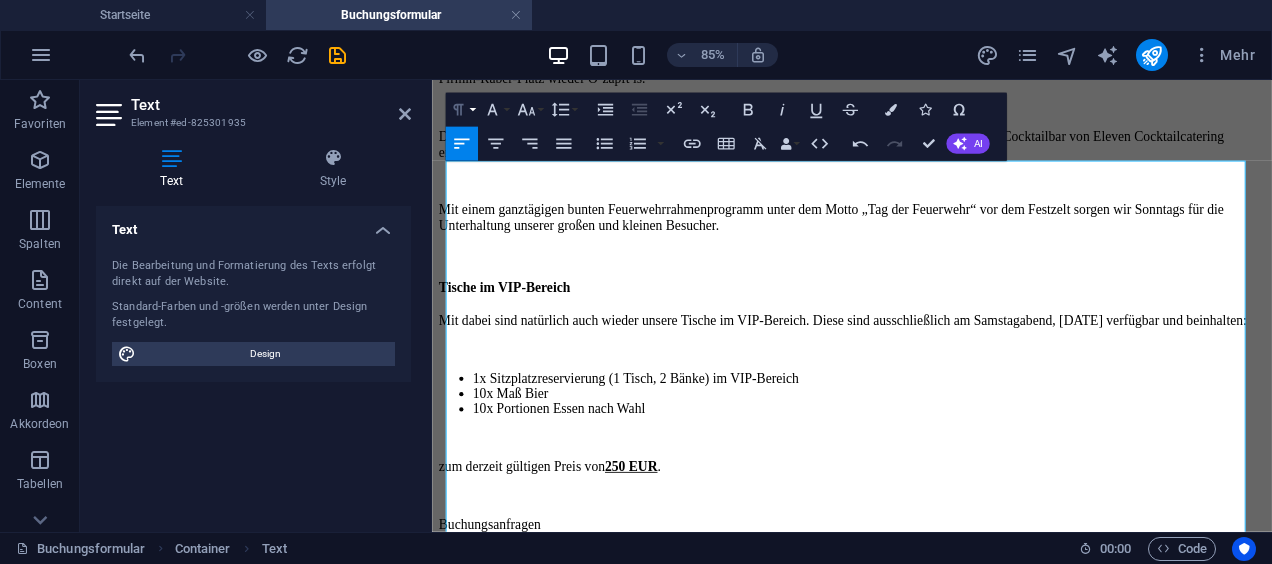 click 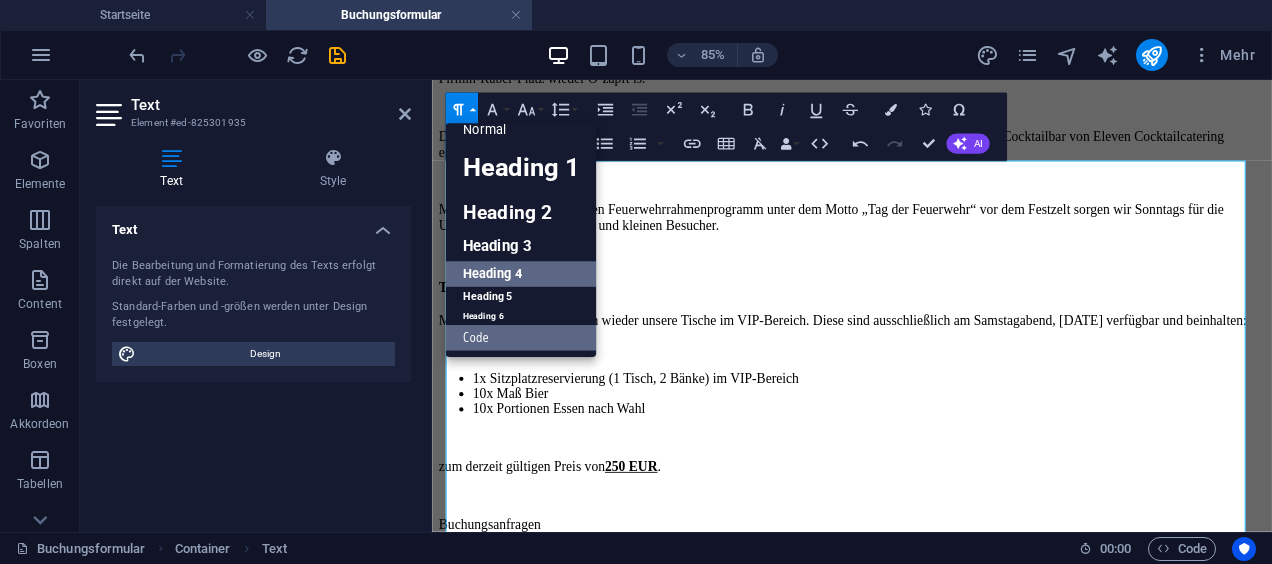scroll, scrollTop: 16, scrollLeft: 0, axis: vertical 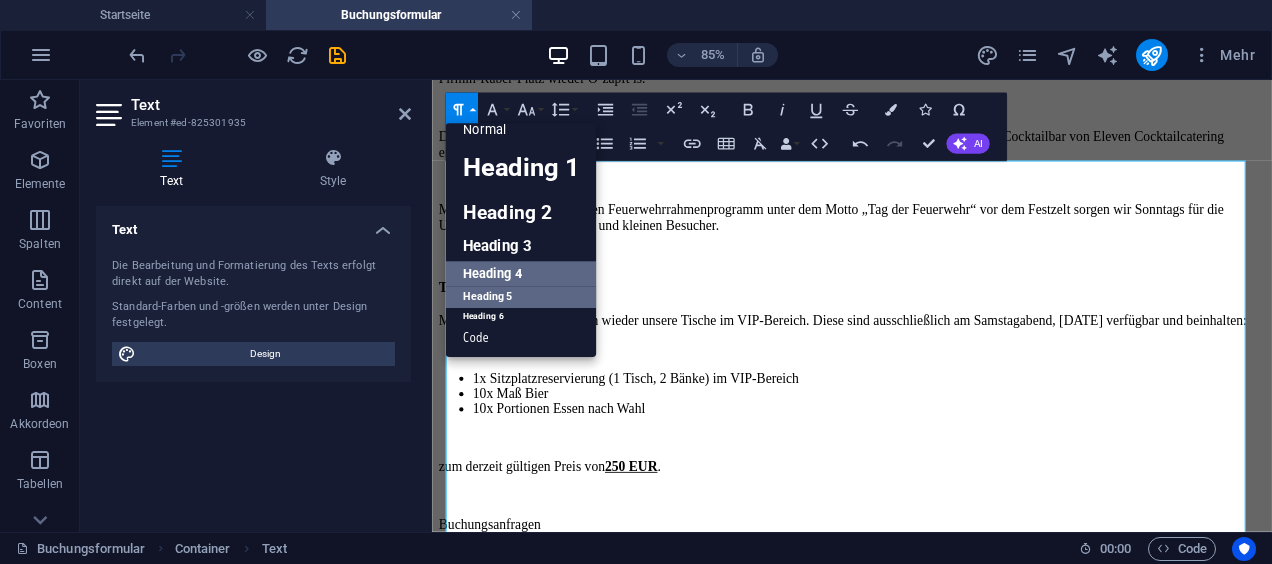 click on "Heading 5" at bounding box center (521, 296) 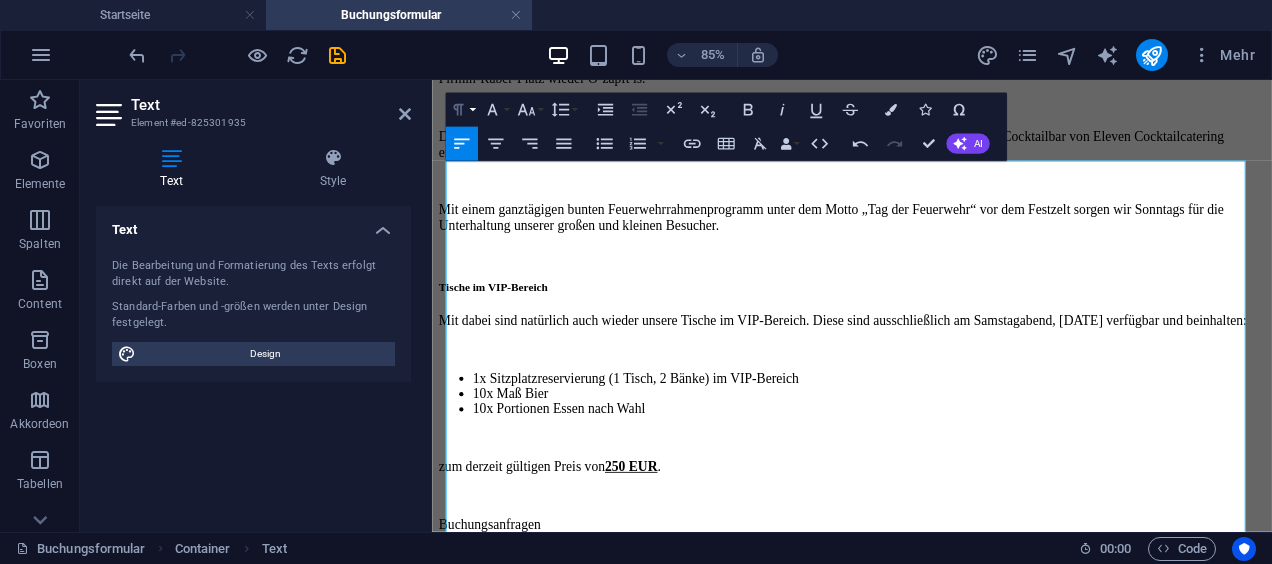click 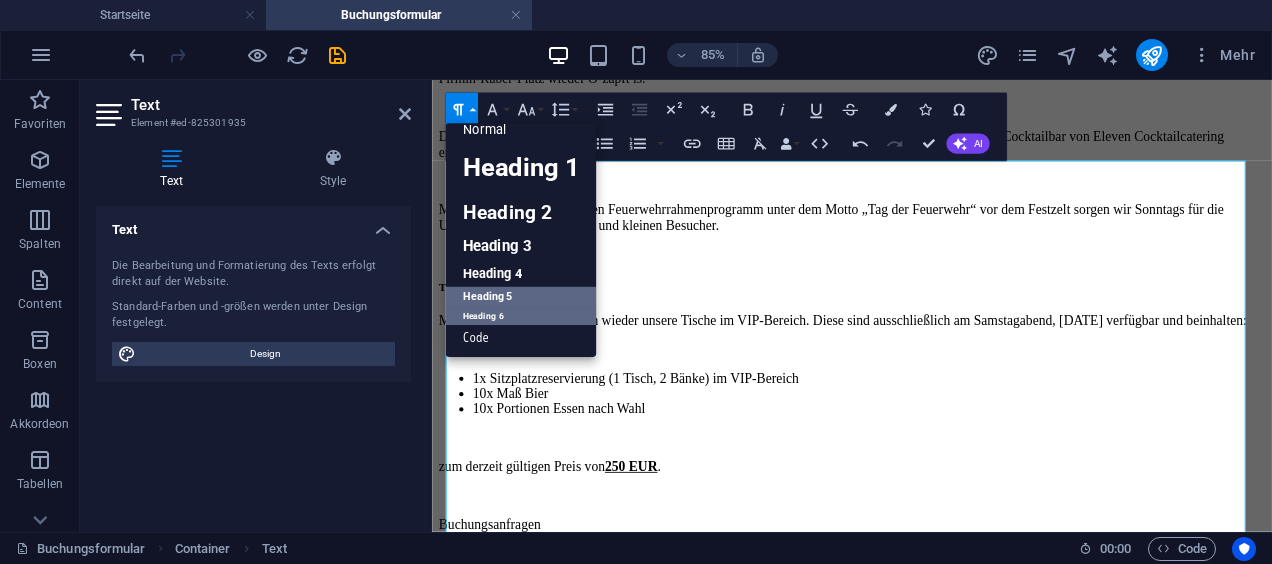 scroll, scrollTop: 16, scrollLeft: 0, axis: vertical 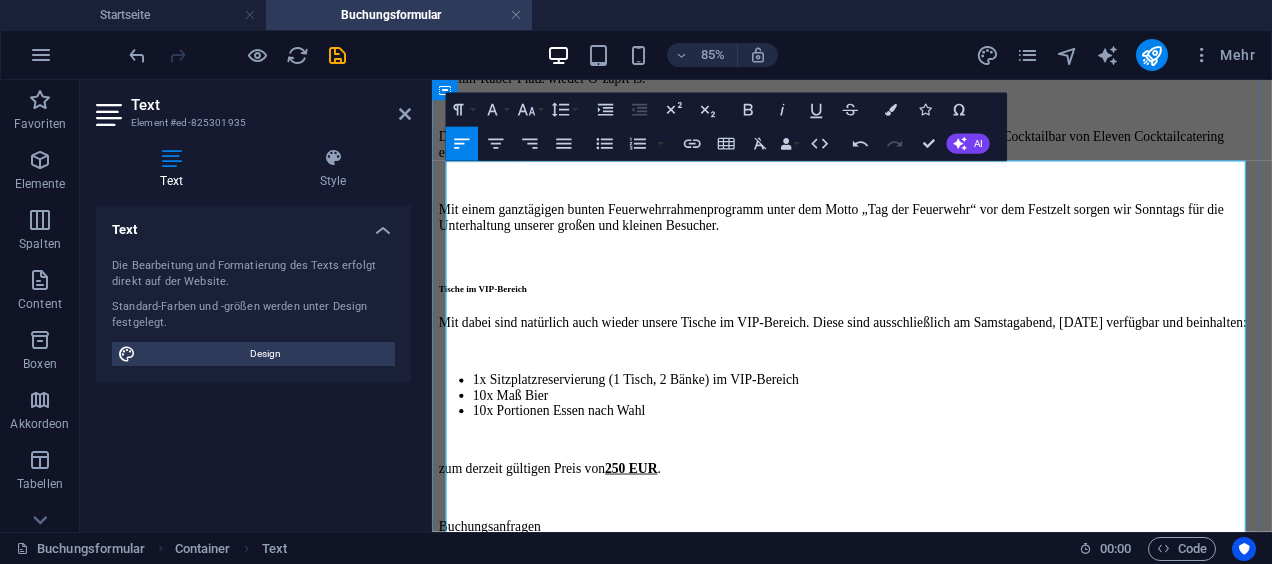 click on "Mit einem ganztägigen bunten Feuerwehrrahmenprogramm unter dem Motto „Tag der Feuerwehr“ vor dem Festzelt sorgen wir Sonntags für die Unterhaltung unserer großen und kleinen Besucher." at bounding box center (926, 242) 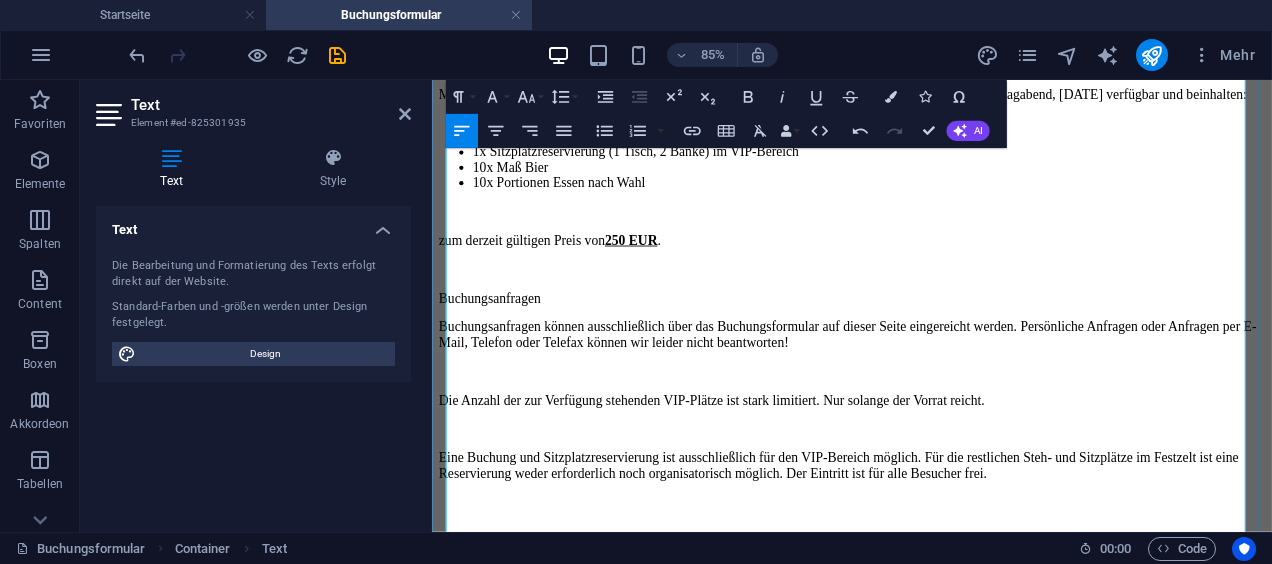 scroll, scrollTop: 423, scrollLeft: 0, axis: vertical 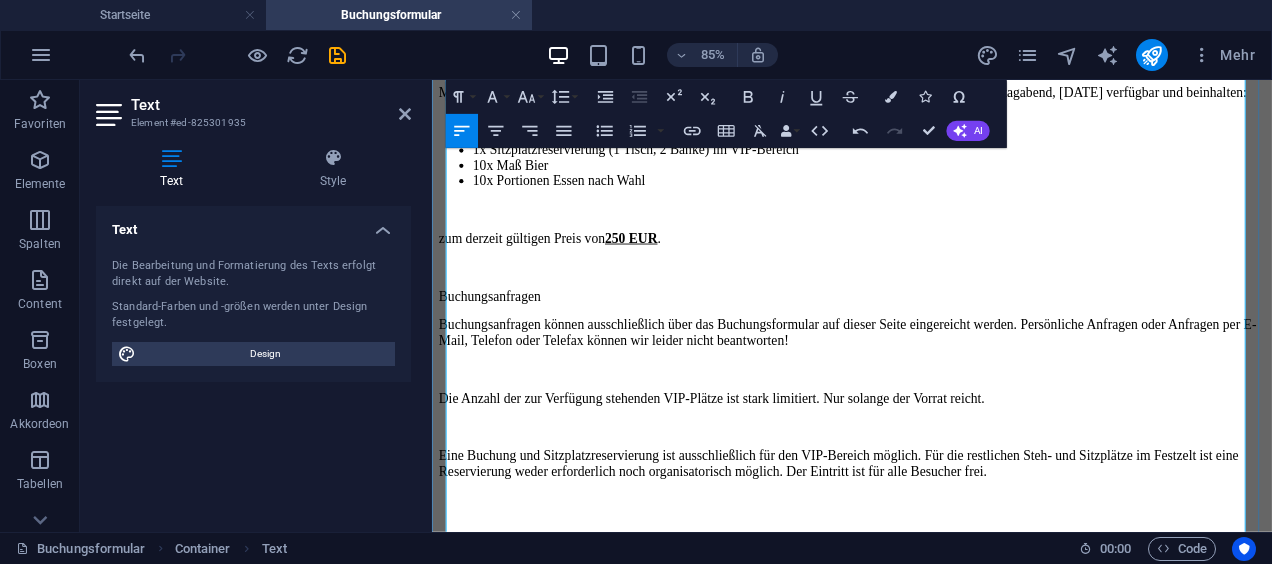 click on "Buchungsanfragen" at bounding box center [926, 335] 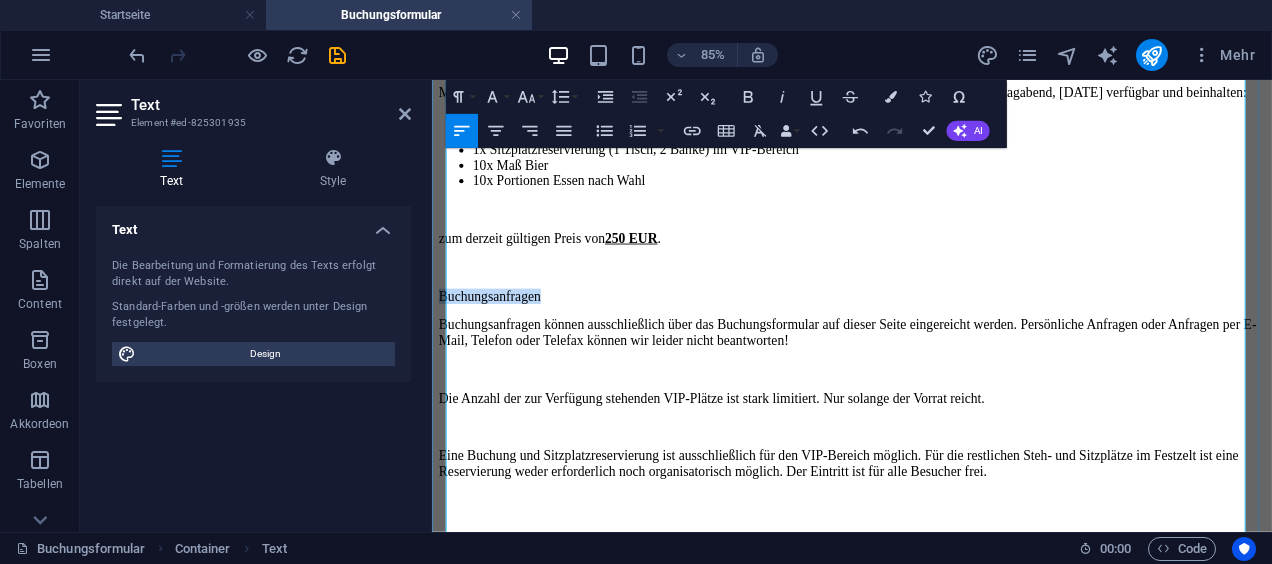 click on "Buchungsanfragen" at bounding box center (926, 335) 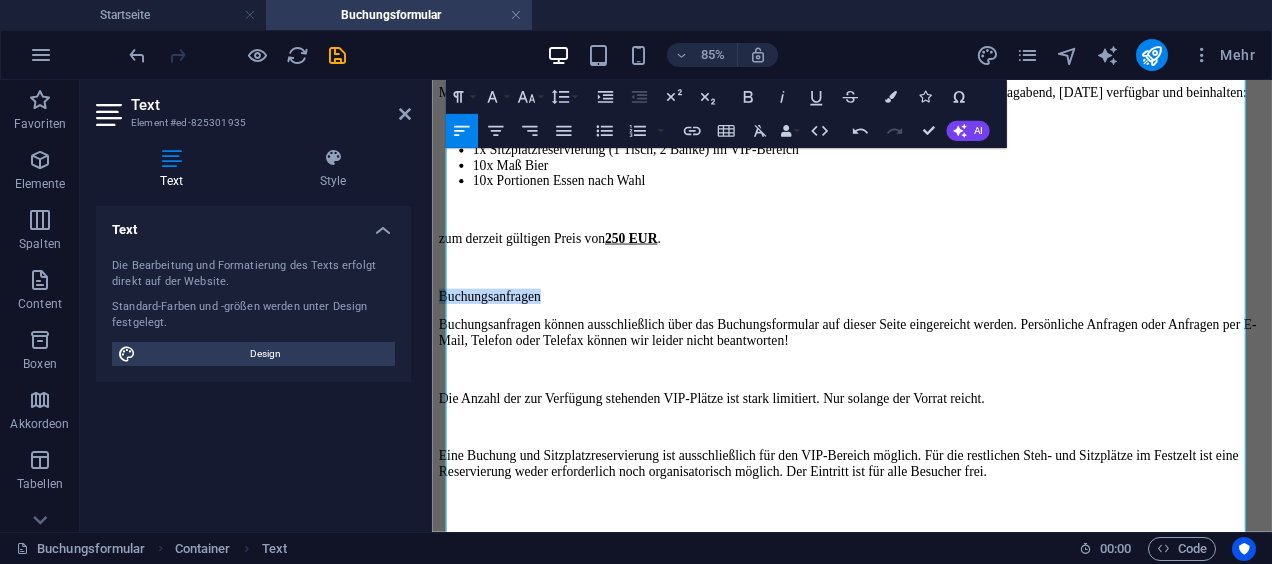 click 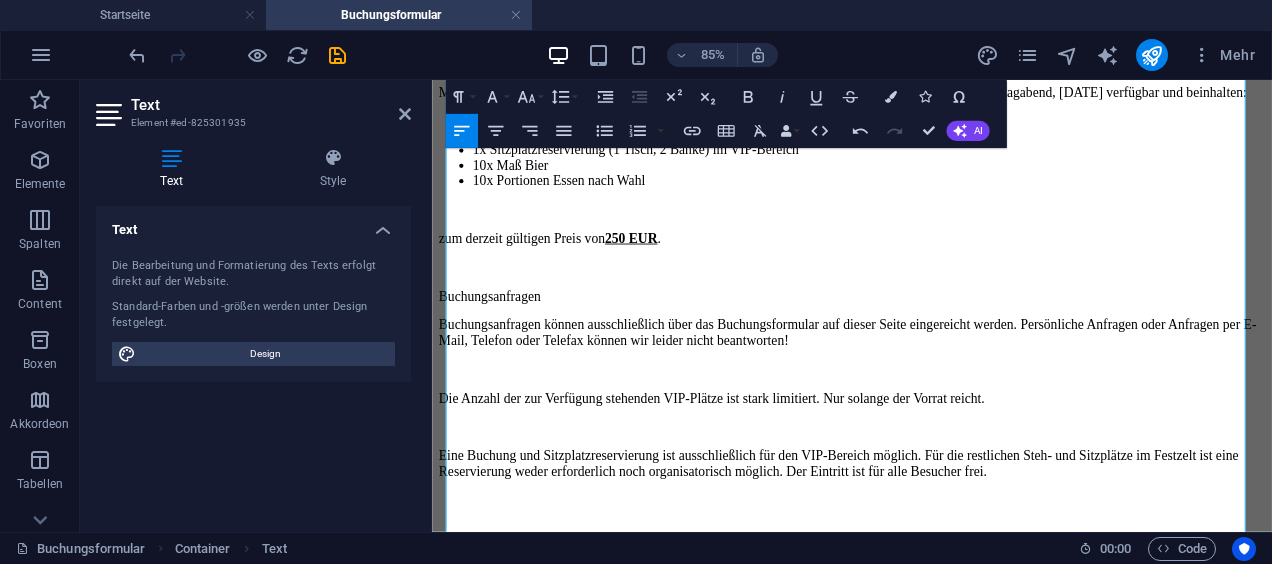 click 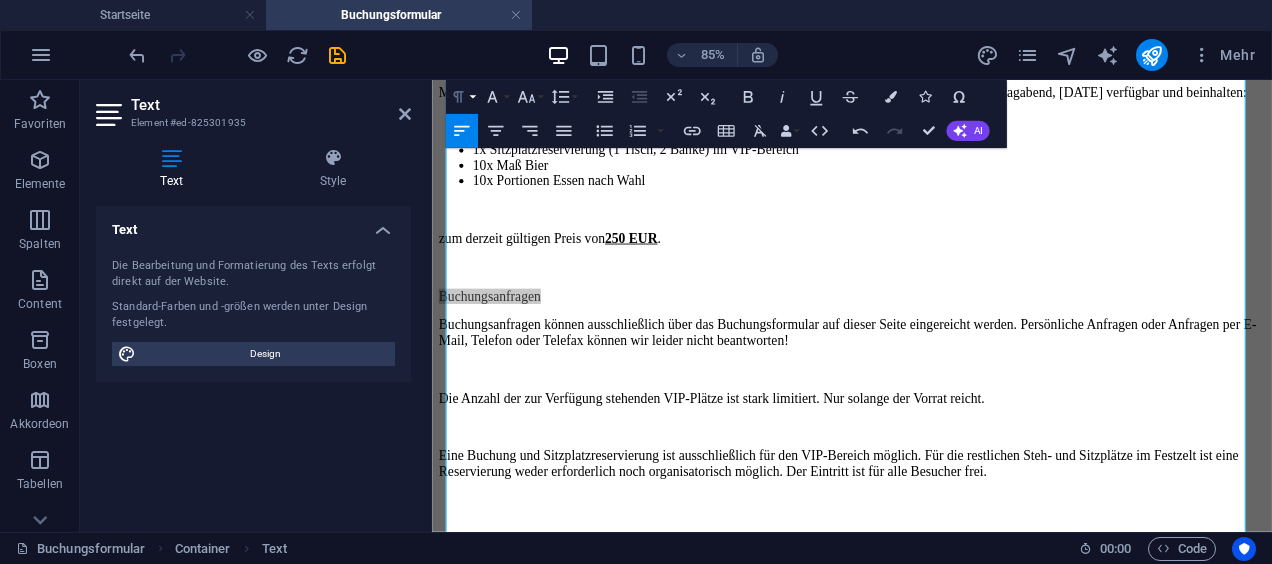 click 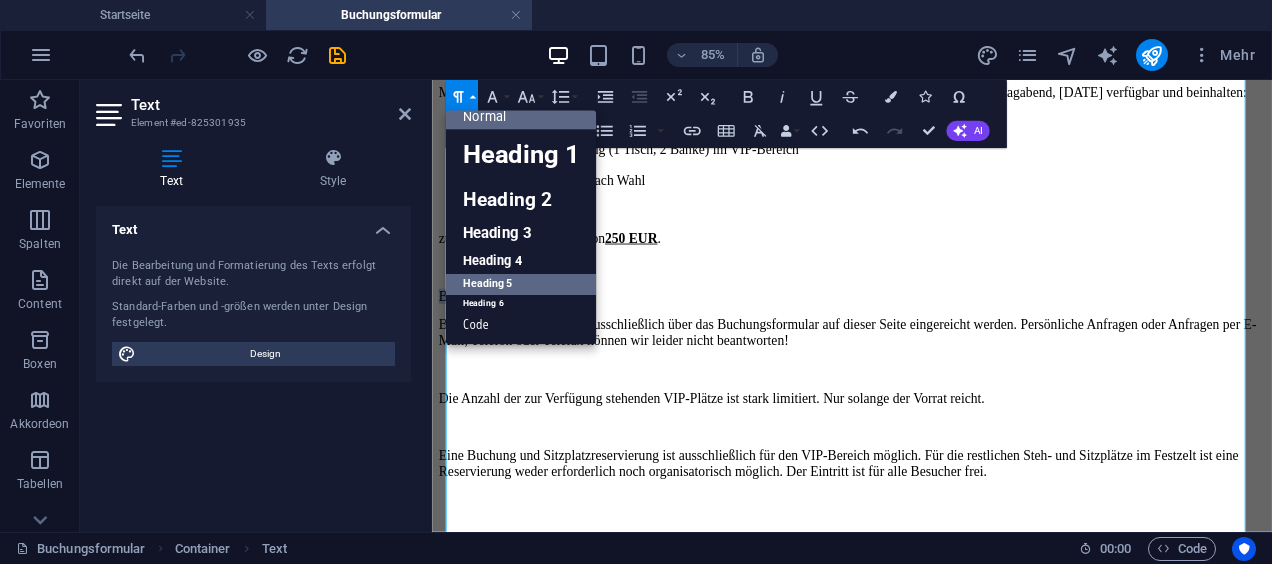 click on "Heading 5" at bounding box center (521, 284) 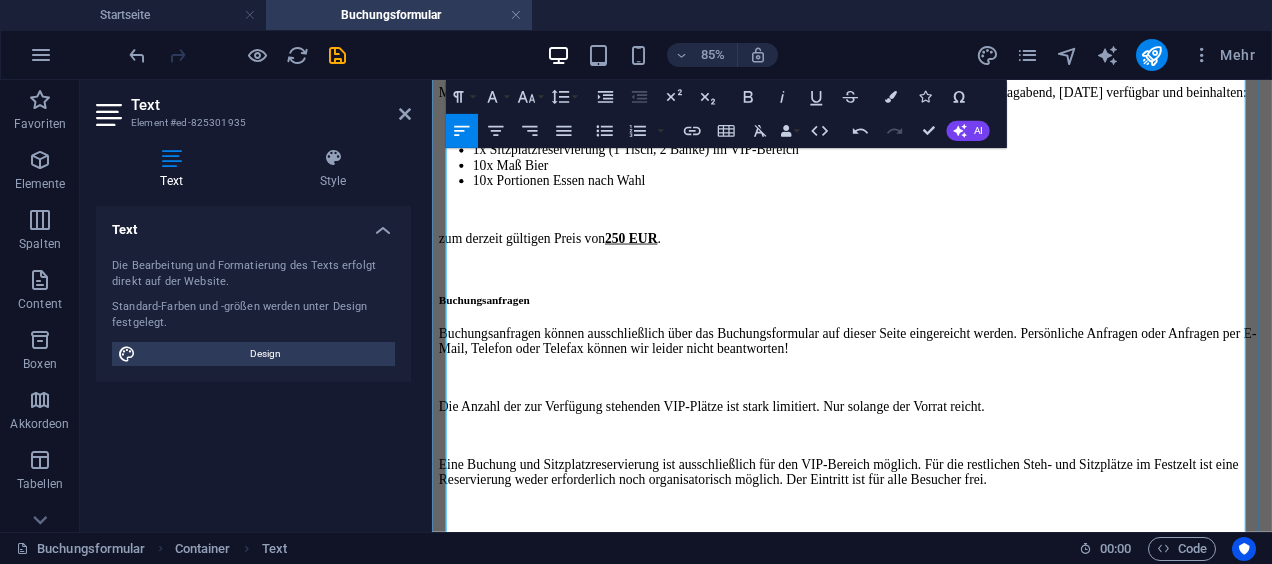 click on "zum derzeit gültigen Preis von  250 EUR ." at bounding box center [926, 267] 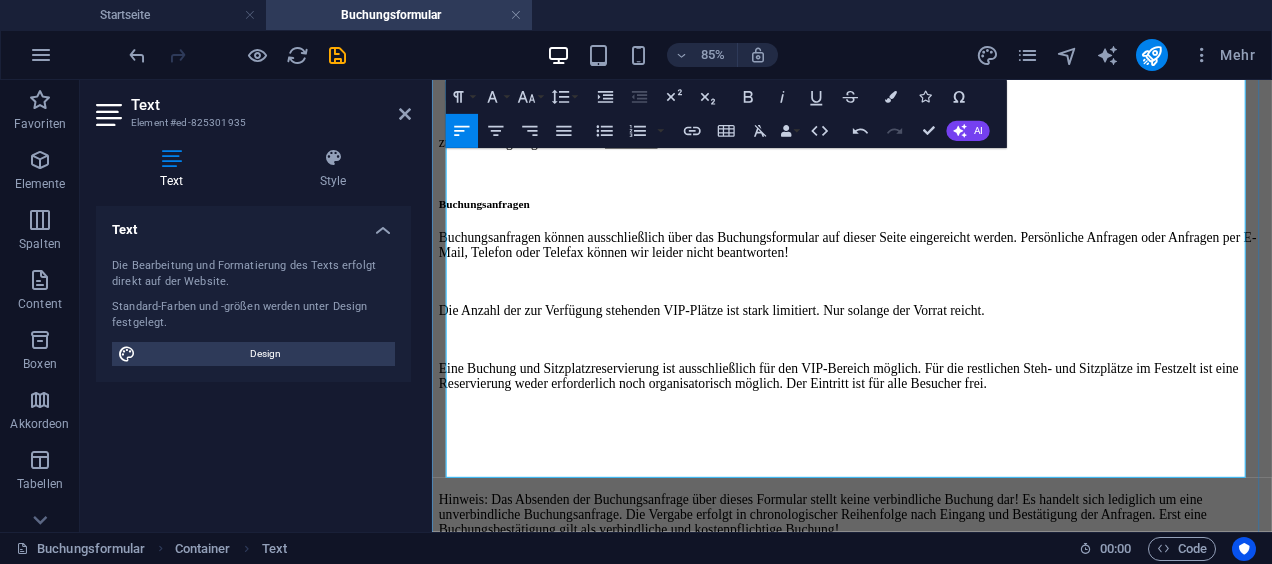 scroll, scrollTop: 583, scrollLeft: 0, axis: vertical 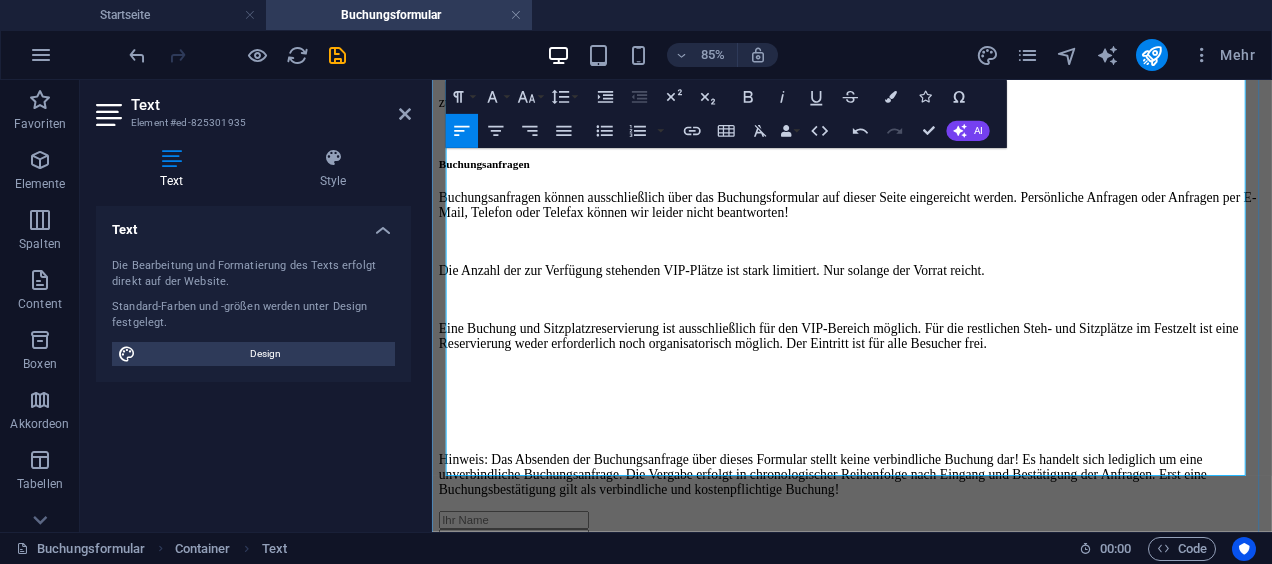 click at bounding box center (926, 459) 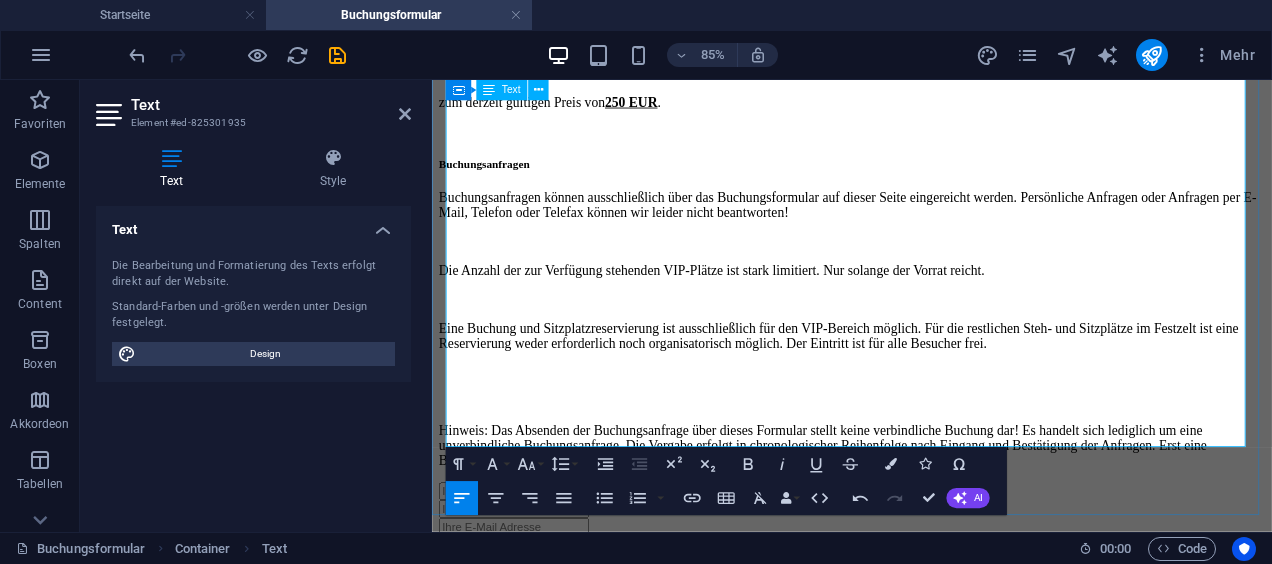 scroll, scrollTop: 597, scrollLeft: 0, axis: vertical 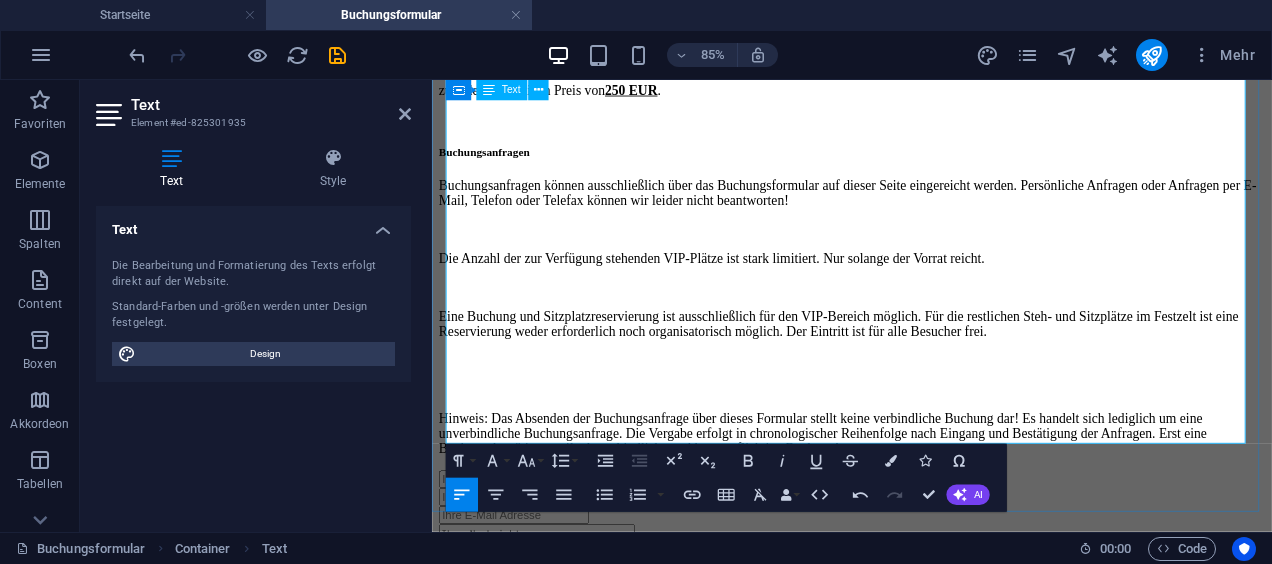 click on "Hinweis: Das Absenden der Buchungsanfrage über dieses Formular stellt keine verbindliche Buchung dar! Es handelt sich lediglich um eine unverbindliche Buchungsanfrage. Die Vergabe erfolgt in chronologischer Reihenfolge nach Eingang und Bestätigung der Anfragen. Erst eine Buchungsbestätigung gilt als verbindliche und kostenpflichtige Buchung!" at bounding box center (926, 497) 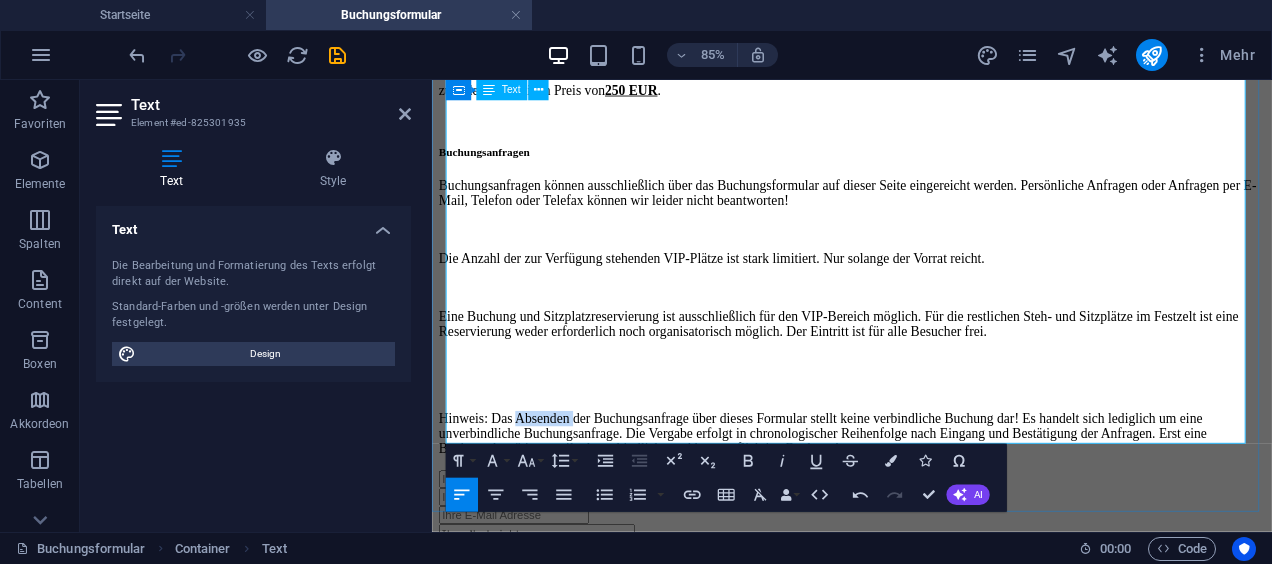 click on "Hinweis: Das Absenden der Buchungsanfrage über dieses Formular stellt keine verbindliche Buchung dar! Es handelt sich lediglich um eine unverbindliche Buchungsanfrage. Die Vergabe erfolgt in chronologischer Reihenfolge nach Eingang und Bestätigung der Anfragen. Erst eine Buchungsbestätigung gilt als verbindliche und kostenpflichtige Buchung!" at bounding box center [926, 497] 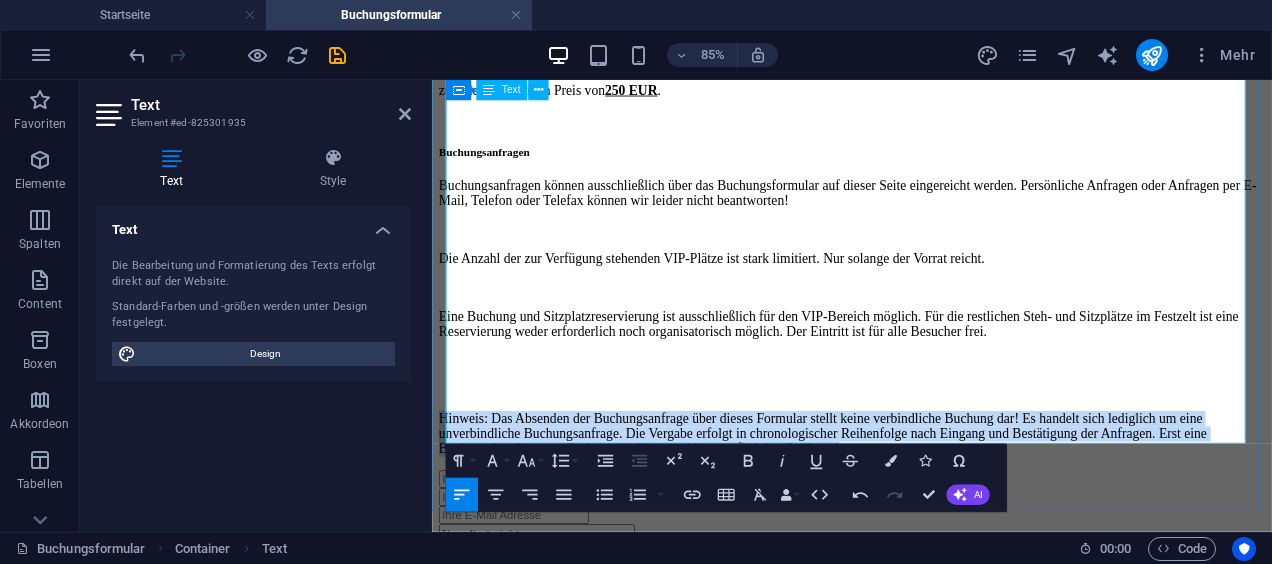 click on "Hinweis: Das Absenden der Buchungsanfrage über dieses Formular stellt keine verbindliche Buchung dar! Es handelt sich lediglich um eine unverbindliche Buchungsanfrage. Die Vergabe erfolgt in chronologischer Reihenfolge nach Eingang und Bestätigung der Anfragen. Erst eine Buchungsbestätigung gilt als verbindliche und kostenpflichtige Buchung!" at bounding box center [926, 497] 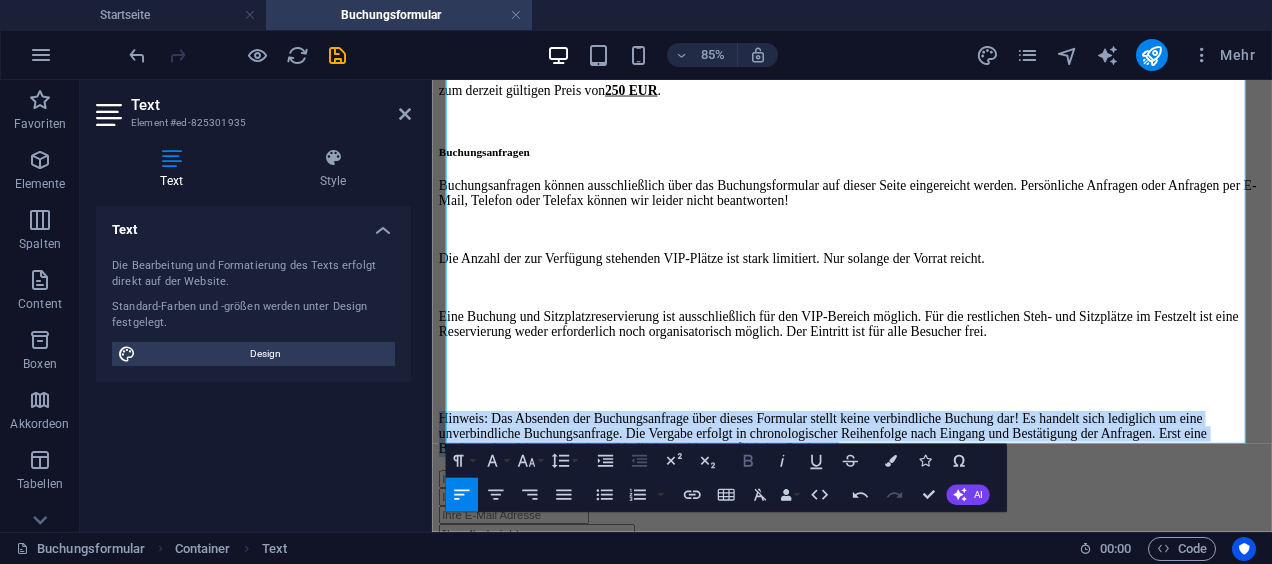 click 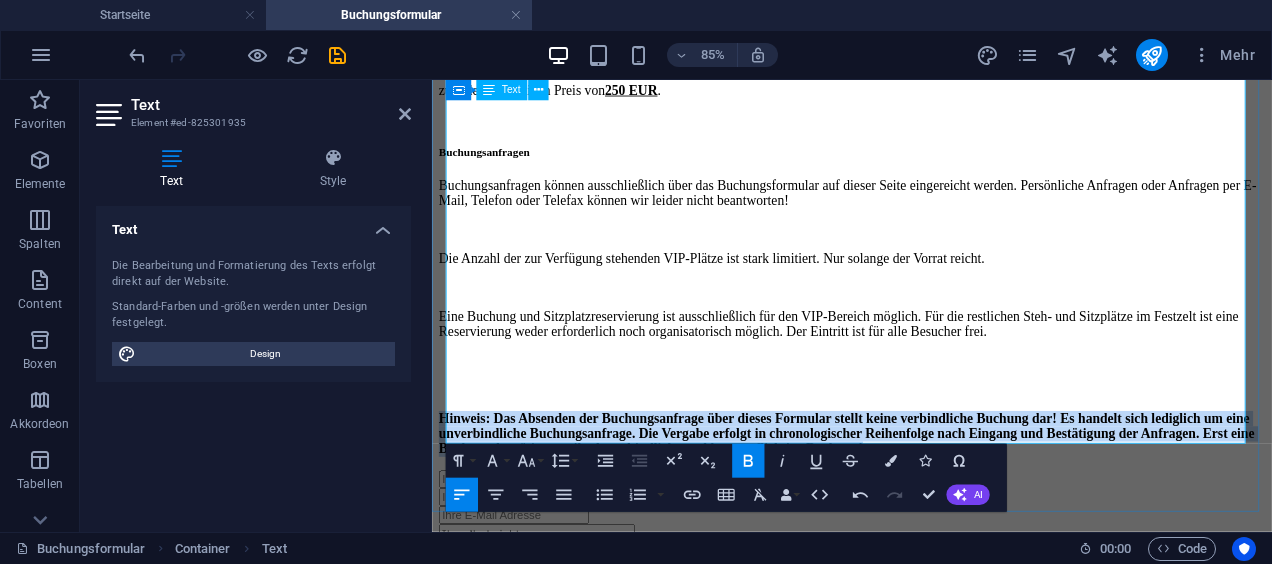 click on "Hinweis: Das Absenden der Buchungsanfrage über dieses Formular stellt keine verbindliche Buchung dar! Es handelt sich lediglich um eine unverbindliche Buchungsanfrage. Die Vergabe erfolgt in chronologischer Reihenfolge nach Eingang und Bestätigung der Anfragen. Erst eine Buchungsbestätigung gilt als verbindliche und kostenpflichtige Buchung!" at bounding box center [920, 496] 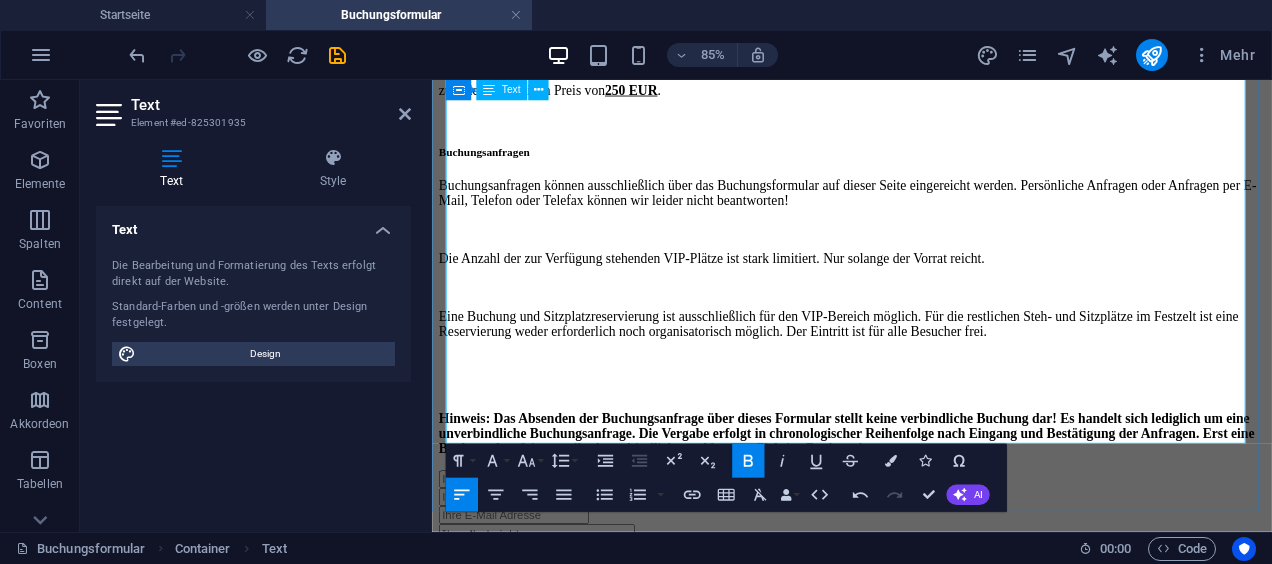 click on "Buchungsanfragen können ausschließlich über das Buchungsformular auf dieser Seite eingereicht werden. Persönliche Anfragen oder Anfragen per E-Mail, Telefon oder Telefax können wir leider nicht beantworten!" at bounding box center [926, 214] 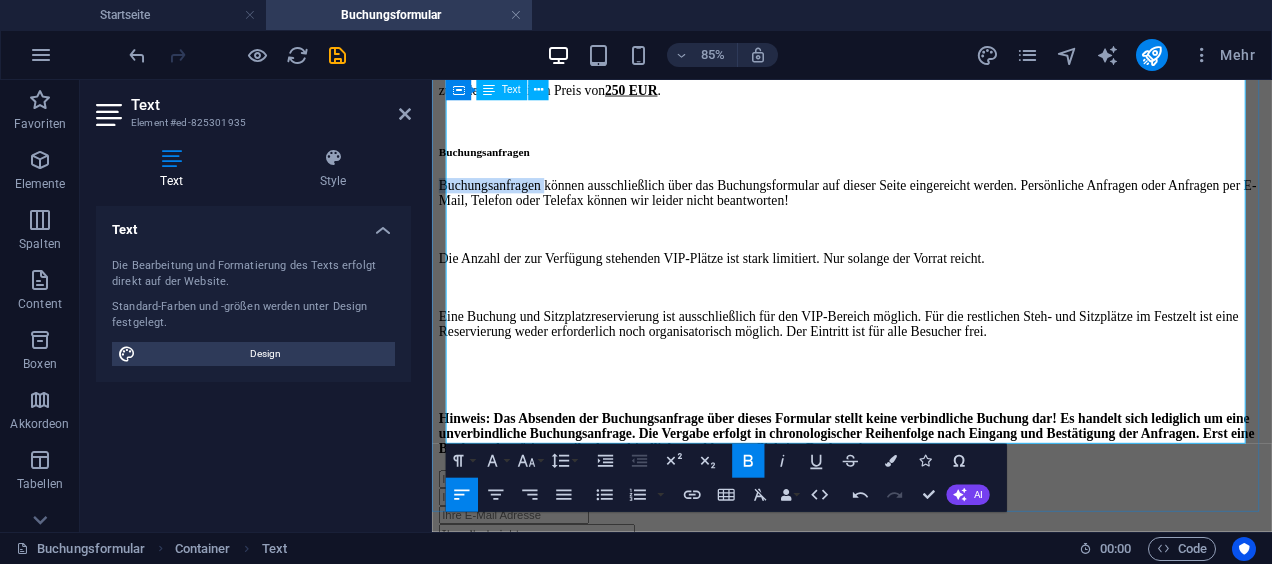 click on "Buchungsanfragen können ausschließlich über das Buchungsformular auf dieser Seite eingereicht werden. Persönliche Anfragen oder Anfragen per E-Mail, Telefon oder Telefax können wir leider nicht beantworten!" at bounding box center (926, 214) 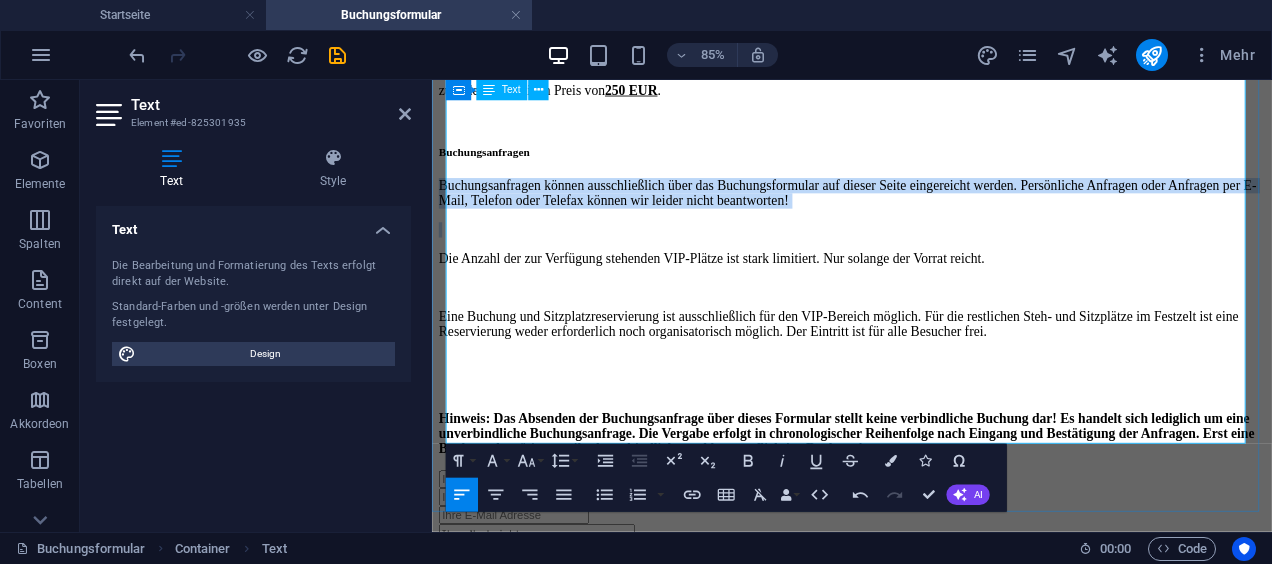 click on "Buchungsanfragen können ausschließlich über das Buchungsformular auf dieser Seite eingereicht werden. Persönliche Anfragen oder Anfragen per E-Mail, Telefon oder Telefax können wir leider nicht beantworten!" at bounding box center (926, 214) 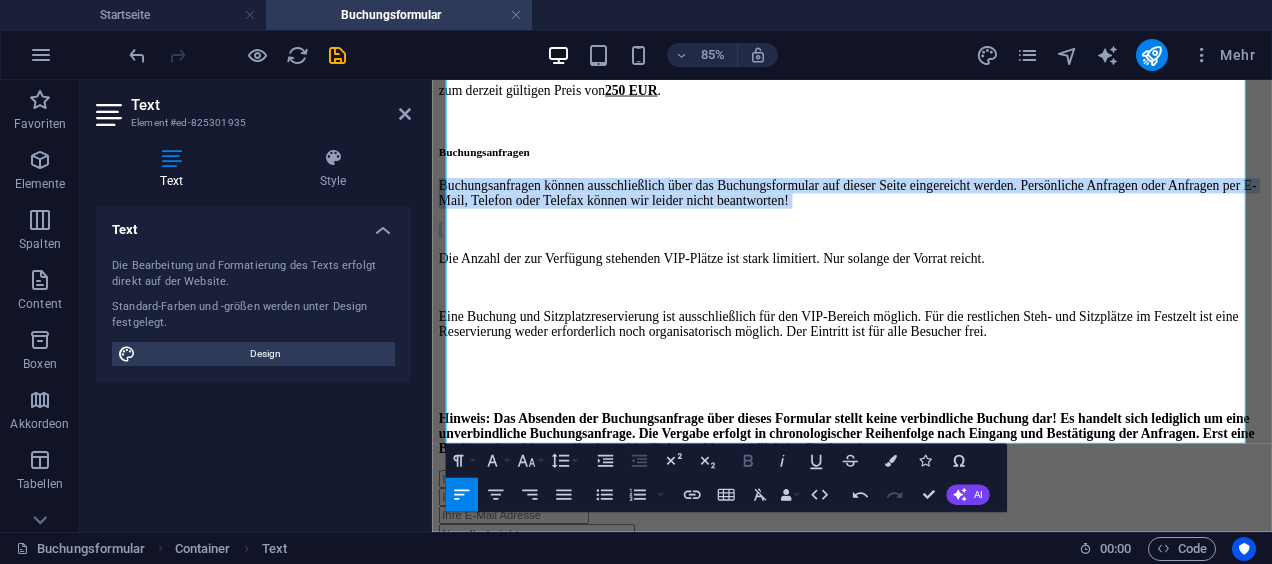 click 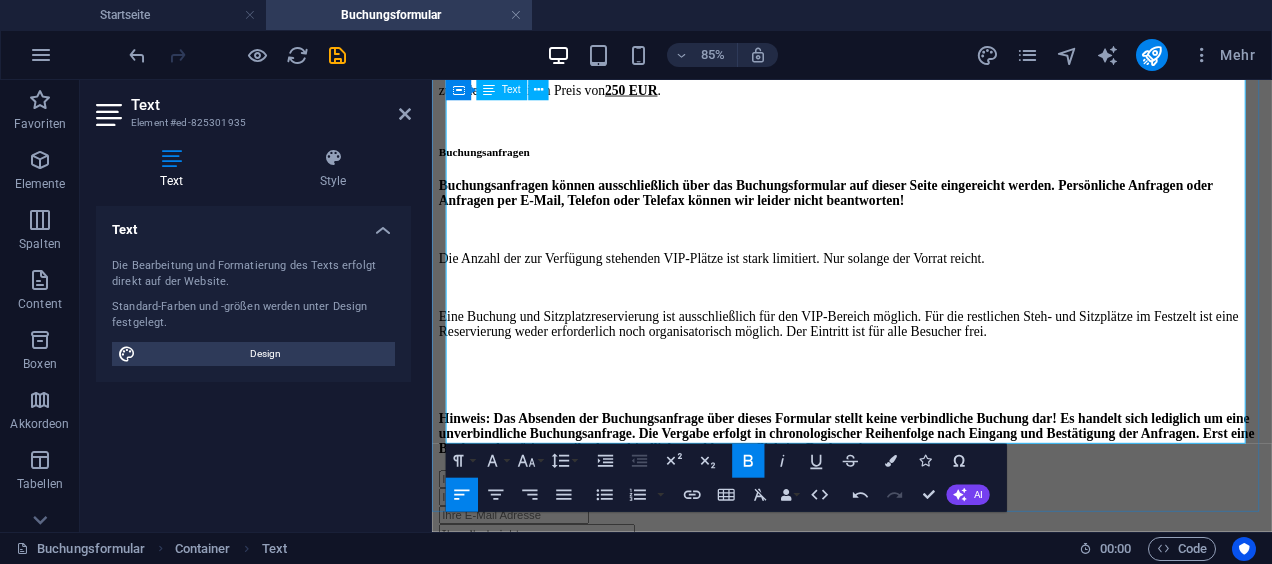 click on "Buchungsanfragen können ausschließlich über das Buchungsformular auf dieser Seite eingereicht werden. Persönliche Anfragen oder Anfragen per E-Mail, Telefon oder Telefax können wir leider nicht beantworten!" at bounding box center (895, 213) 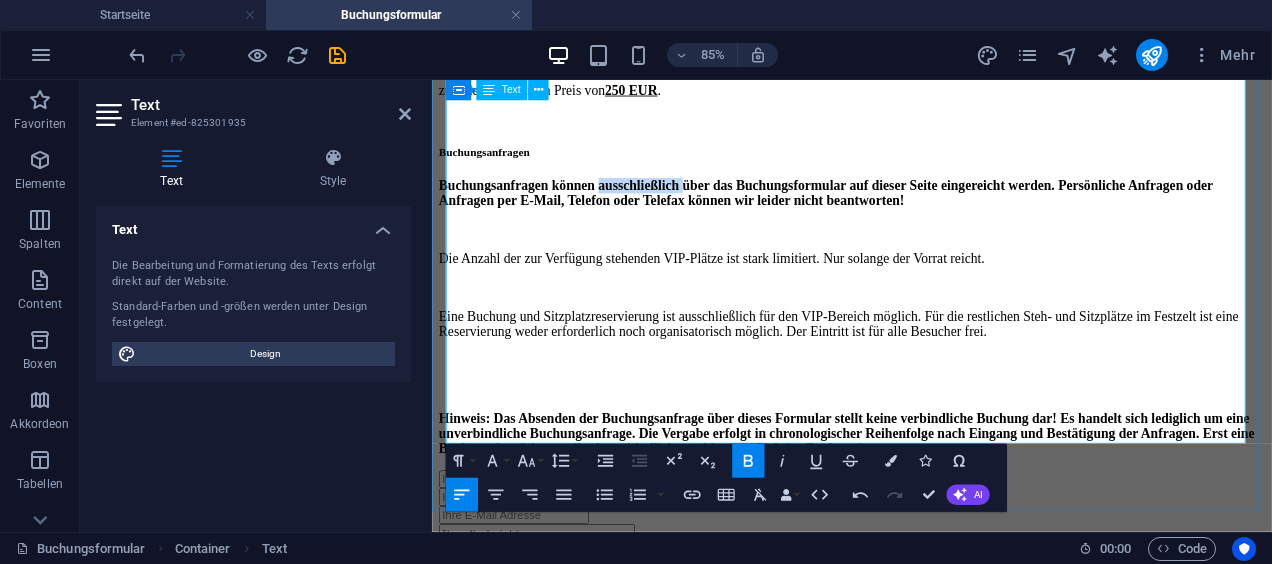 click on "Buchungsanfragen können ausschließlich über das Buchungsformular auf dieser Seite eingereicht werden. Persönliche Anfragen oder Anfragen per E-Mail, Telefon oder Telefax können wir leider nicht beantworten!" at bounding box center (895, 213) 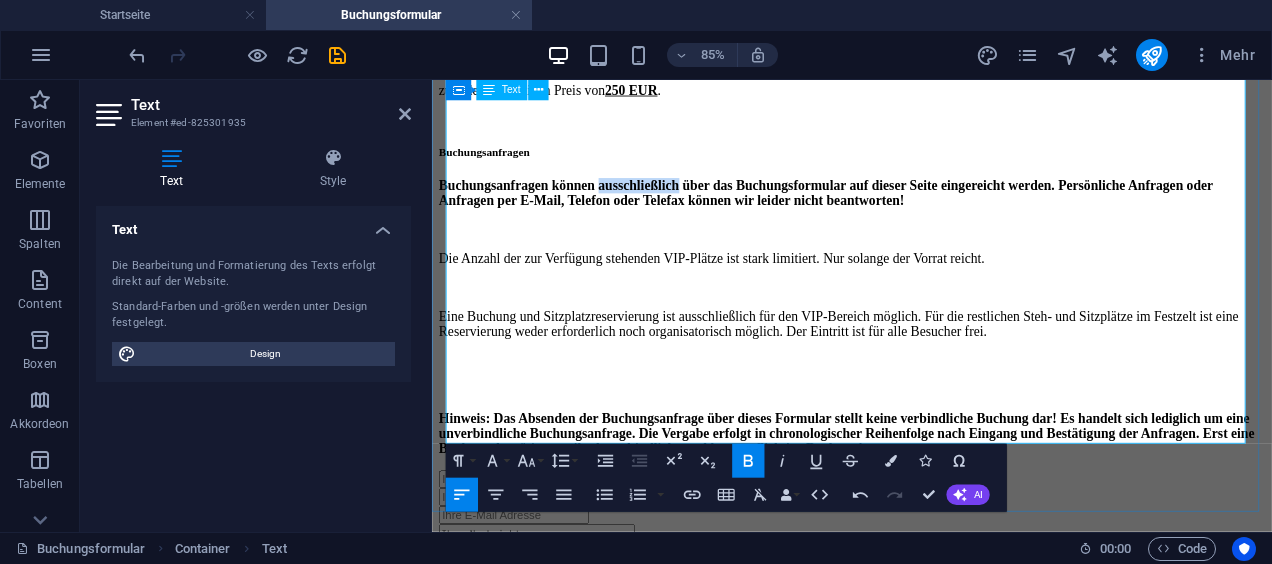 drag, startPoint x: 733, startPoint y: 232, endPoint x: 638, endPoint y: 233, distance: 95.005264 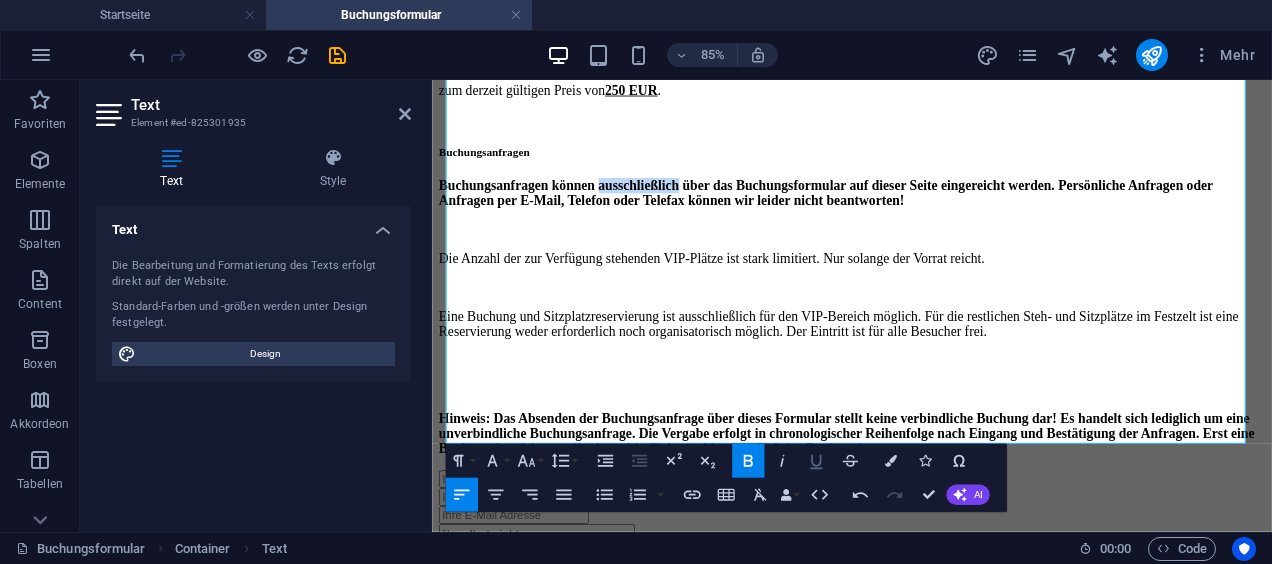 click 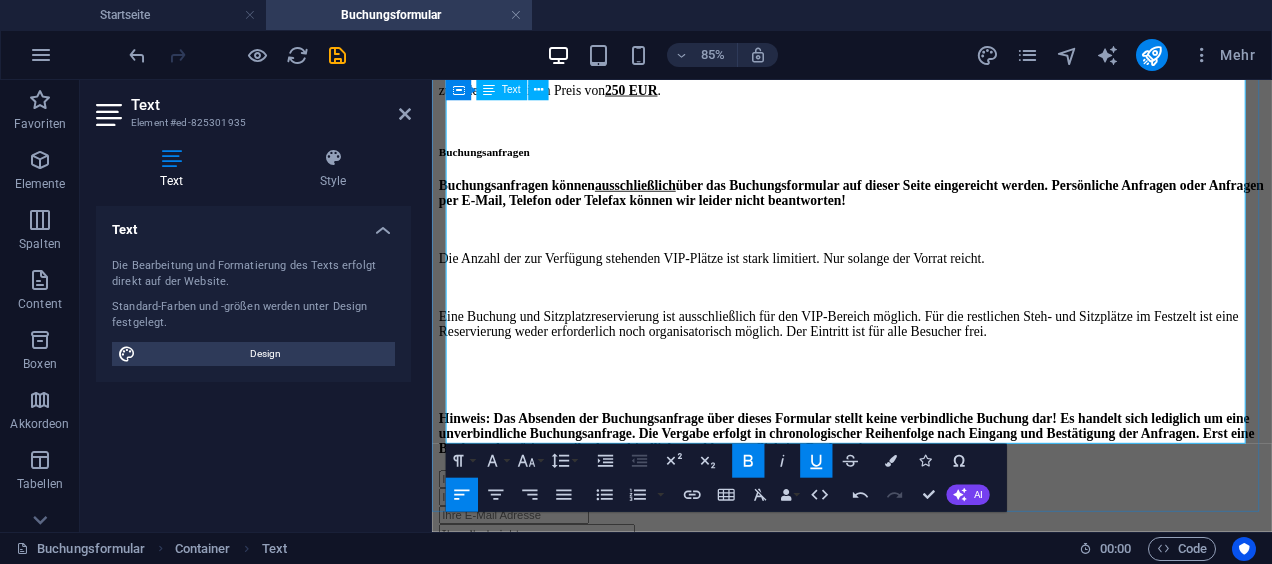 click at bounding box center (926, 325) 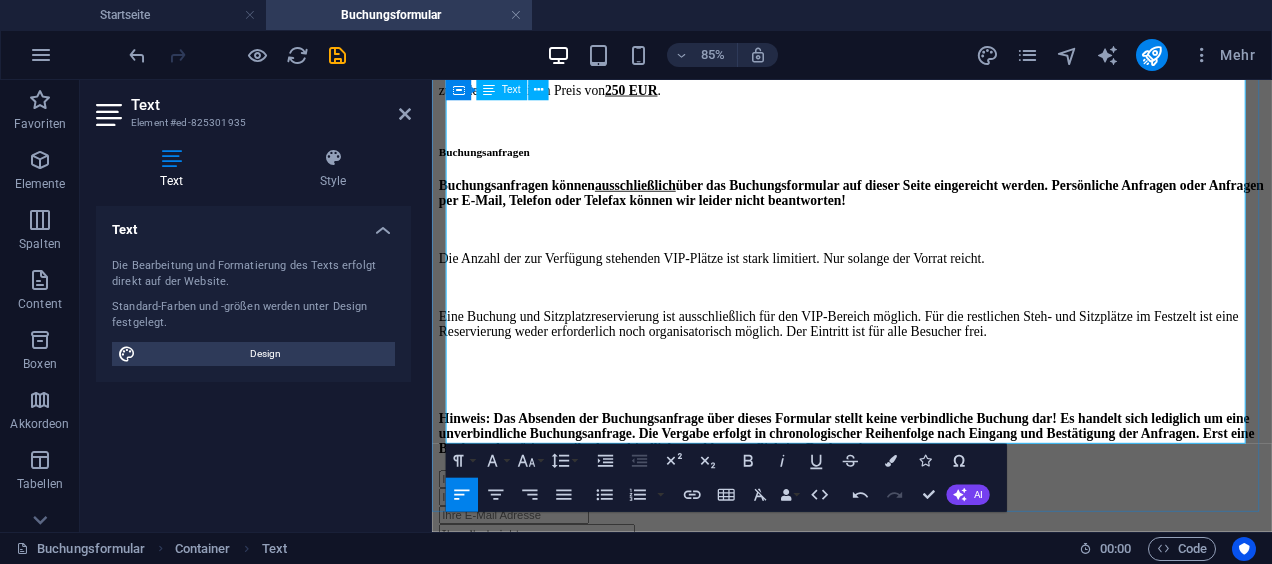 click on "Buchungsanfragen können  ausschließlich  über das Buchungsformular auf dieser Seite eingereicht werden. Persönliche Anfragen oder Anfragen per E-Mail, Telefon oder Telefax können wir leider nicht beantworten!" at bounding box center (926, 214) 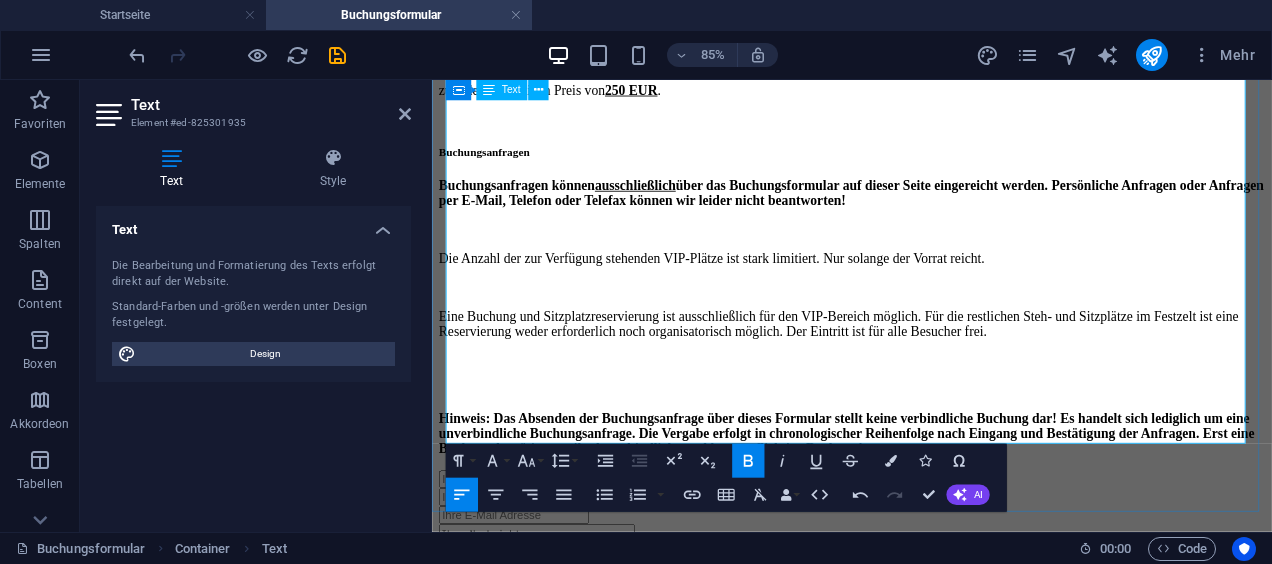 click on "Buchungsanfragen können  ausschließlich  über das Buchungsformular auf dieser Seite eingereicht werden. Persönliche Anfragen oder Anfragen per E-Mail, Telefon oder Telefax können wir leider nicht beantworten!" at bounding box center [925, 213] 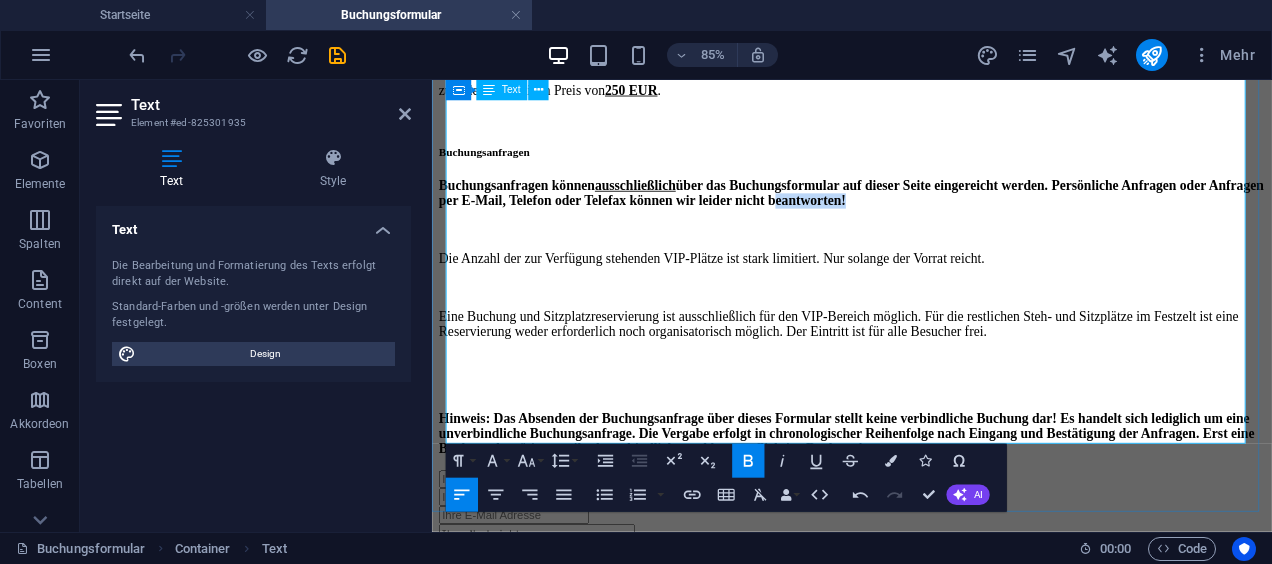 click on "Buchungsanfragen können  ausschließlich  über das Buchungsformular auf dieser Seite eingereicht werden. Persönliche Anfragen oder Anfragen per E-Mail, Telefon oder Telefax können wir leider nicht beantworten!" at bounding box center [925, 213] 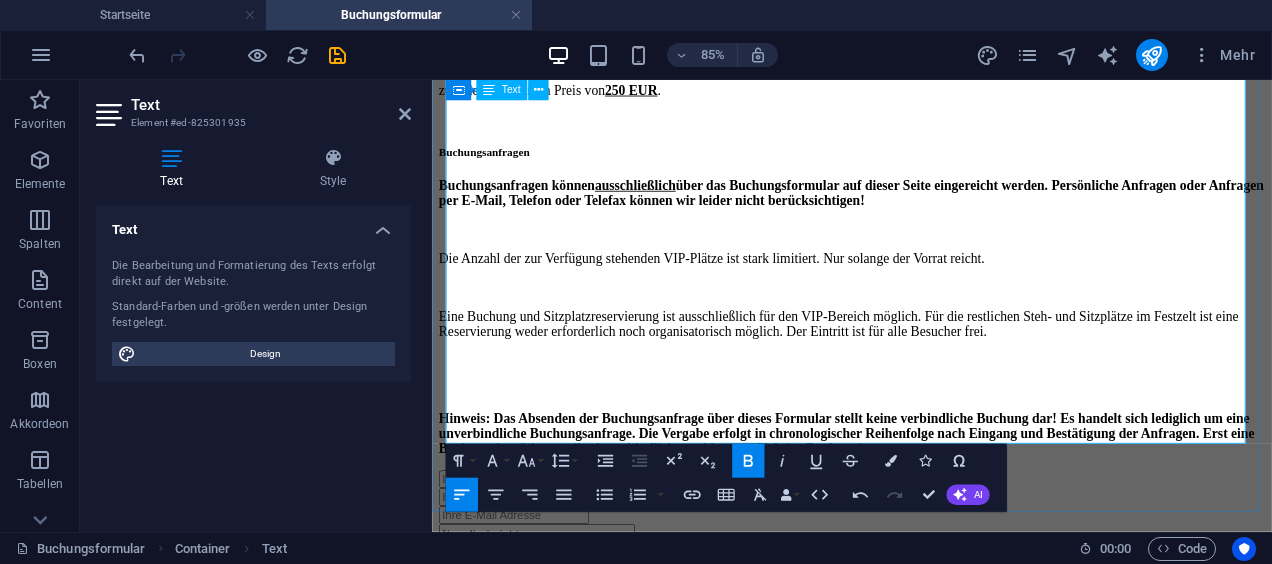 click on "Buchungsanfragen können  ausschließlich  über das Buchungsformular auf dieser Seite eingereicht werden. Persönliche Anfragen oder Anfragen per E-Mail, Telefon oder Telefax können wir leider nicht berücksichtigen!" at bounding box center [925, 213] 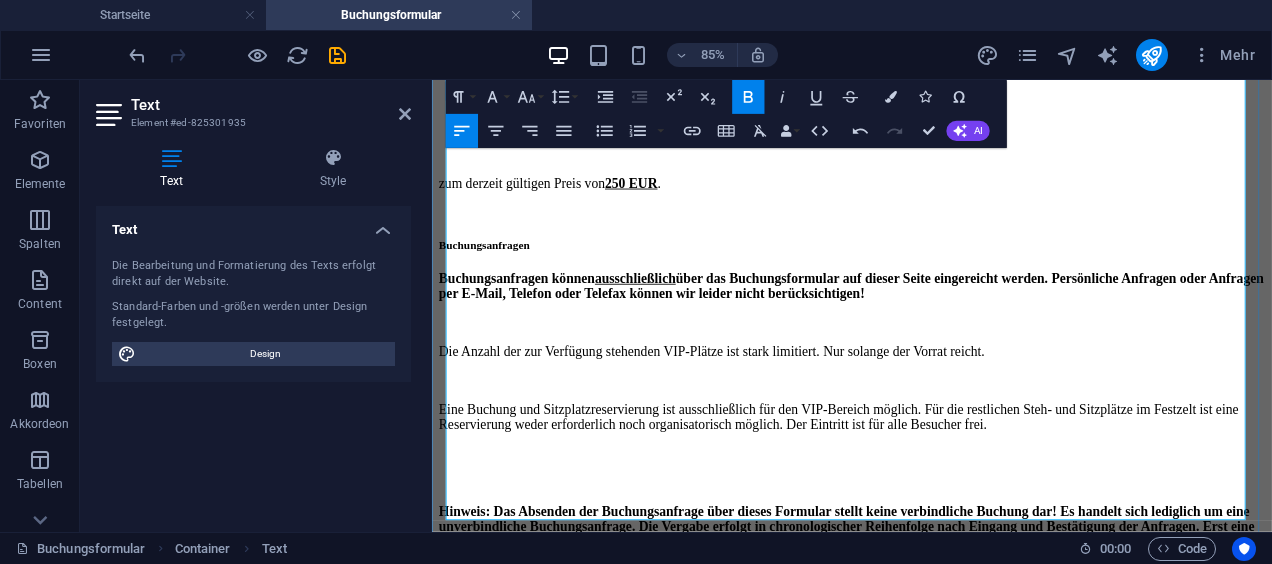 scroll, scrollTop: 486, scrollLeft: 0, axis: vertical 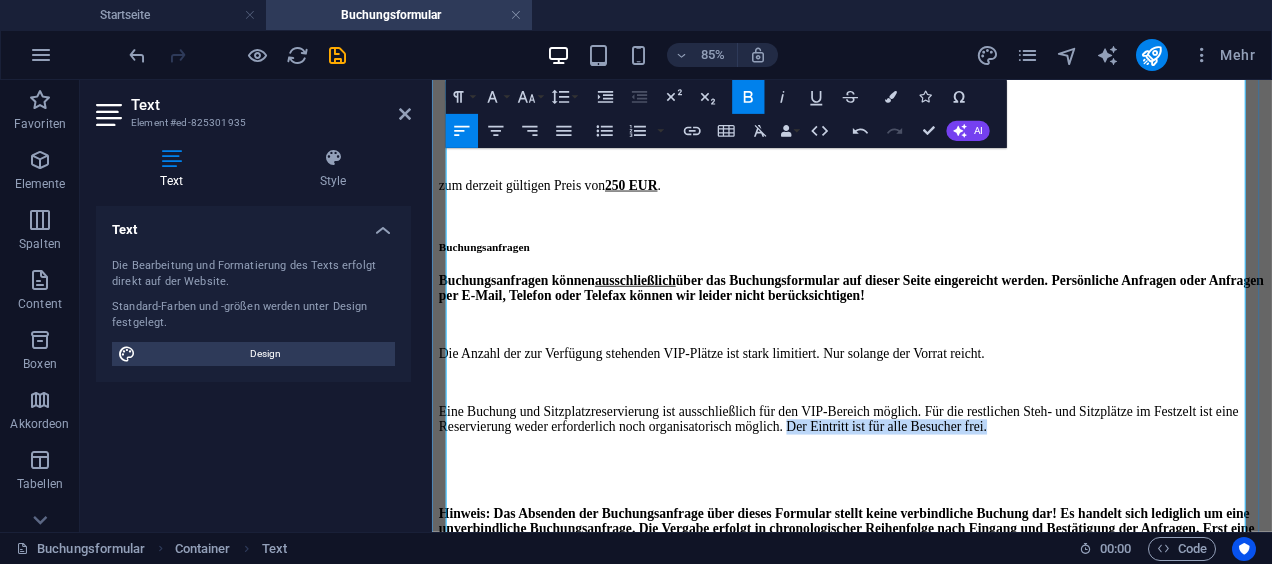 drag, startPoint x: 931, startPoint y: 489, endPoint x: 1184, endPoint y: 490, distance: 253.00198 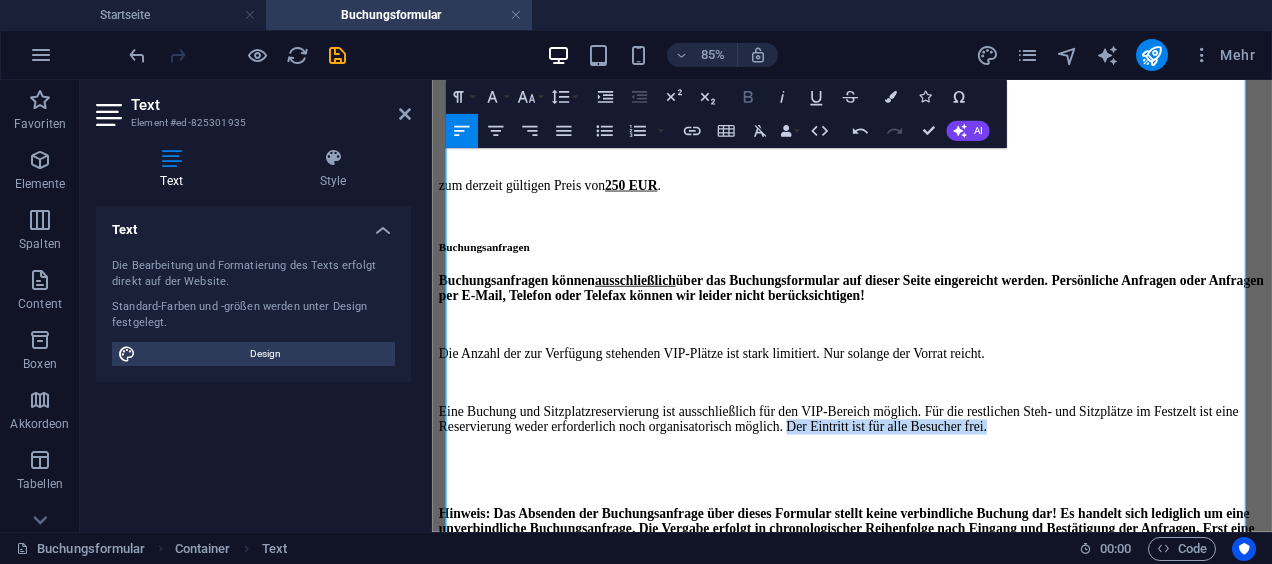 click 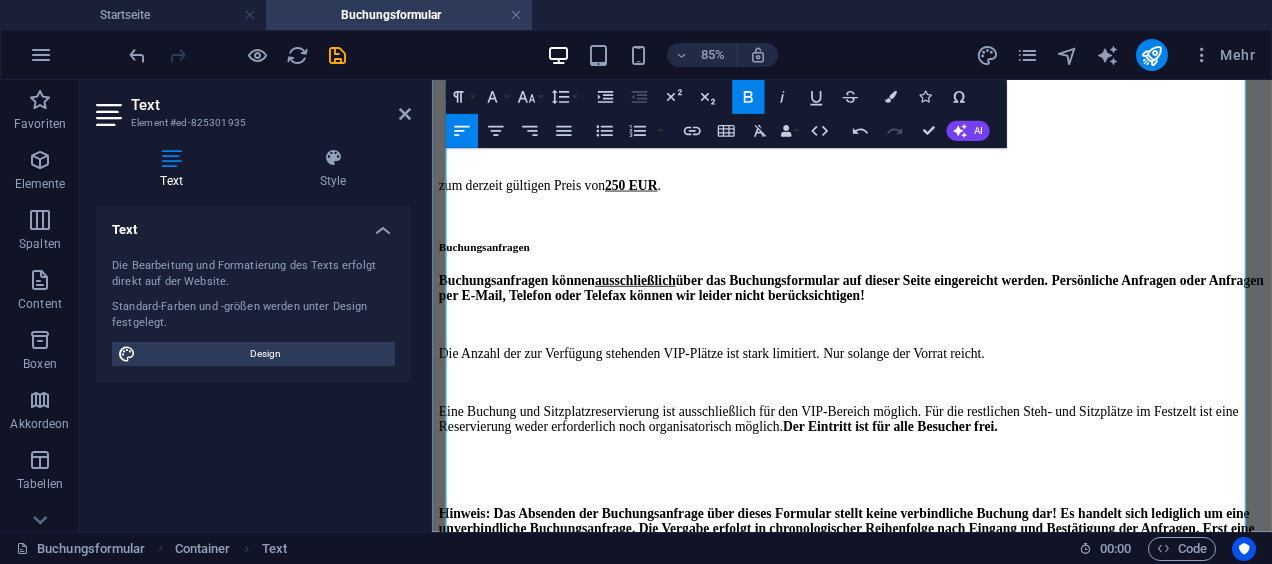click on "Die Anzahl der zur Verfügung stehenden VIP-Plätze ist stark limitiert. Nur solange der Vorrat reicht." at bounding box center [926, 402] 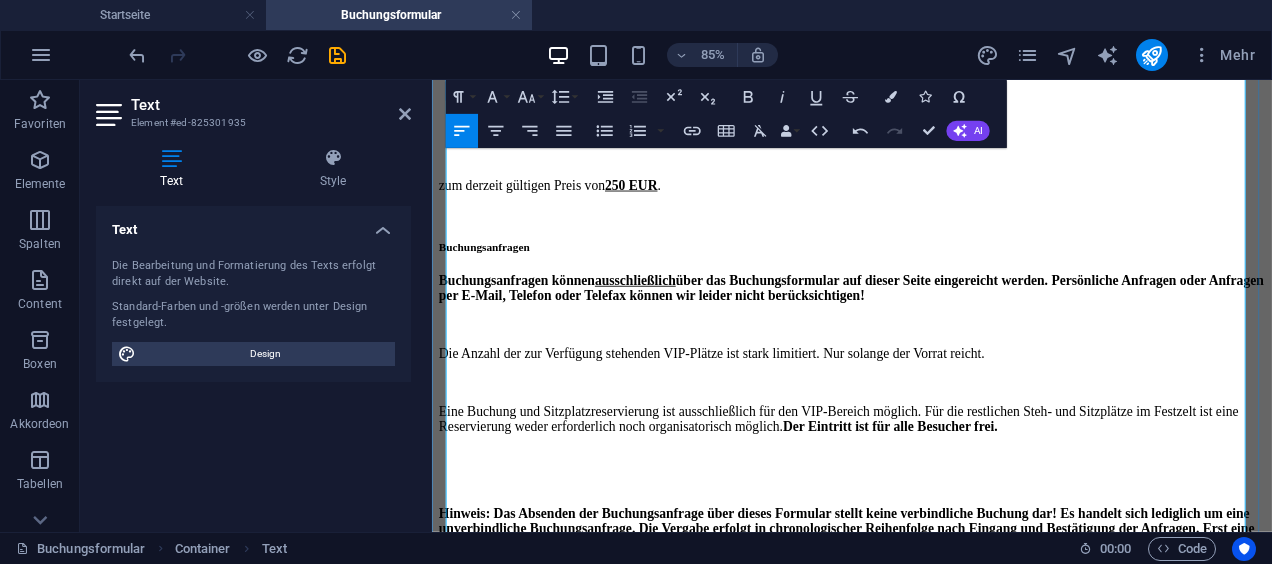 click on "Buchungsanfragen können  ausschließlich  über das Buchungsformular auf dieser Seite eingereicht werden. Persönliche Anfragen oder Anfragen per E-Mail, Telefon oder Telefax können wir leider nicht berücksichtigen!" at bounding box center [926, 325] 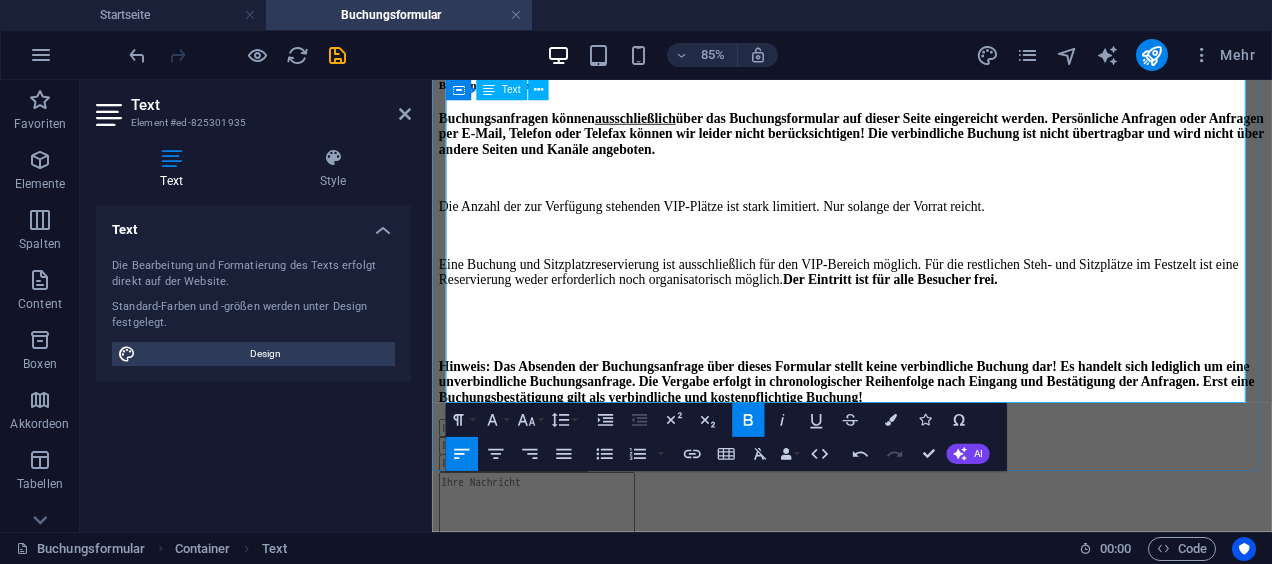 scroll, scrollTop: 685, scrollLeft: 0, axis: vertical 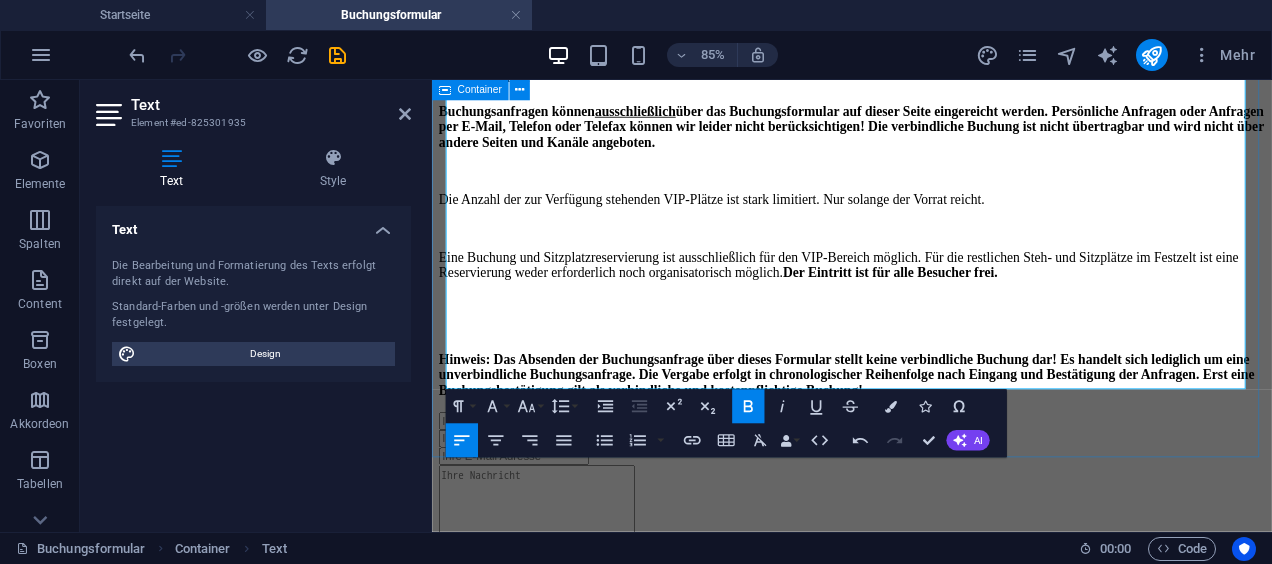 click on "Oktoberfest [DATE] - Buchungsanfrage für einen Tisch im VIP-Bereich Am [DATE] und [DATE] ist es wieder soweit – das Oktoberfest in Hangard startet in die nächste Runde. Zwei Tage lang heißt es im beheizten Festzelt auf dem Pirmin-Raber-Platz wieder O’zapft is. Die Partyband PartyXpress sorgt am Samstagabend mit Live-Musik für die passende Stimmung. In der Cocktailbar von Eleven Cocktailcatering erwarten euch wieder eine Reihe von frisch zubereiteten und leckeren Getränken für jeden Geschmack. Mit einem ganztägigen bunten Feuerwehrrahmenprogramm unter dem Motto „Tag der Feuerwehr“ vor dem Festzelt sorgen wir Sonntags für die Unterhaltung unserer großen und kleinen Besucher. Tische im VIP-Bereich Mit dabei sind natürlich auch wieder unsere Tische im VIP-Bereich. Diese sind ausschließlich am Samstagabend, [DATE] verfügbar und beinhalten: 1x Sitzplatzreservierung (1 Tisch, 2 Bänke) im VIP-Bereich 10x Maß Bier 10x Portionen Essen nach Wahl zum derzeit gültigen Preis von  ." at bounding box center (926, -53) 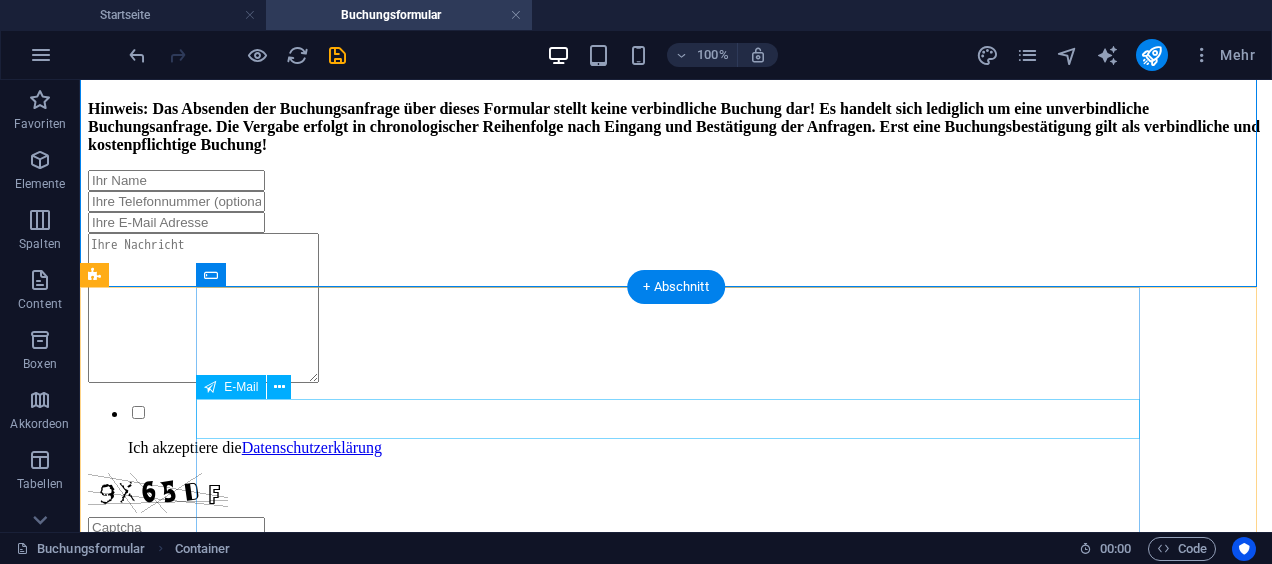 scroll, scrollTop: 972, scrollLeft: 0, axis: vertical 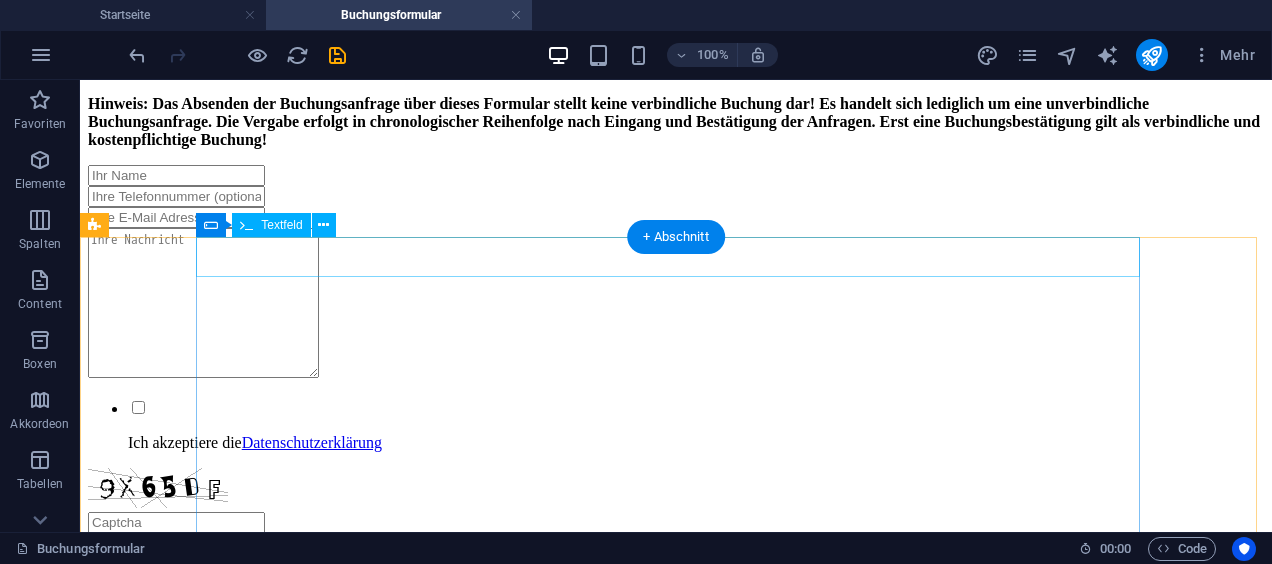 click at bounding box center (676, 175) 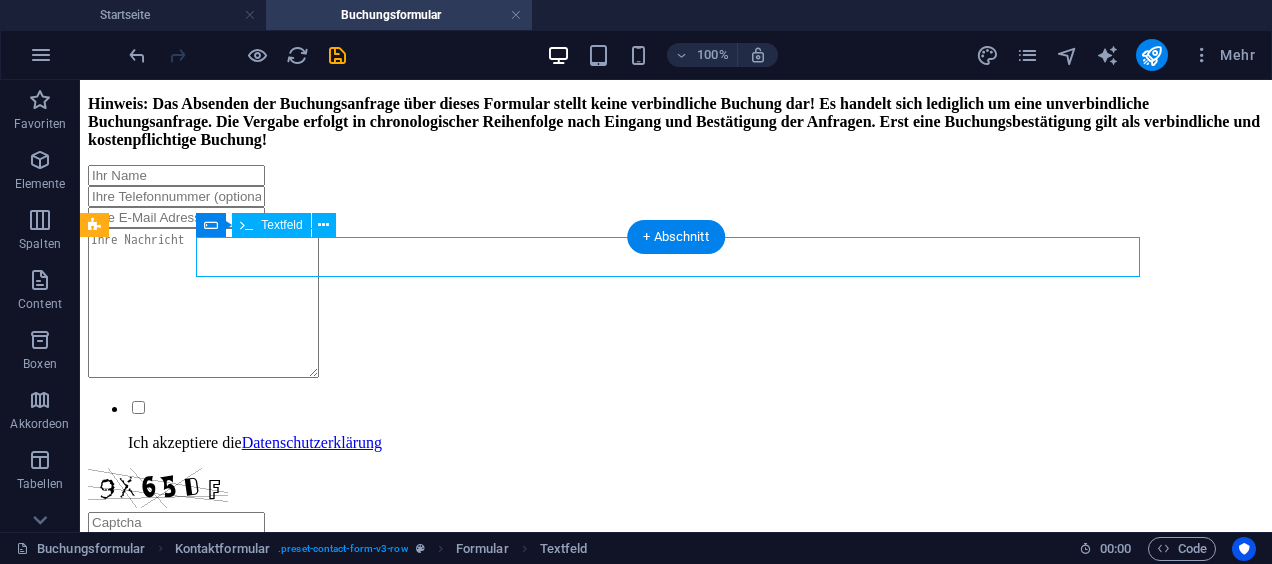 click at bounding box center [676, 175] 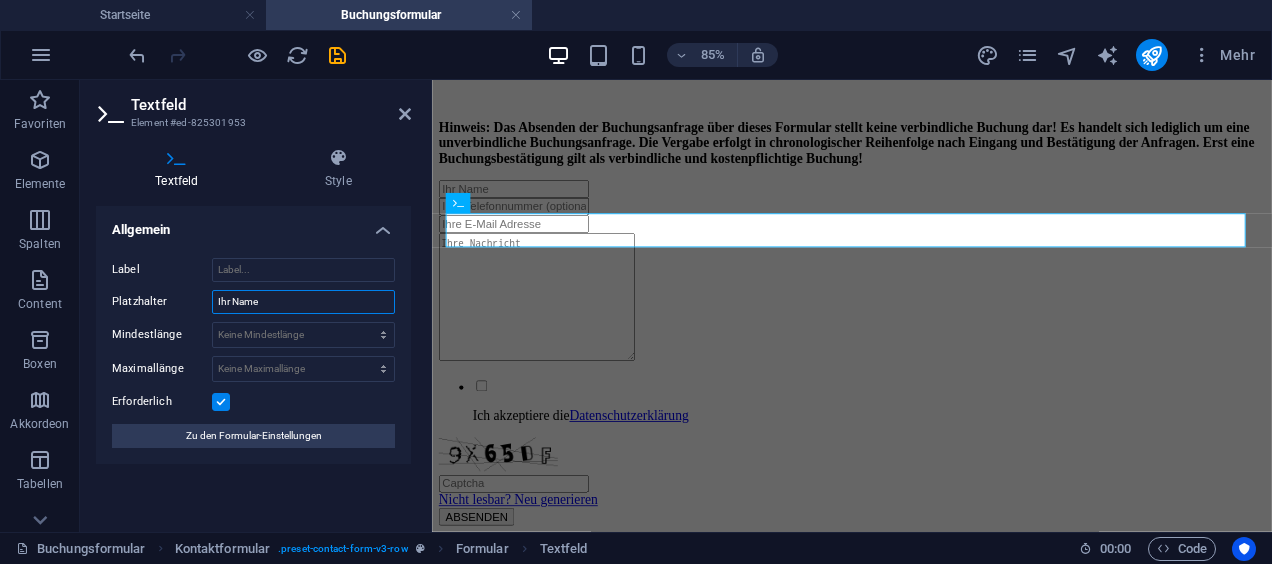 click on "Ihr Name" at bounding box center (303, 302) 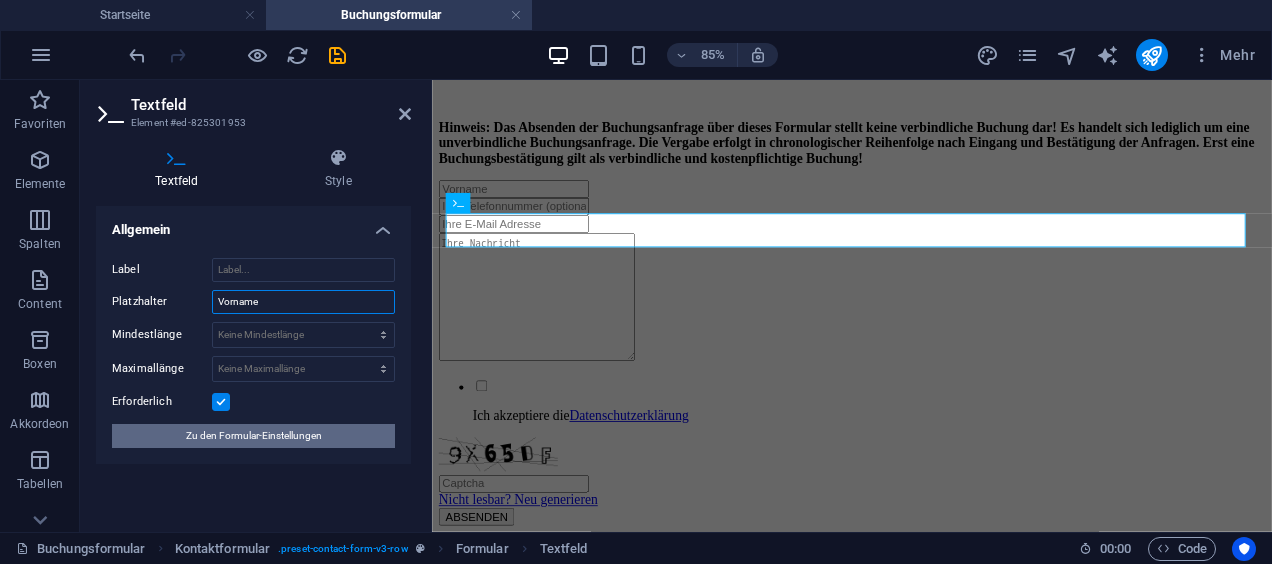 type on "Vorname" 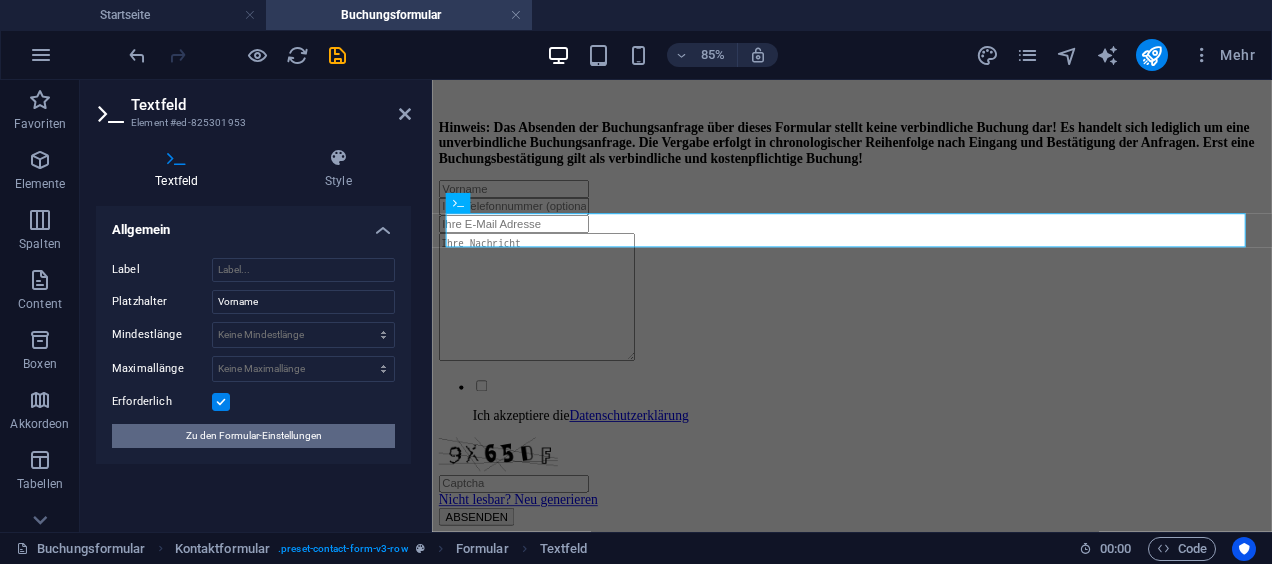 click on "Zu den Formular-Einstellungen" at bounding box center [254, 436] 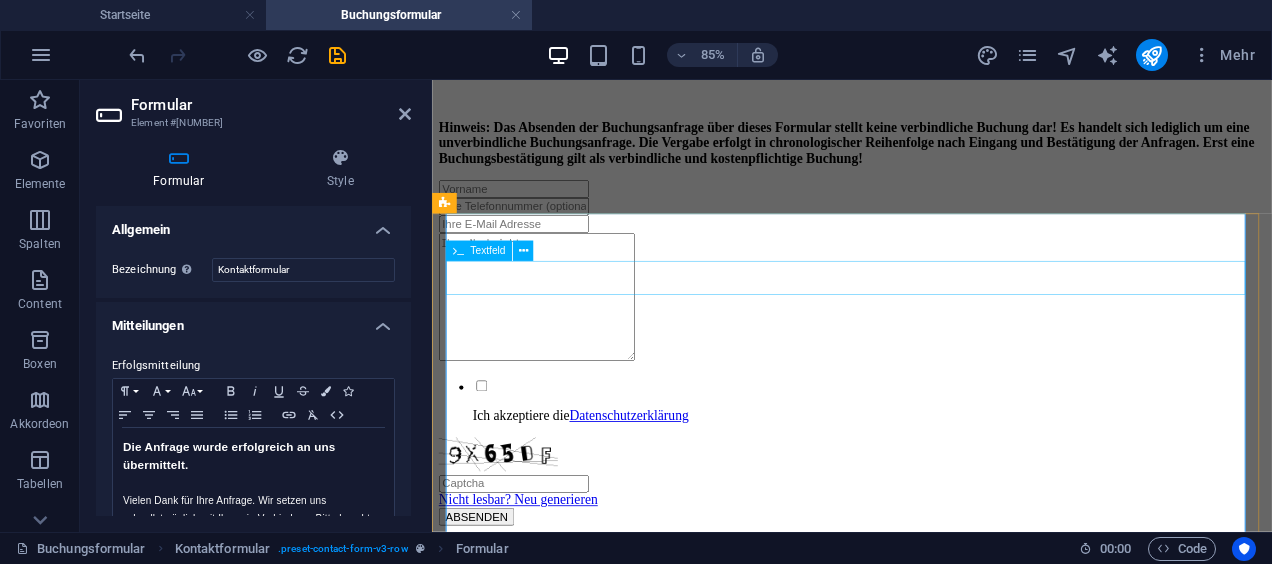 click at bounding box center [528, 228] 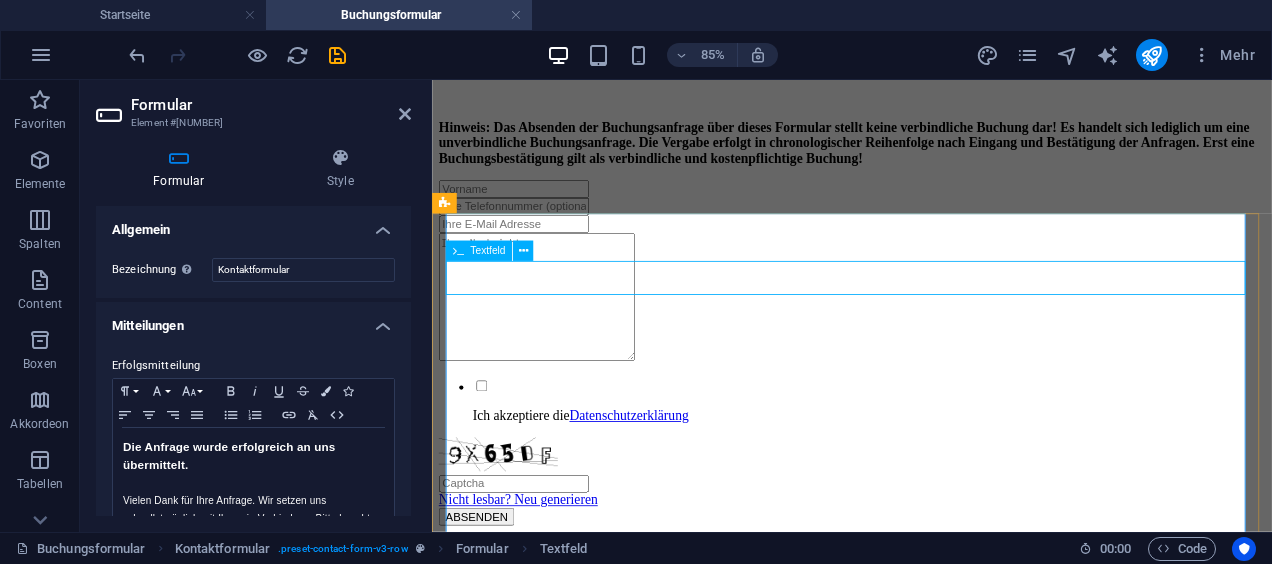 click at bounding box center (528, 228) 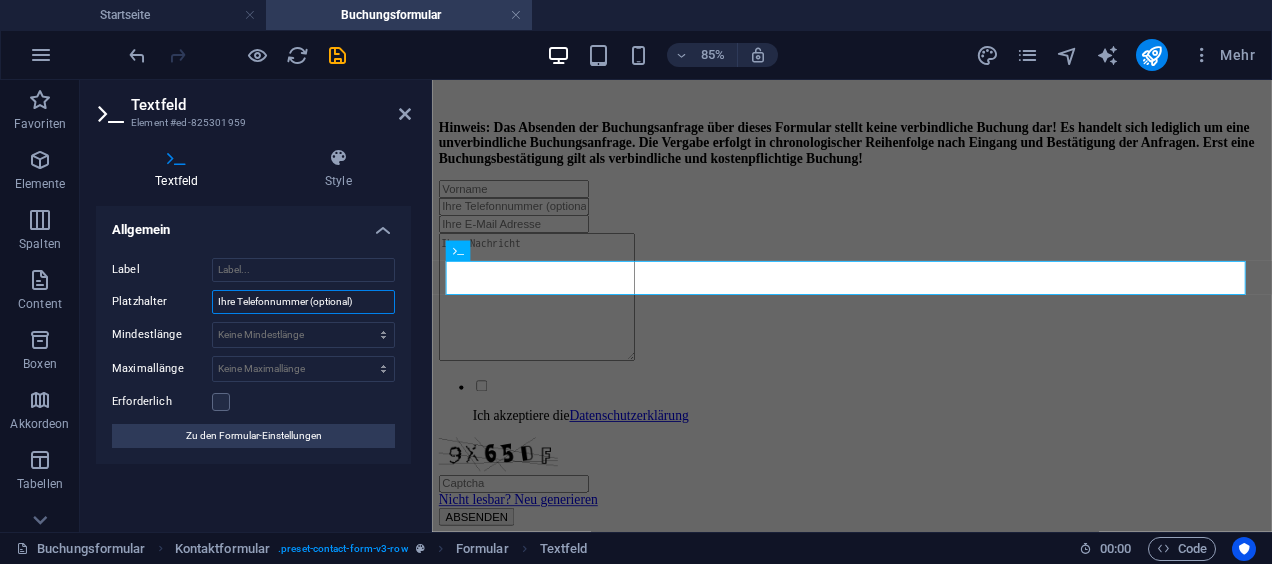 click on "Ihre Telefonnummer (optional)" at bounding box center (303, 302) 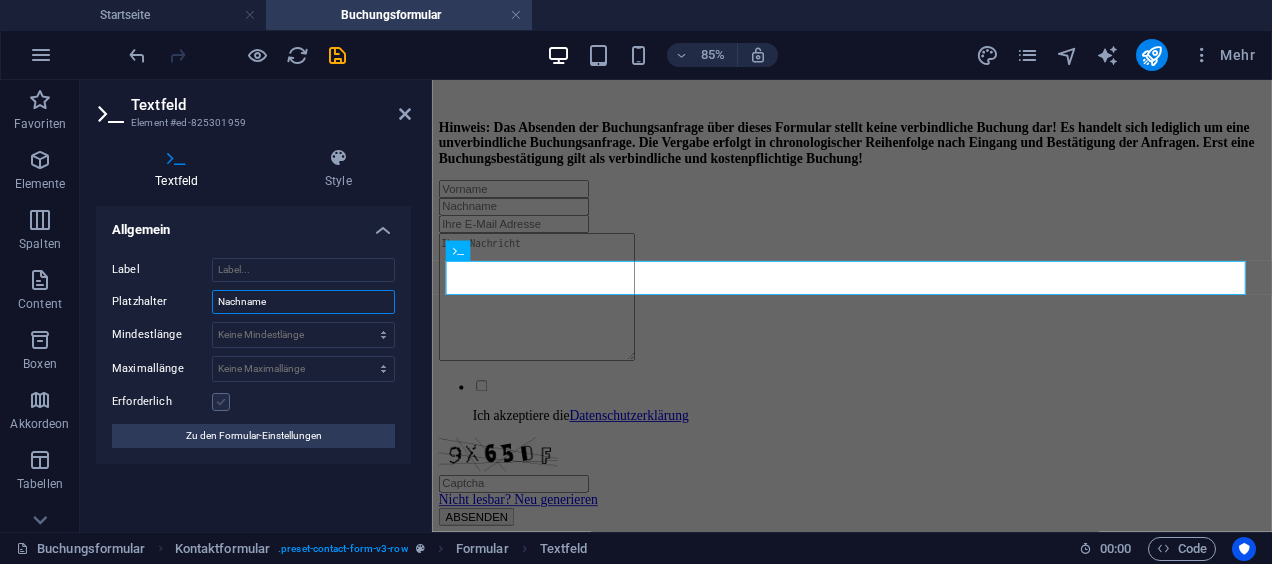 type on "Nachname" 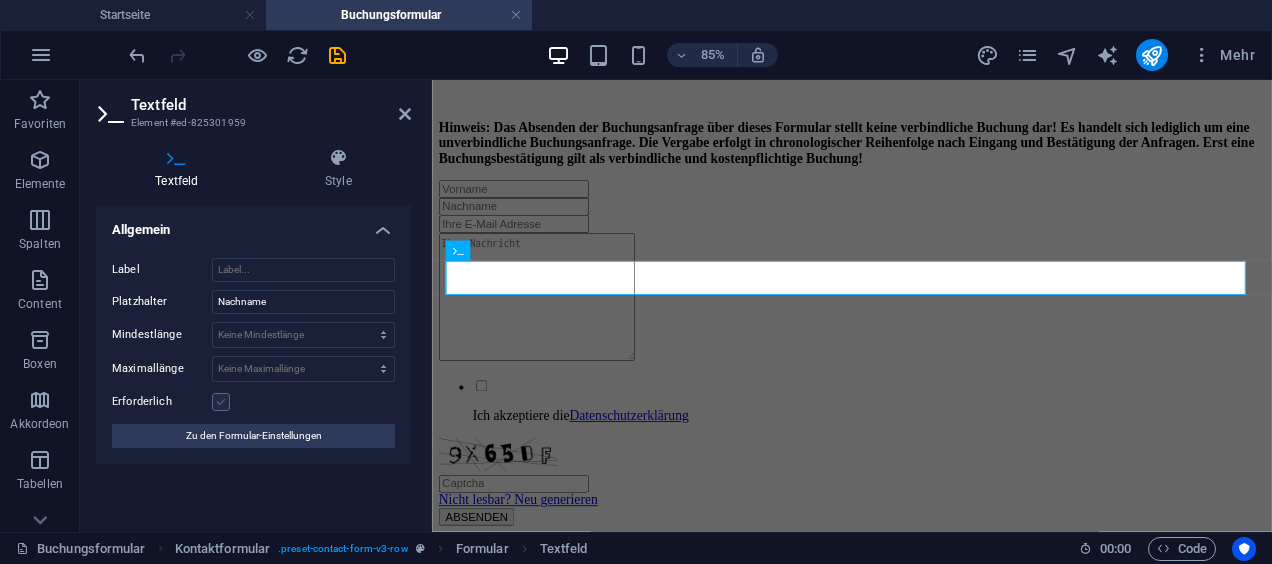 click at bounding box center [221, 402] 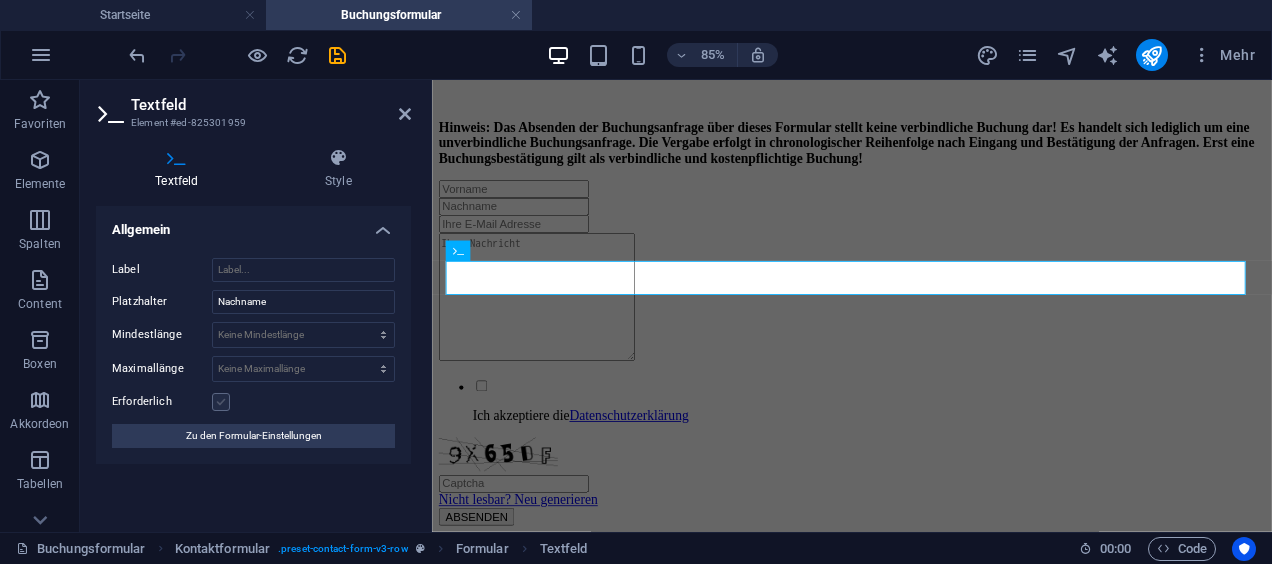 click on "Erforderlich" at bounding box center (0, 0) 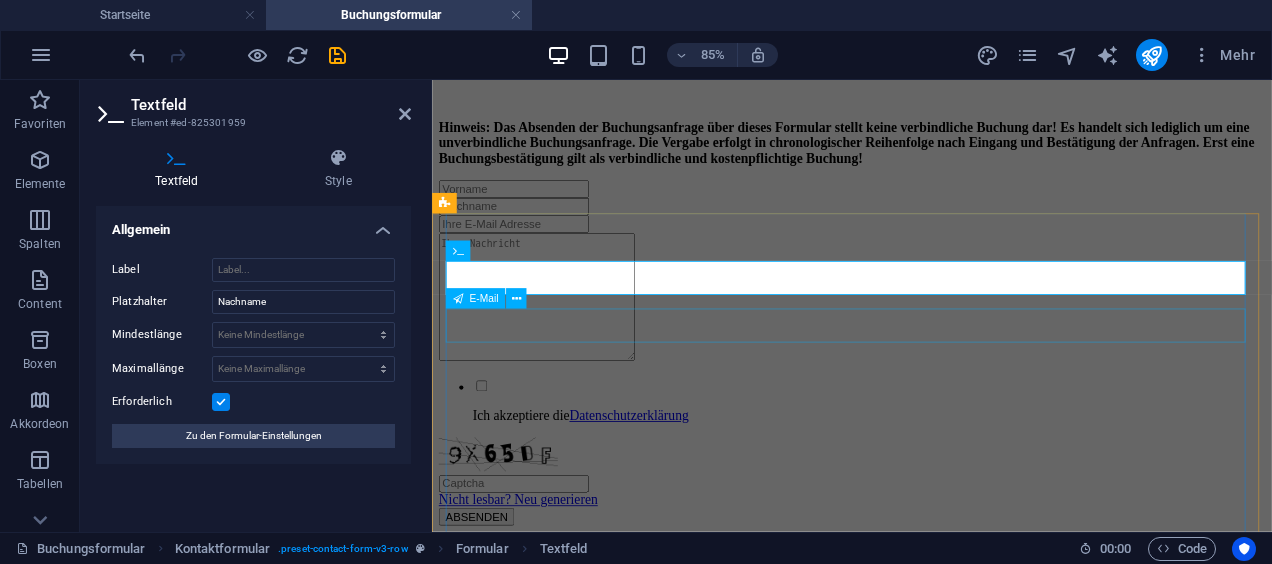 click at bounding box center [926, 249] 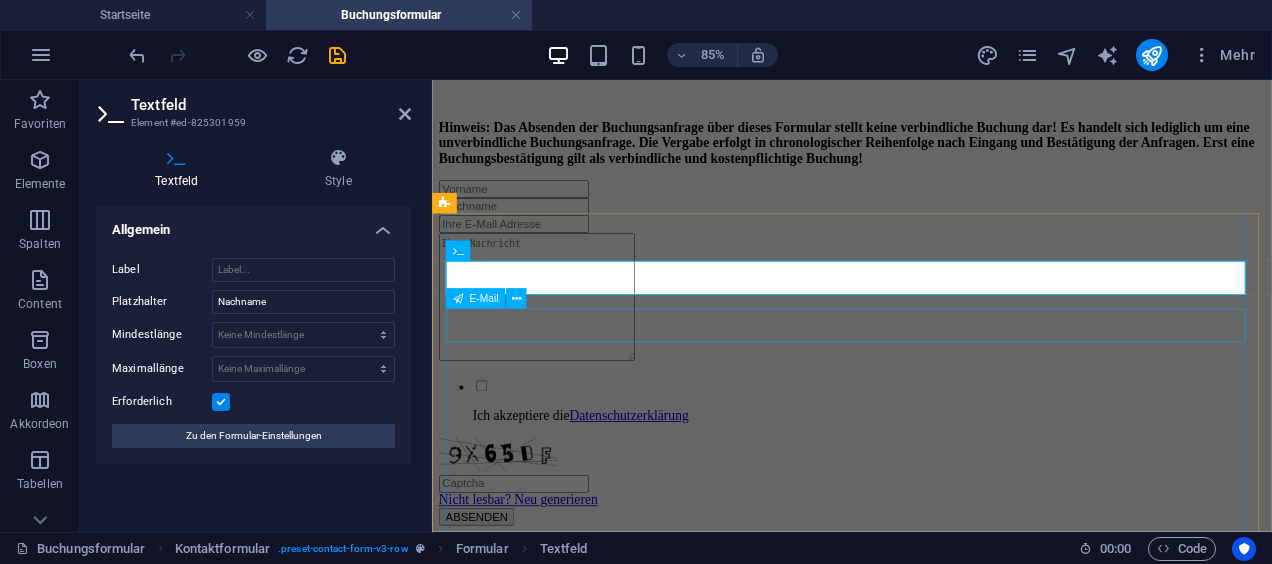 click at bounding box center [926, 249] 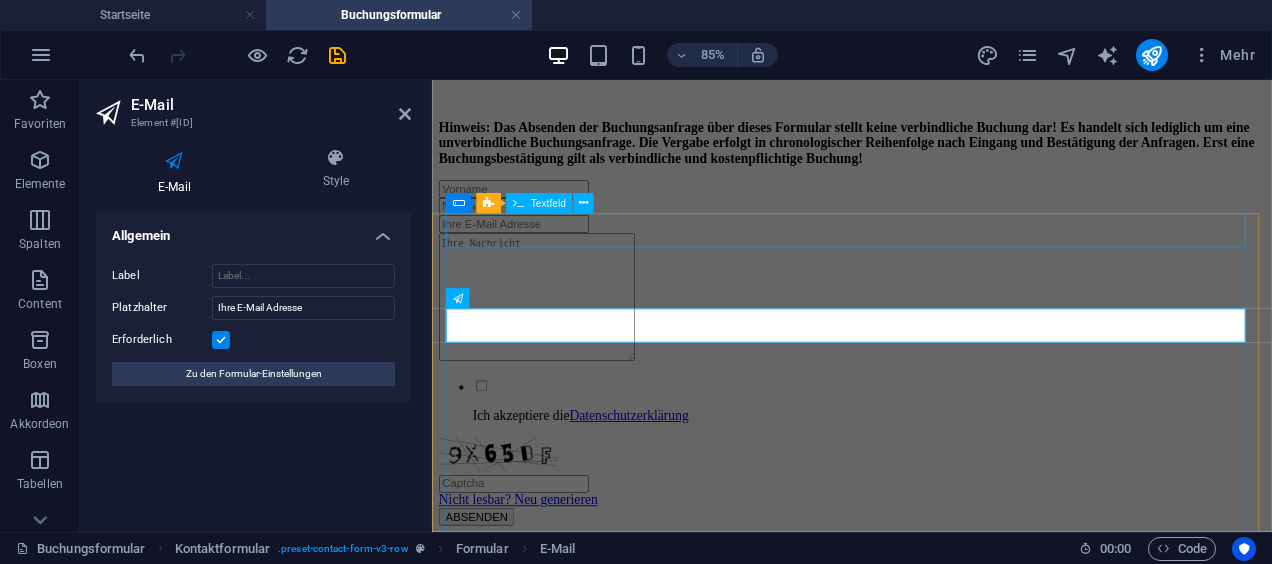 click at bounding box center [926, 207] 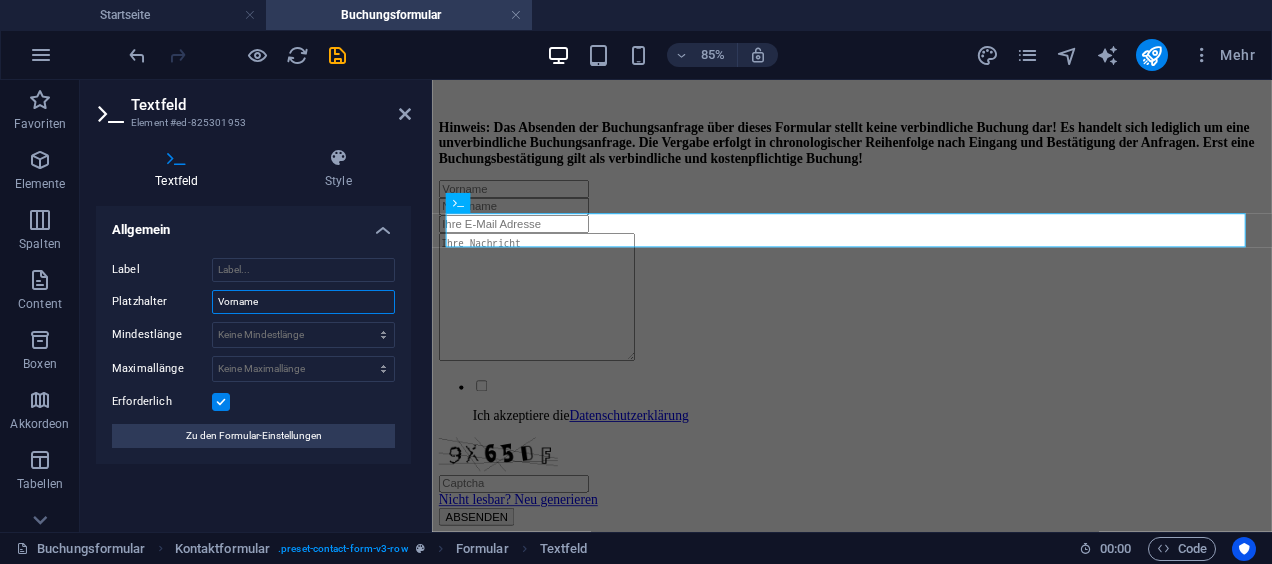 click on "Vorname" at bounding box center [303, 302] 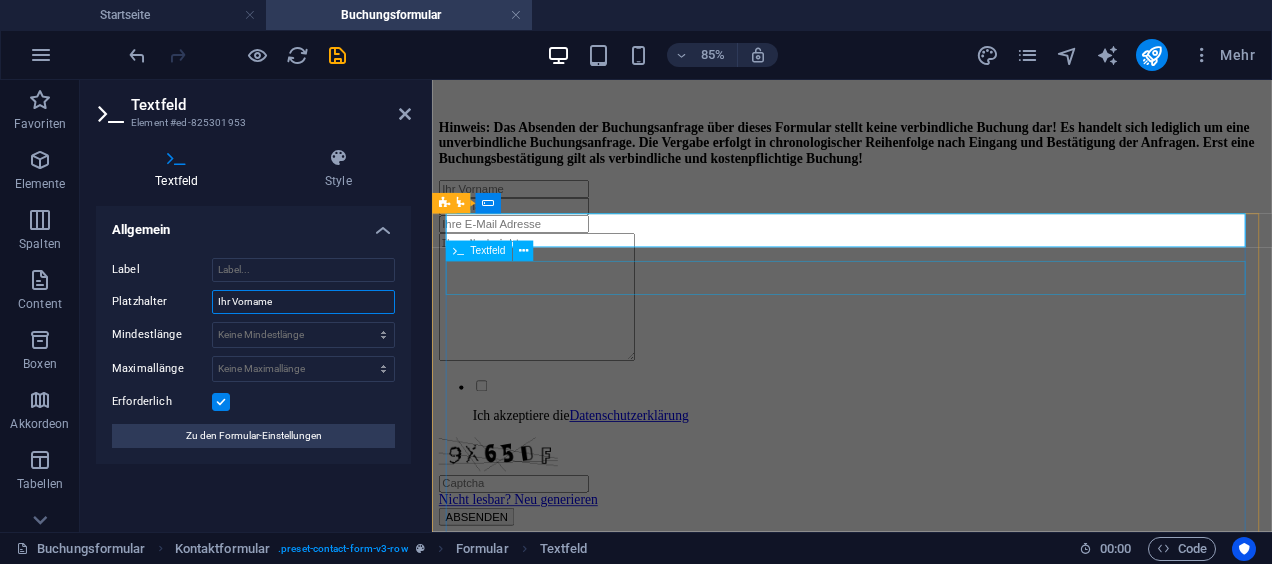 type on "Ihr Vorname" 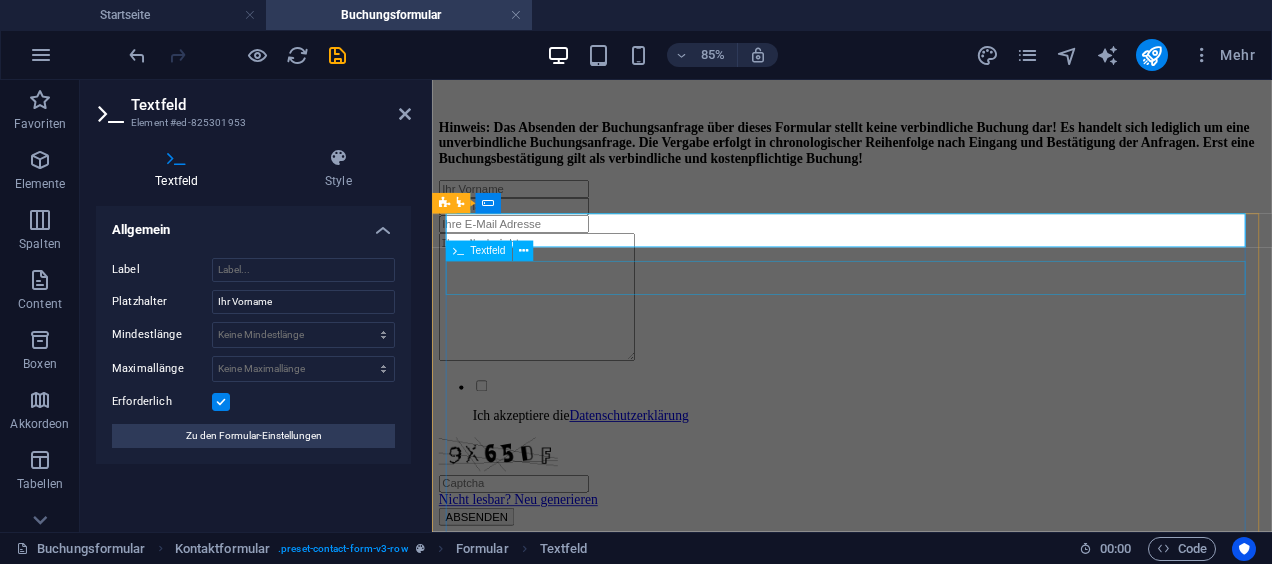 click at bounding box center (926, 228) 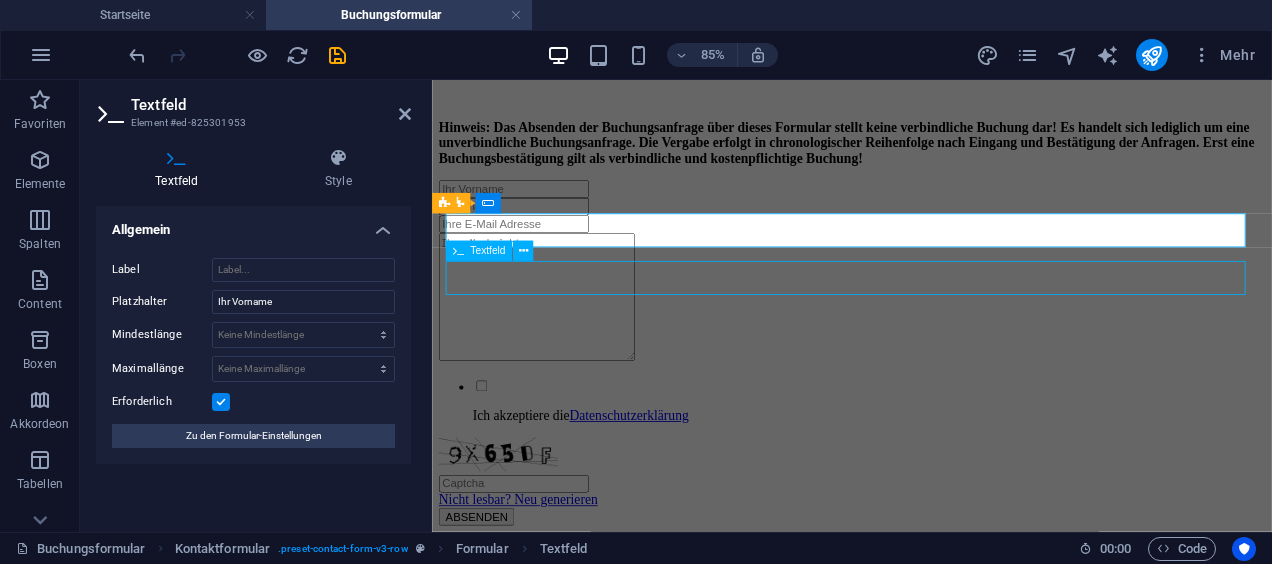 click at bounding box center (926, 228) 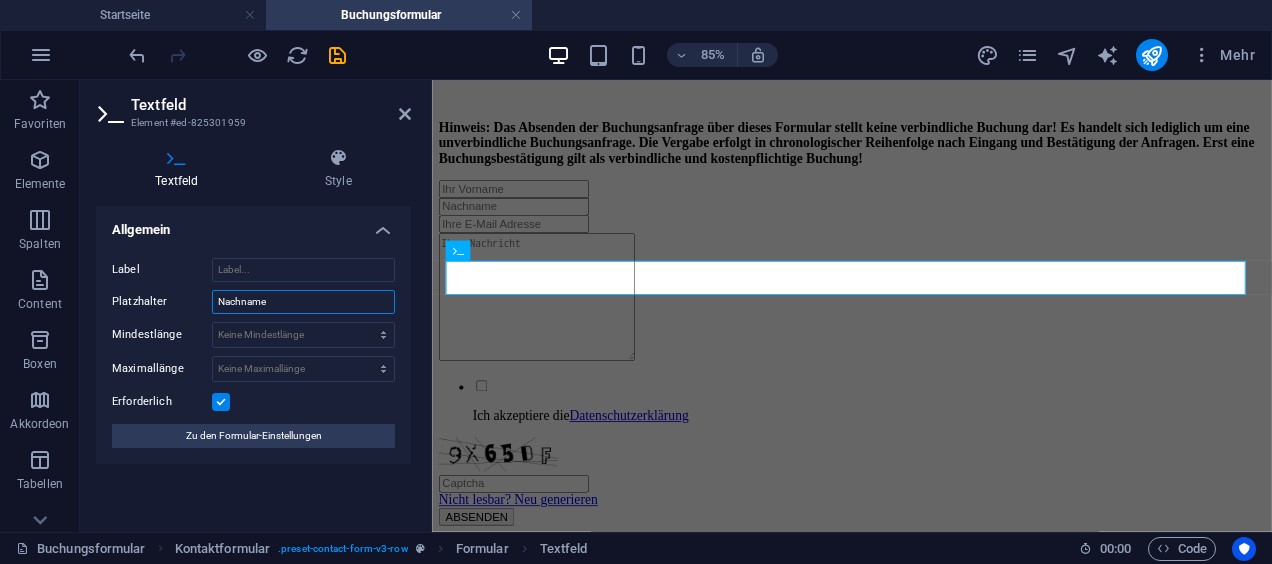 click on "Nachname" at bounding box center (303, 302) 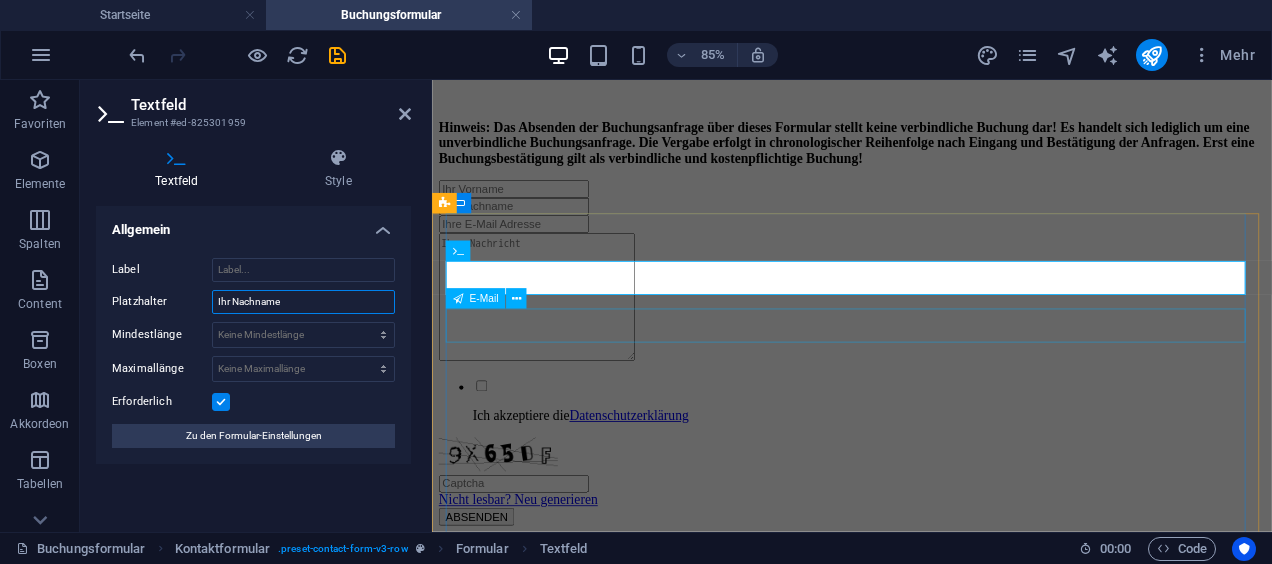 type on "Ihr Nachname" 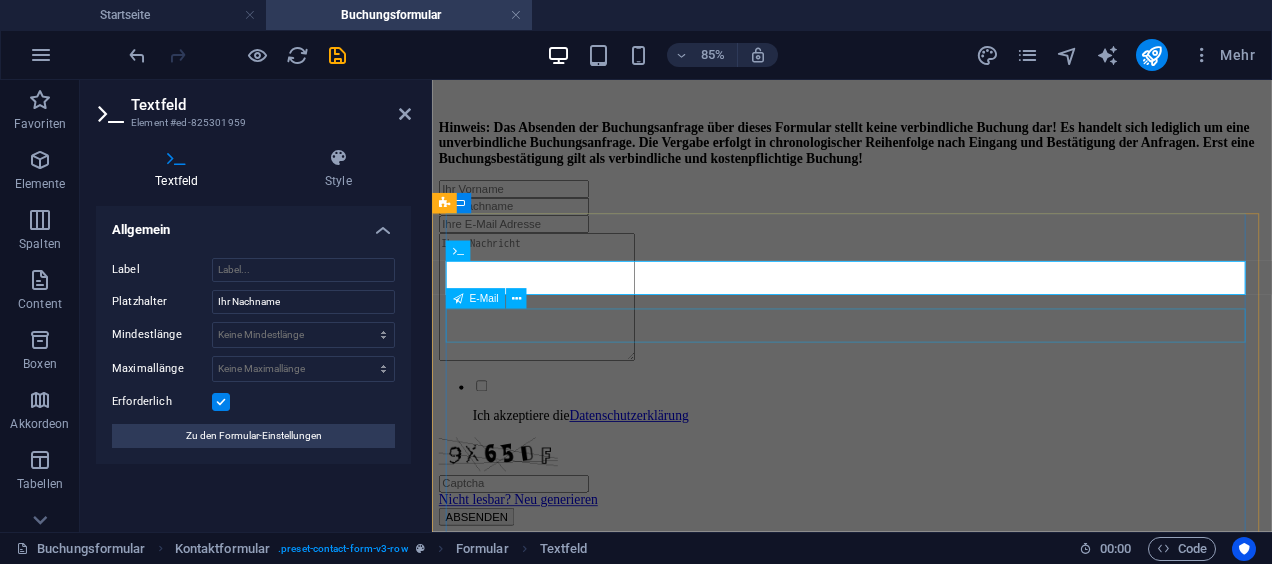 click at bounding box center [926, 249] 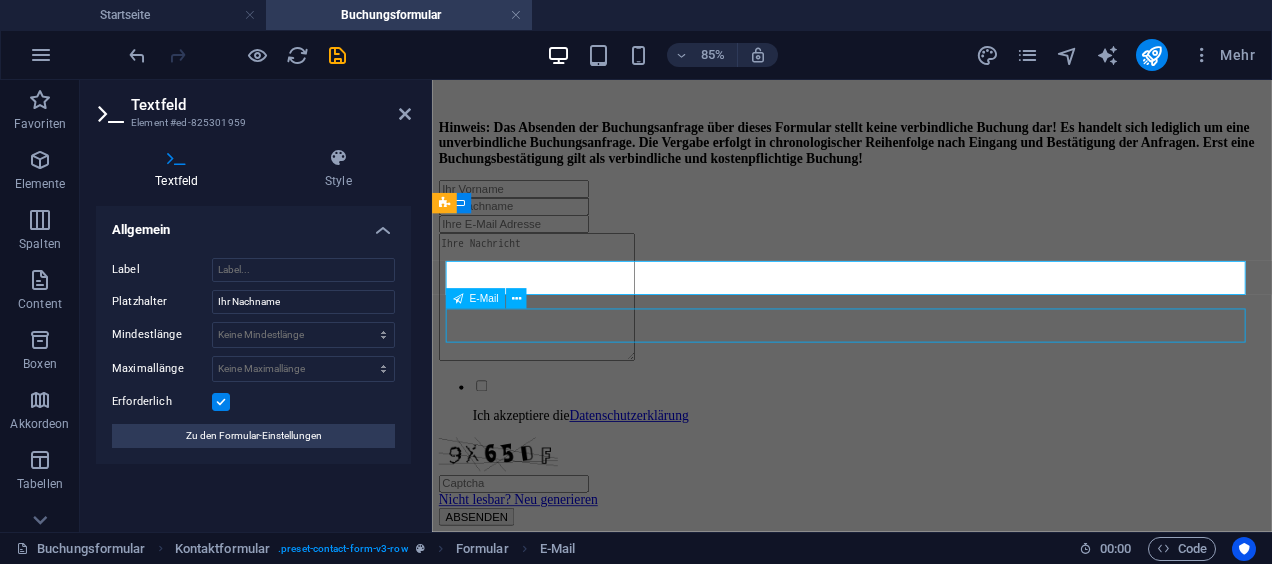 click at bounding box center [926, 249] 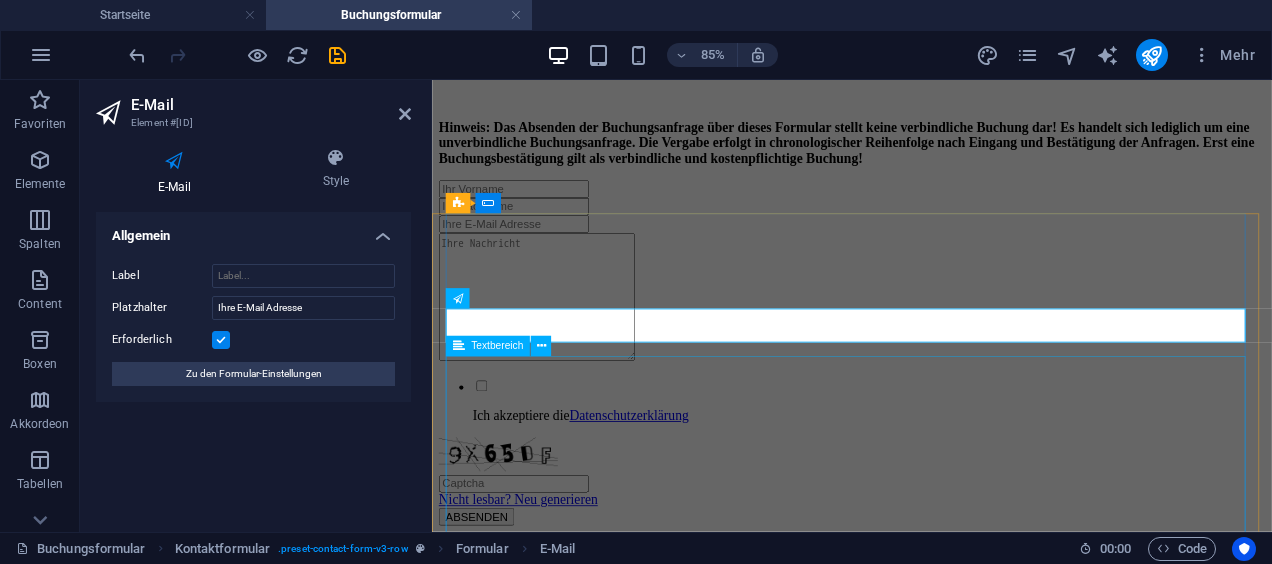 click at bounding box center [926, 337] 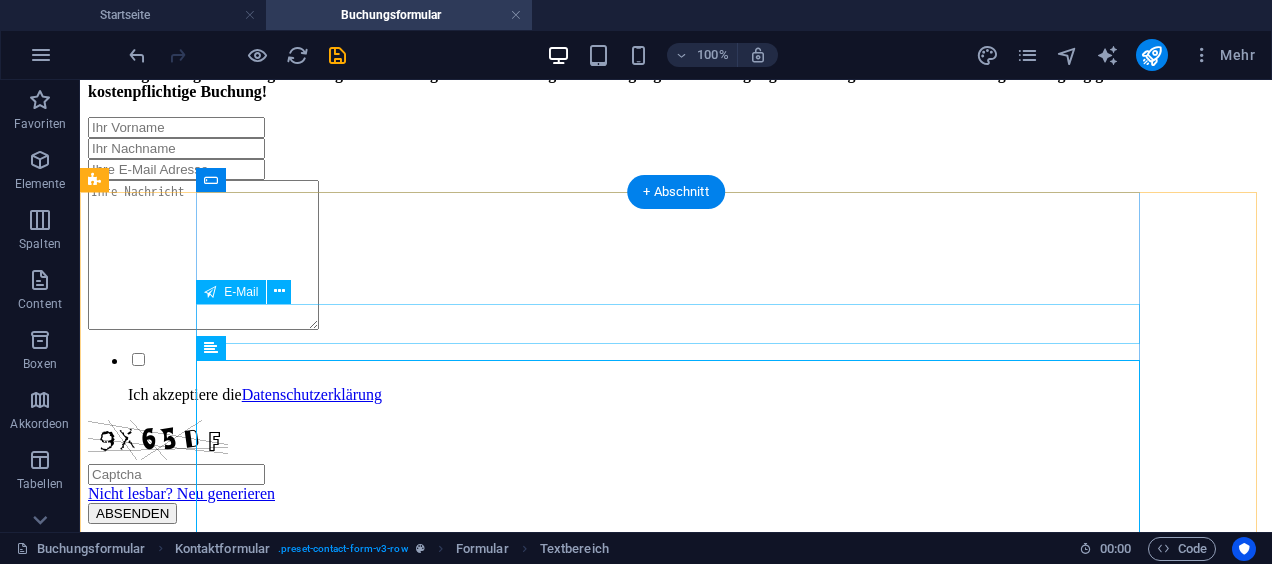 scroll, scrollTop: 1113, scrollLeft: 0, axis: vertical 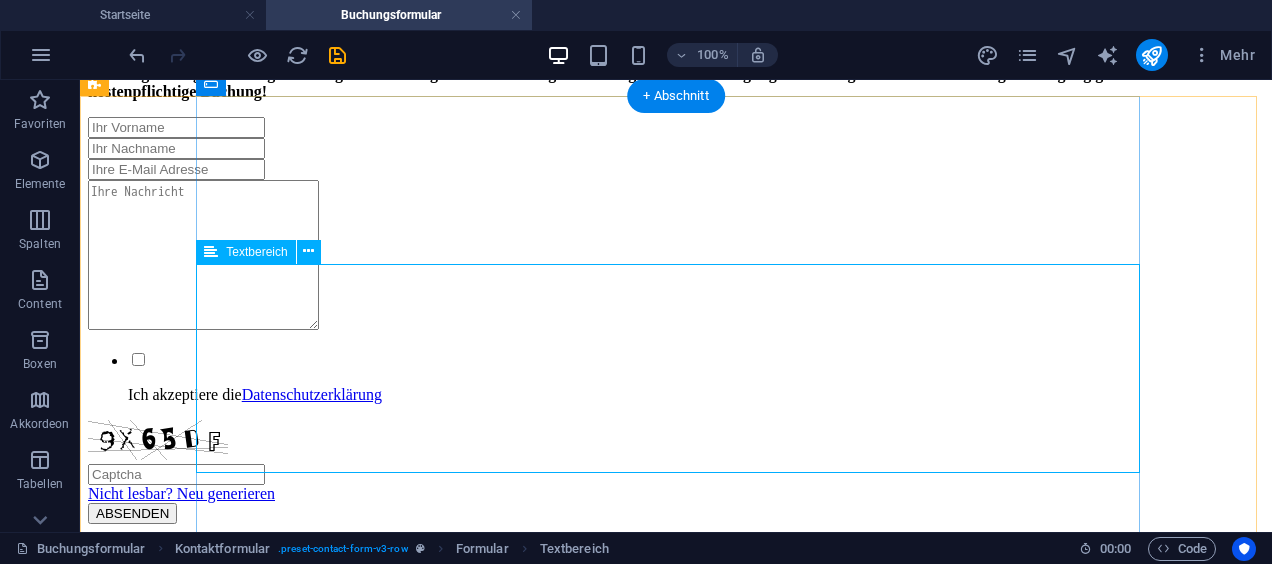 click at bounding box center [676, 257] 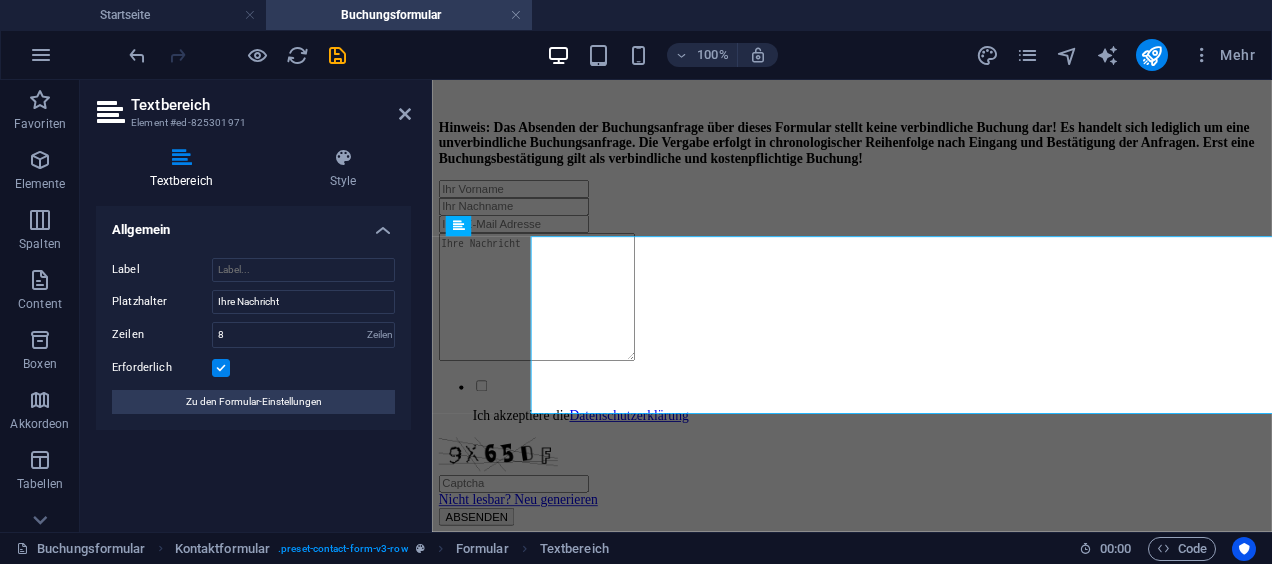 click on "Label Platzhalter Ihre Nachricht Zeilen 8  Zeilen Erforderlich Zu den Formular-Einstellungen" at bounding box center (253, 336) 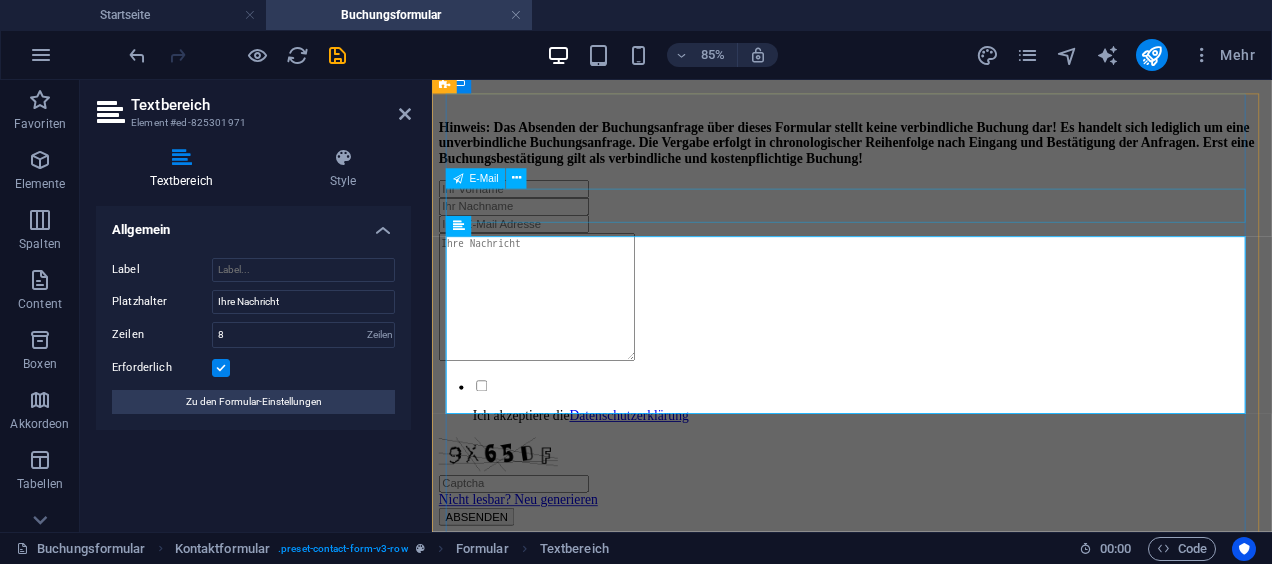 click at bounding box center (926, 249) 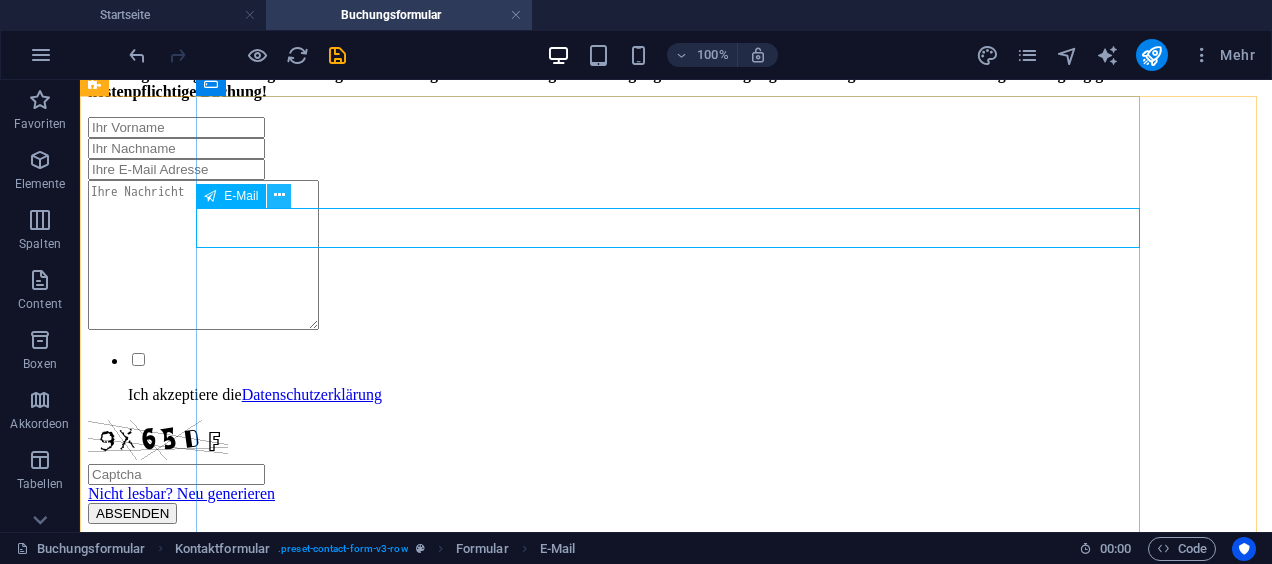 click at bounding box center [279, 195] 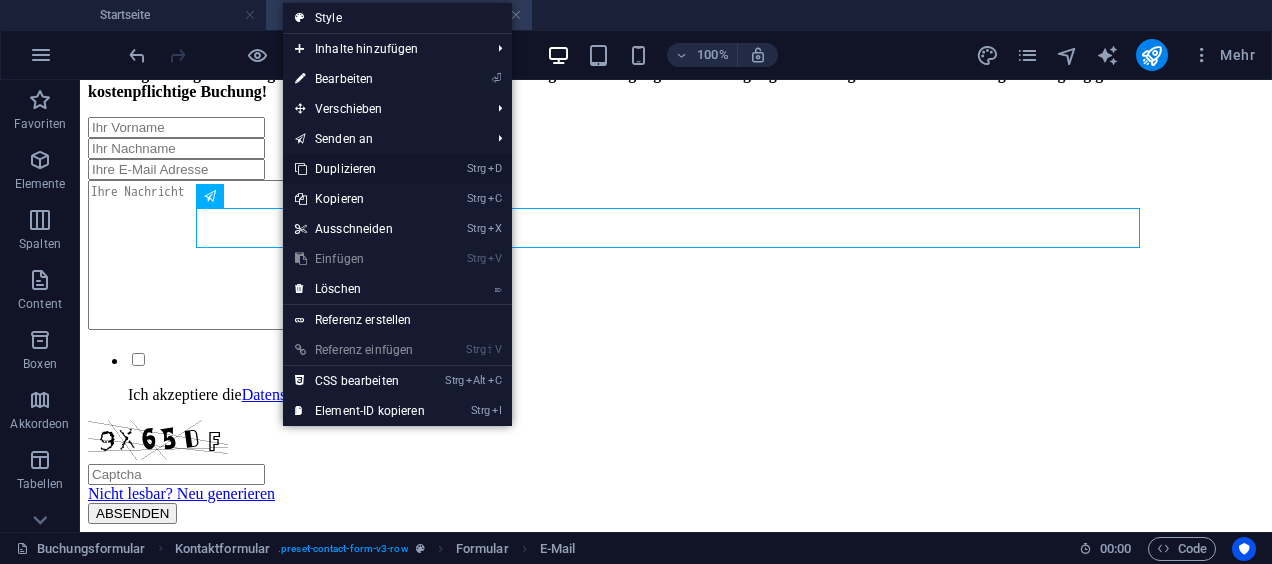 click on "Strg D  Duplizieren" at bounding box center (360, 169) 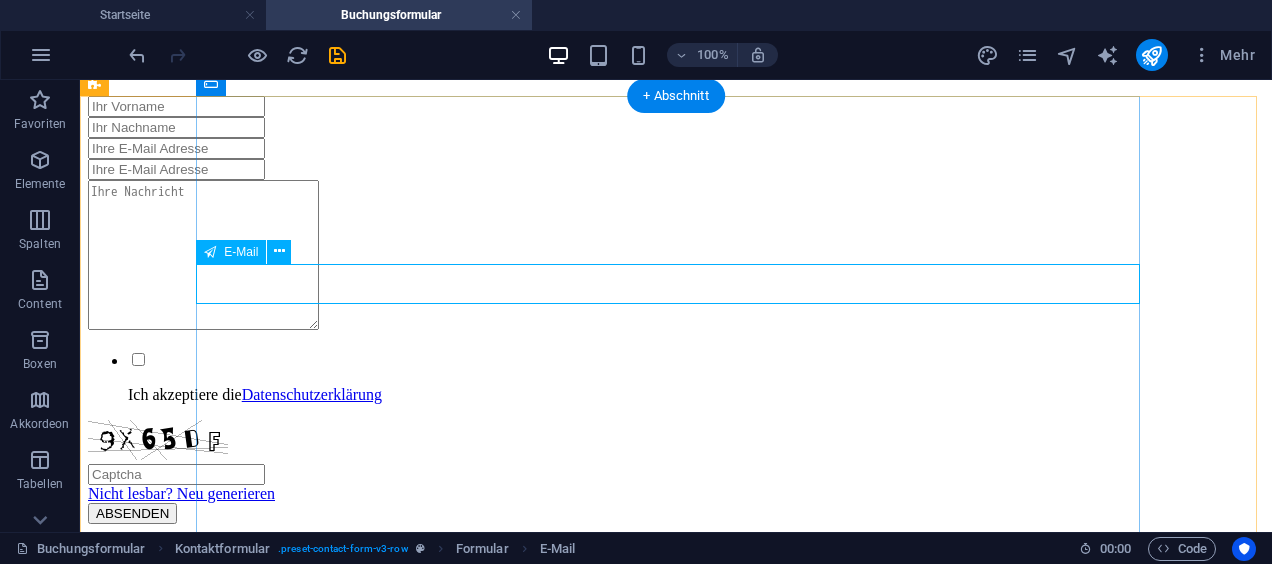 click at bounding box center (676, 169) 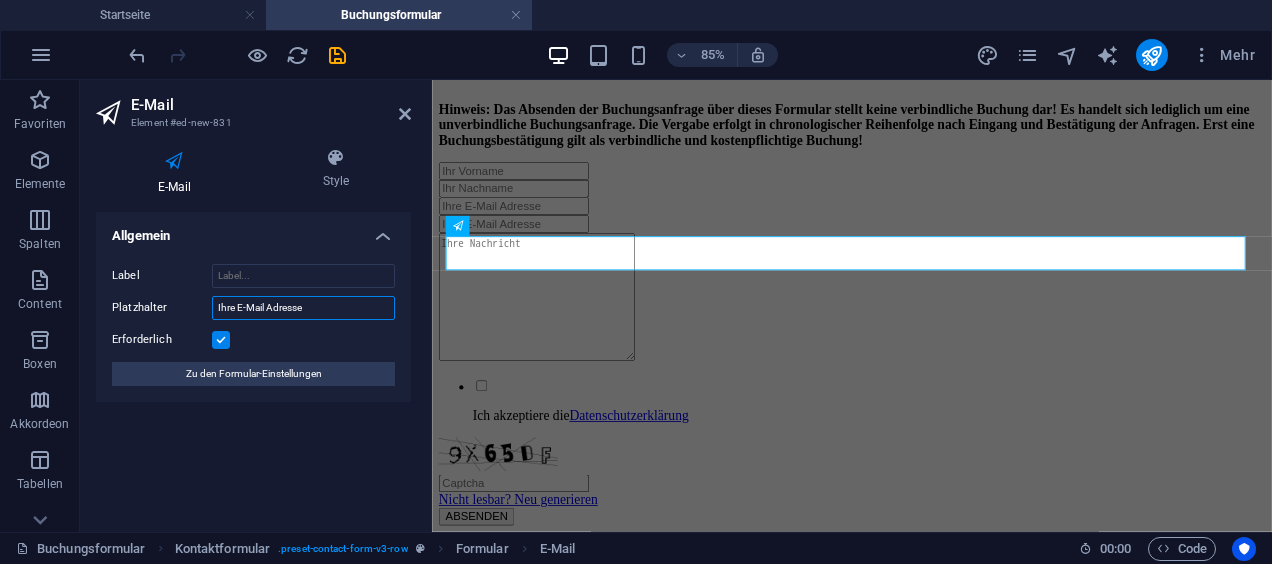 click on "Ihre E-Mail Adresse" at bounding box center [303, 308] 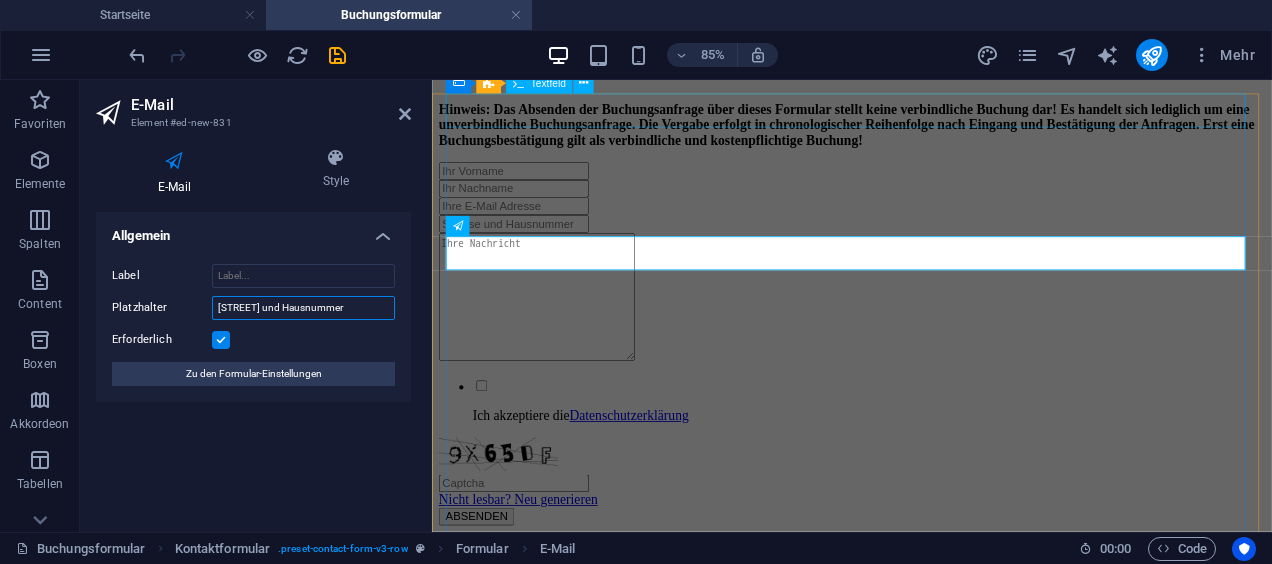 type on "[STREET] und Hausnummer" 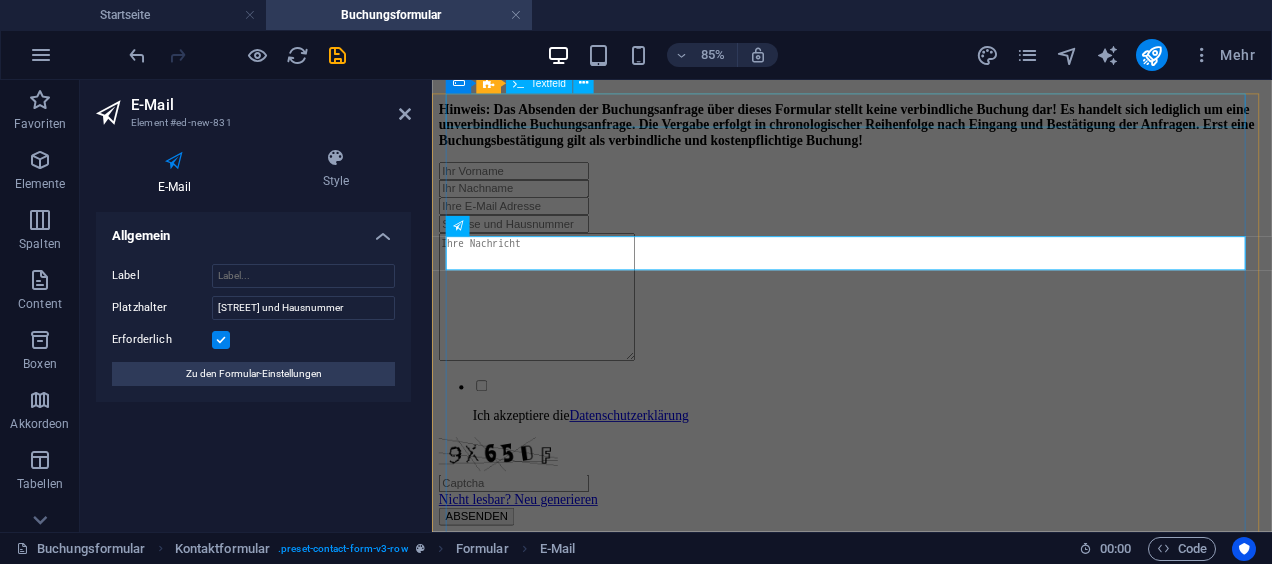 click at bounding box center (926, 186) 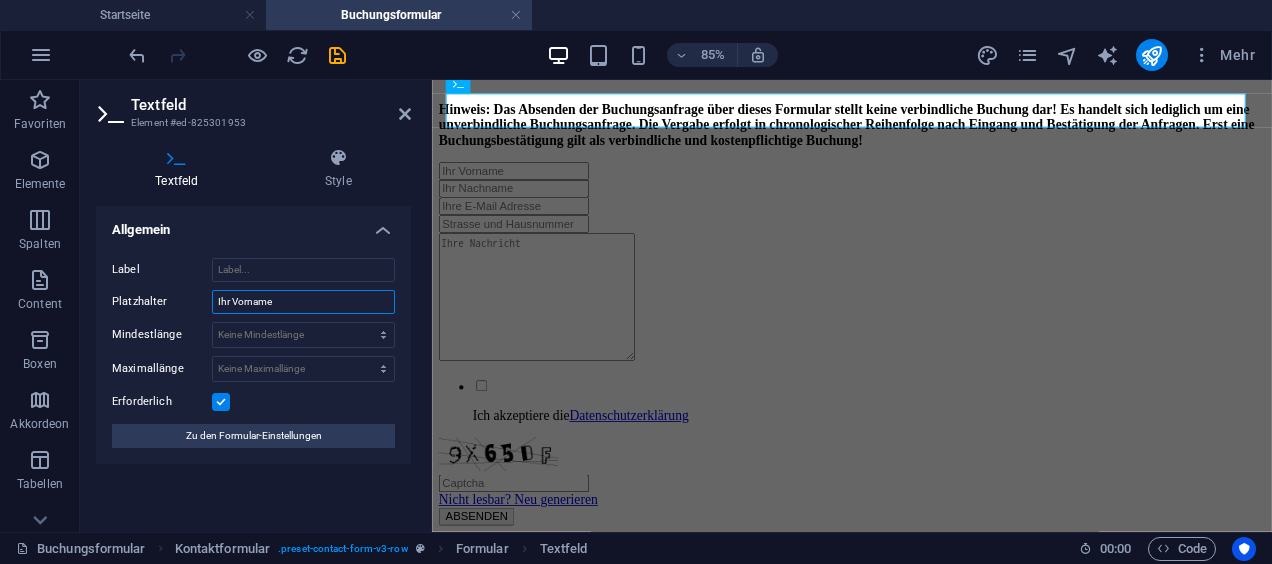 click on "Ihr Vorname" at bounding box center (303, 302) 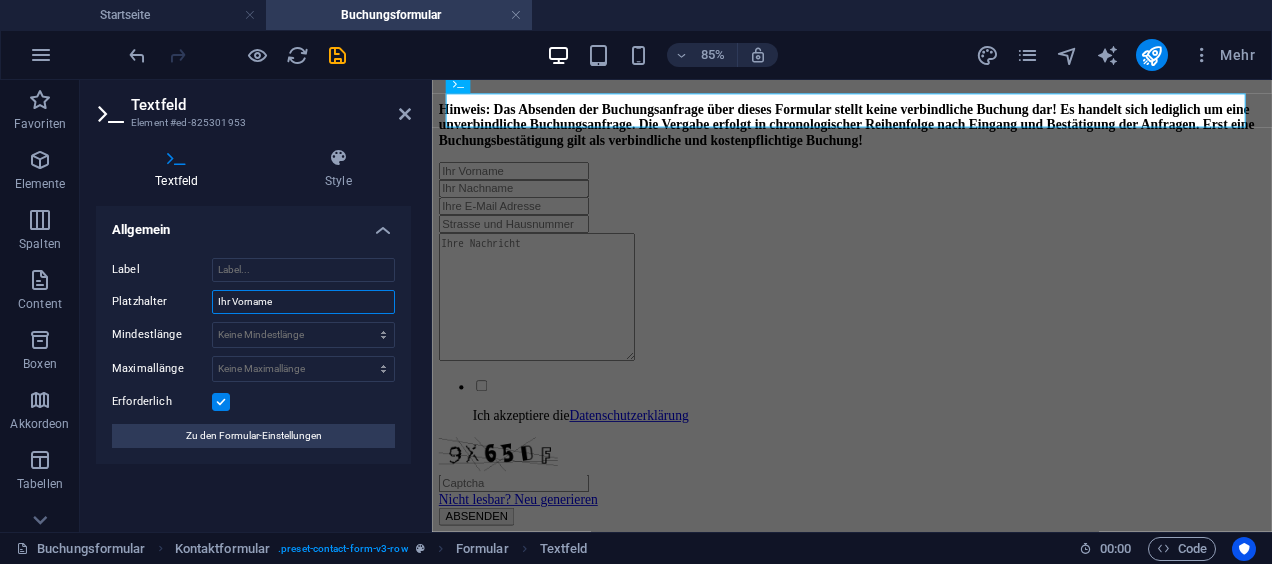 click on "Ihr Vorname" at bounding box center [303, 302] 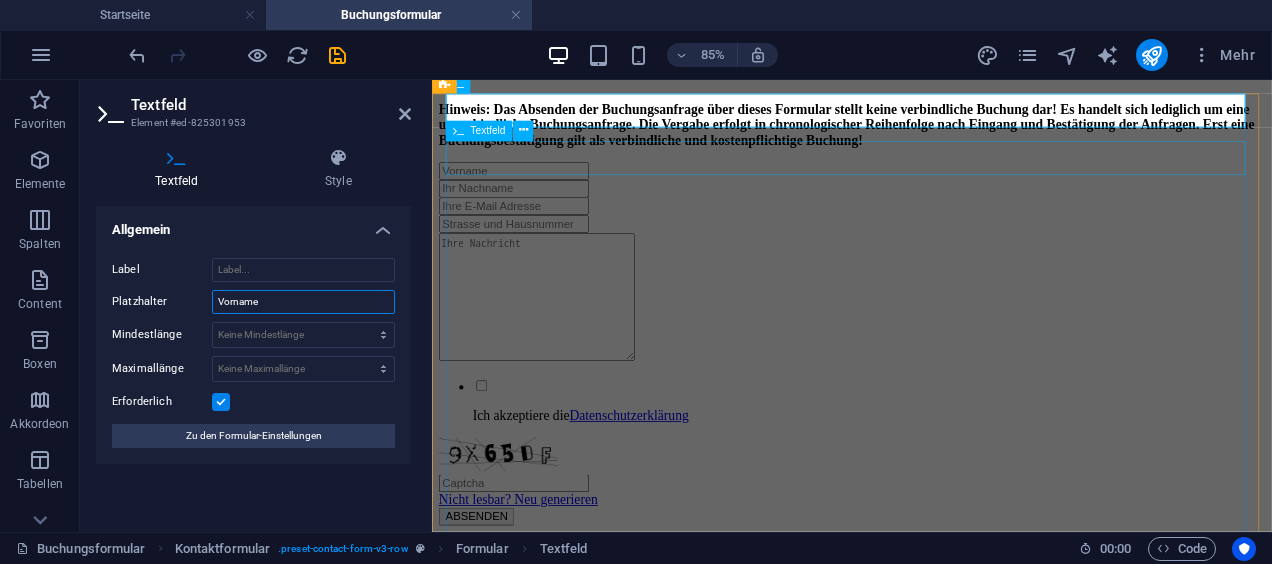 type on "Vorname" 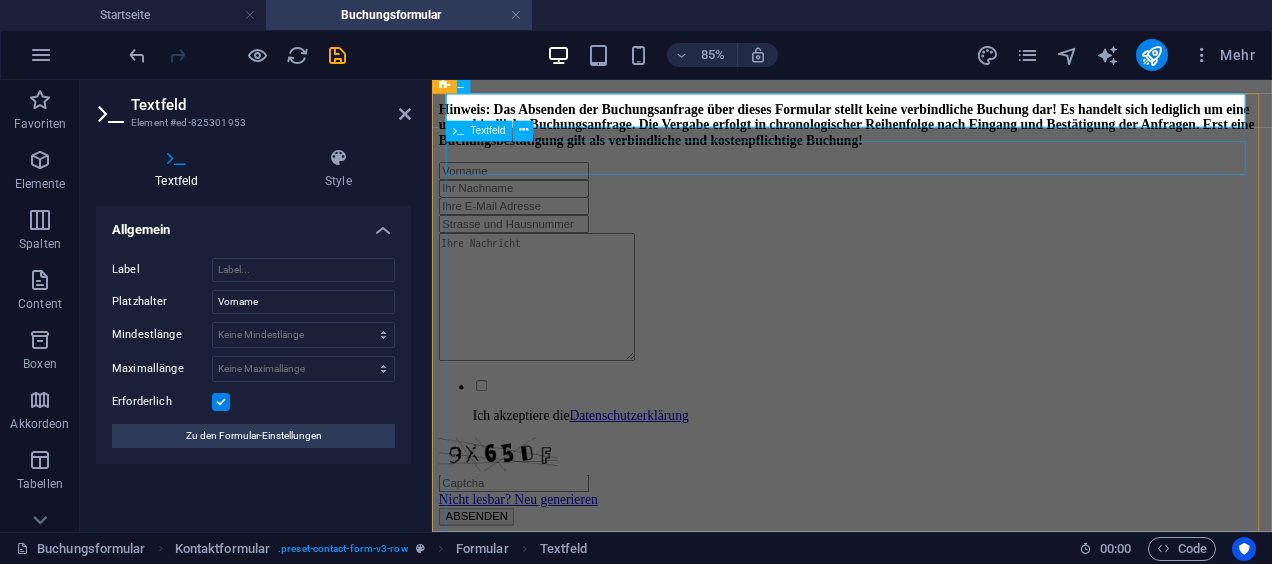 click at bounding box center [926, 207] 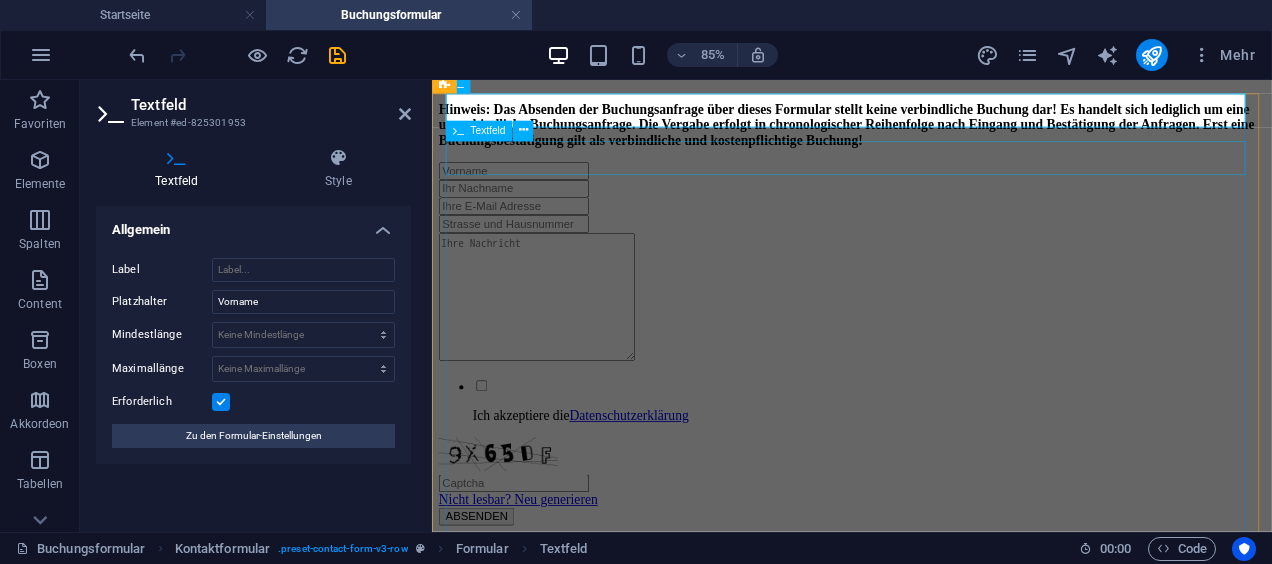 click at bounding box center [926, 207] 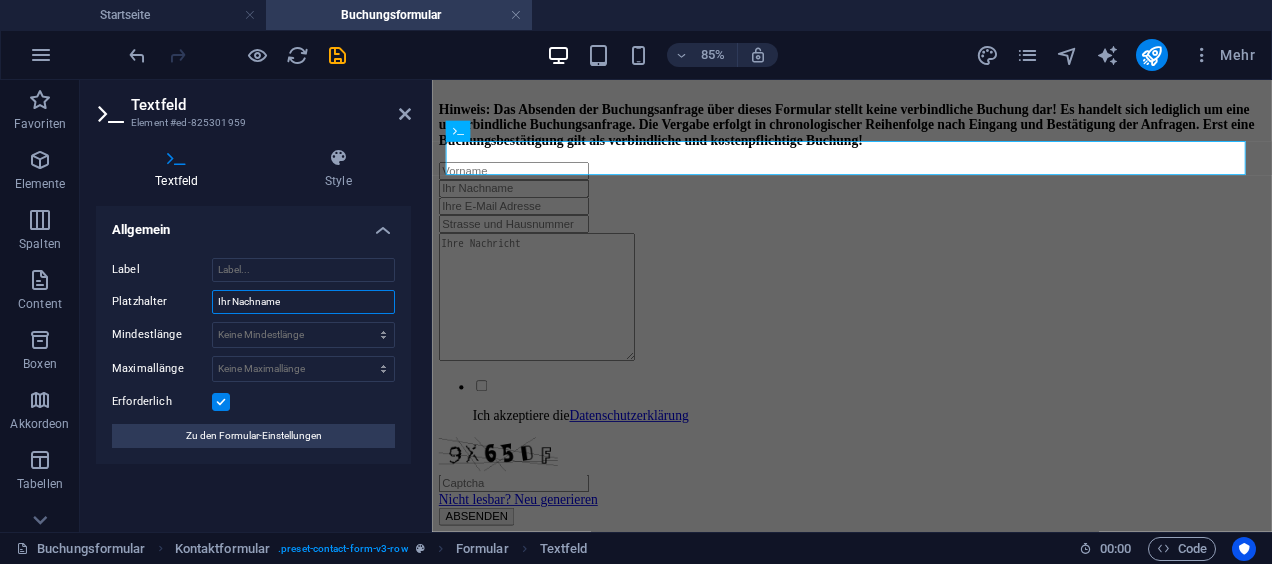click on "Ihr Nachname" at bounding box center [303, 302] 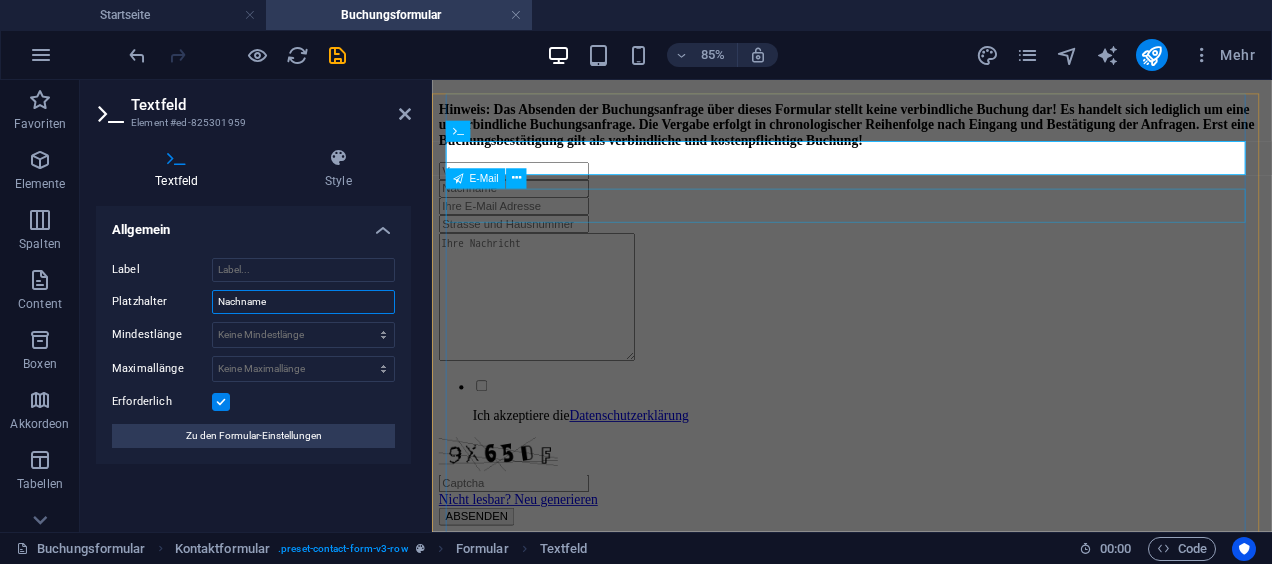 type on "Nachname" 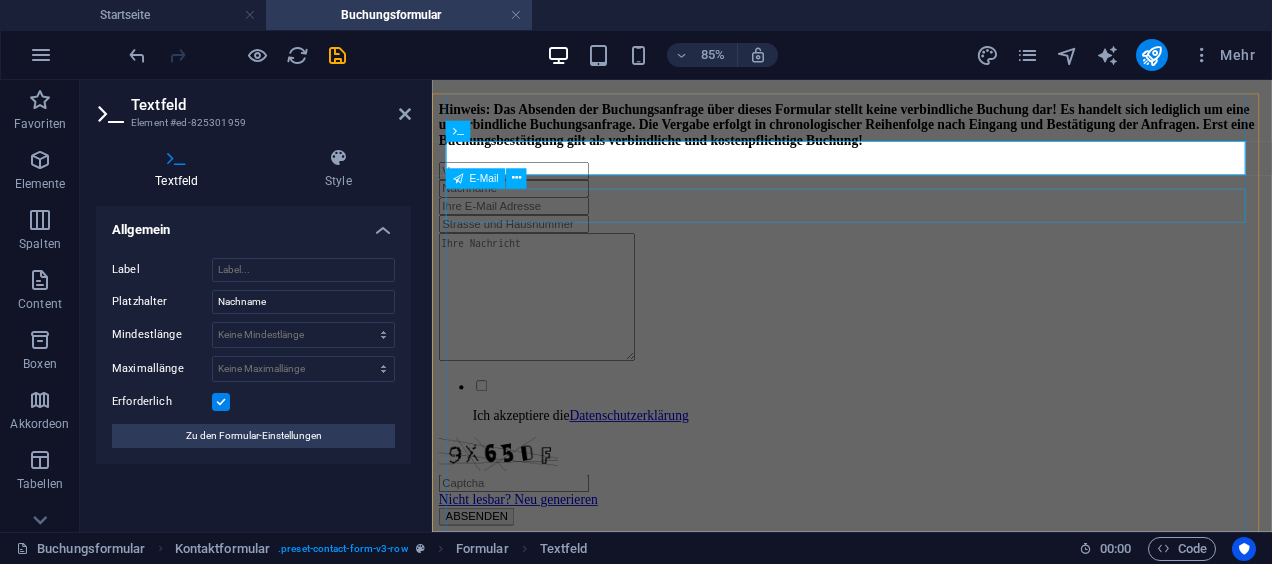 click at bounding box center [926, 228] 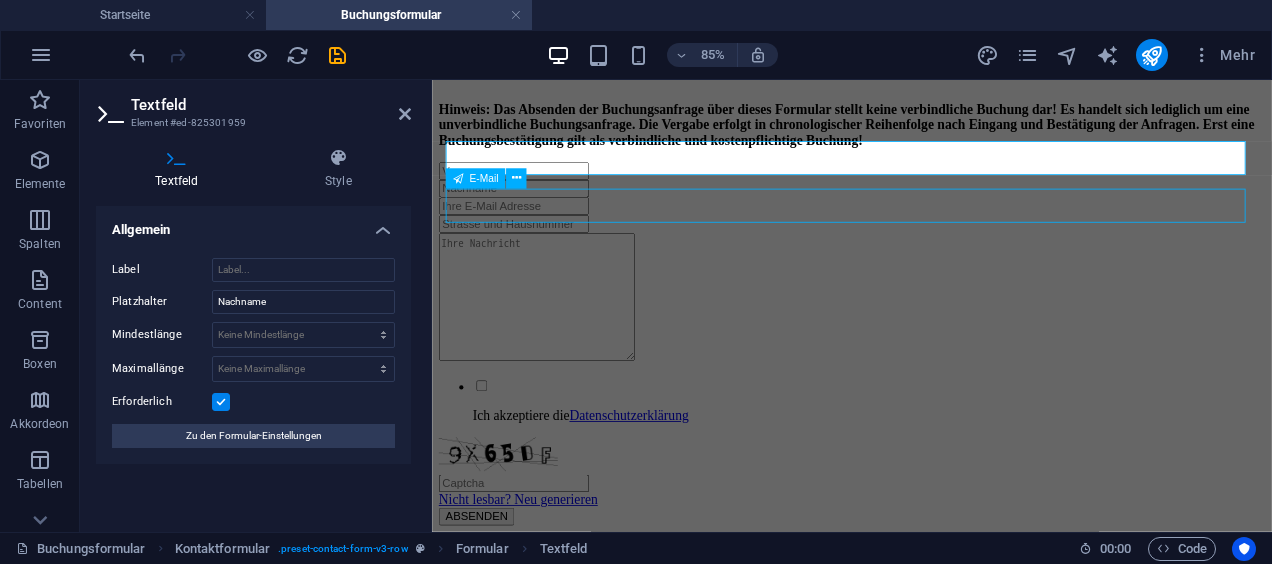 click at bounding box center [926, 228] 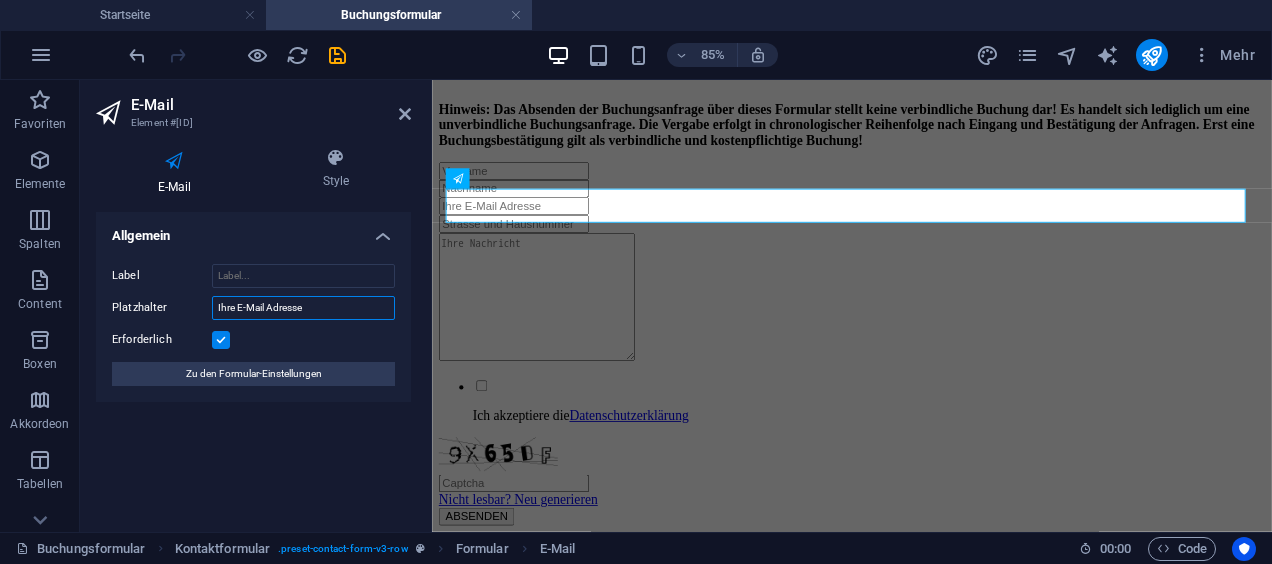 click on "Ihre E-Mail Adresse" at bounding box center [303, 308] 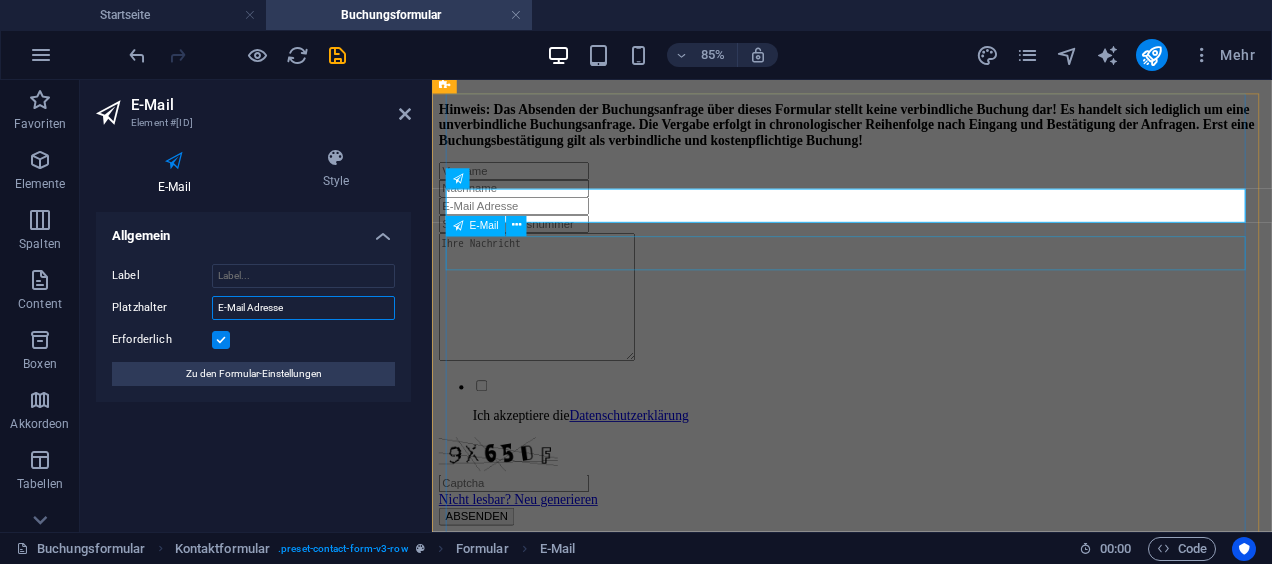 type on "E-Mail Adresse" 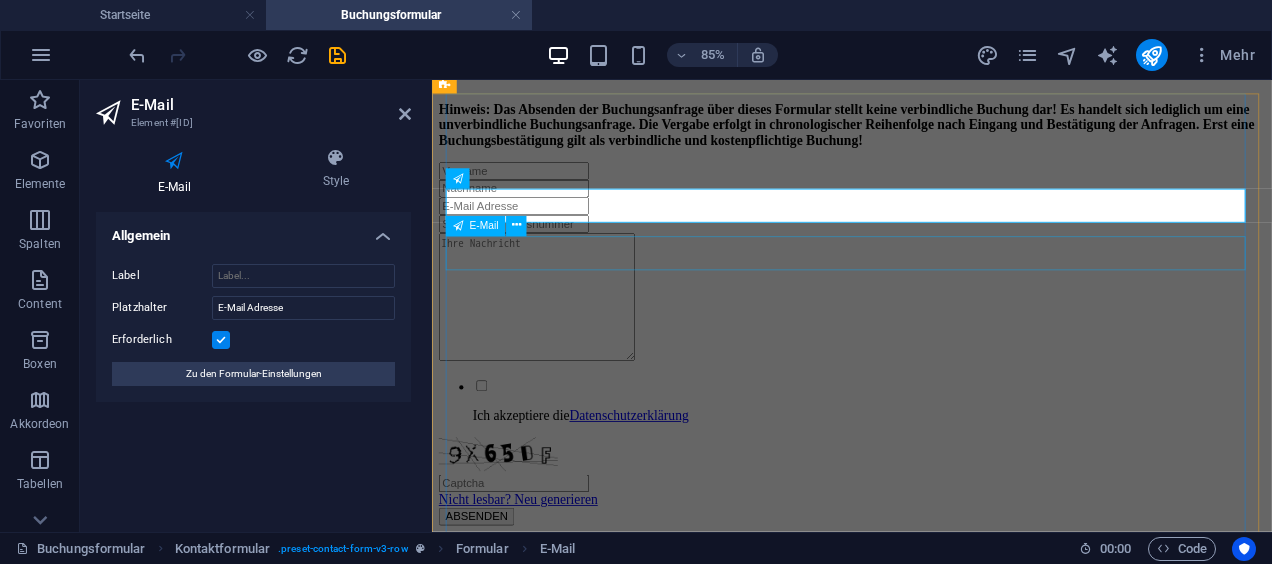click at bounding box center (926, 249) 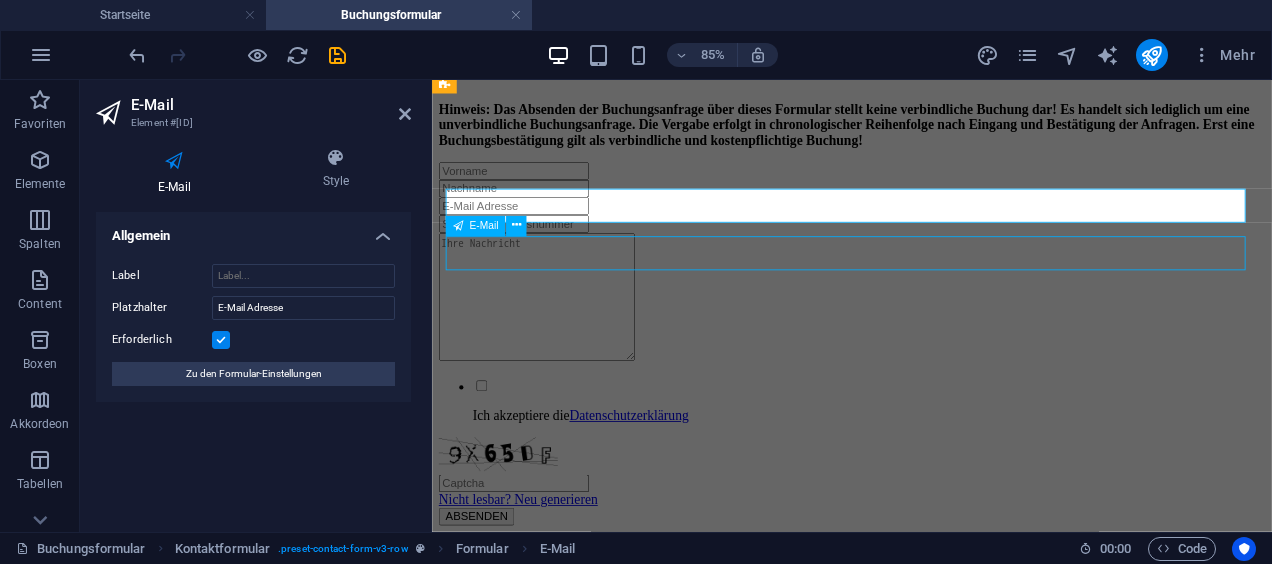 click at bounding box center [926, 249] 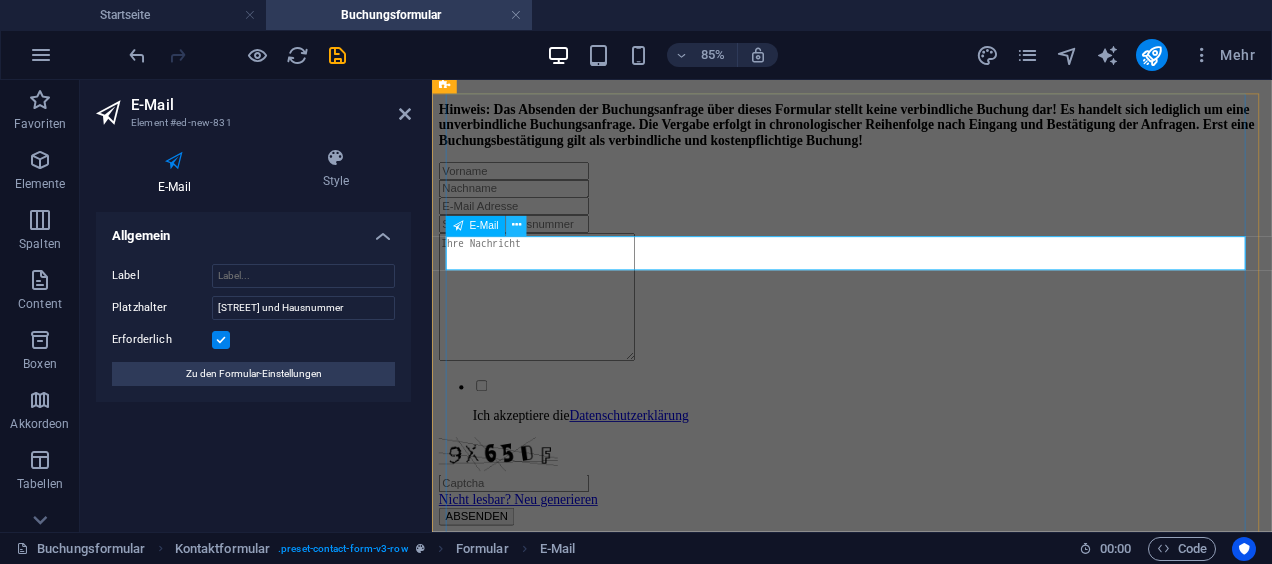 click at bounding box center [515, 226] 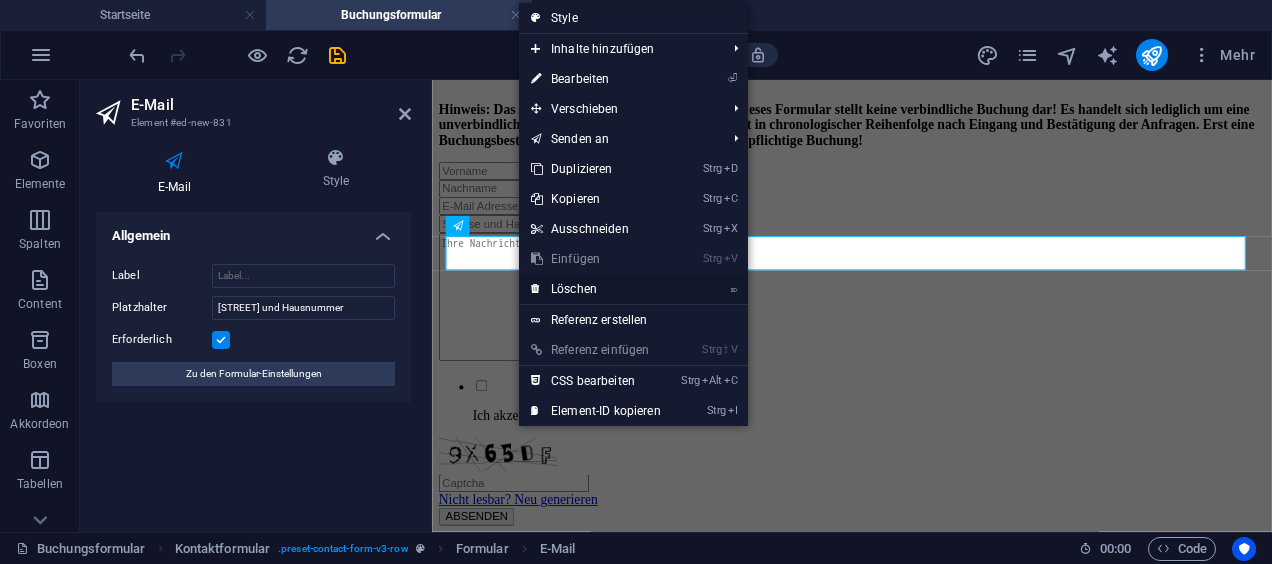 click on "⌦  Löschen" at bounding box center [596, 289] 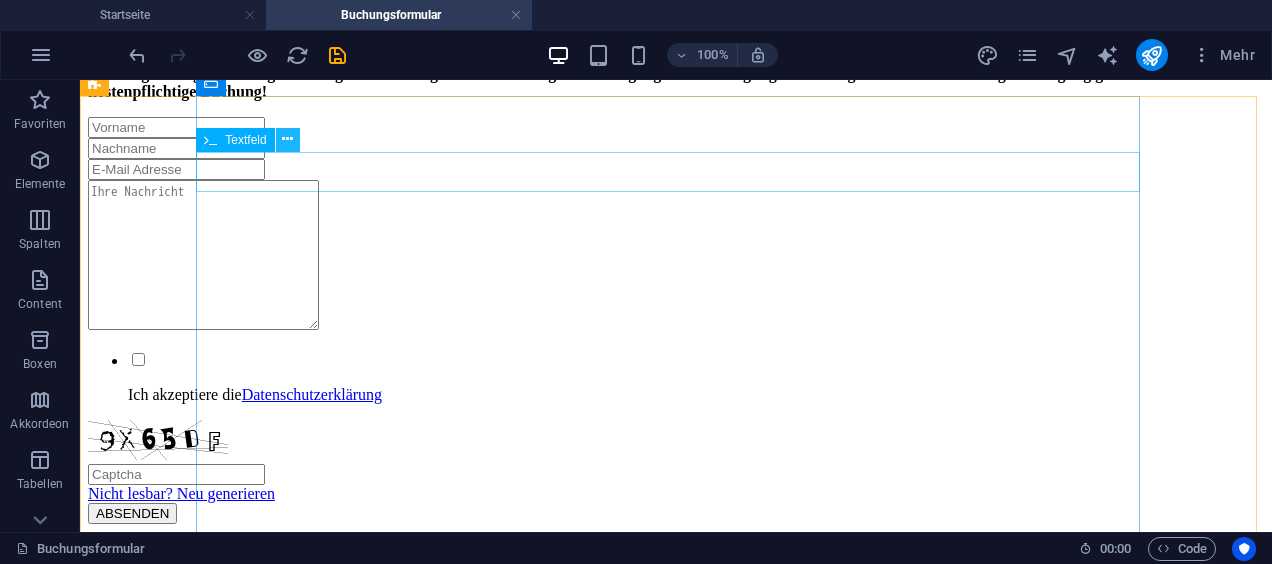 click at bounding box center [287, 139] 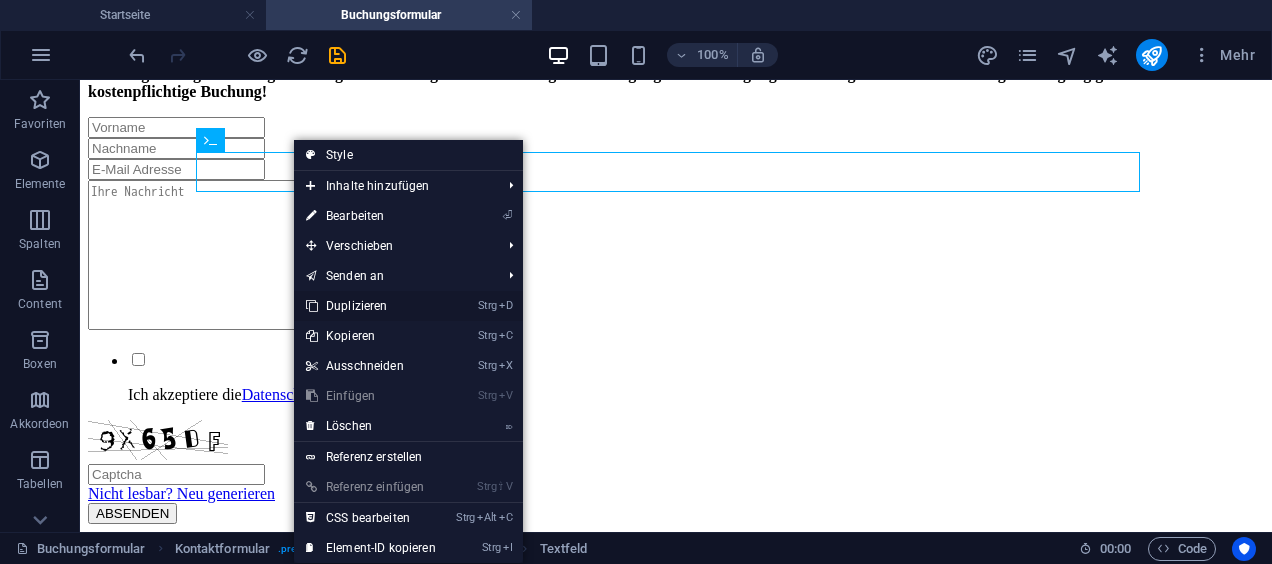 click on "Strg D  Duplizieren" at bounding box center [371, 306] 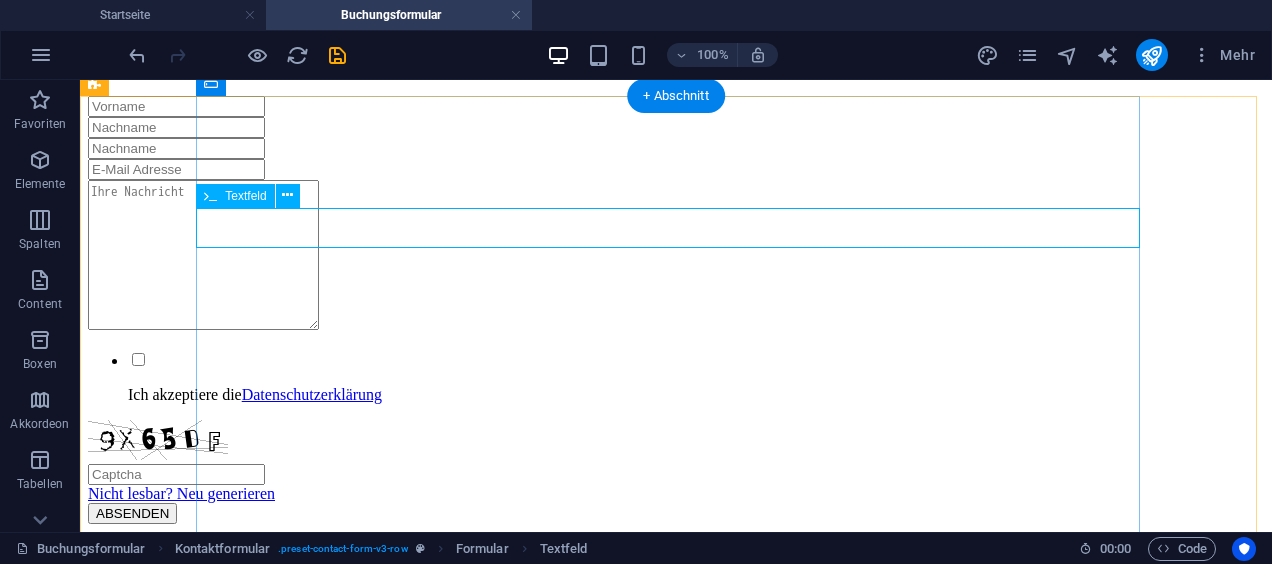click at bounding box center (676, 148) 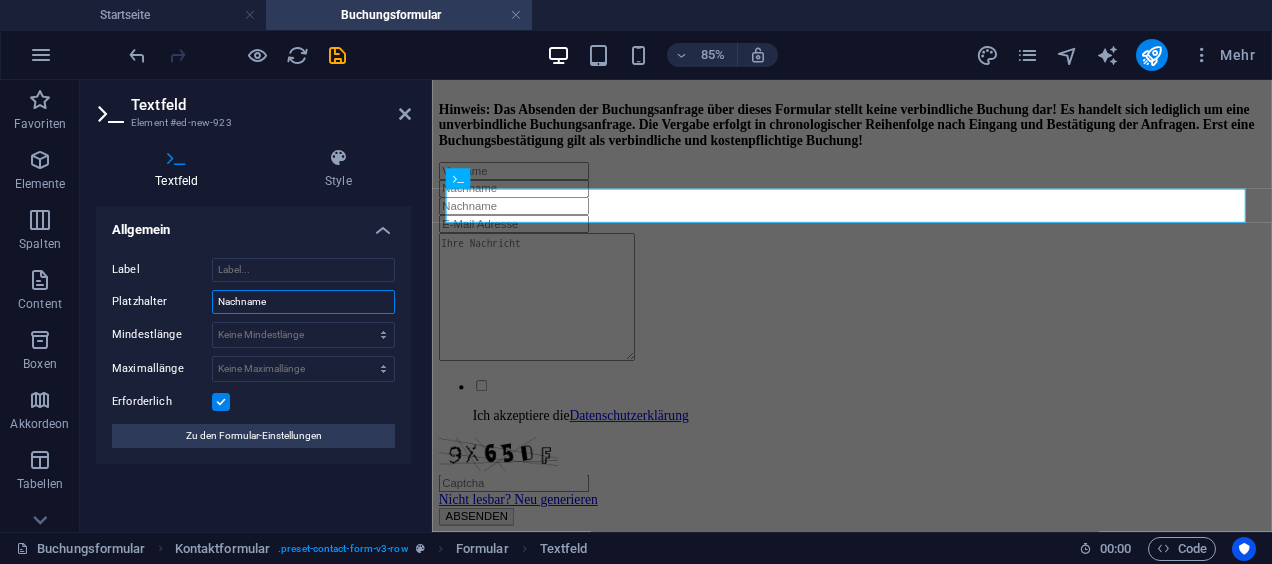 click on "Nachname" at bounding box center (303, 302) 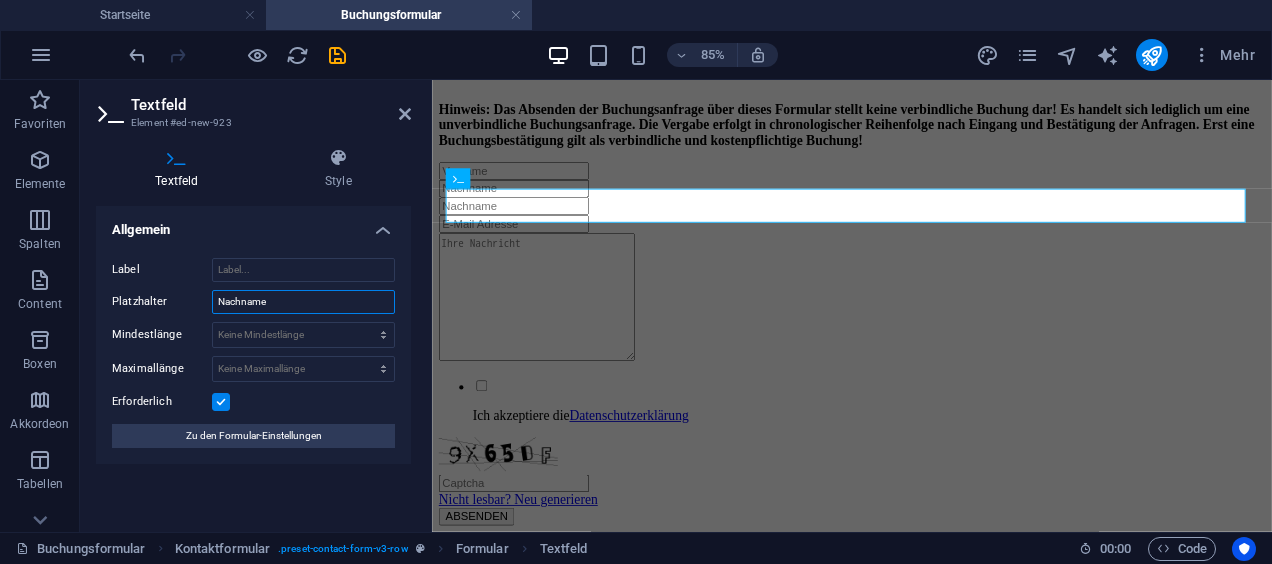 click on "Nachname" at bounding box center [303, 302] 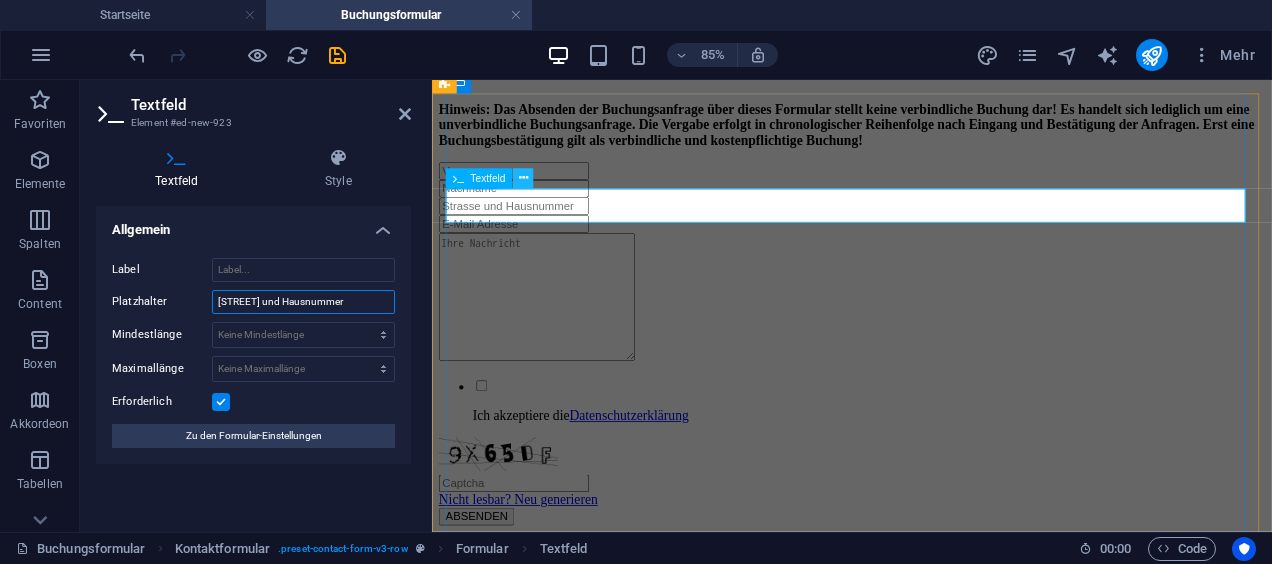 type on "[STREET] und Hausnummer" 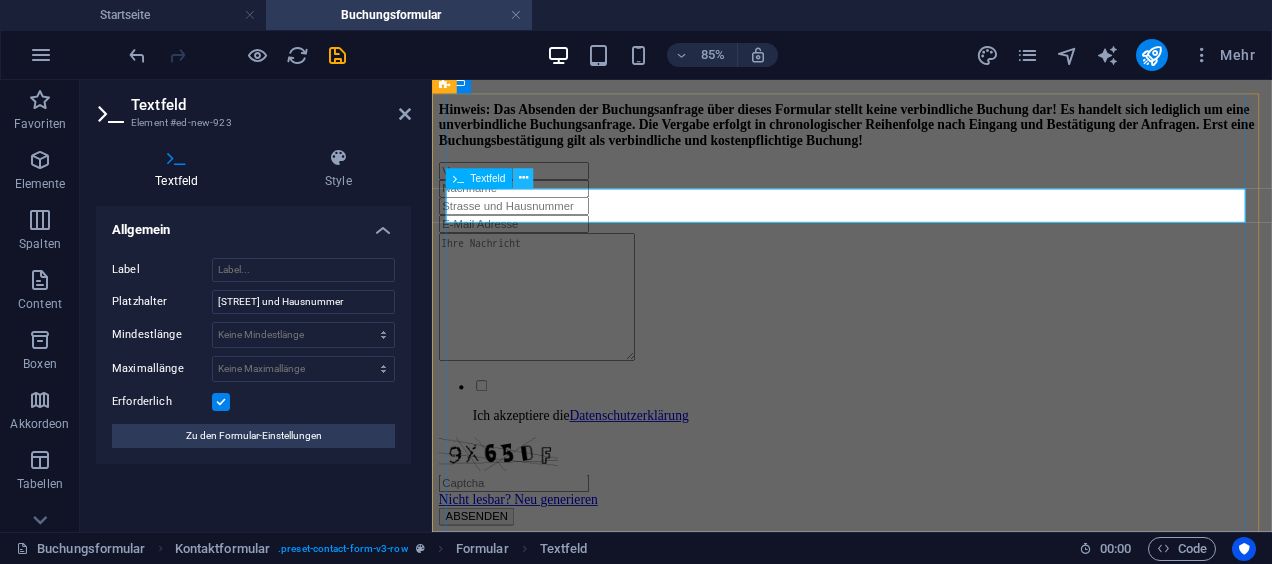 click at bounding box center (523, 178) 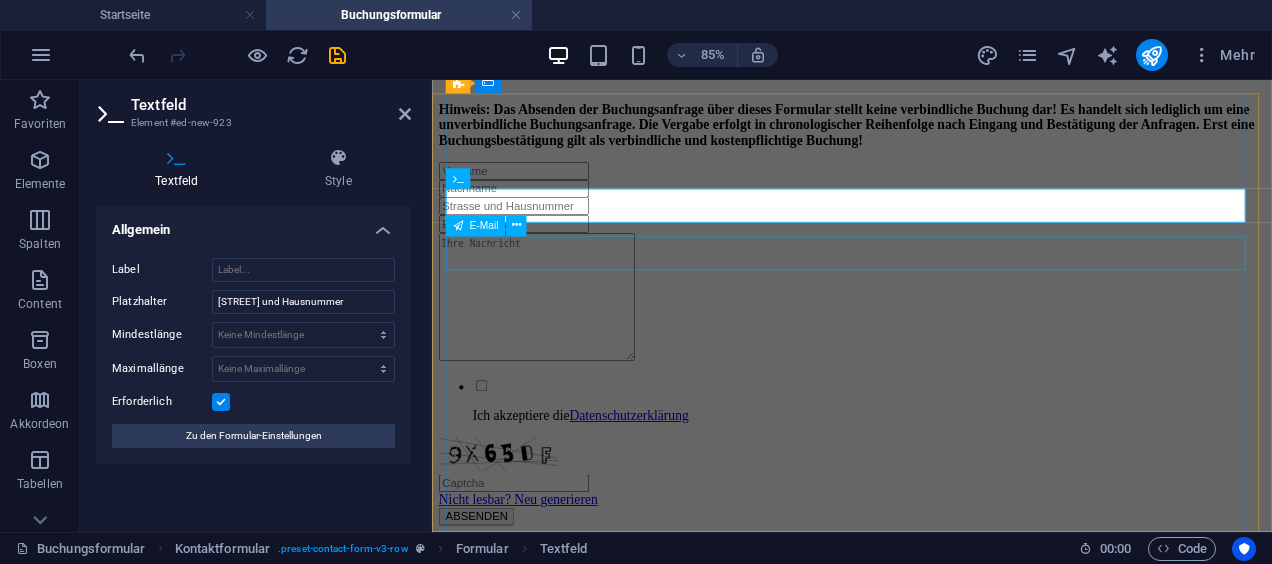 click at bounding box center (926, 249) 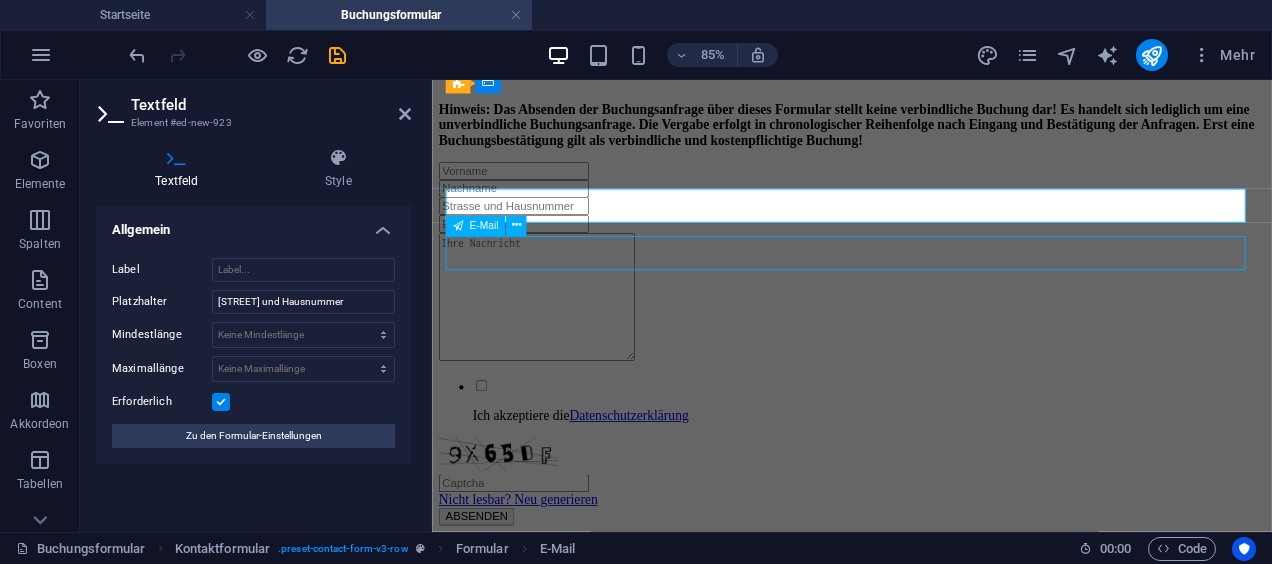 click at bounding box center (926, 249) 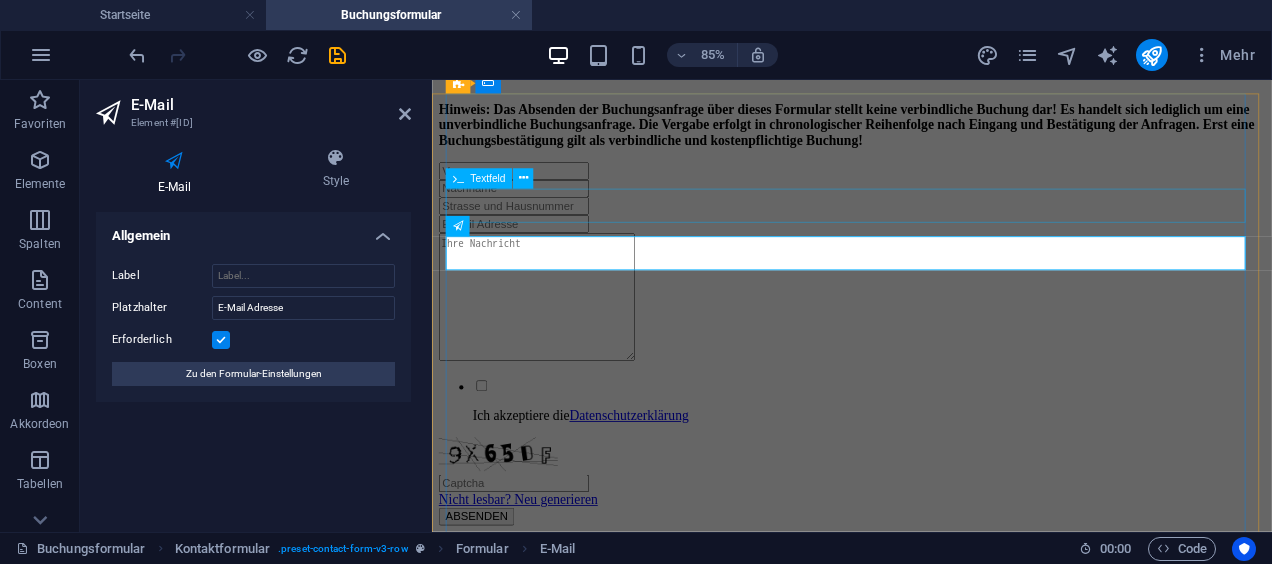 click at bounding box center (926, 228) 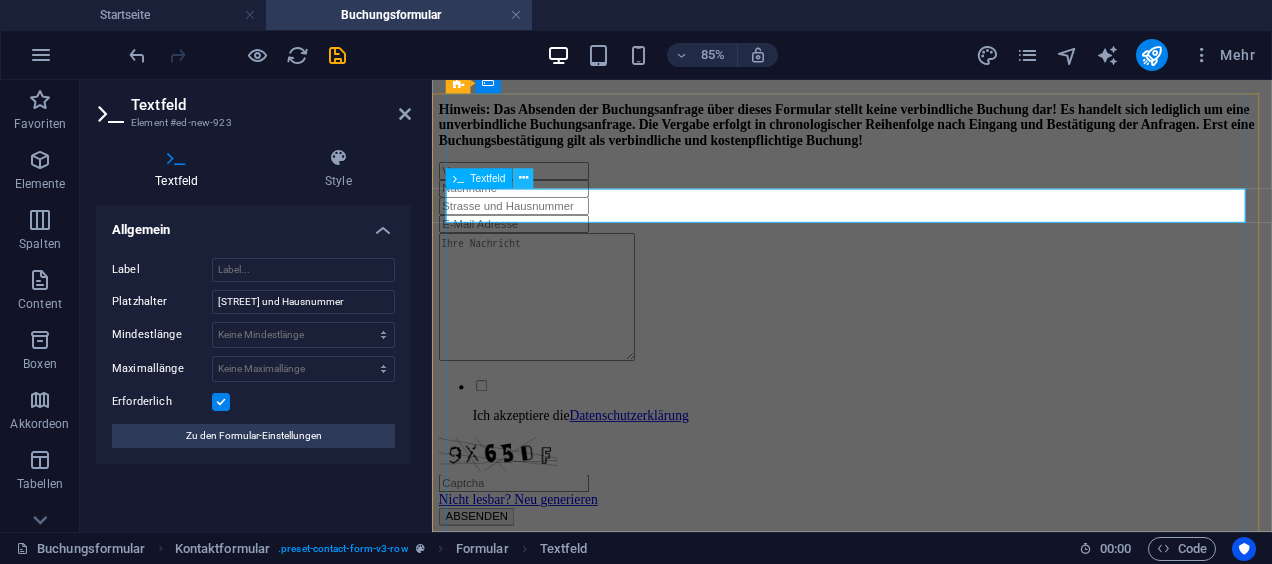 click at bounding box center (523, 178) 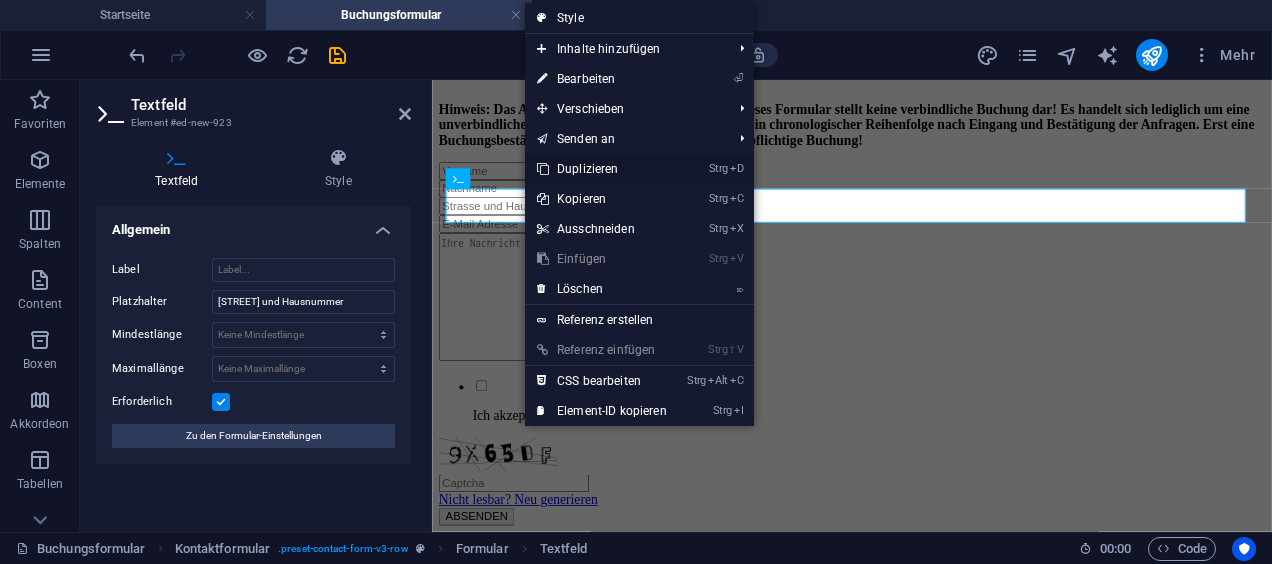 click on "Strg D  Duplizieren" at bounding box center [602, 169] 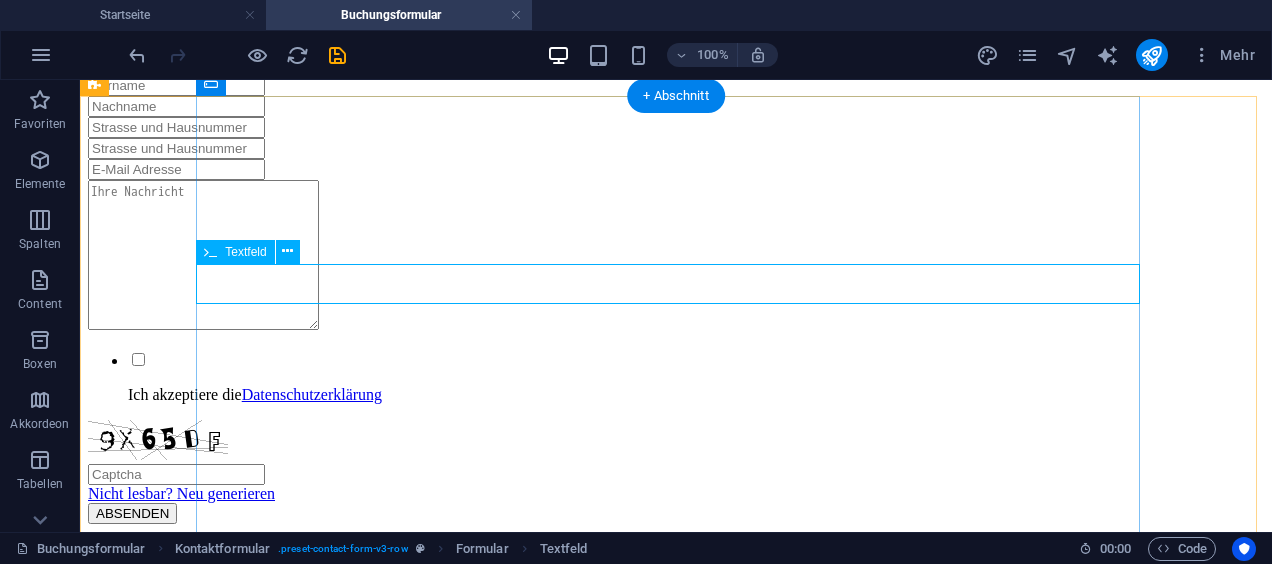 click at bounding box center (176, 148) 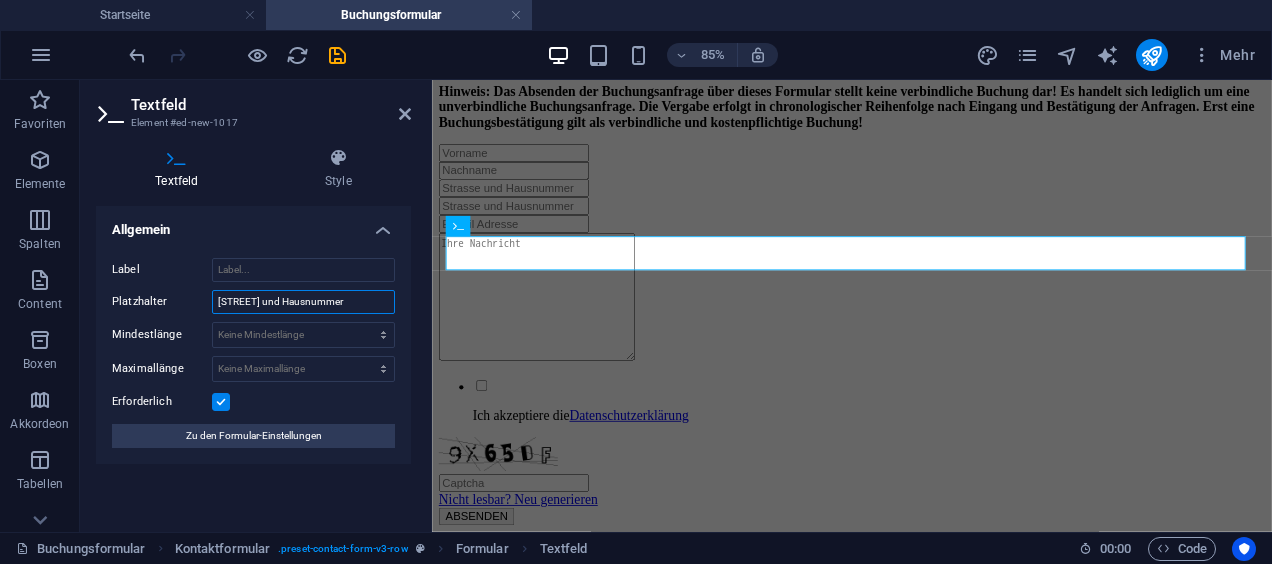 click on "[STREET] und Hausnummer" at bounding box center [303, 302] 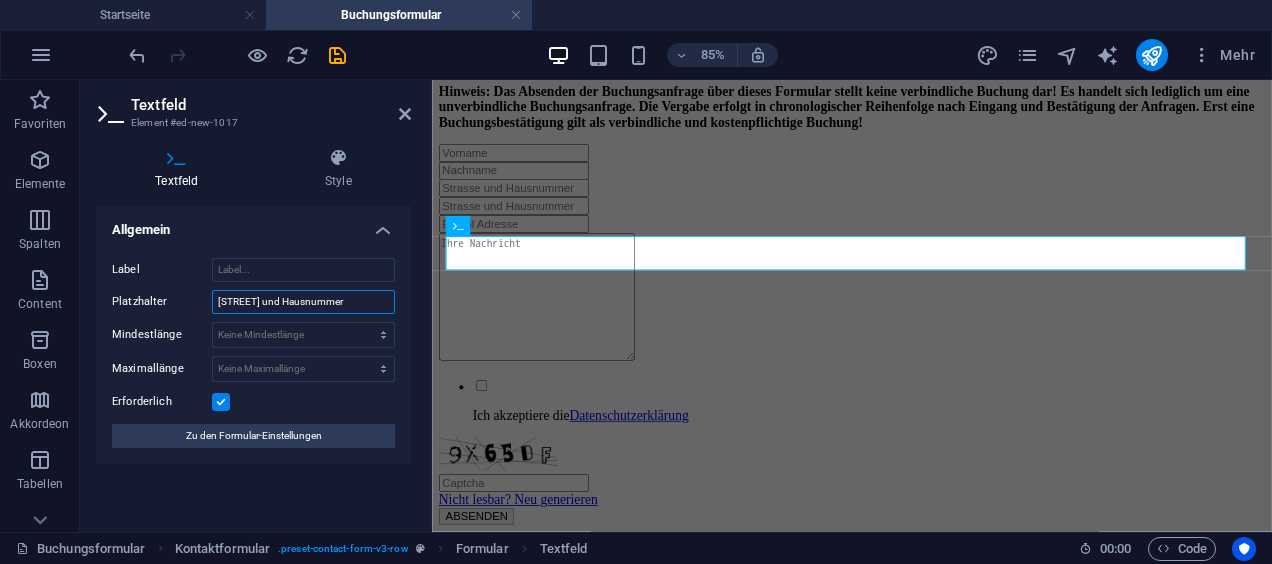 click on "[STREET] und Hausnummer" at bounding box center (303, 302) 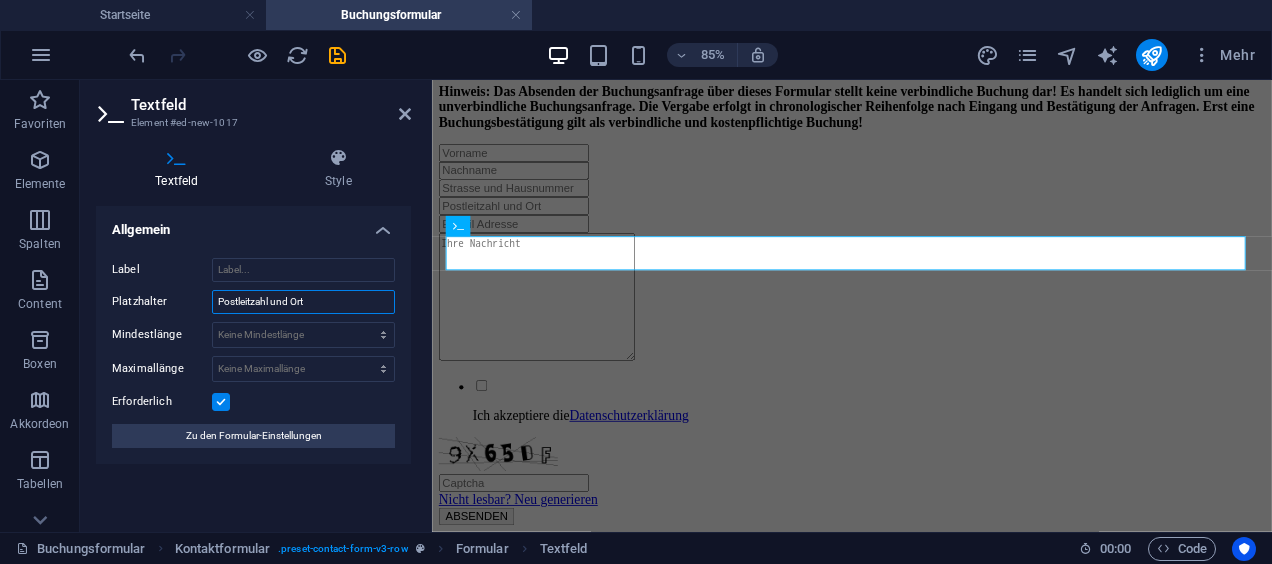 type on "Postleitzahl und Ort" 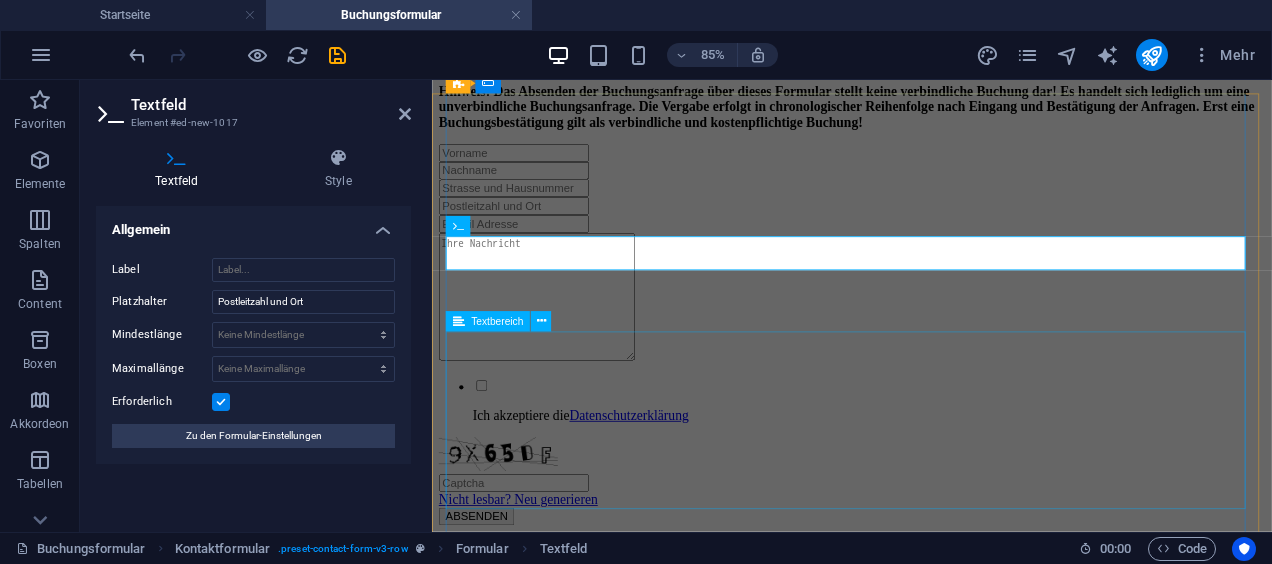 click at bounding box center [926, 337] 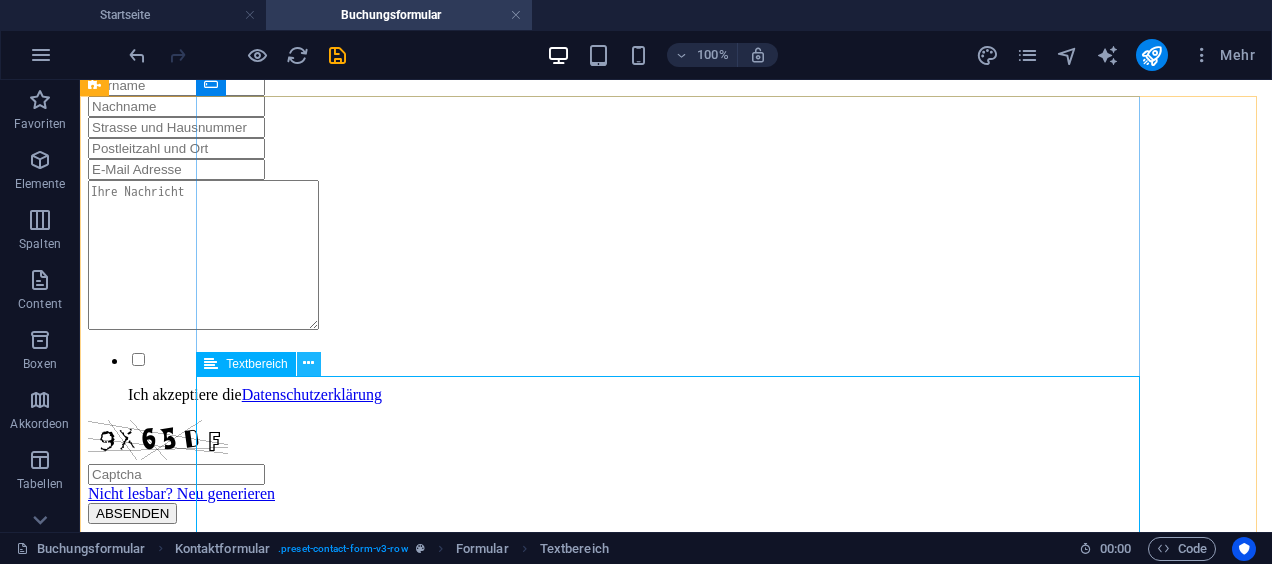 click at bounding box center (308, 363) 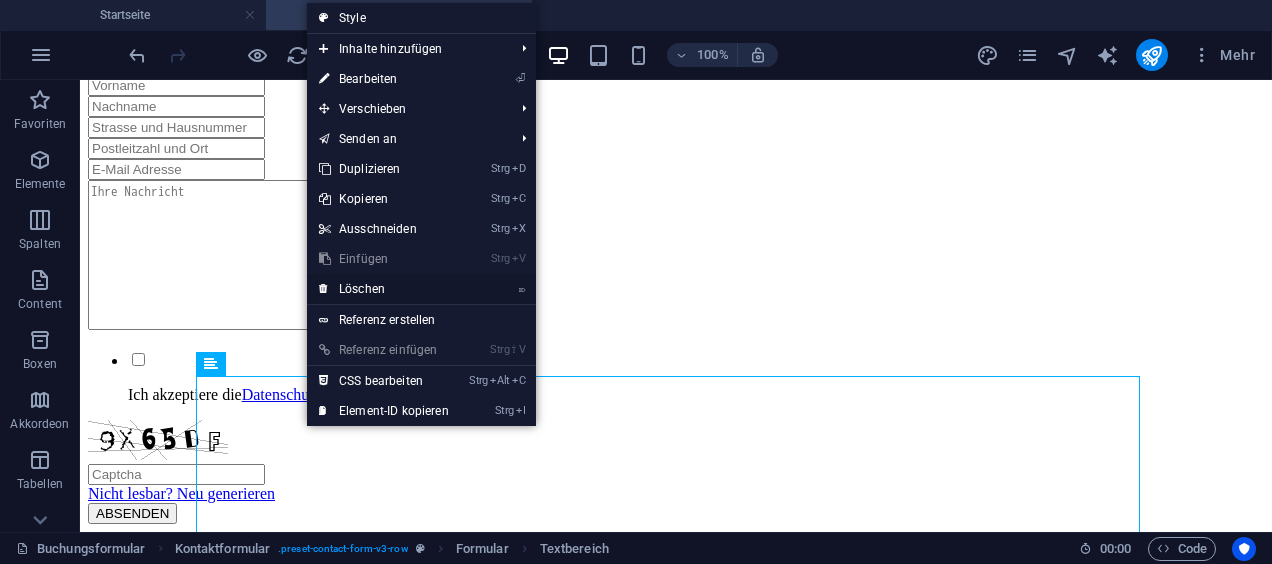 click on "⌦  Löschen" at bounding box center [384, 289] 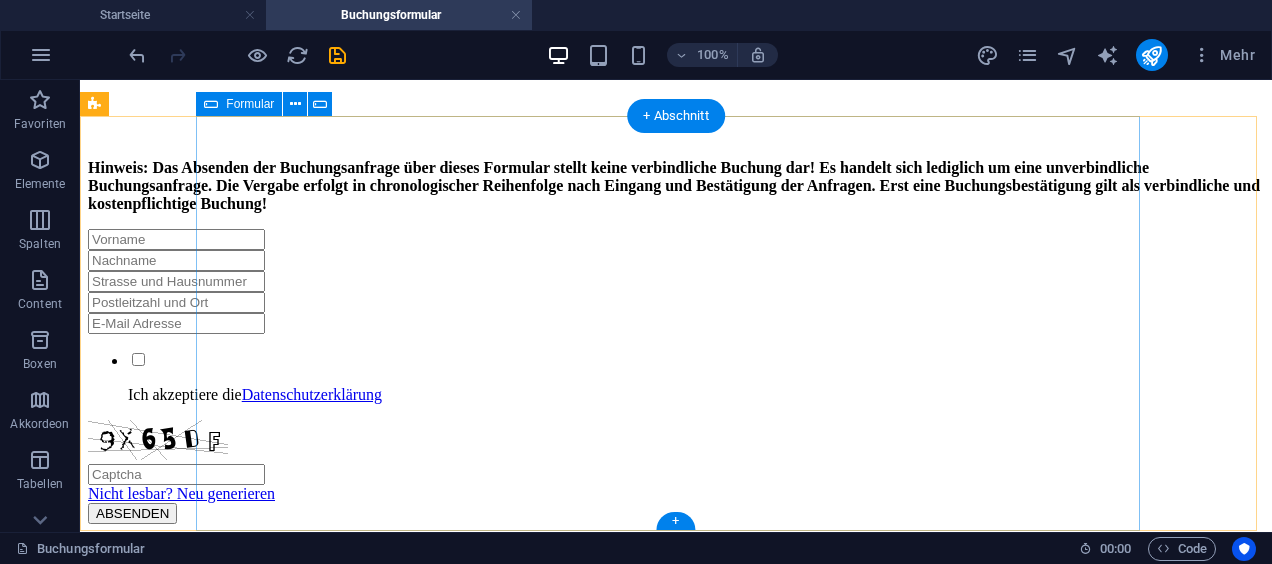 scroll, scrollTop: 1064, scrollLeft: 0, axis: vertical 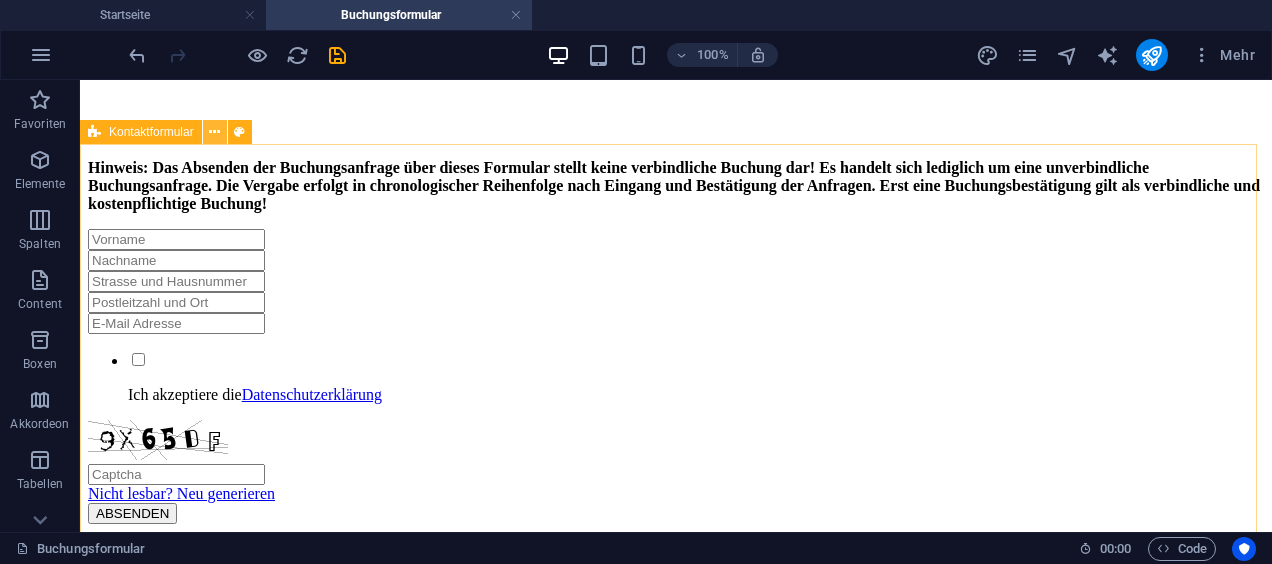 click at bounding box center [214, 132] 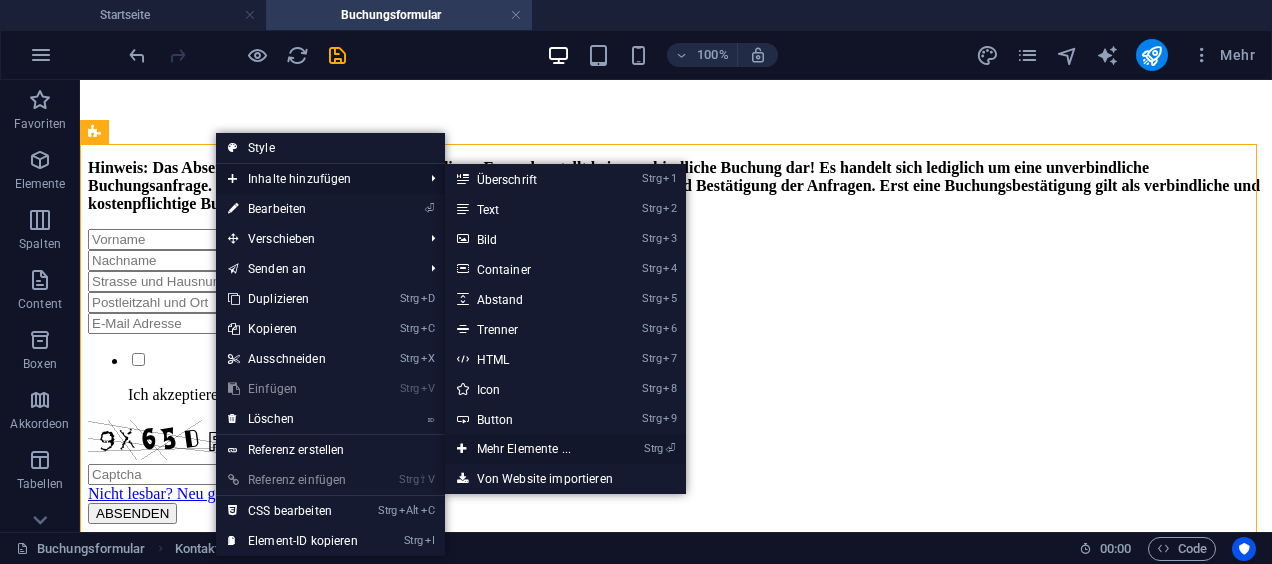 click on "Strg ⏎  Mehr Elemente ..." at bounding box center [528, 449] 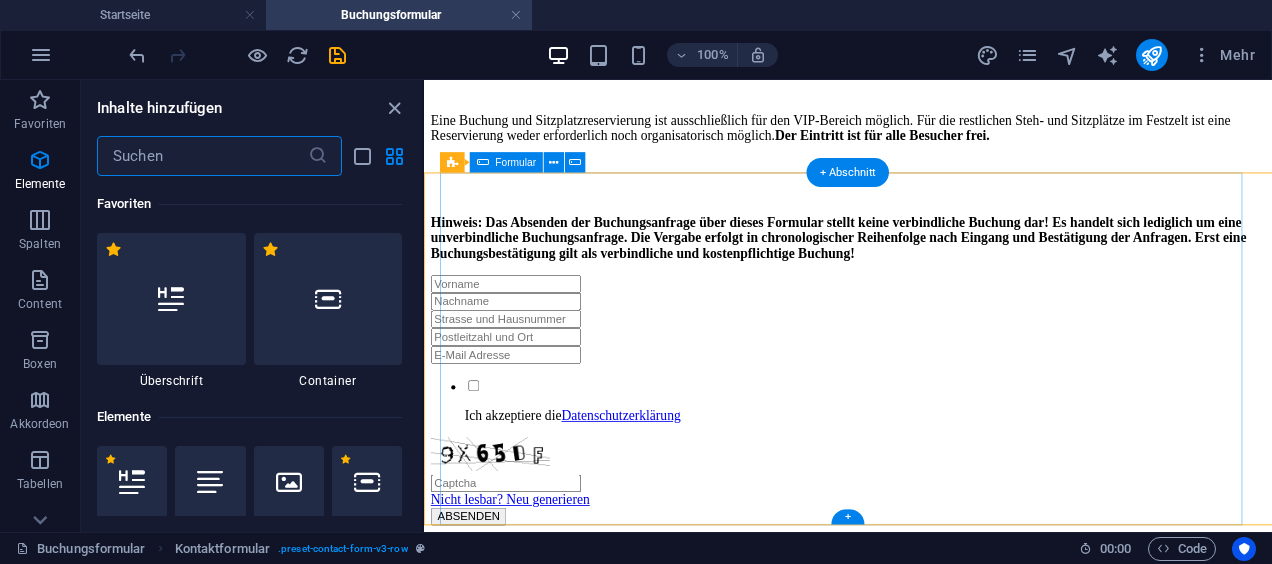 scroll, scrollTop: 1020, scrollLeft: 0, axis: vertical 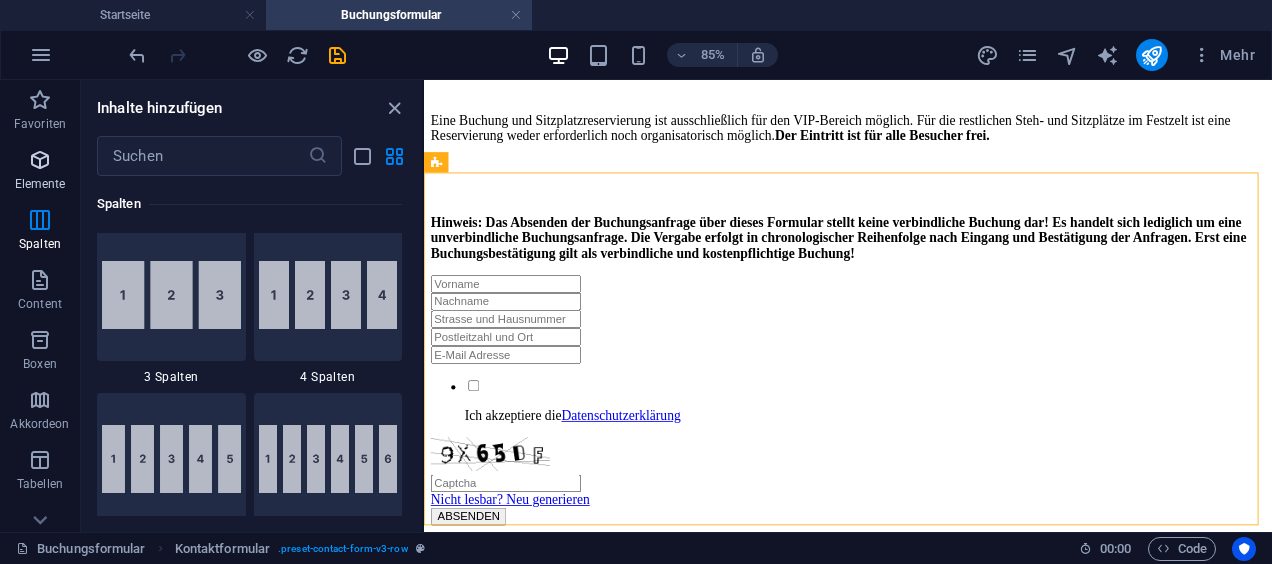 click at bounding box center (40, 160) 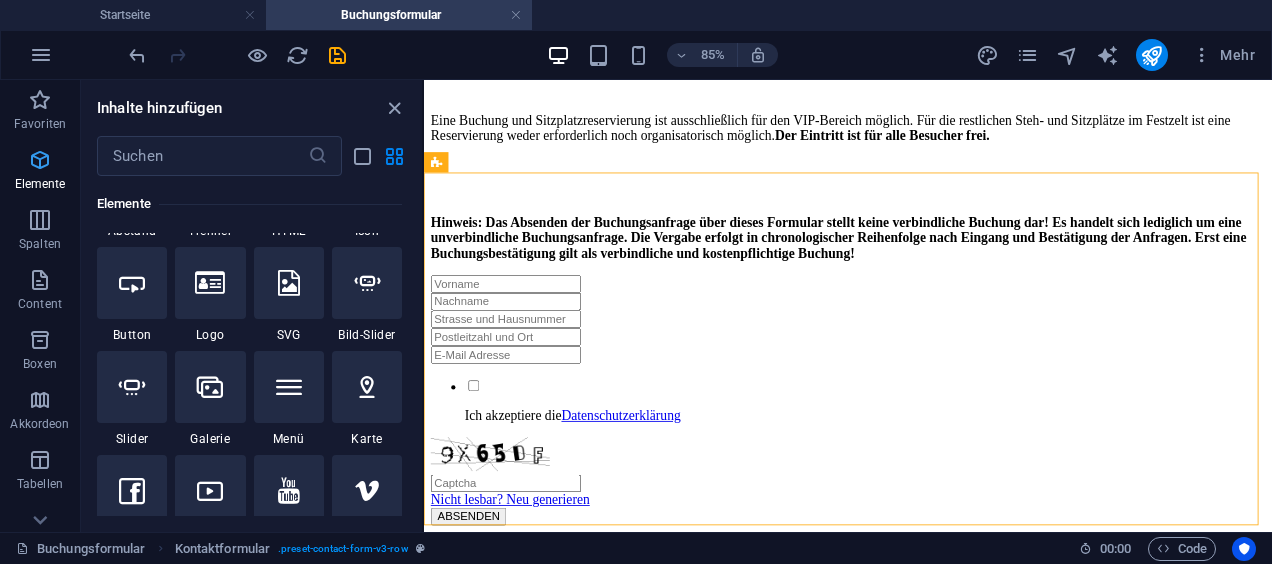 scroll, scrollTop: 213, scrollLeft: 0, axis: vertical 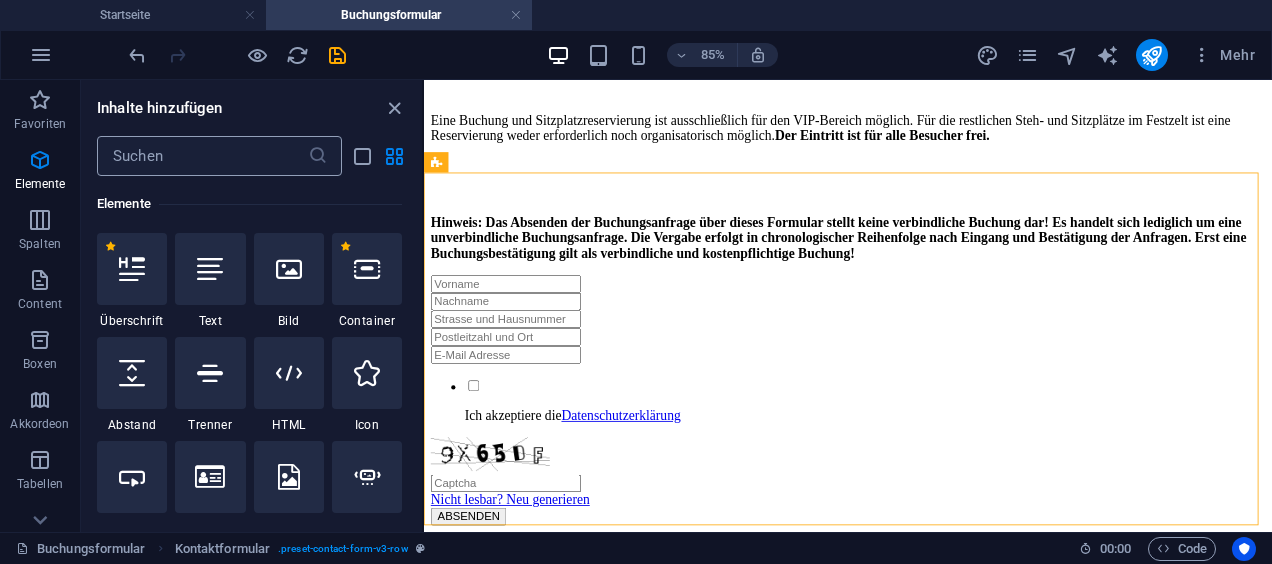 click at bounding box center (202, 156) 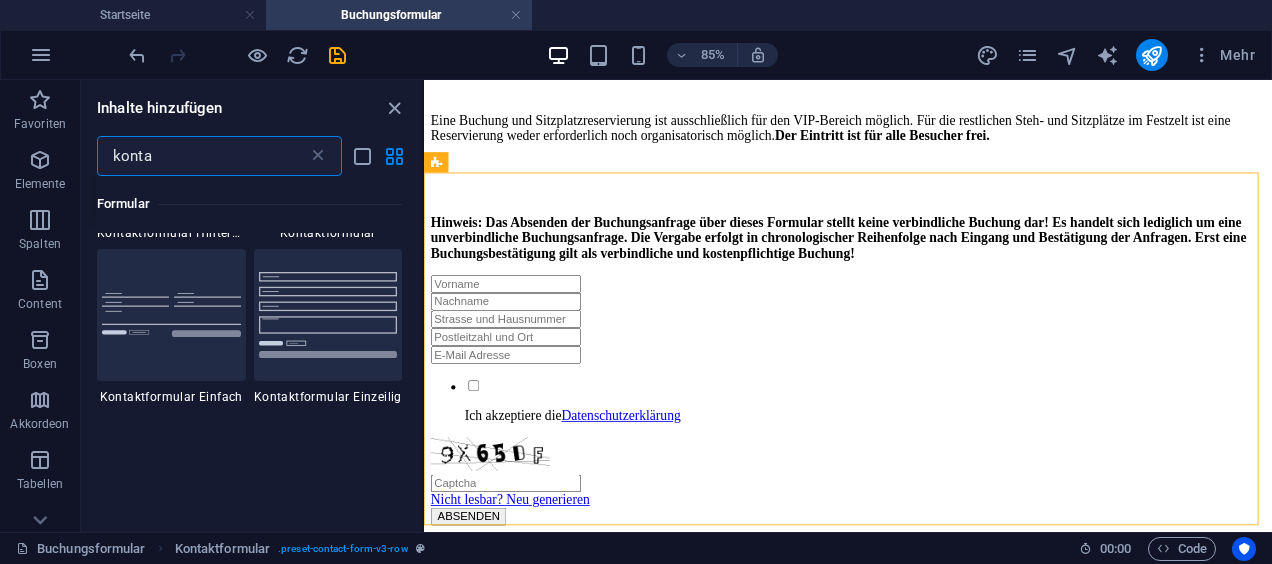 scroll, scrollTop: 150, scrollLeft: 0, axis: vertical 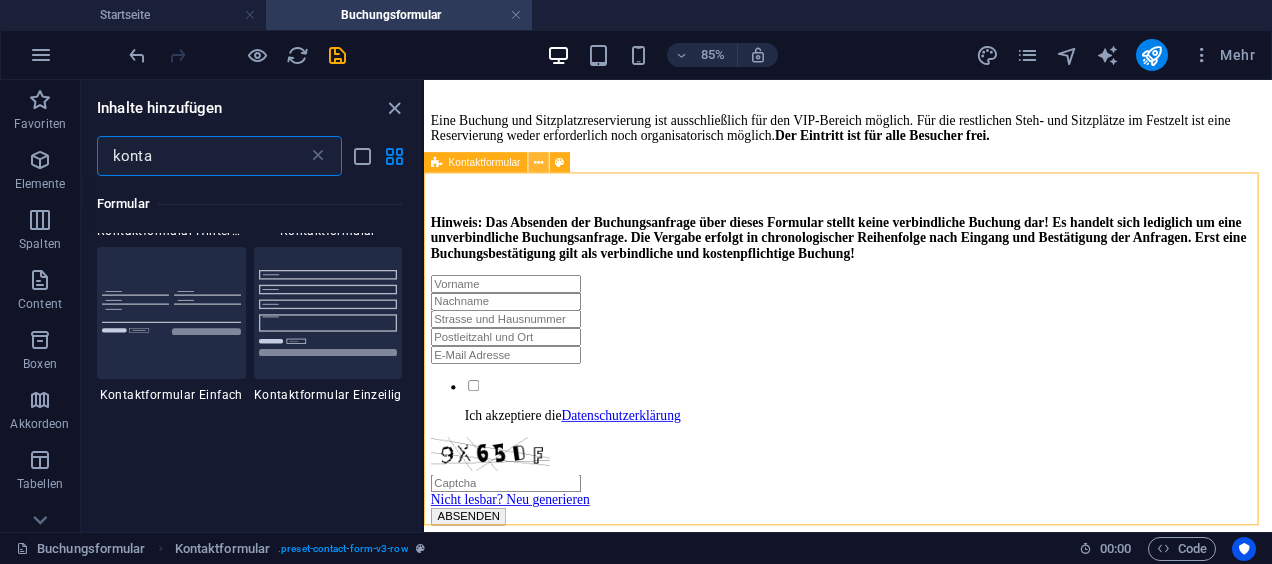 type on "konta" 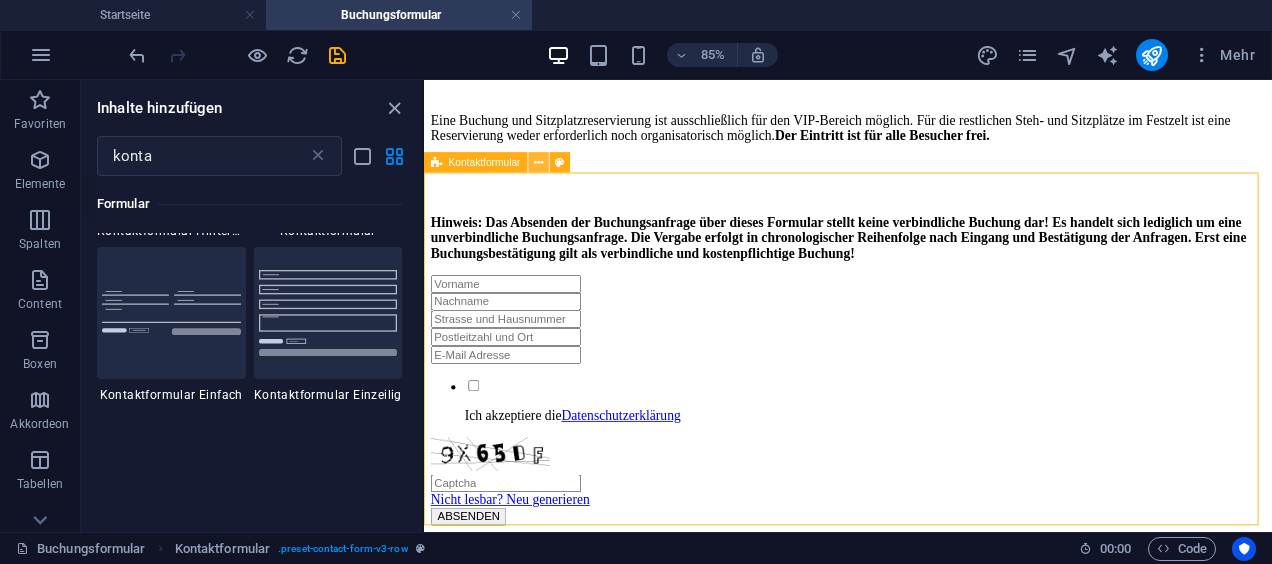 click at bounding box center [538, 163] 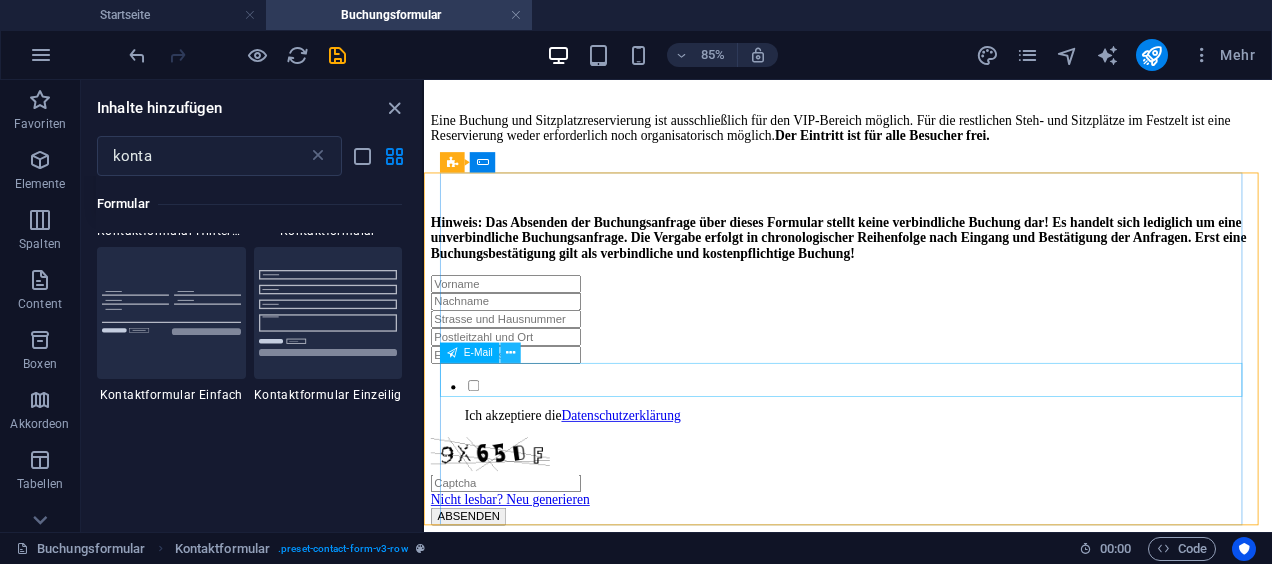 click at bounding box center [510, 353] 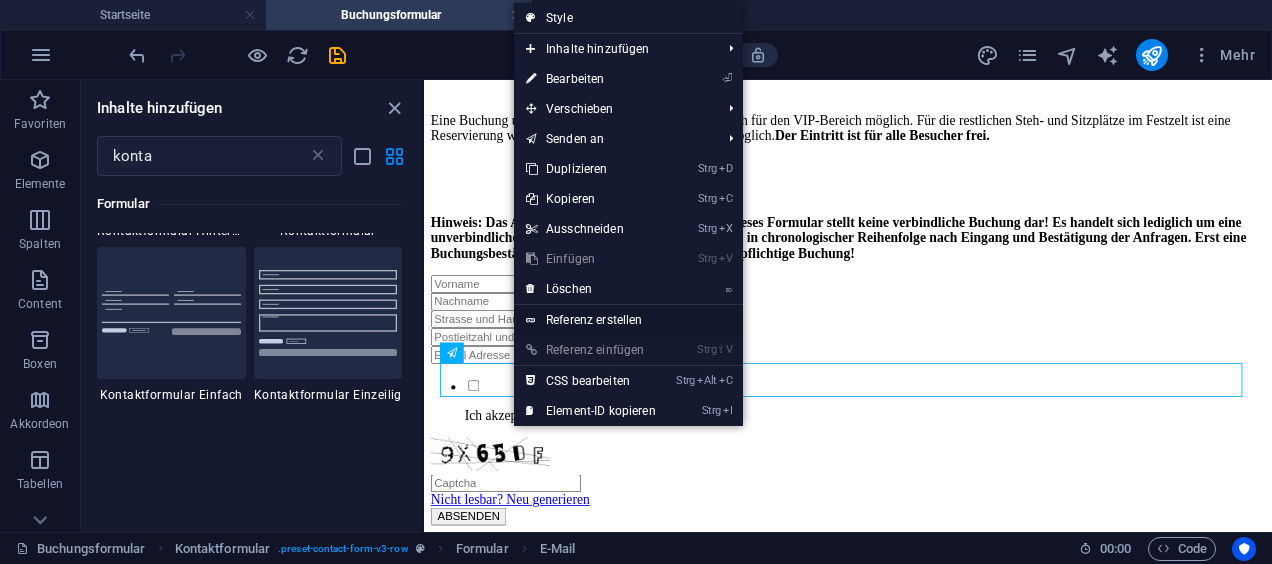 click on "Referenz erstellen" at bounding box center [628, 320] 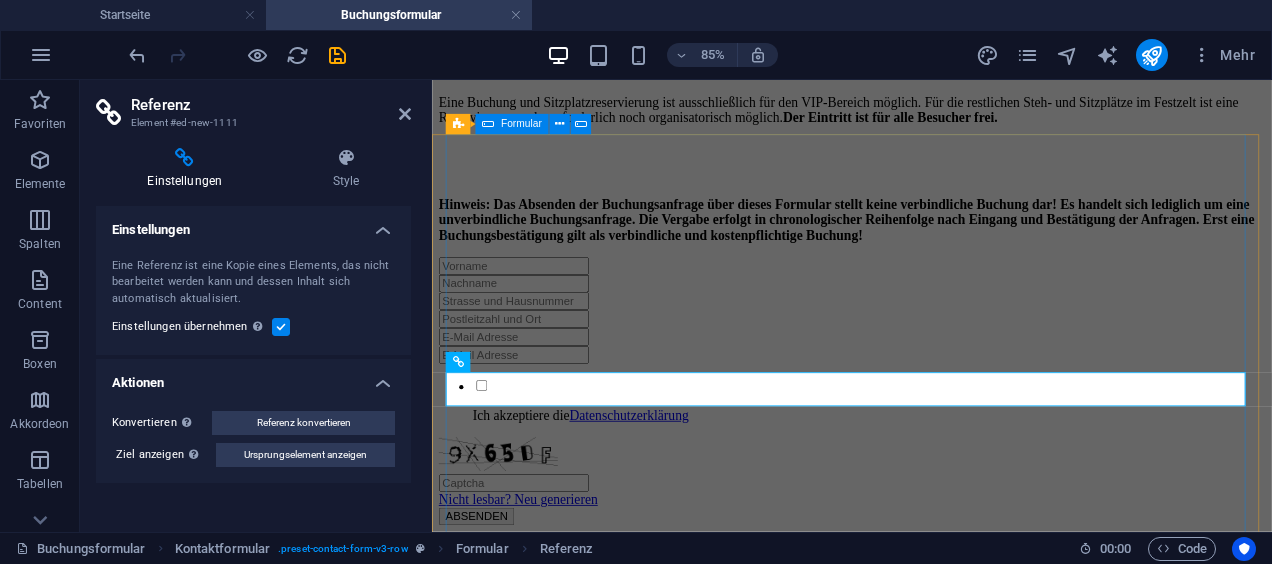 scroll, scrollTop: 1064, scrollLeft: 0, axis: vertical 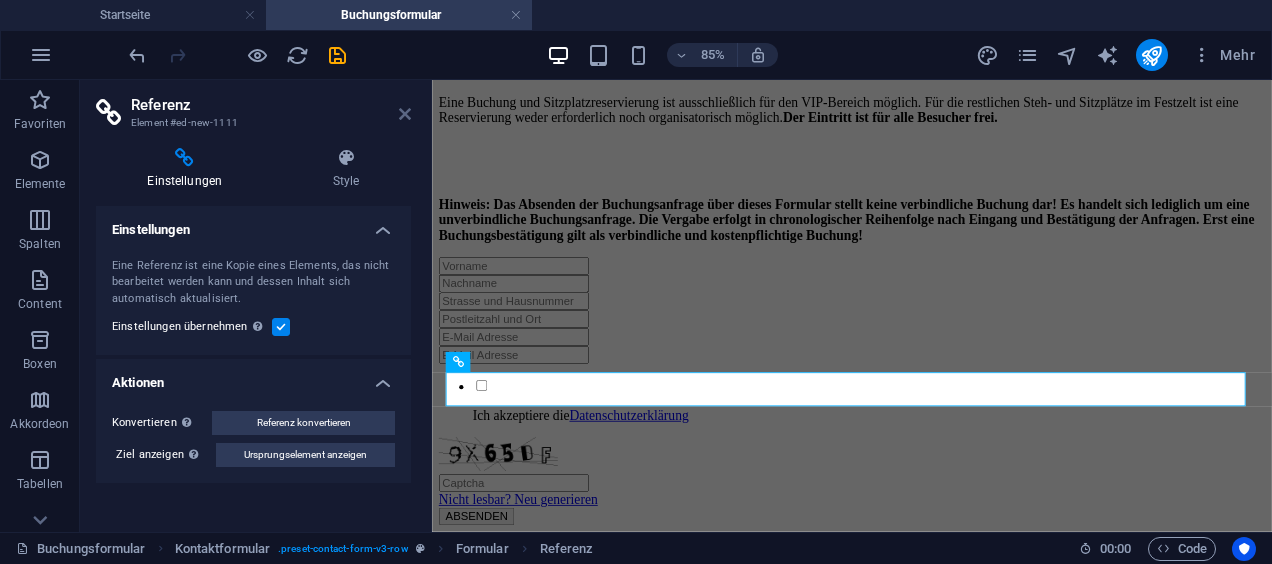 click at bounding box center (405, 114) 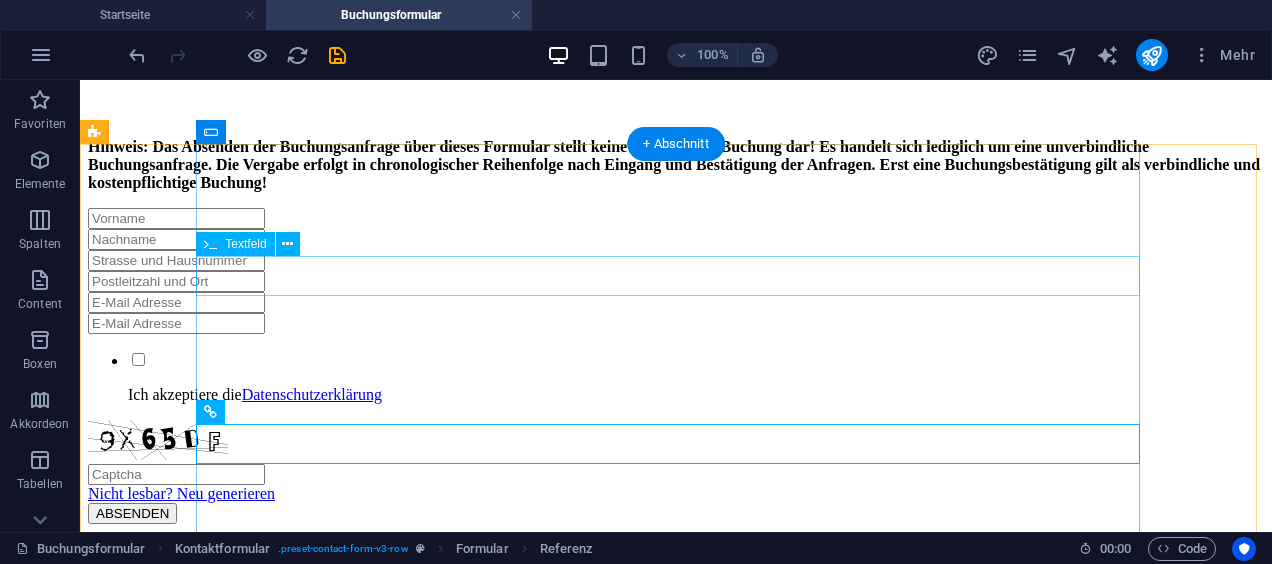 scroll, scrollTop: 1156, scrollLeft: 0, axis: vertical 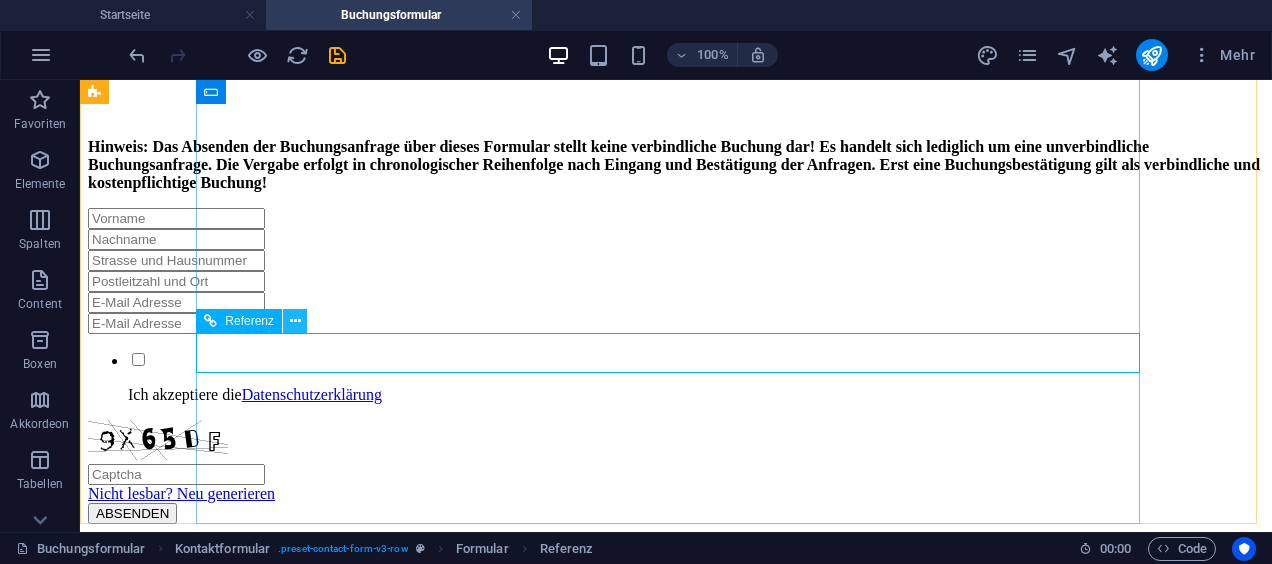 click at bounding box center (295, 321) 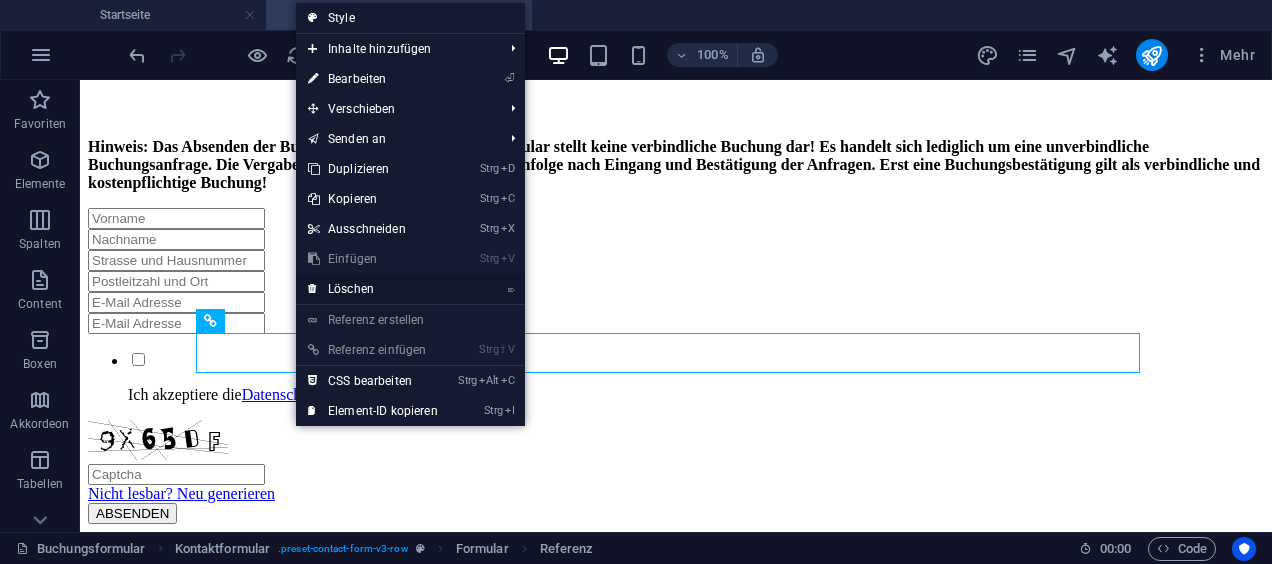 click on "⌦  Löschen" at bounding box center (373, 289) 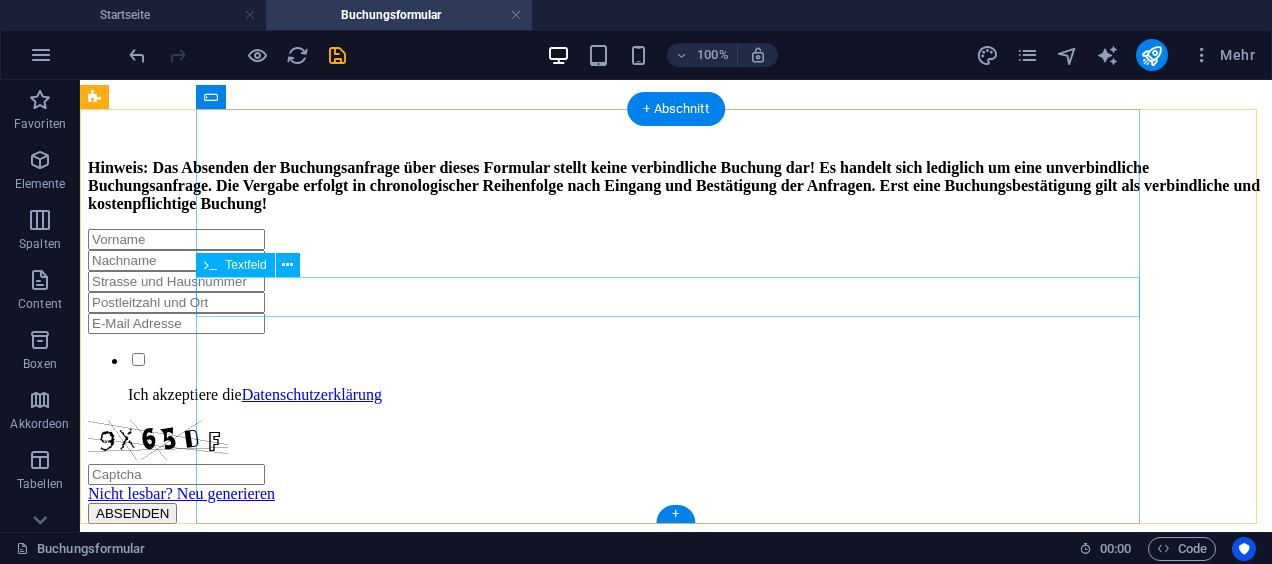 scroll, scrollTop: 1100, scrollLeft: 0, axis: vertical 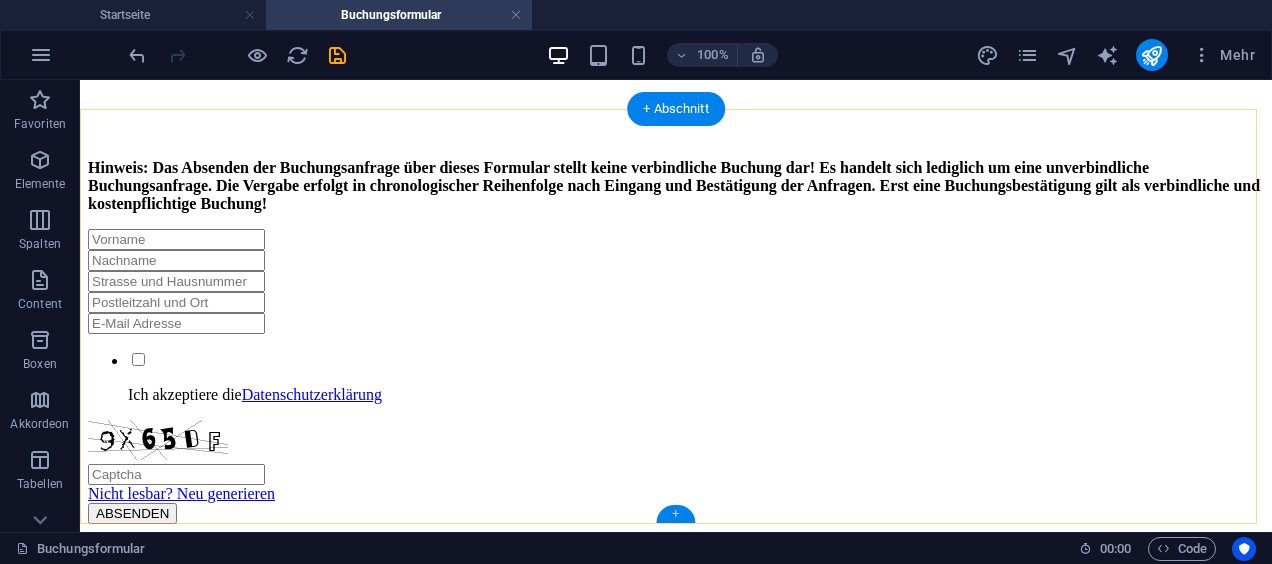 click on "+" at bounding box center (675, 514) 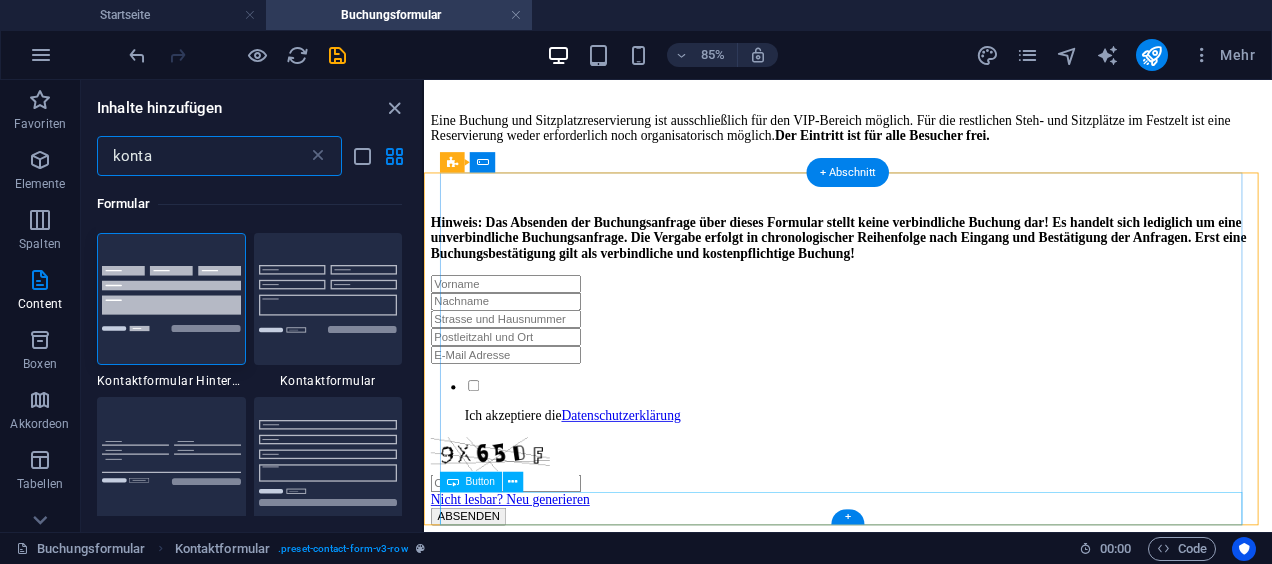 scroll, scrollTop: 1020, scrollLeft: 0, axis: vertical 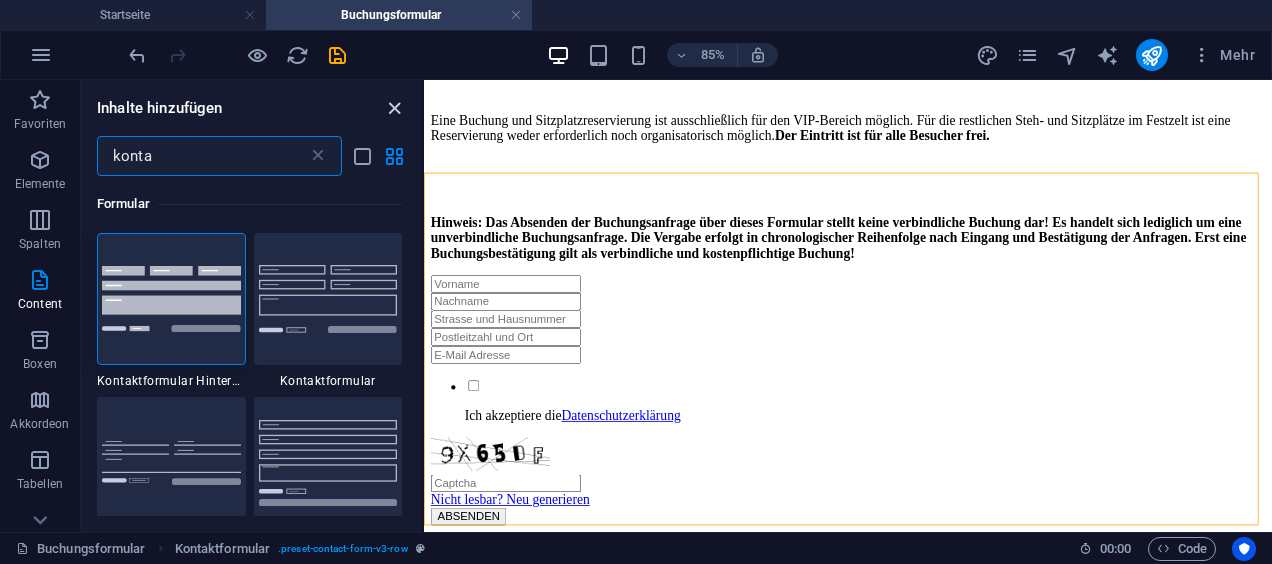 click at bounding box center (394, 108) 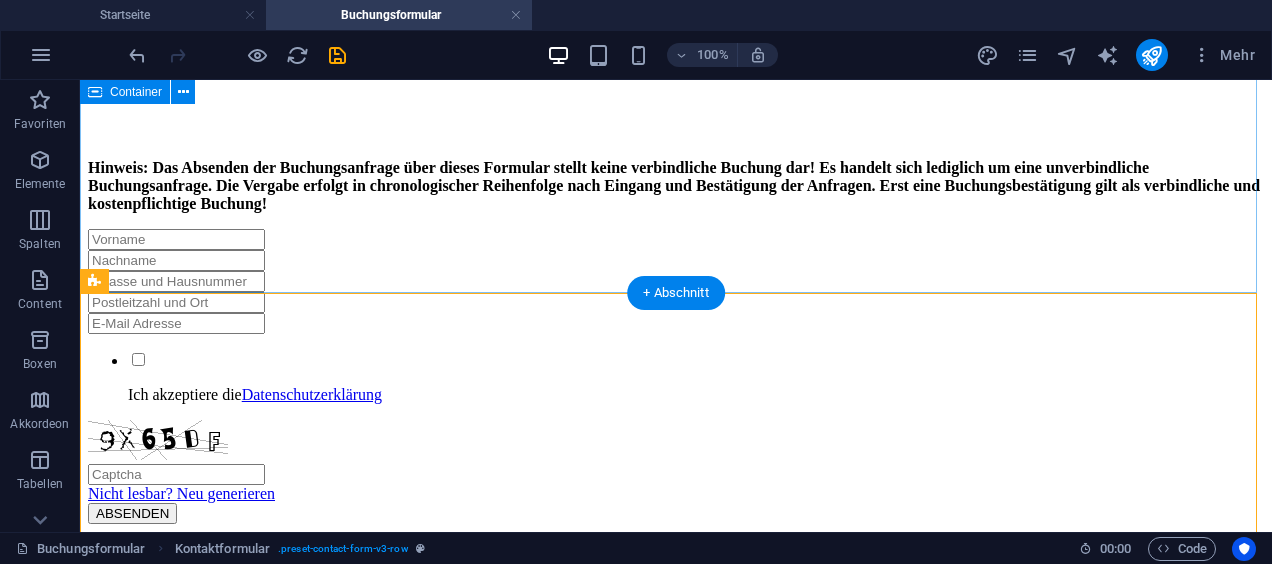 scroll, scrollTop: 916, scrollLeft: 0, axis: vertical 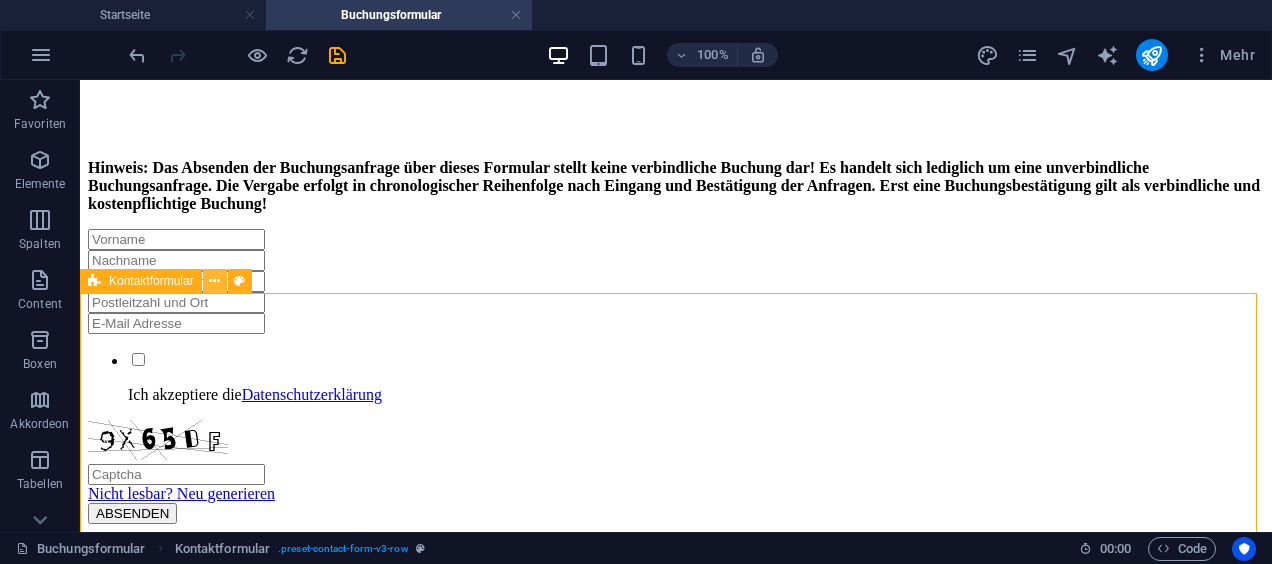 click at bounding box center [214, 281] 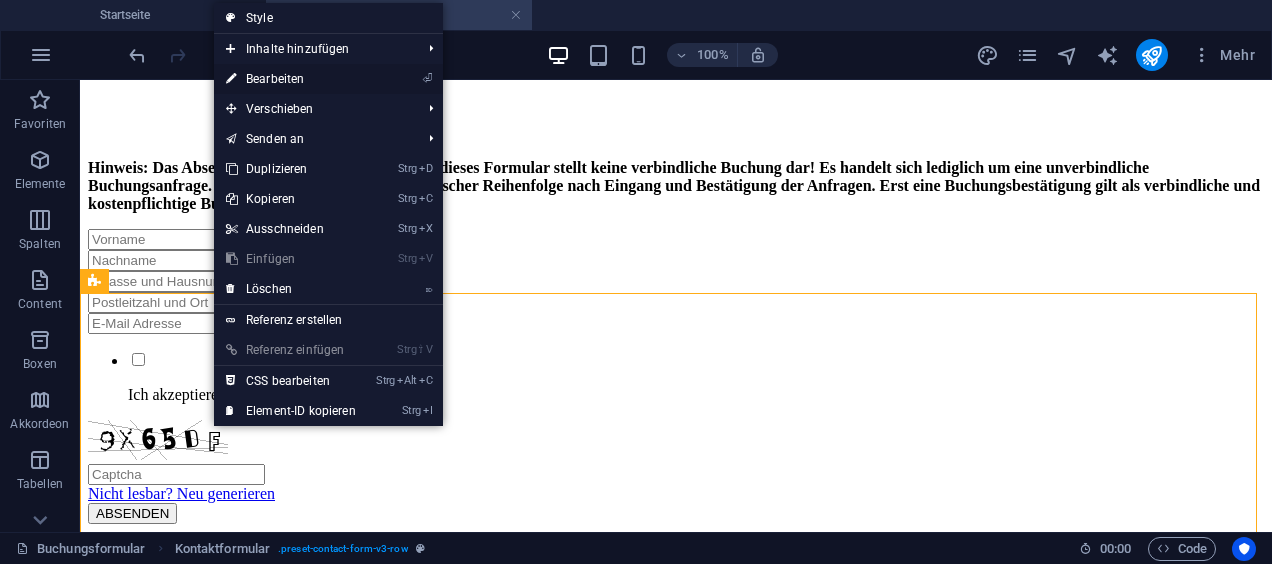 click on "⏎  Bearbeiten" at bounding box center [291, 79] 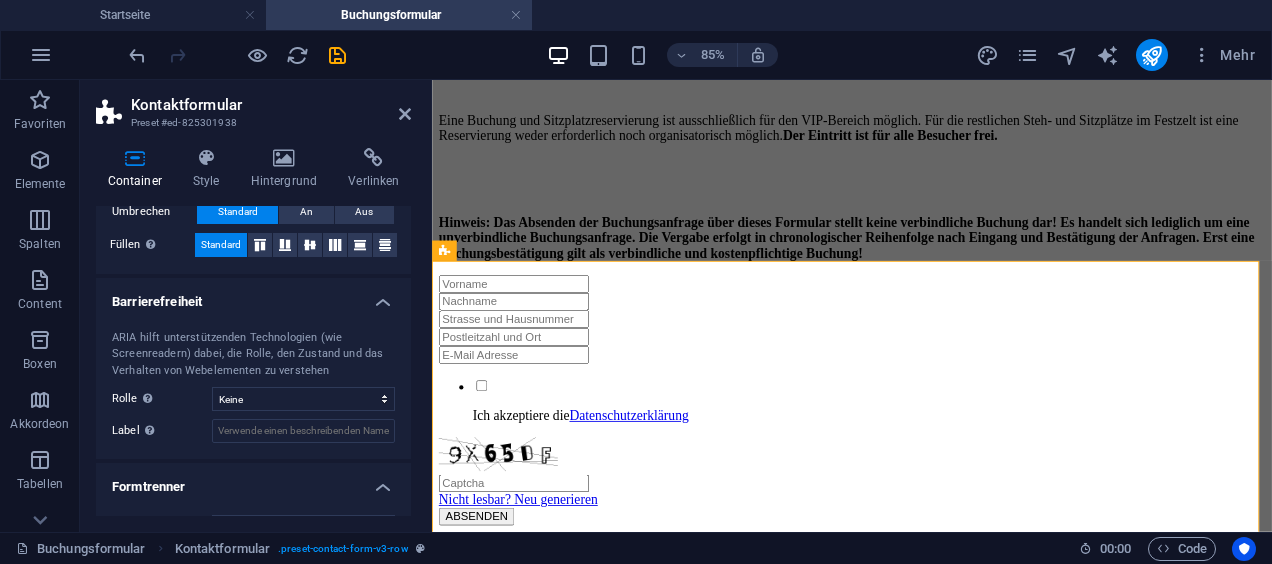 scroll, scrollTop: 463, scrollLeft: 0, axis: vertical 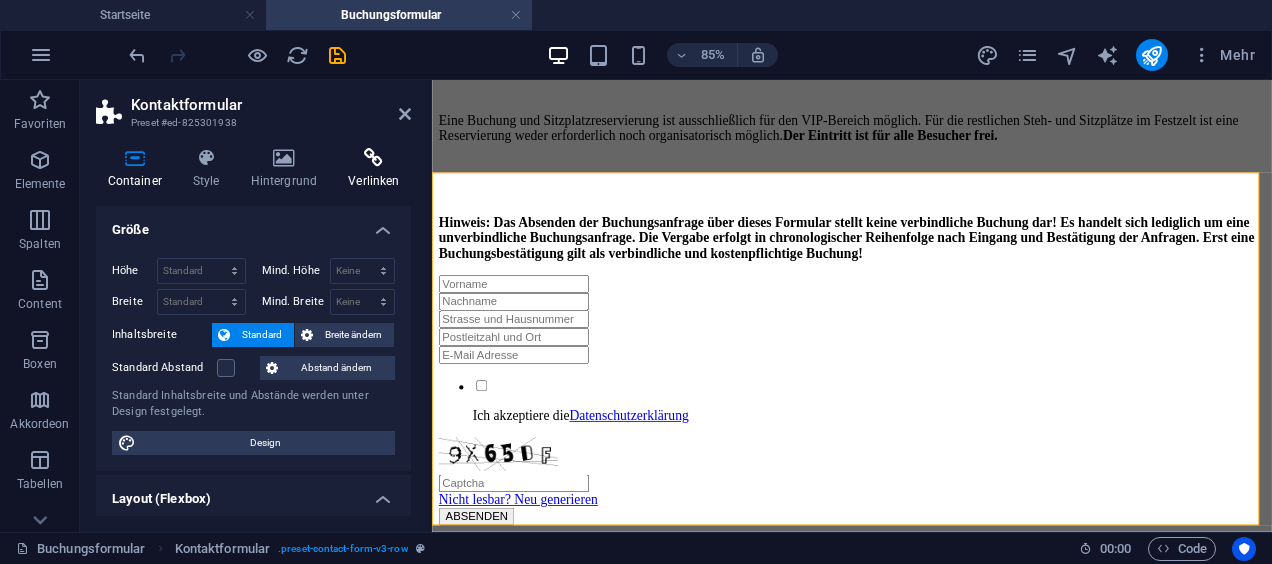 click on "Verlinken" at bounding box center [374, 169] 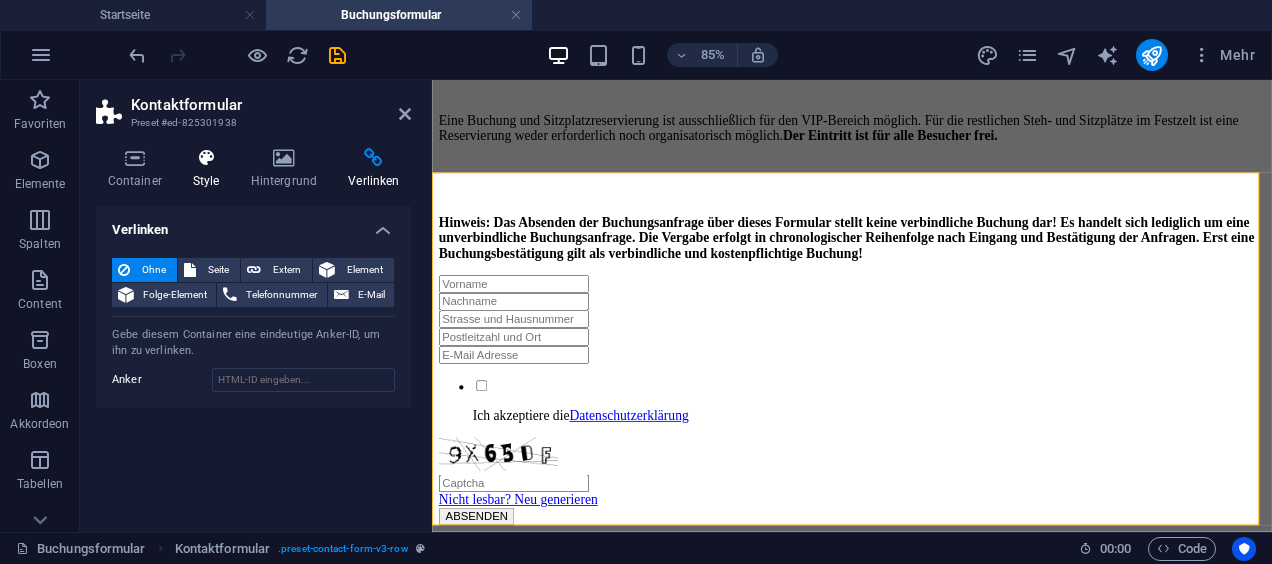 click on "Style" at bounding box center [210, 169] 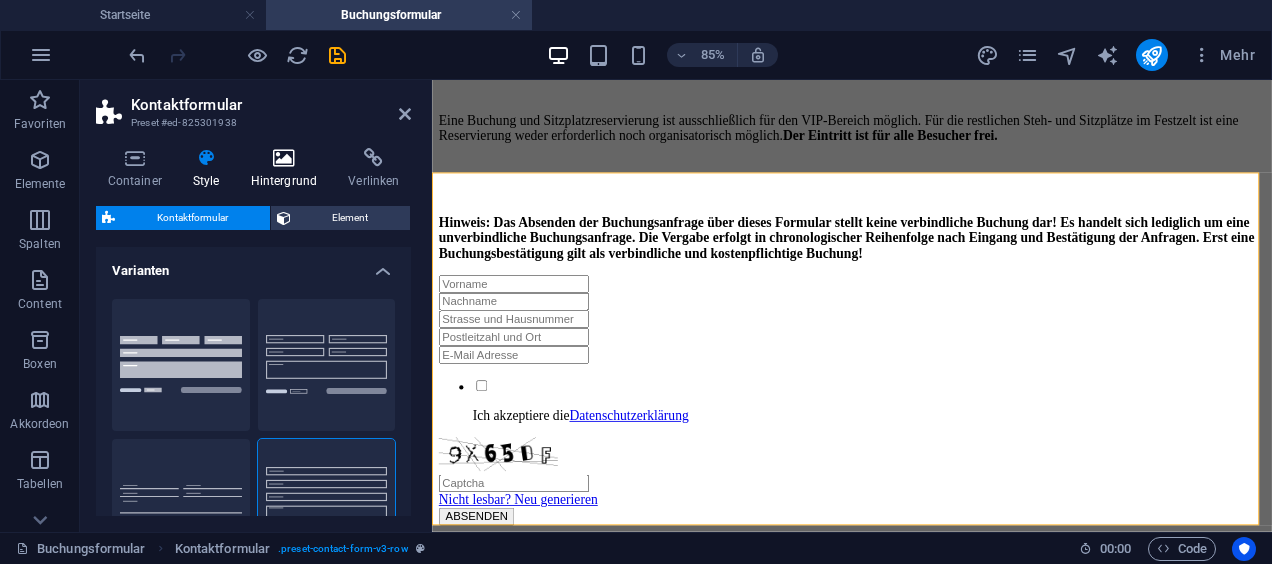 click on "Hintergrund" at bounding box center (288, 169) 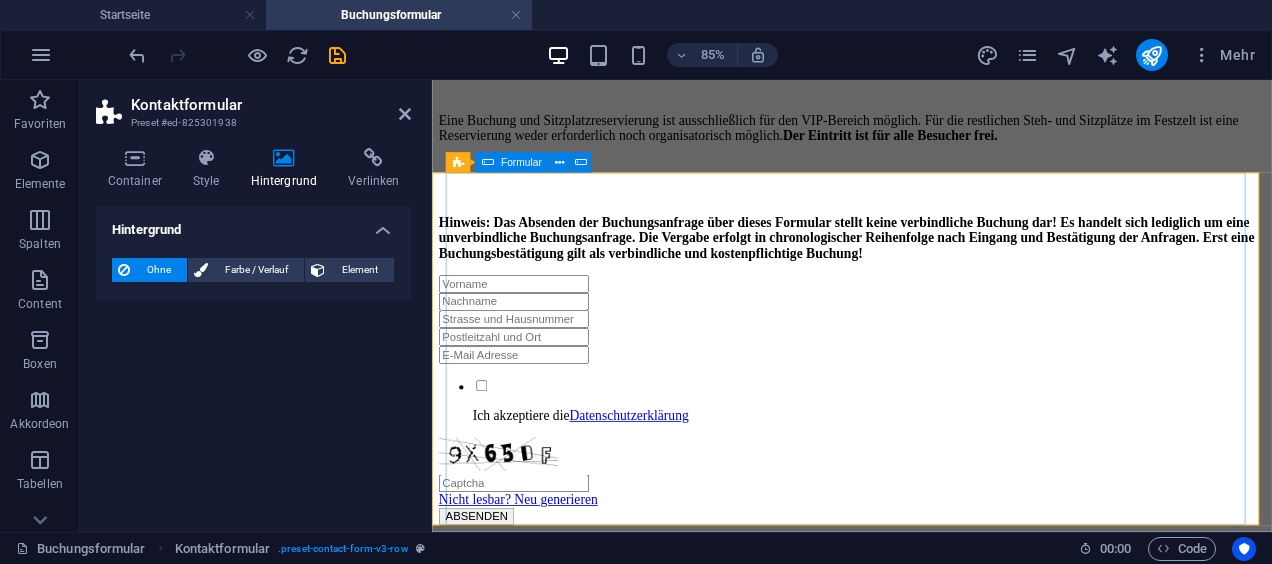 click on "Ich akzeptiere die  Datenschutzerklärung Nicht lesbar? Neu generieren ABSENDEN" at bounding box center [926, 456] 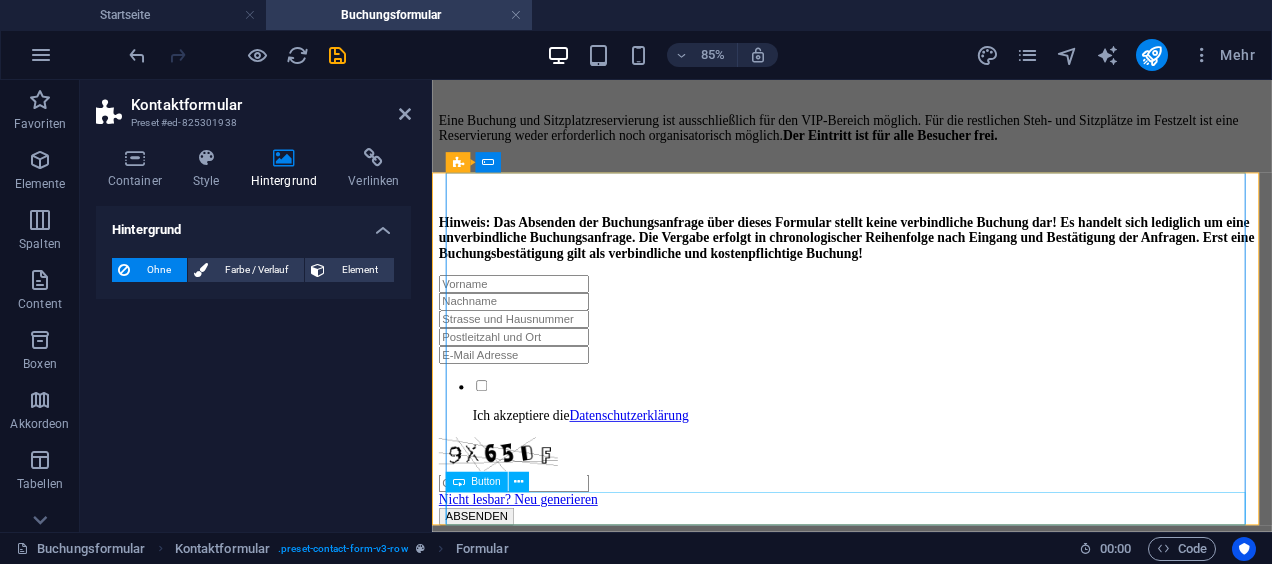 click on "ABSENDEN" at bounding box center [926, 593] 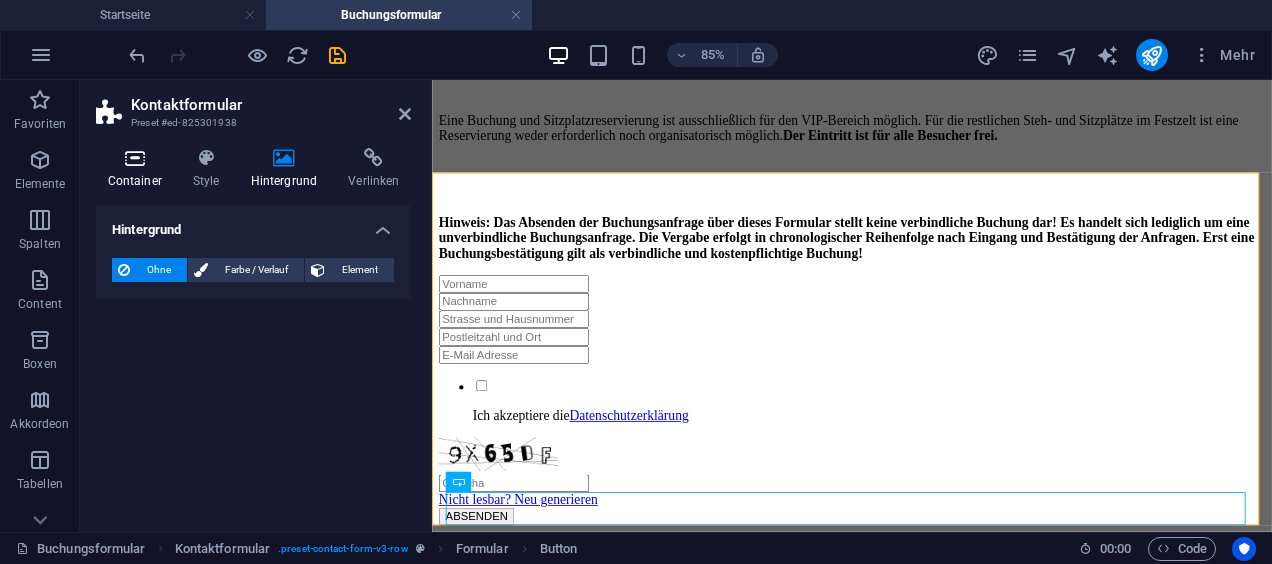click on "Container" at bounding box center (138, 169) 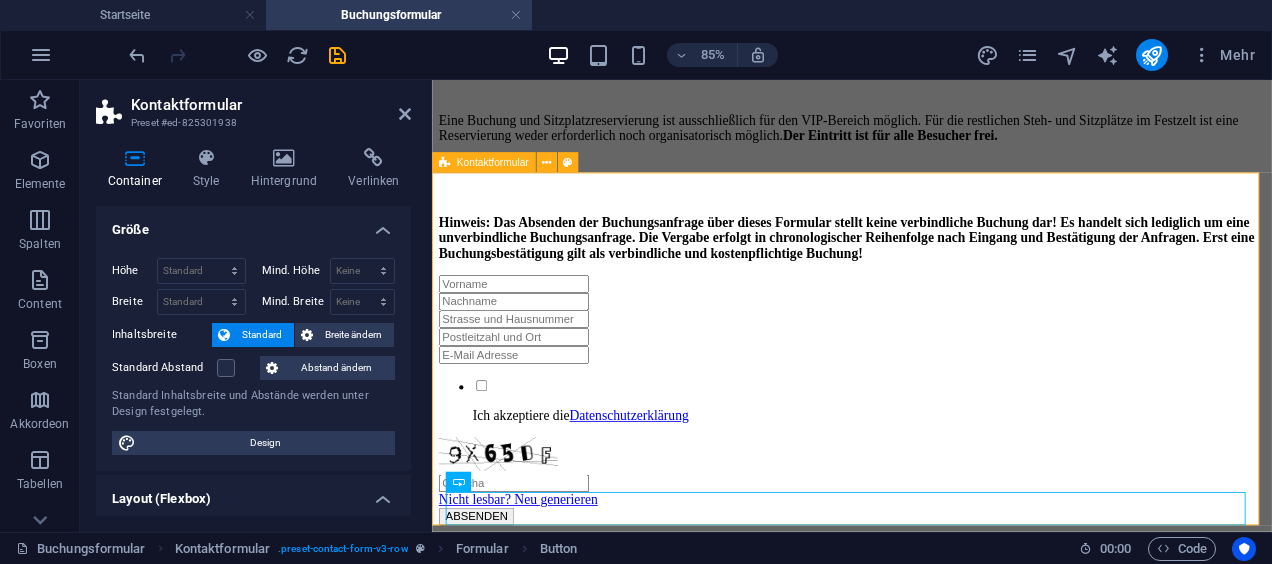 click on "Kontaktformular" at bounding box center [493, 162] 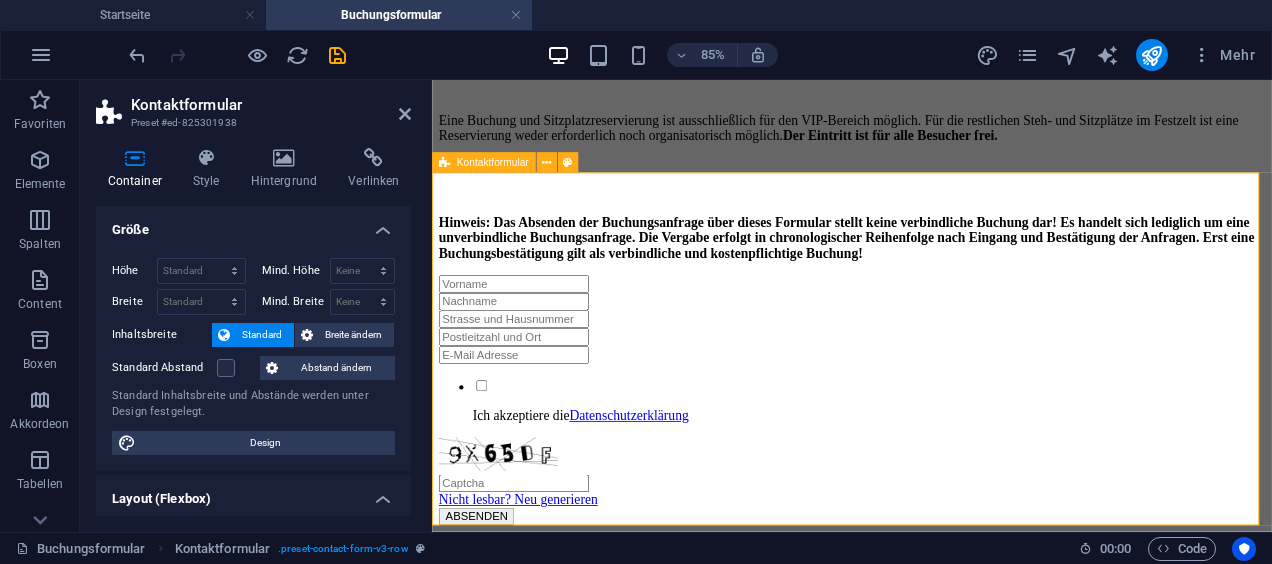 click on "Kontaktformular" at bounding box center [493, 162] 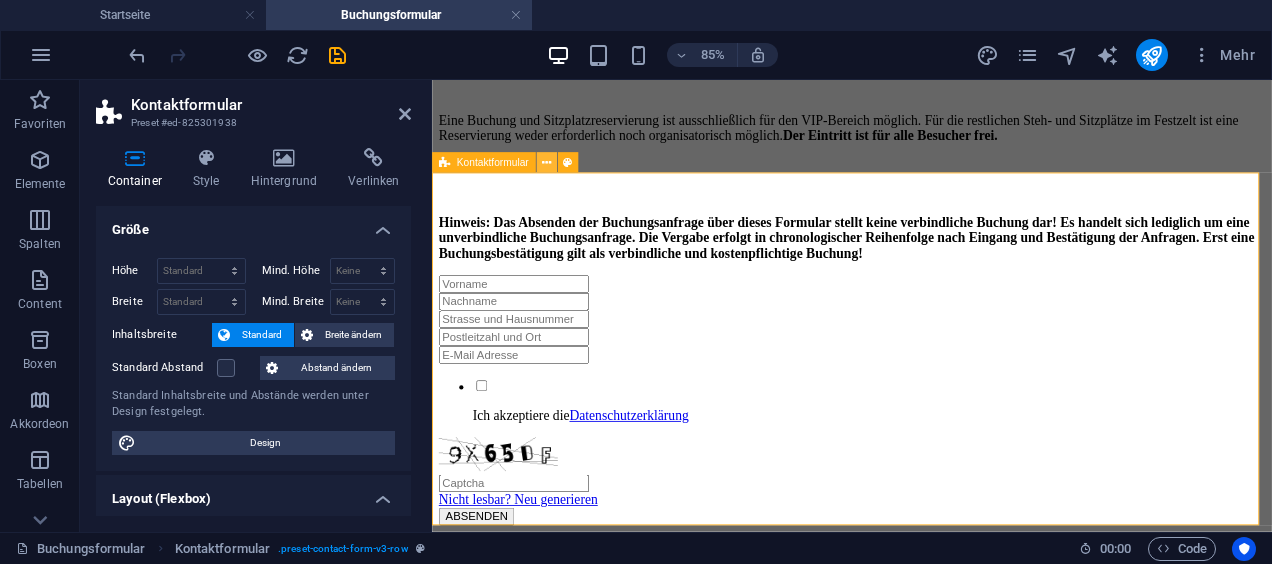 click at bounding box center (546, 163) 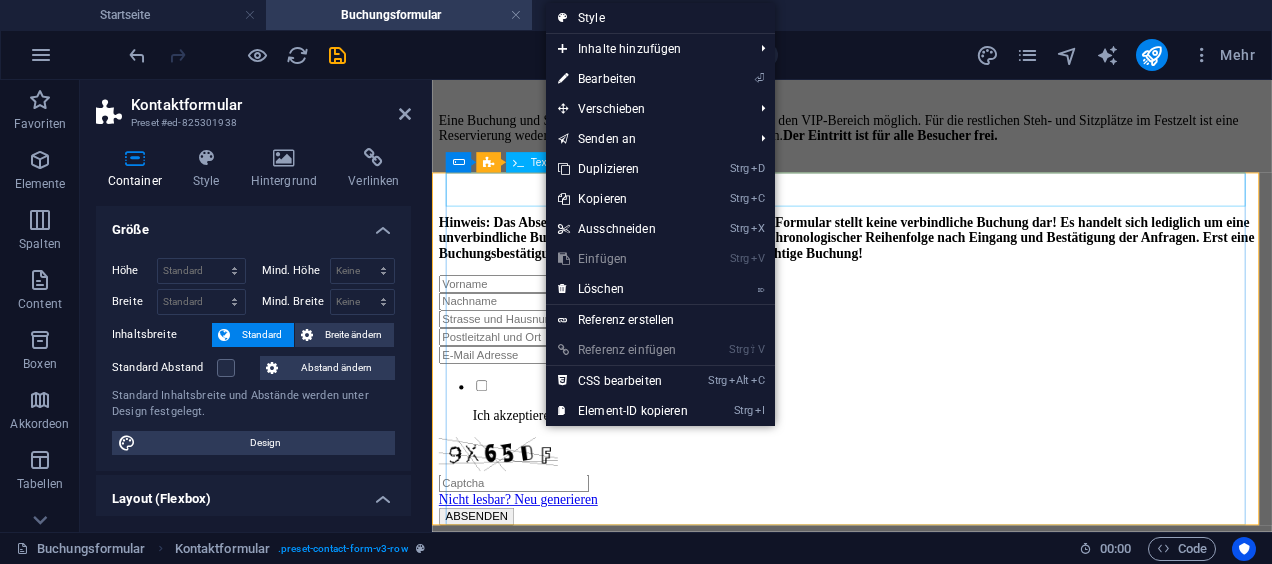 click at bounding box center [528, 319] 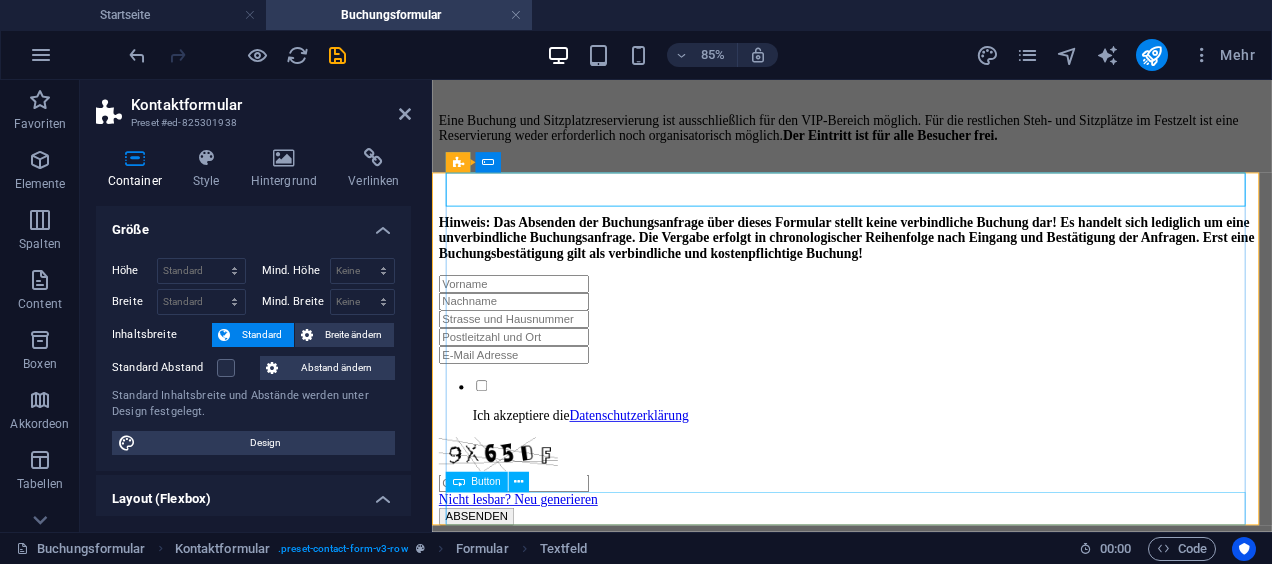 click on "ABSENDEN" at bounding box center (926, 593) 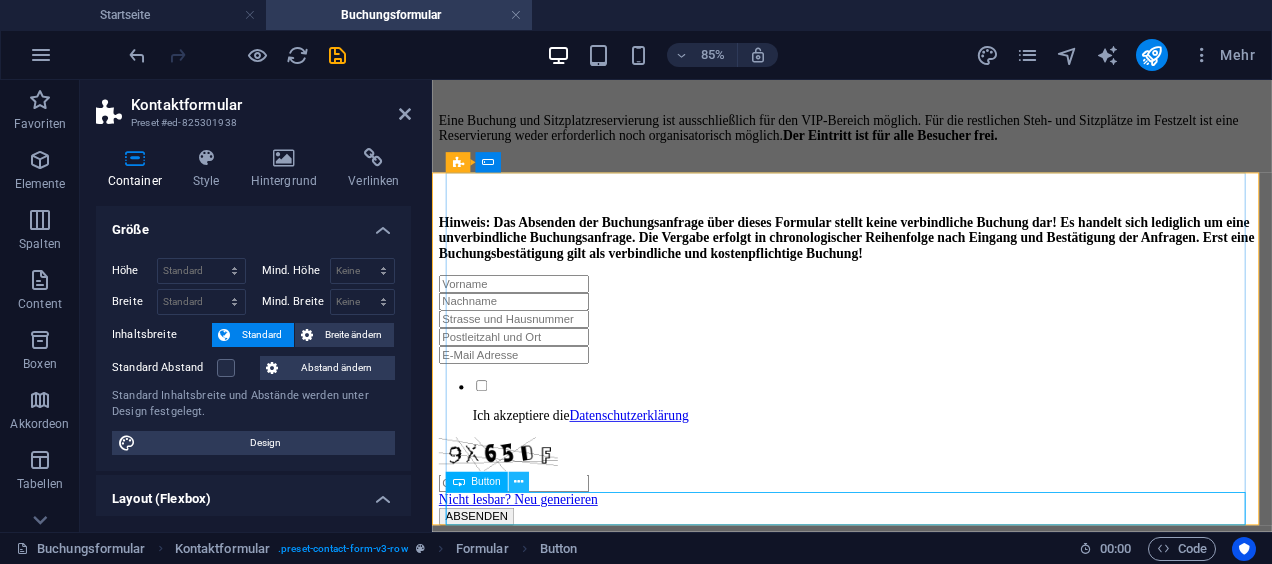 click at bounding box center (518, 482) 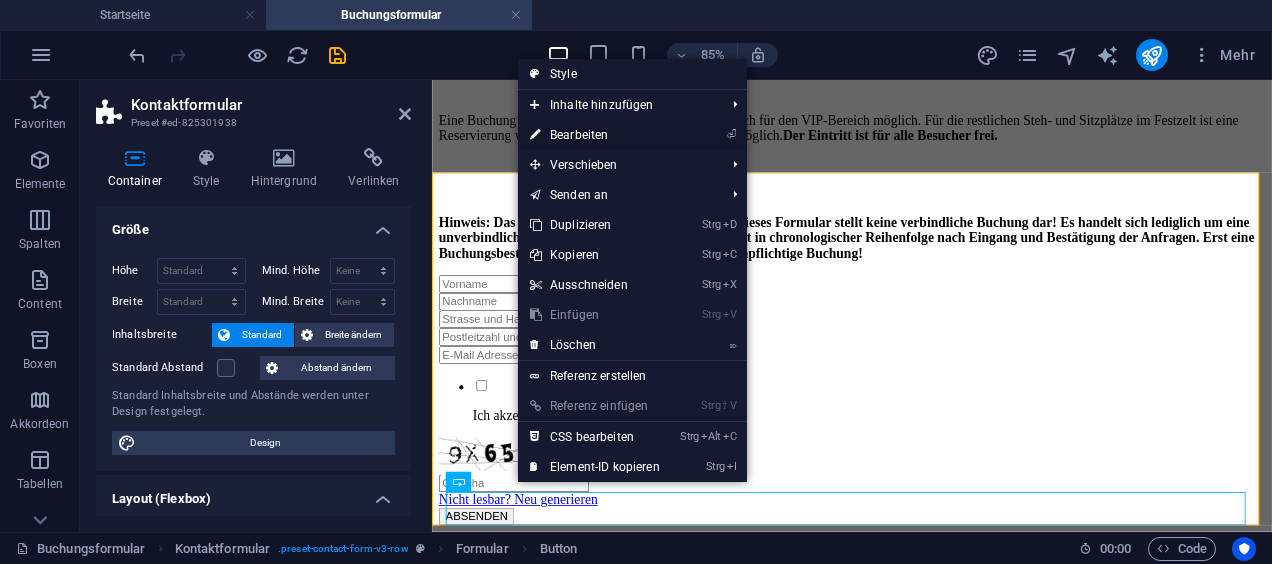click on "⏎  Bearbeiten" at bounding box center (595, 135) 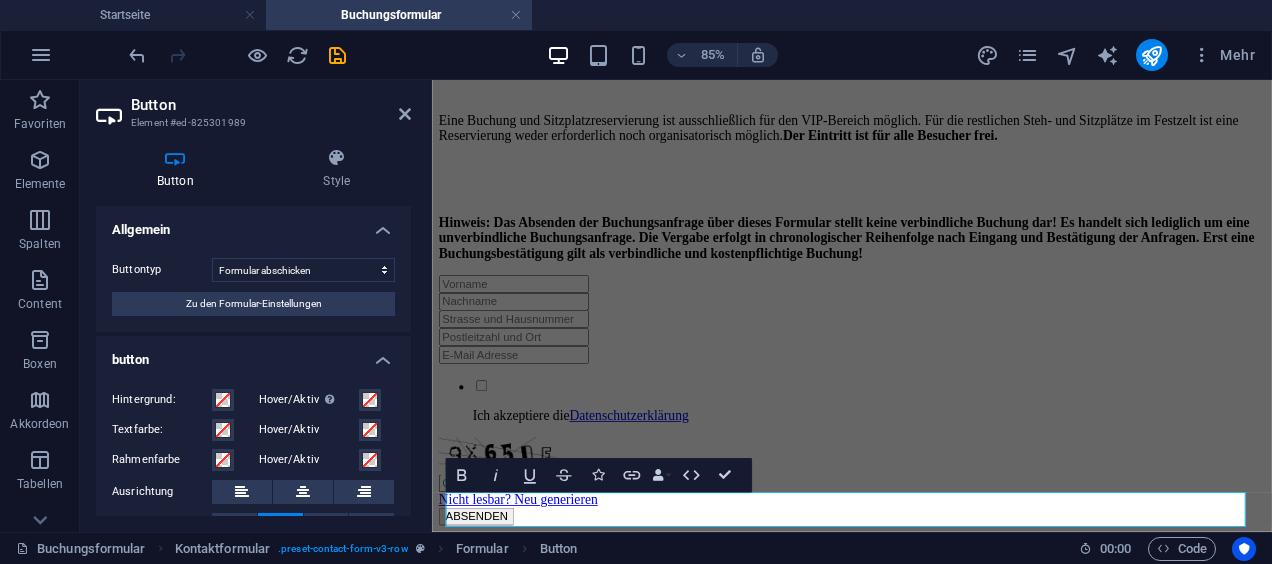 scroll, scrollTop: 144, scrollLeft: 0, axis: vertical 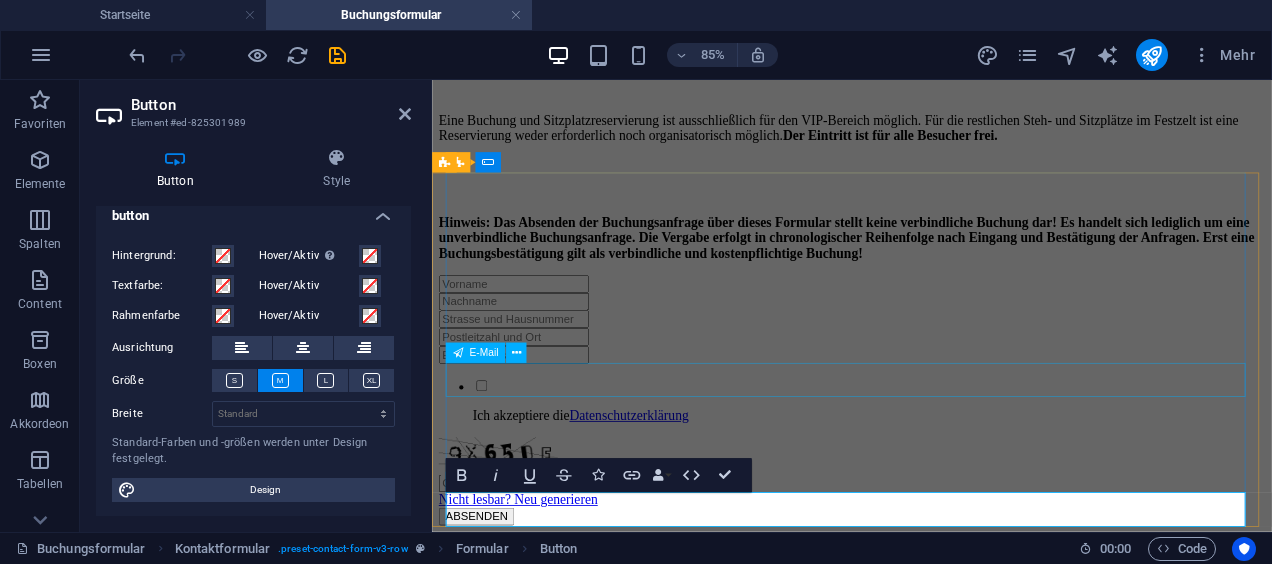 click at bounding box center (926, 403) 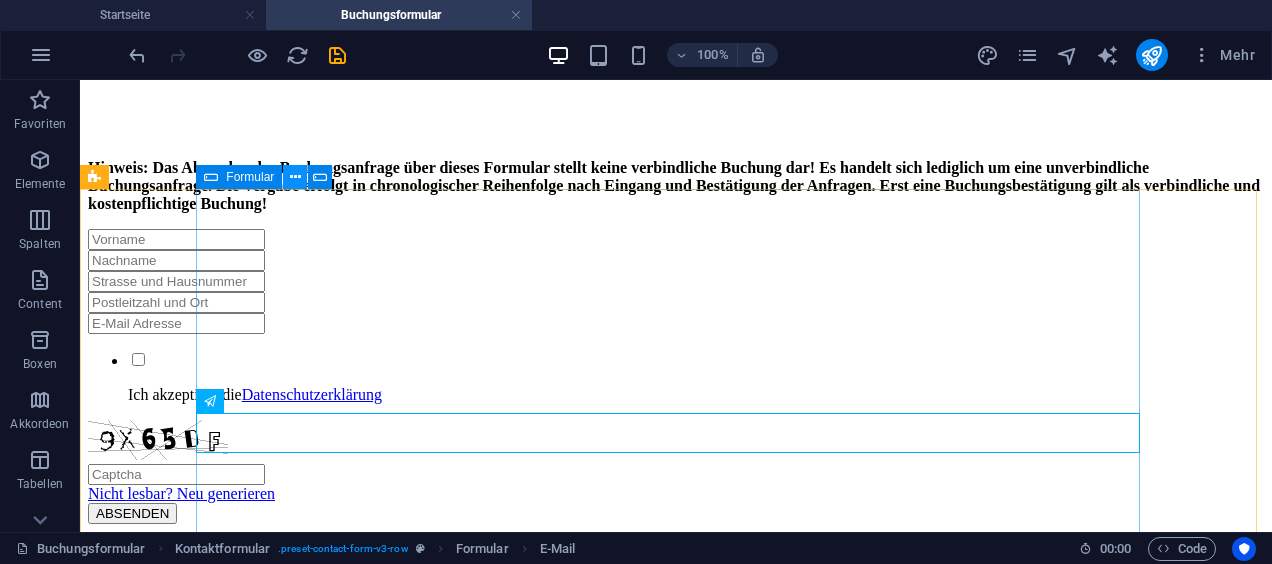 click at bounding box center [295, 177] 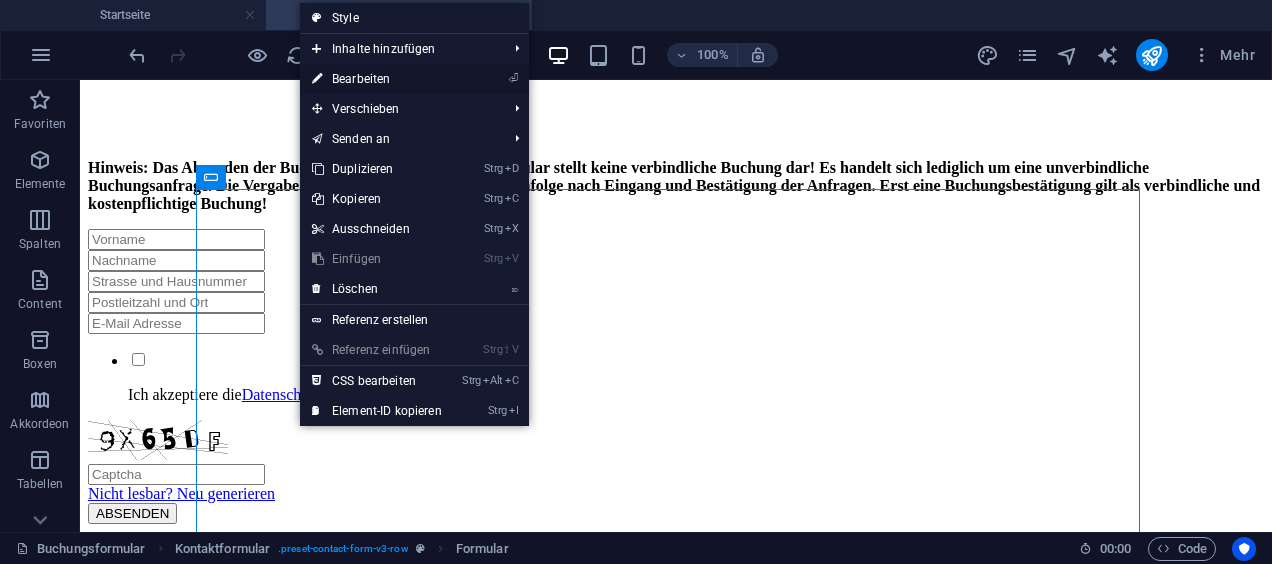 click on "⏎  Bearbeiten" at bounding box center [377, 79] 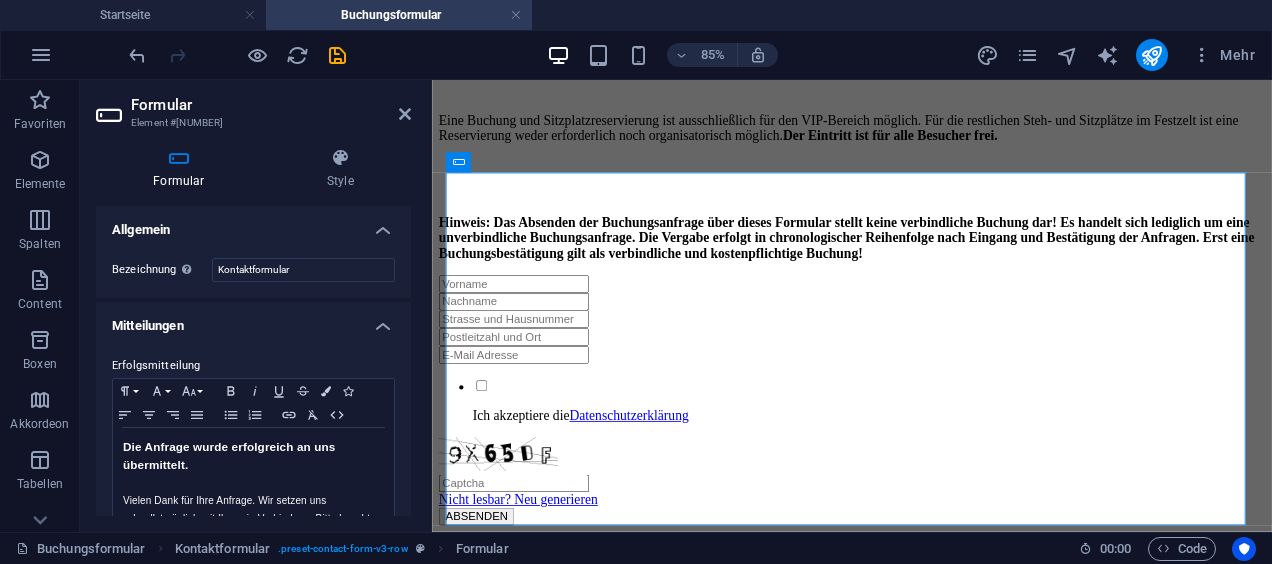 scroll, scrollTop: 135, scrollLeft: 0, axis: vertical 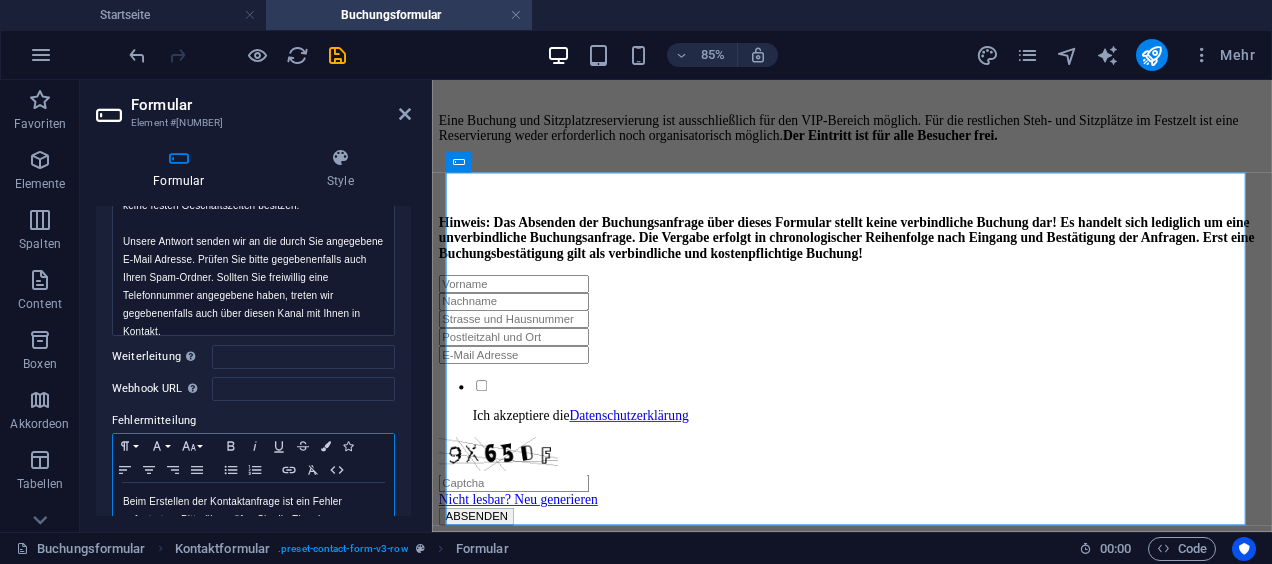 click on "Beim Erstellen der Kontaktanfrage ist ein Fehler aufgetreten. Bitte überprüfen Sie die Eingaben." at bounding box center [253, 511] 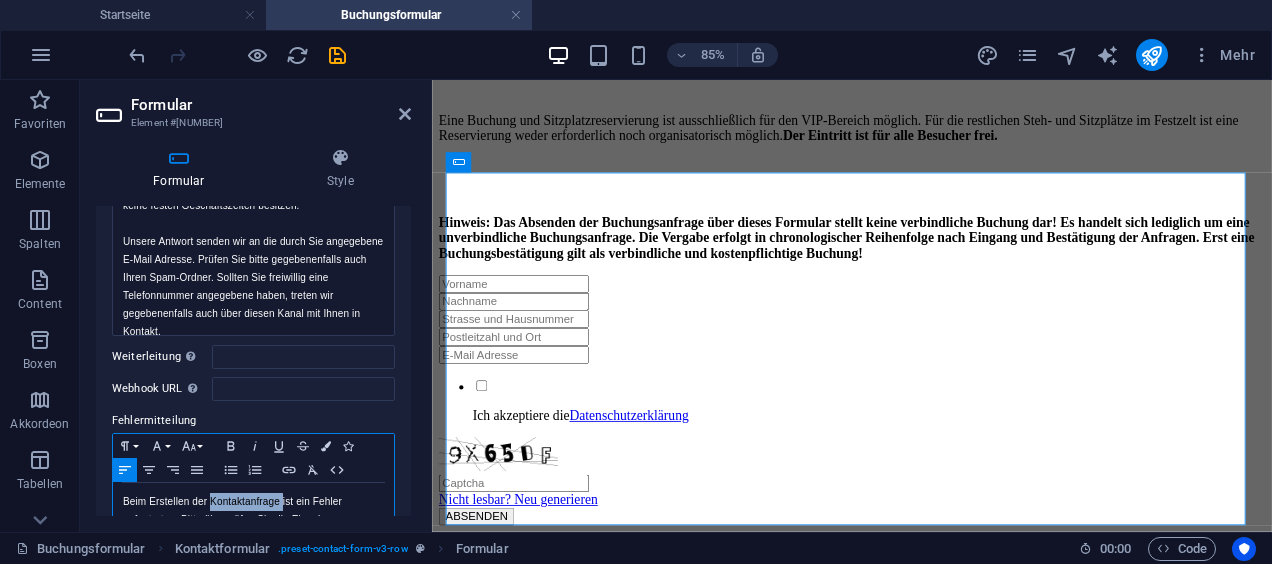 click on "Beim Erstellen der Kontaktanfrage ist ein Fehler aufgetreten. Bitte überprüfen Sie die Eingaben." at bounding box center [253, 511] 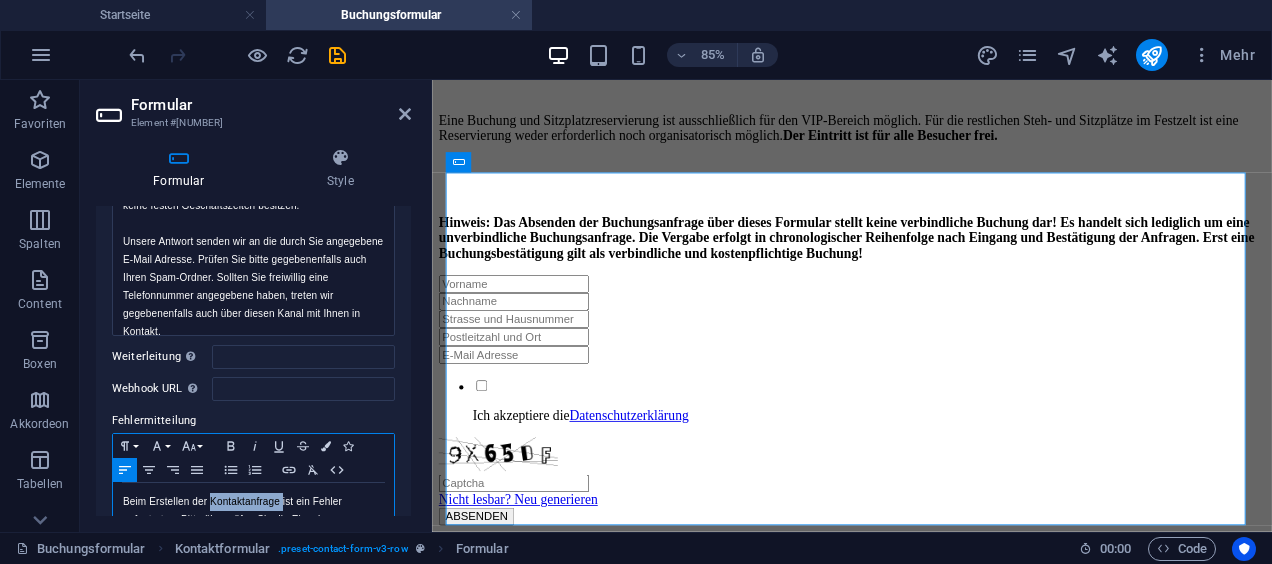 type 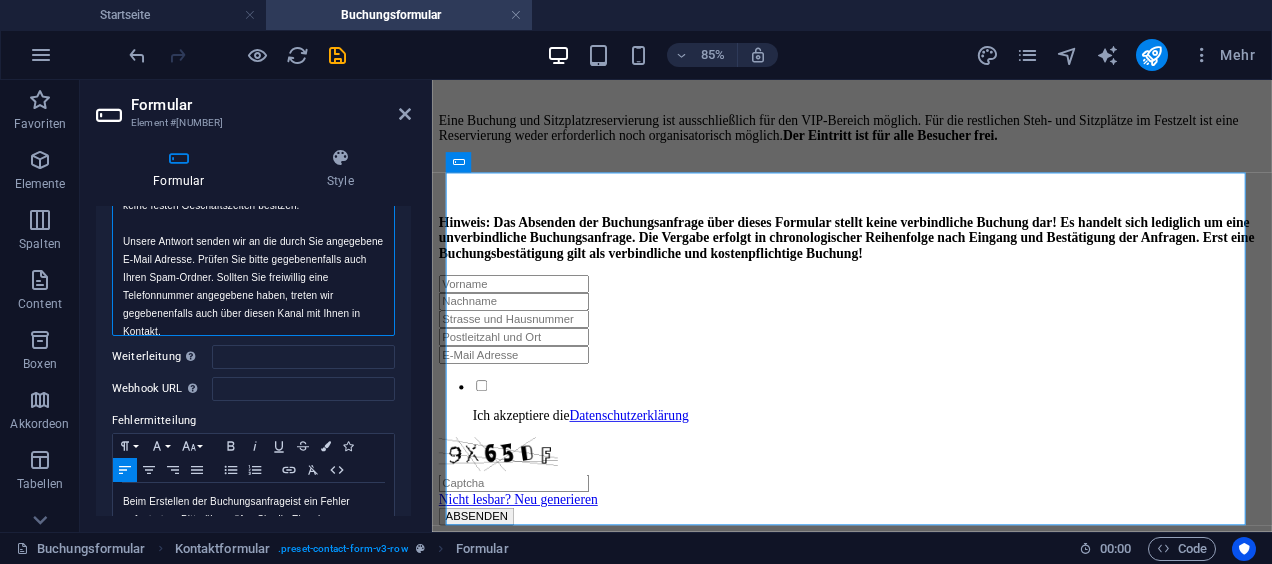 click on "Unsere Antwort senden wir an die durch Sie angegebene E-Mail Adresse. Prüfen Sie bitte gegebenenfalls auch Ihren Spam-Ordner. Sollten Sie freiwillig eine Telefonnummer angegebene haben, treten wir gegebenenfalls auch über diesen Kanal mit Ihnen in Kontakt." at bounding box center [253, 287] 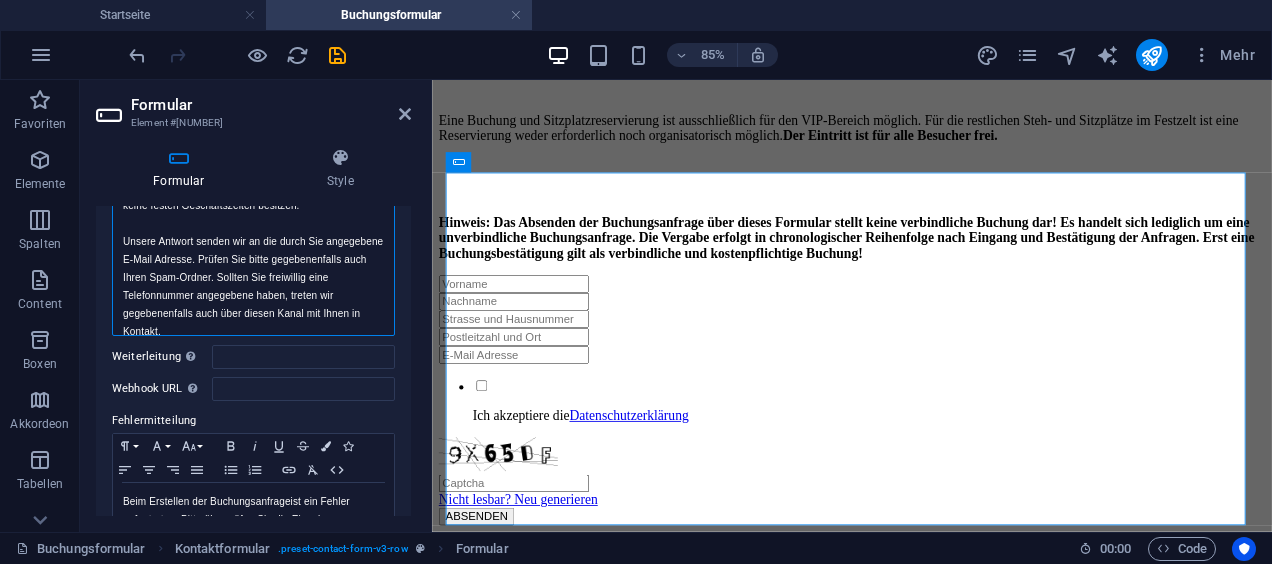 scroll, scrollTop: 0, scrollLeft: 0, axis: both 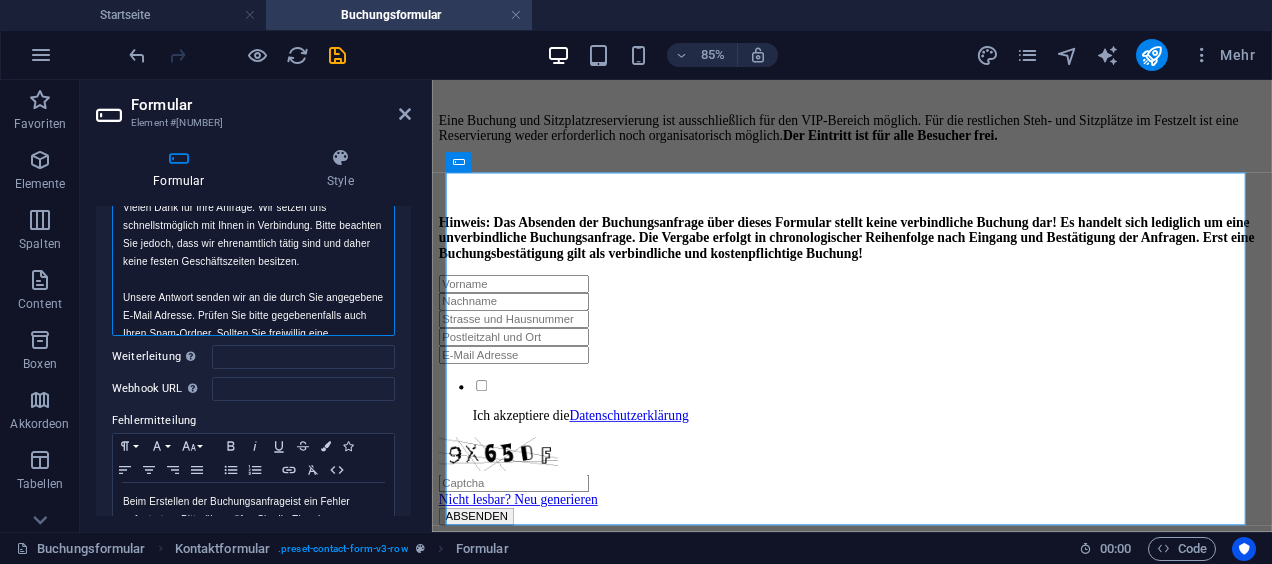 click on "Vielen Dank für Ihre Anfrage. Wir setzen uns schnellstmöglich mit Ihnen in Verbindung. Bitte beachten Sie jedoch, dass wir ehrenamtlich tätig sind und daher keine festen Geschäftszeiten besitzen." at bounding box center [253, 235] 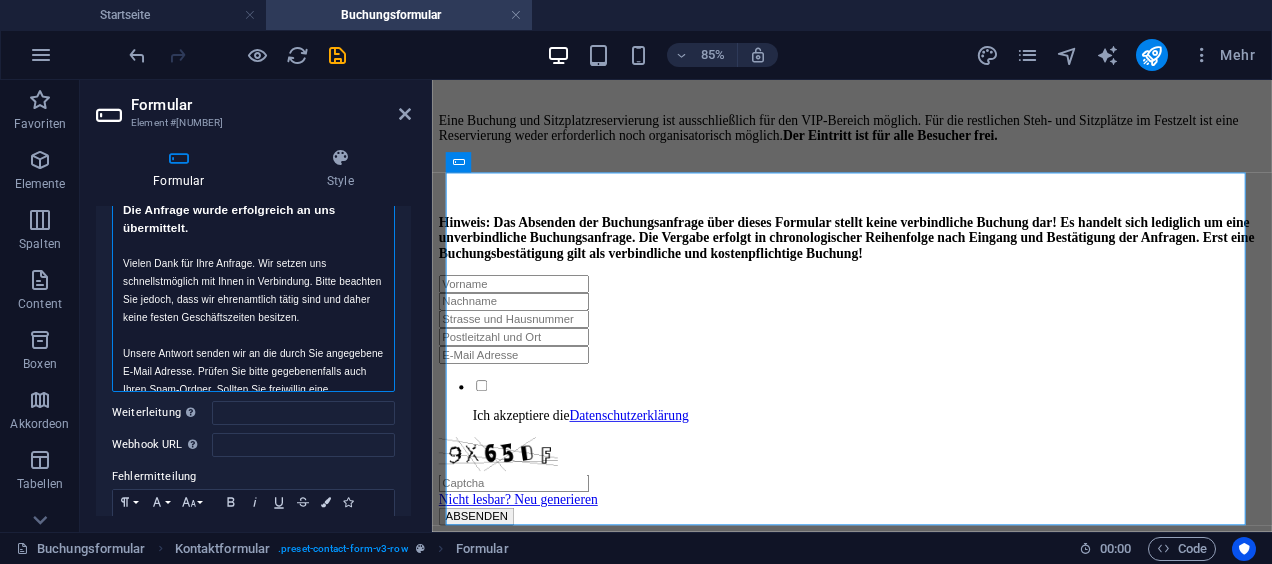 scroll, scrollTop: 123, scrollLeft: 0, axis: vertical 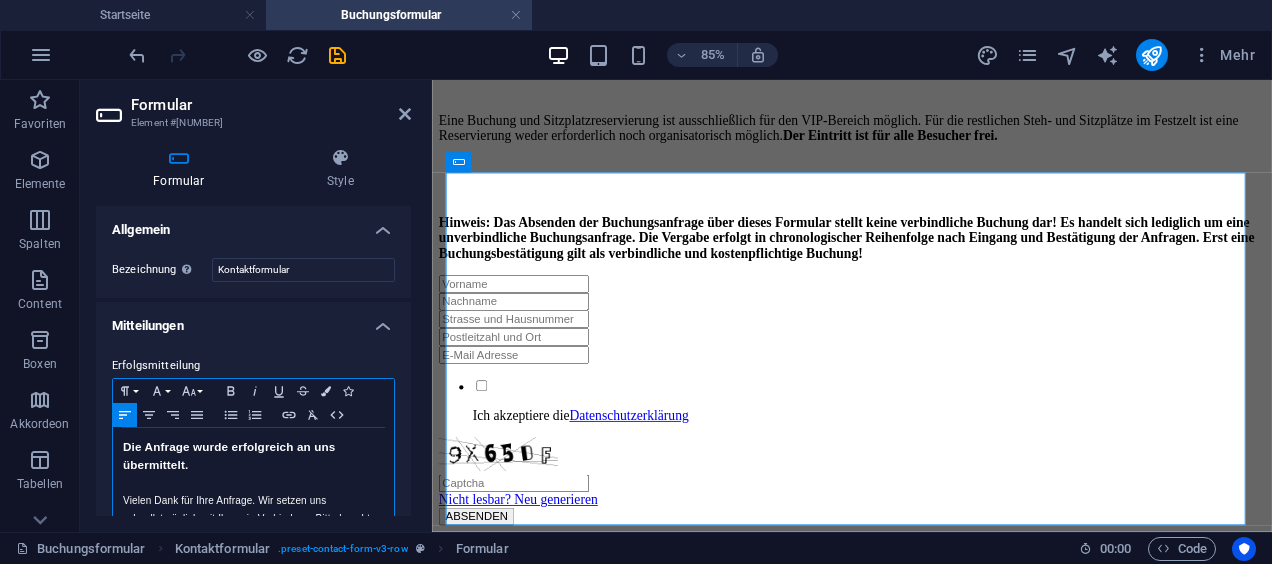 click at bounding box center [253, 483] 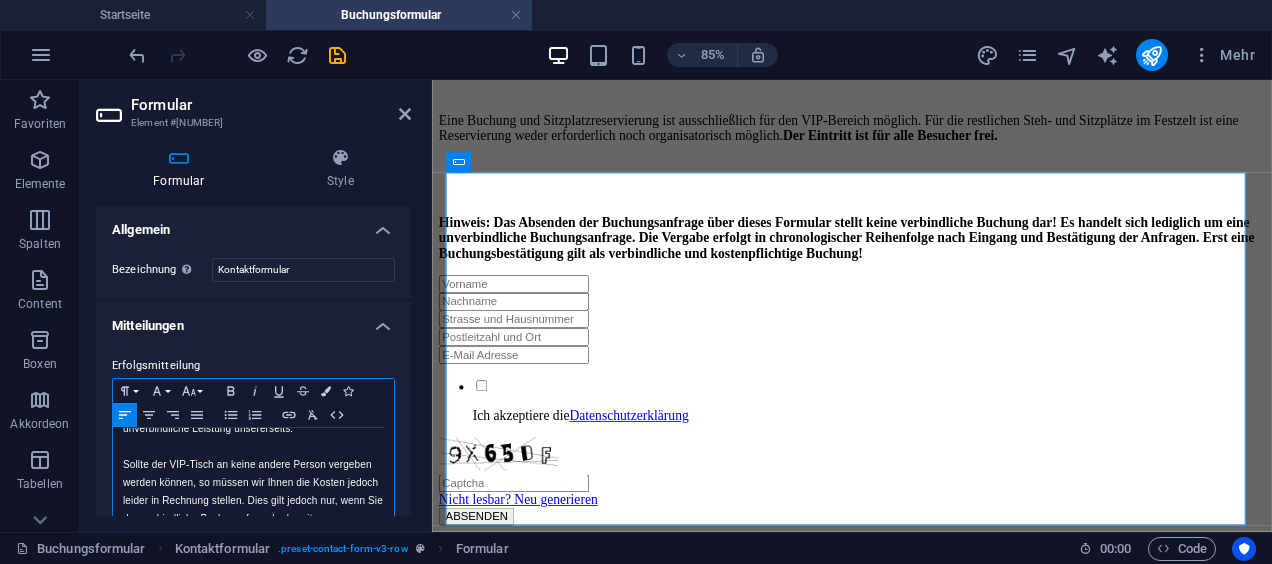 scroll, scrollTop: 47048, scrollLeft: 1, axis: both 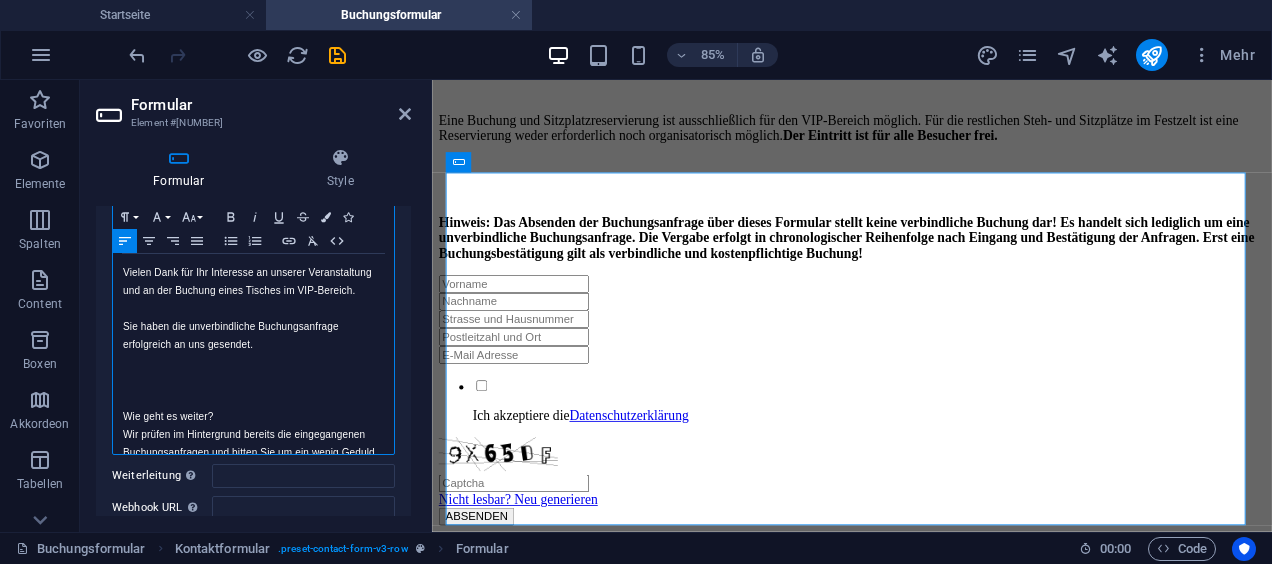 click at bounding box center (253, 399) 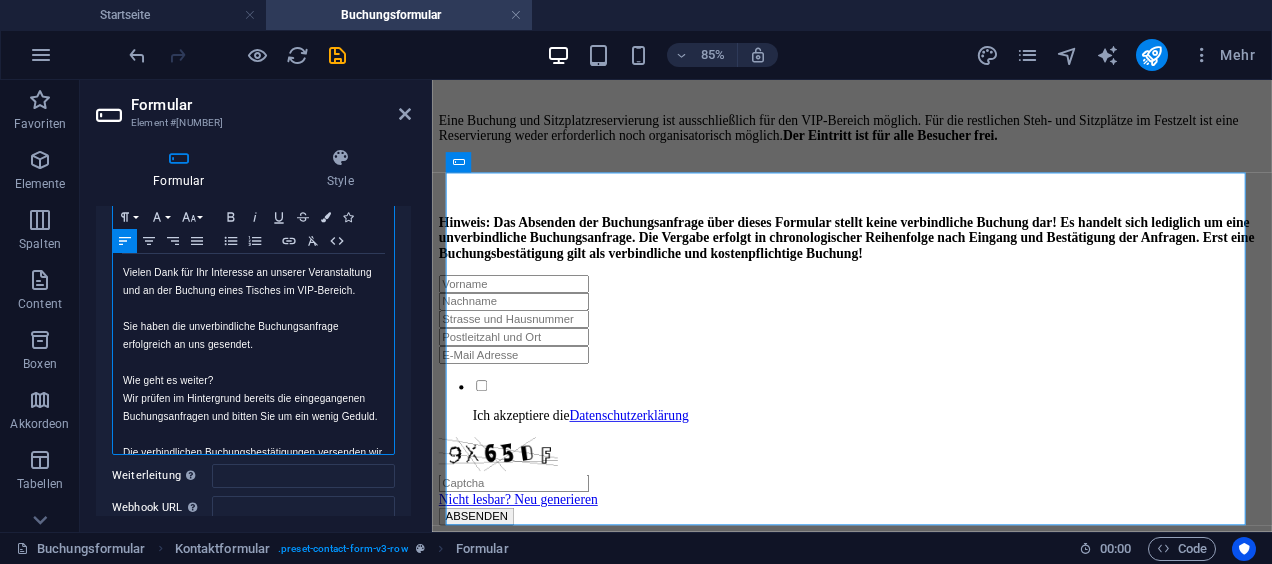 click on "Wie geht es weiter?" at bounding box center (253, 381) 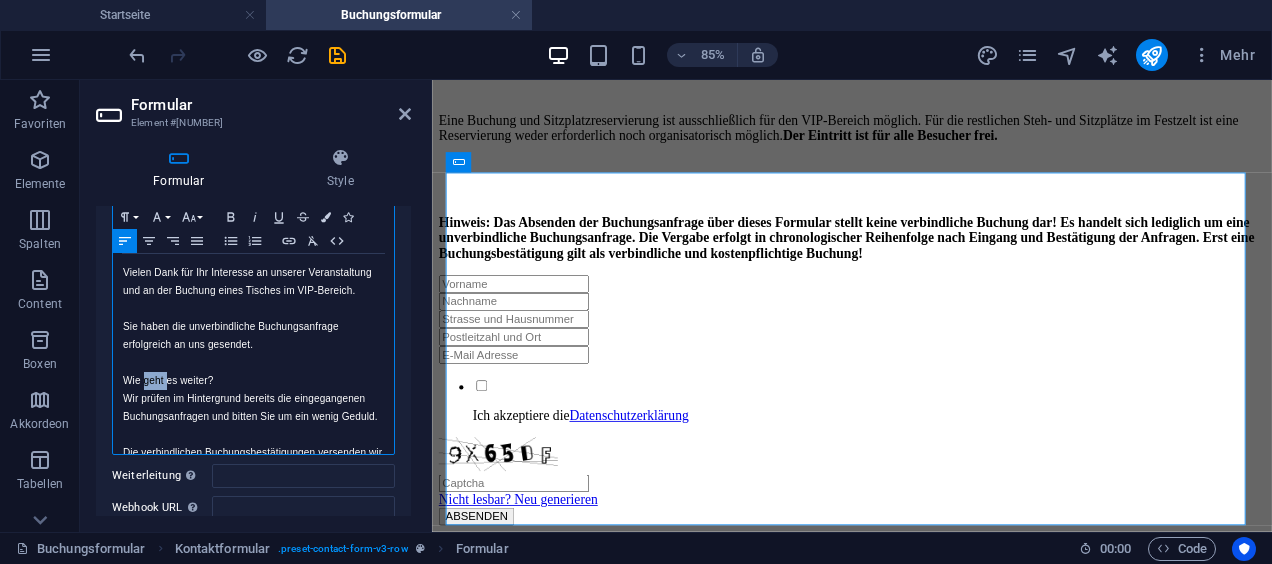 click on "Wie geht es weiter?" at bounding box center (253, 381) 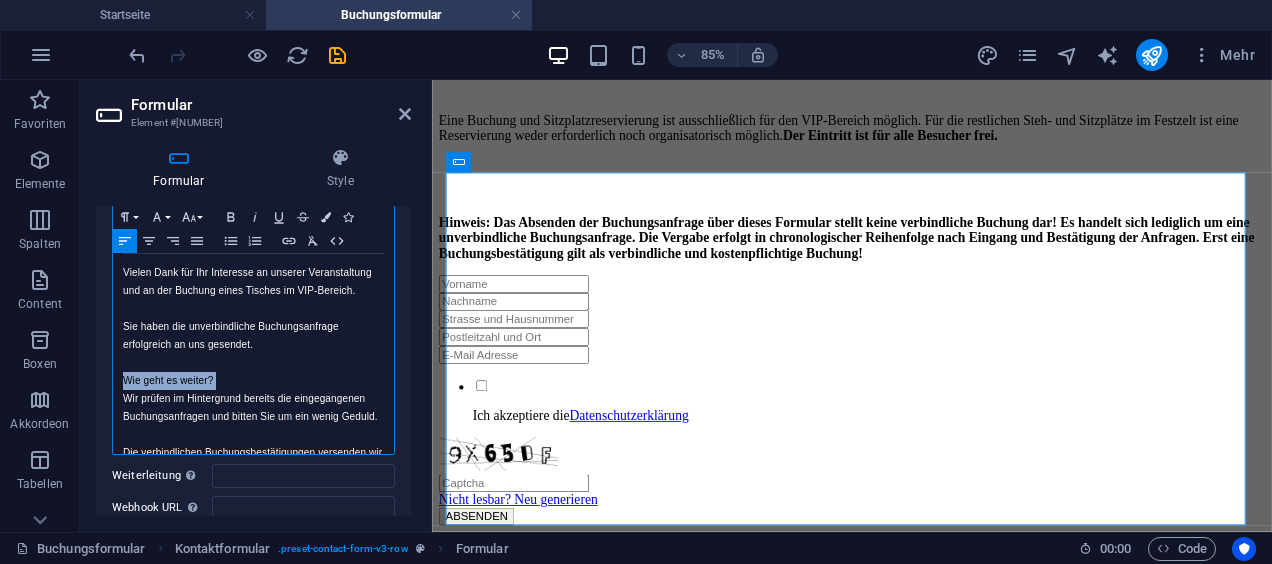click on "Wie geht es weiter?" at bounding box center (253, 381) 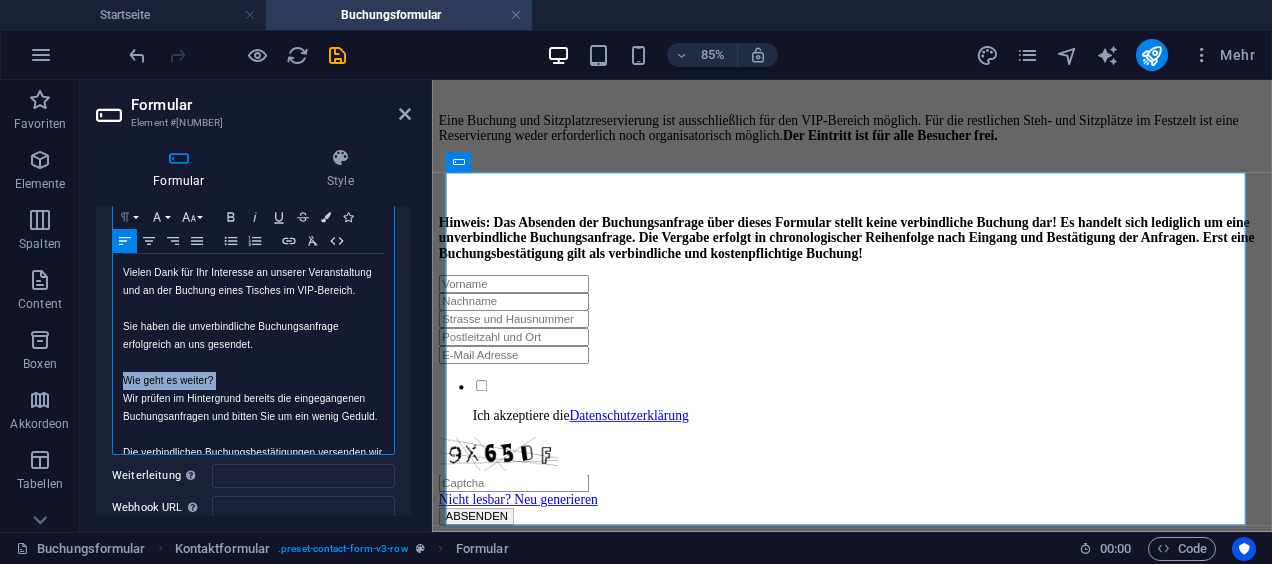 click 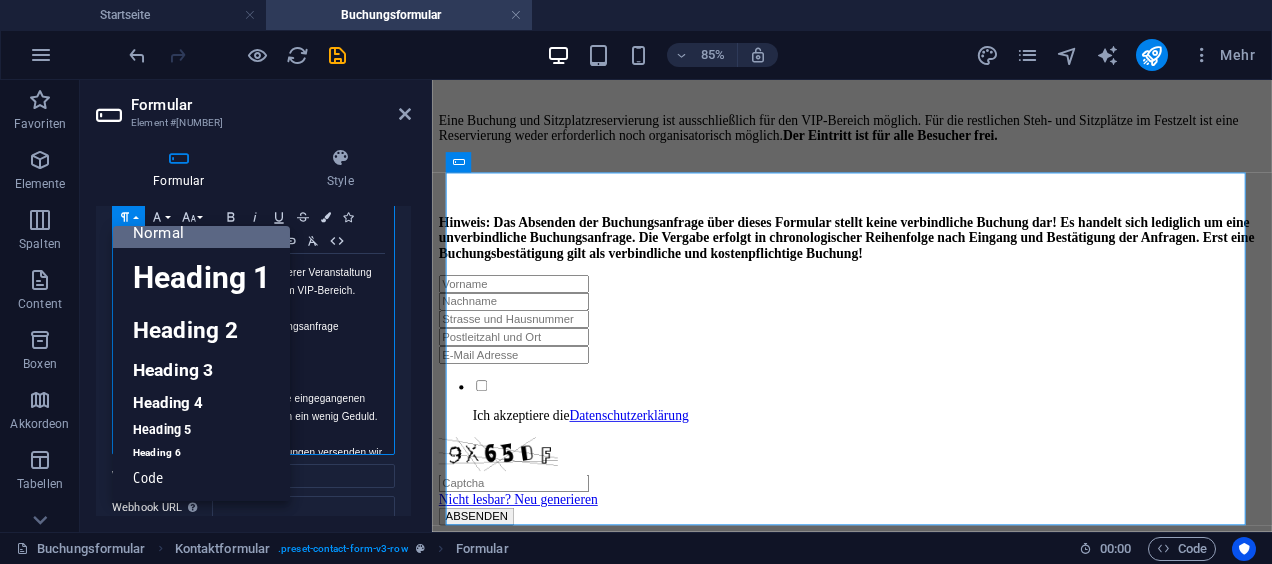 scroll, scrollTop: 16, scrollLeft: 0, axis: vertical 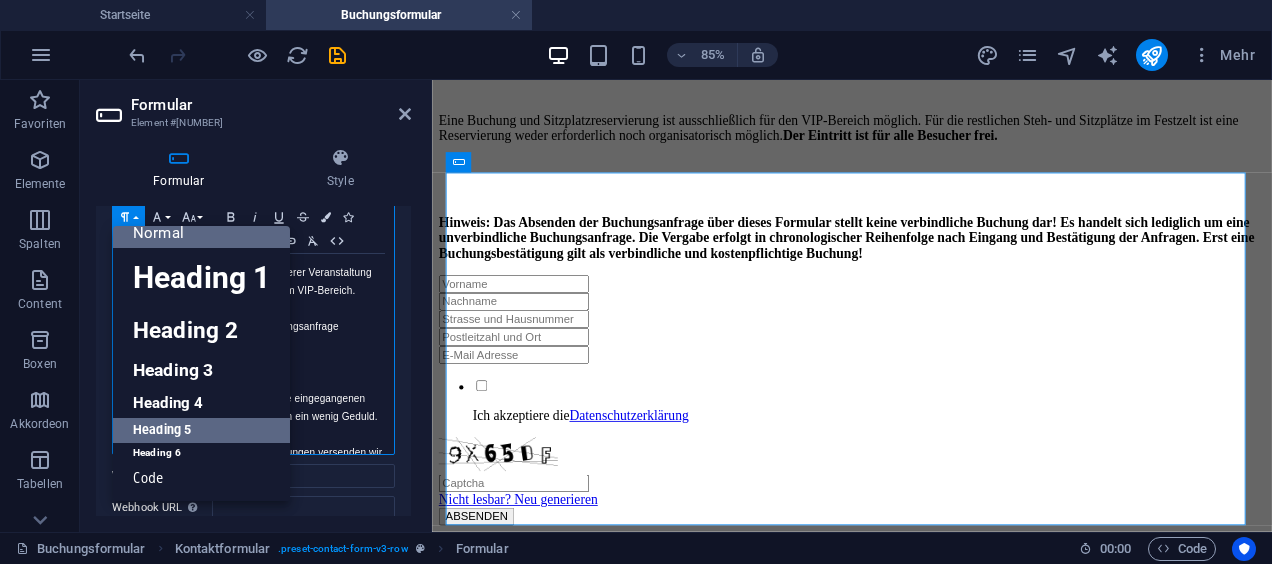 click on "Heading 5" at bounding box center [201, 430] 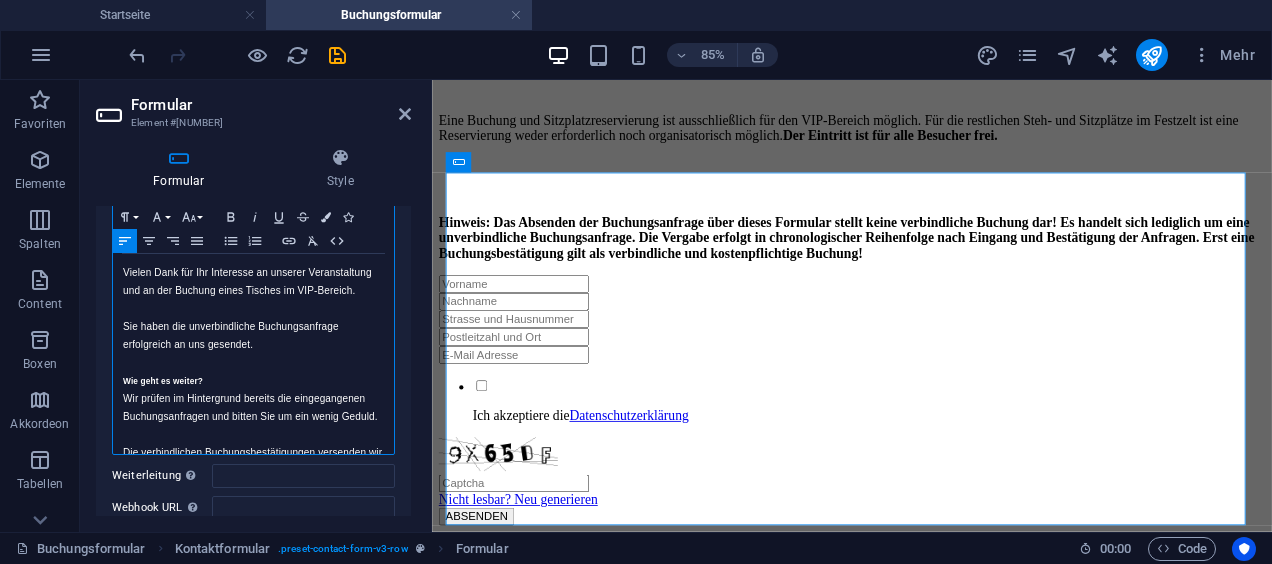 click on "Wir prüfen im Hintergrund bereits die eingegangenen Buchungsanfragen und bitten Sie um ein wenig Geduld." at bounding box center [253, 408] 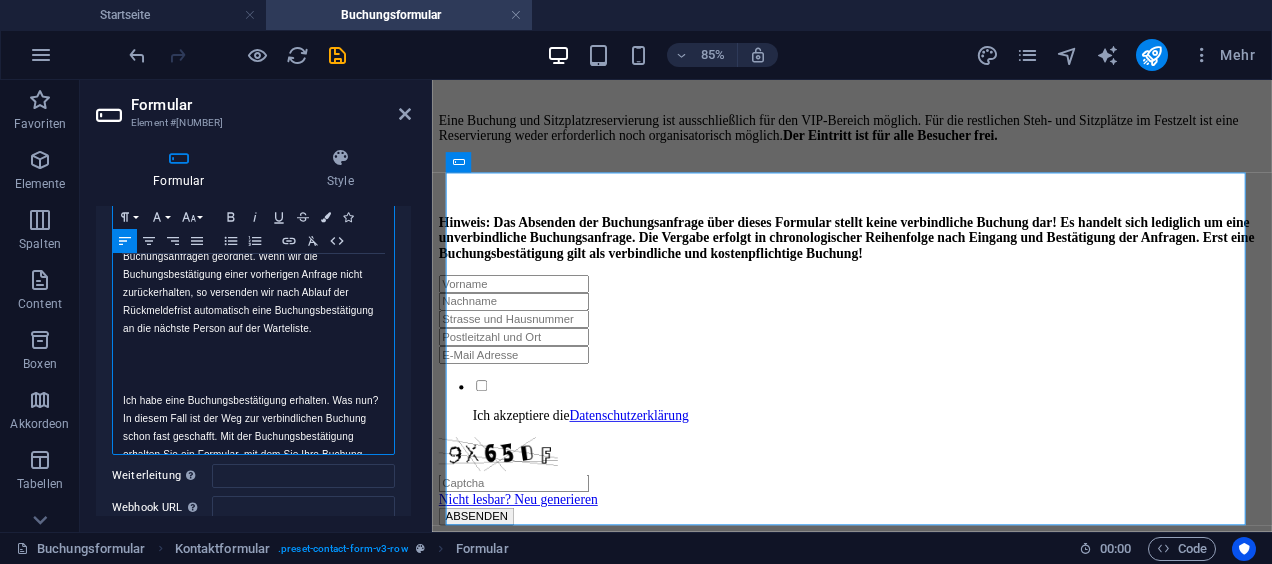 scroll, scrollTop: 453, scrollLeft: 0, axis: vertical 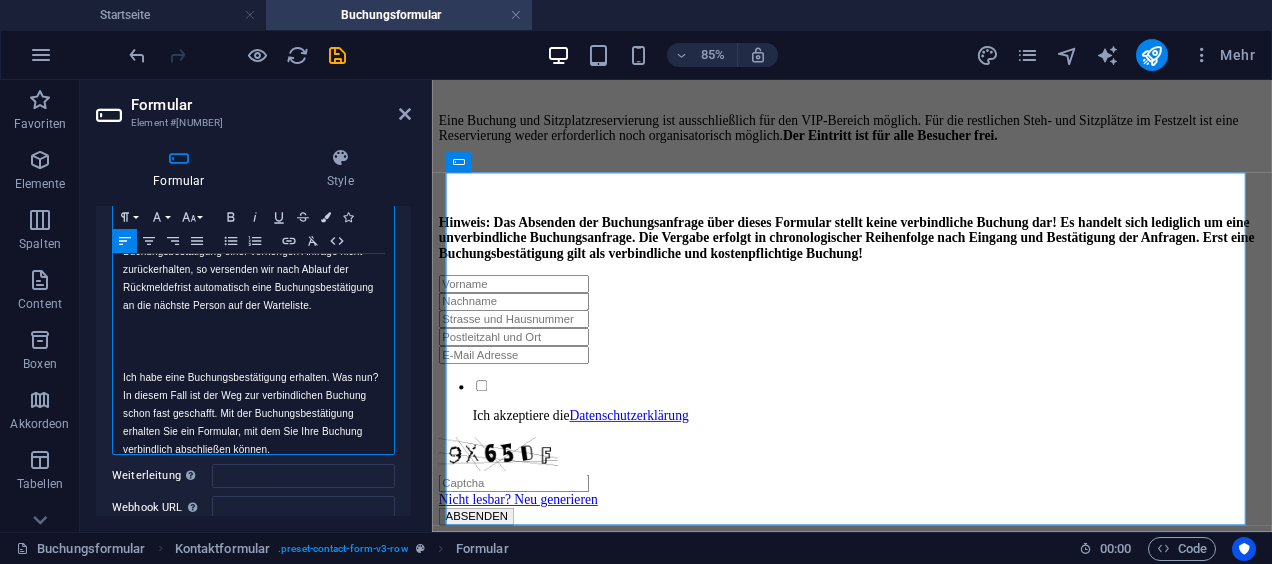 click at bounding box center [253, 360] 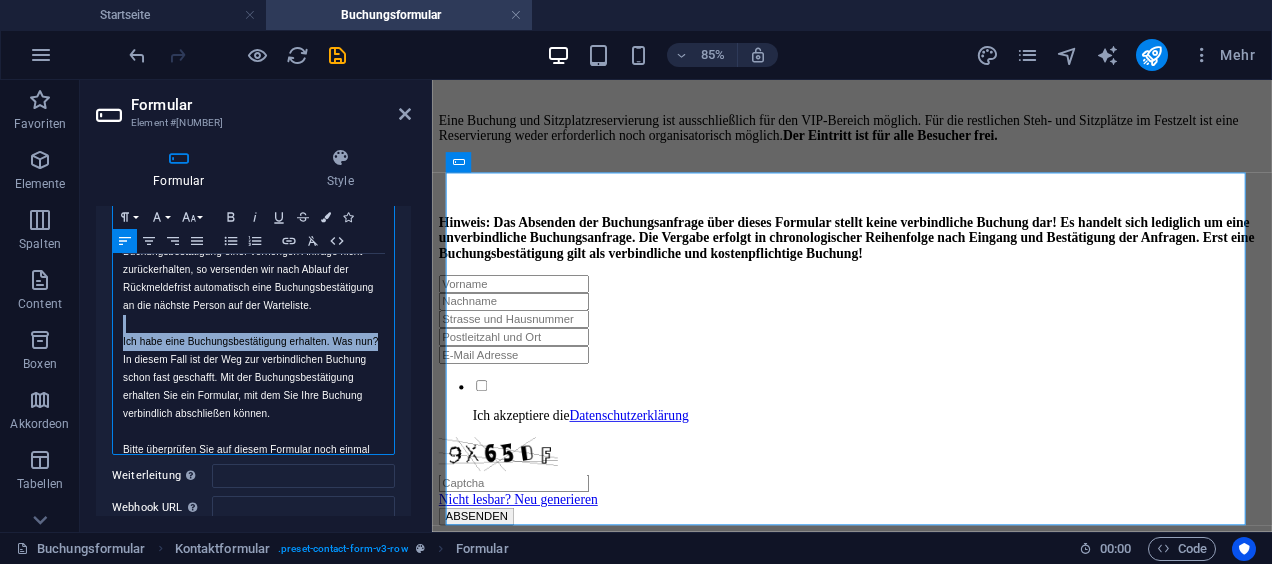 drag, startPoint x: 150, startPoint y: 371, endPoint x: 109, endPoint y: 343, distance: 49.648766 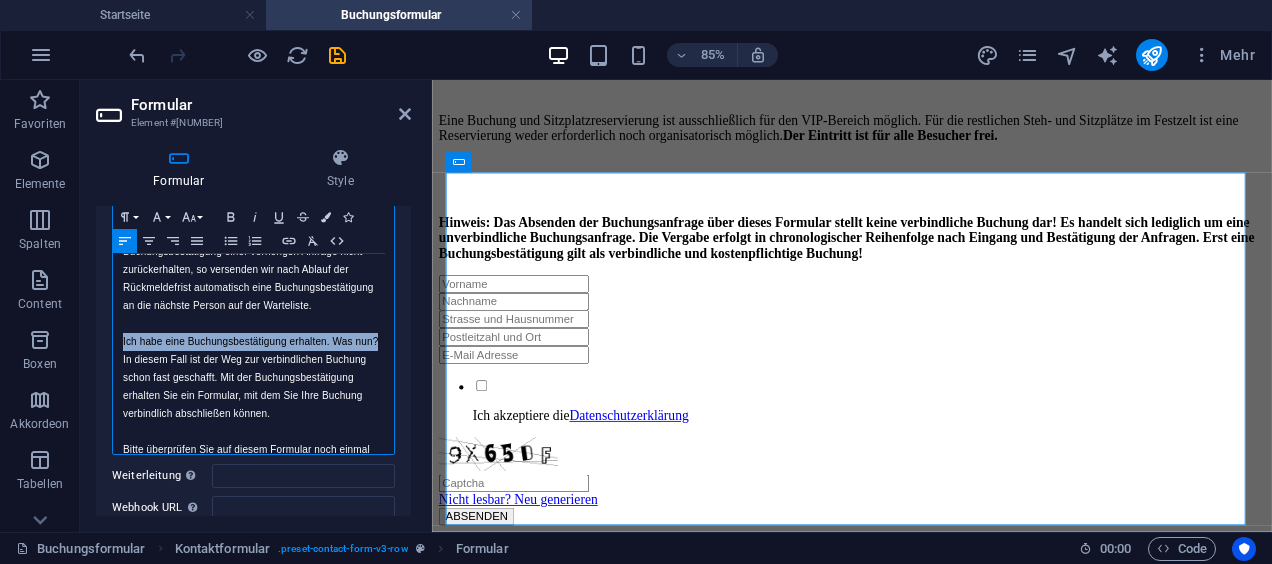 drag, startPoint x: 150, startPoint y: 373, endPoint x: 124, endPoint y: 366, distance: 26.925823 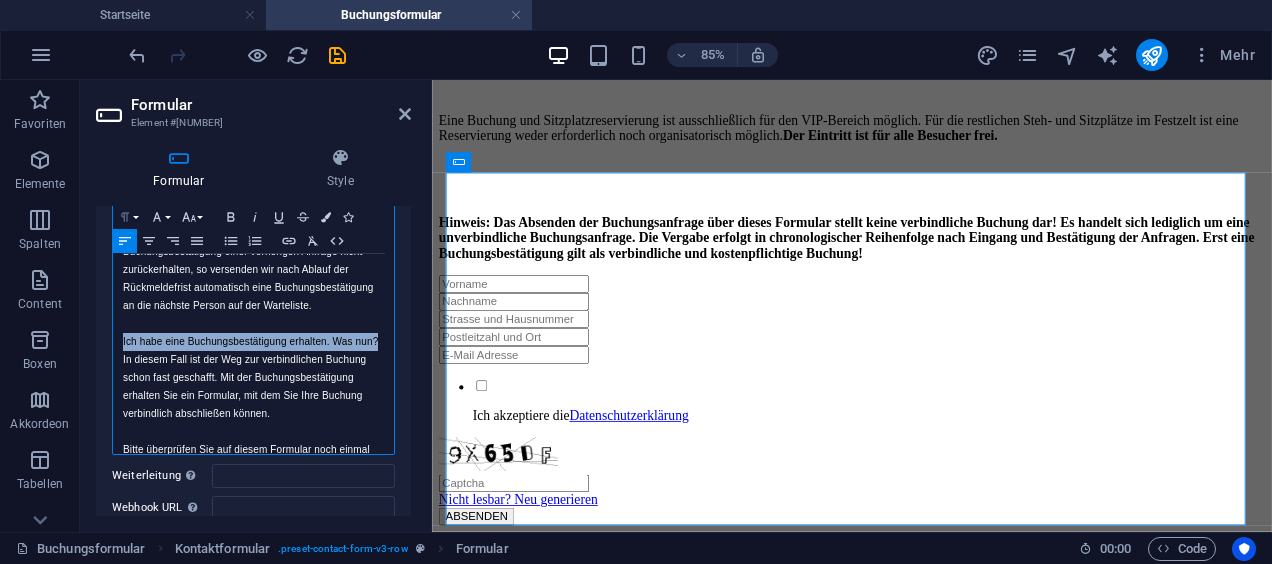 click 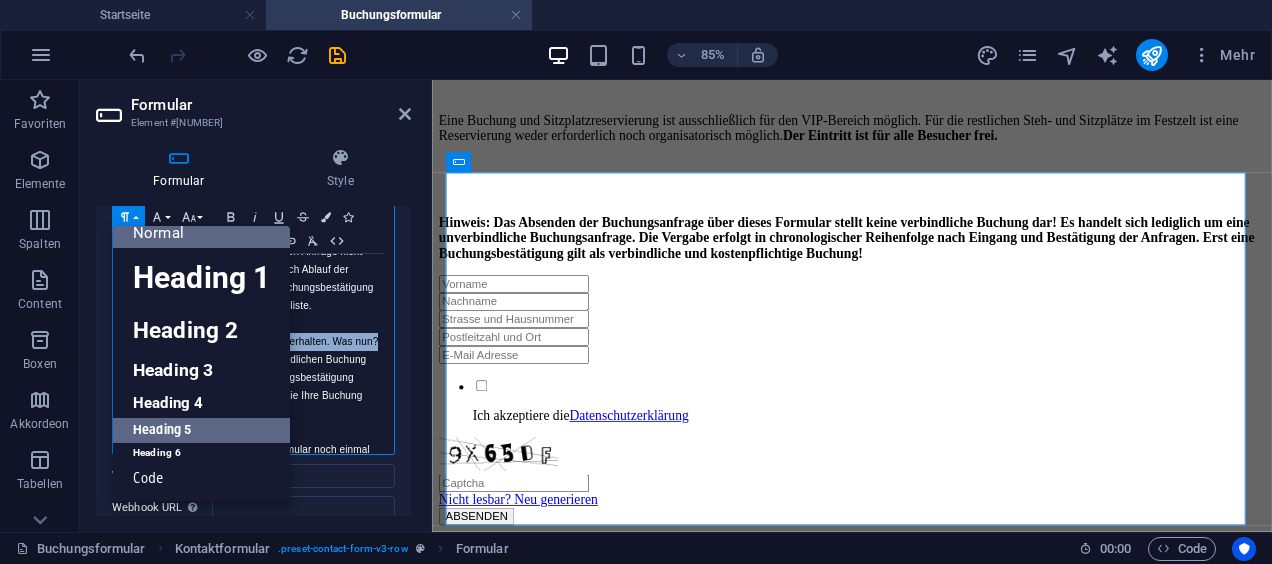 click on "Heading 5" at bounding box center (201, 430) 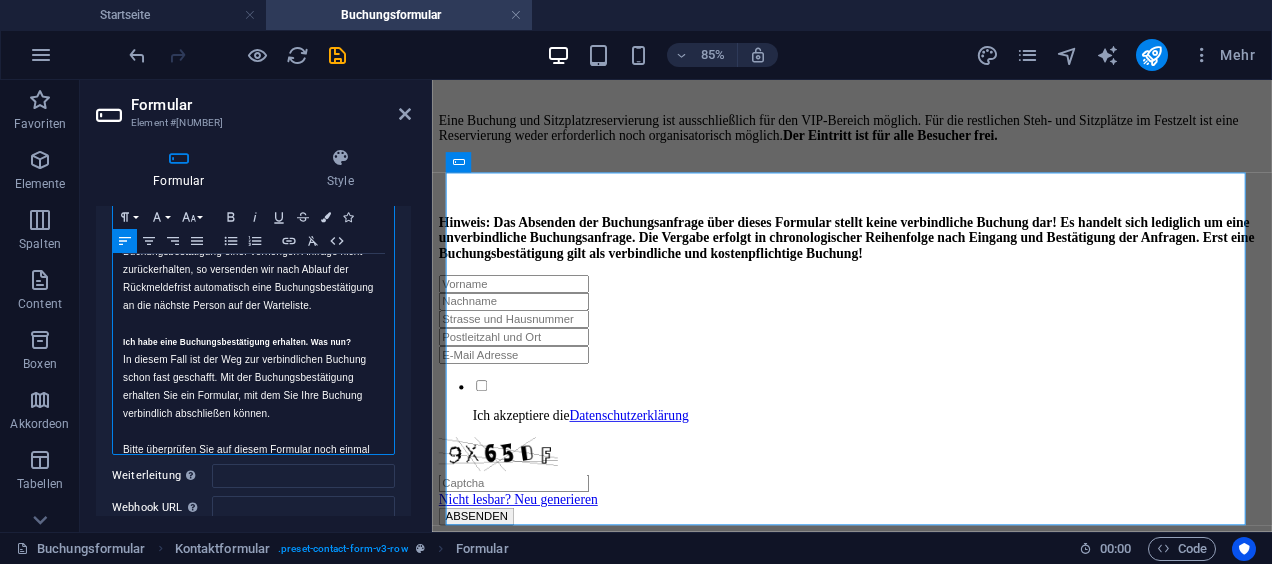 click on "In diesem Fall ist der Weg zur verbindlichen Buchung schon fast geschafft. Mit der Buchungsbestätigung erhalten Sie ein Formular, mit dem Sie Ihre Buchung verbindlich abschließen können." at bounding box center (253, 387) 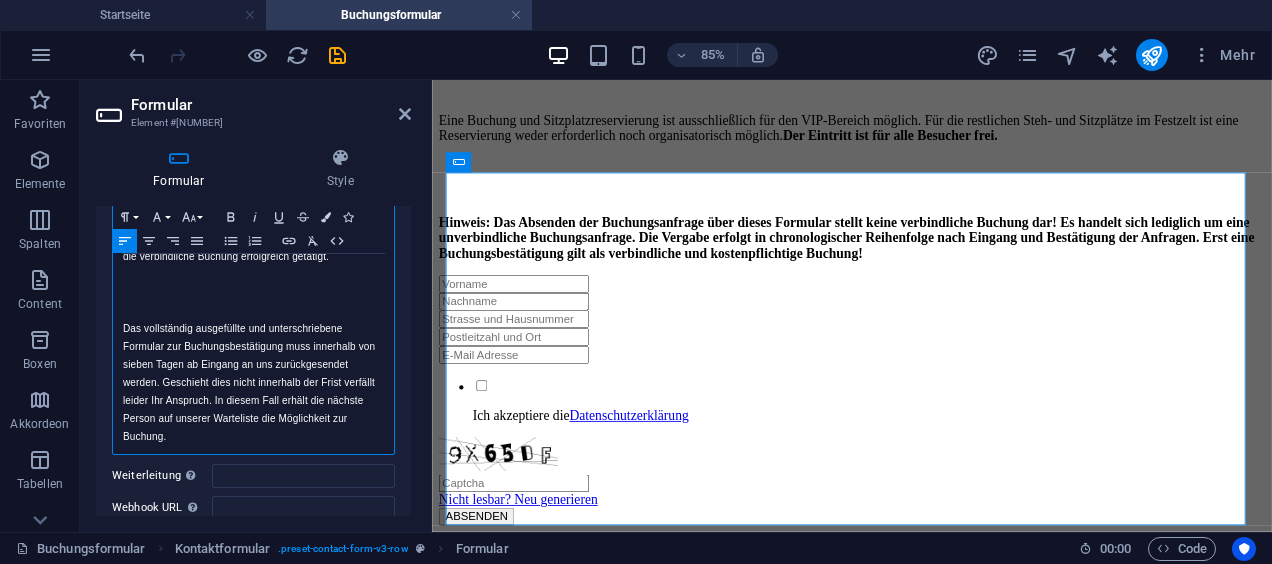 scroll, scrollTop: 971, scrollLeft: 0, axis: vertical 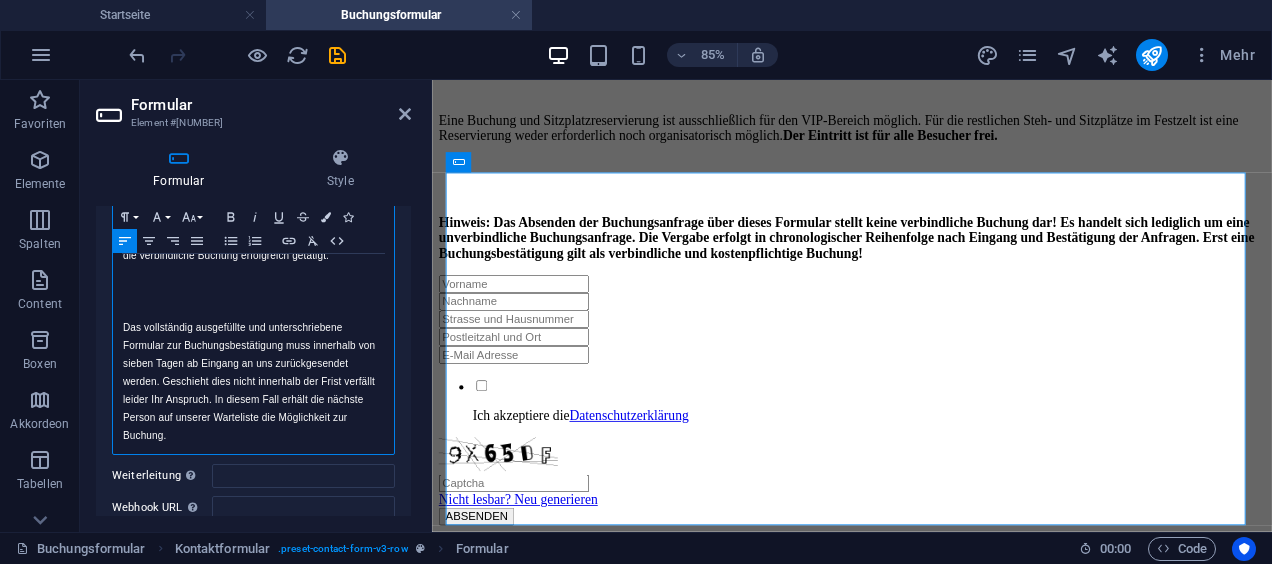 click at bounding box center [253, 310] 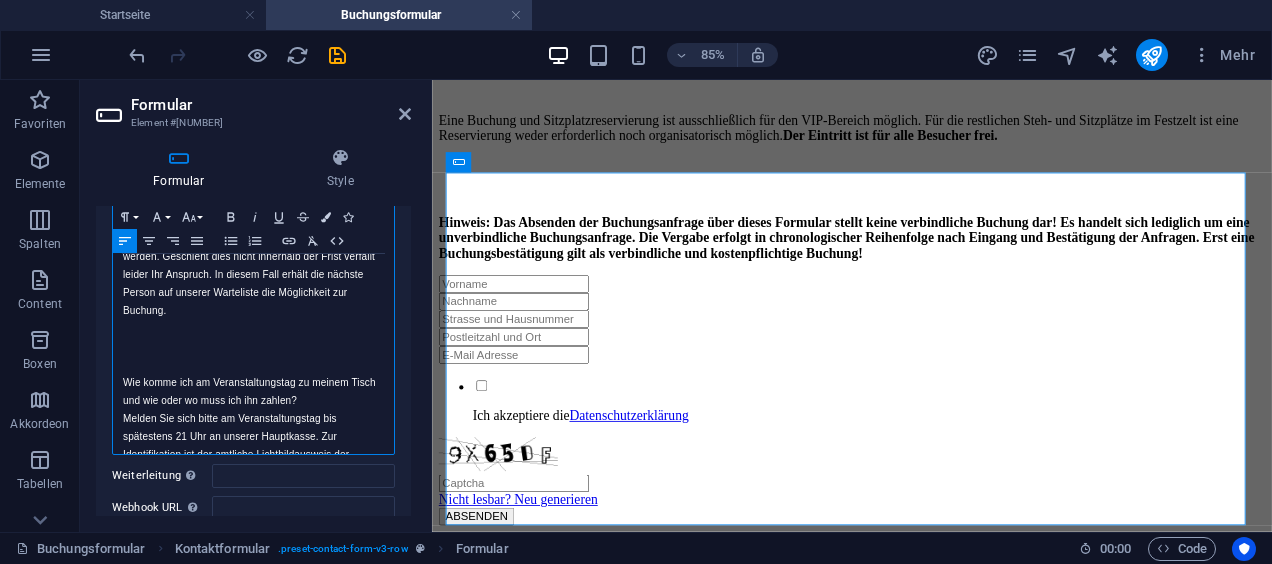 scroll, scrollTop: 1065, scrollLeft: 0, axis: vertical 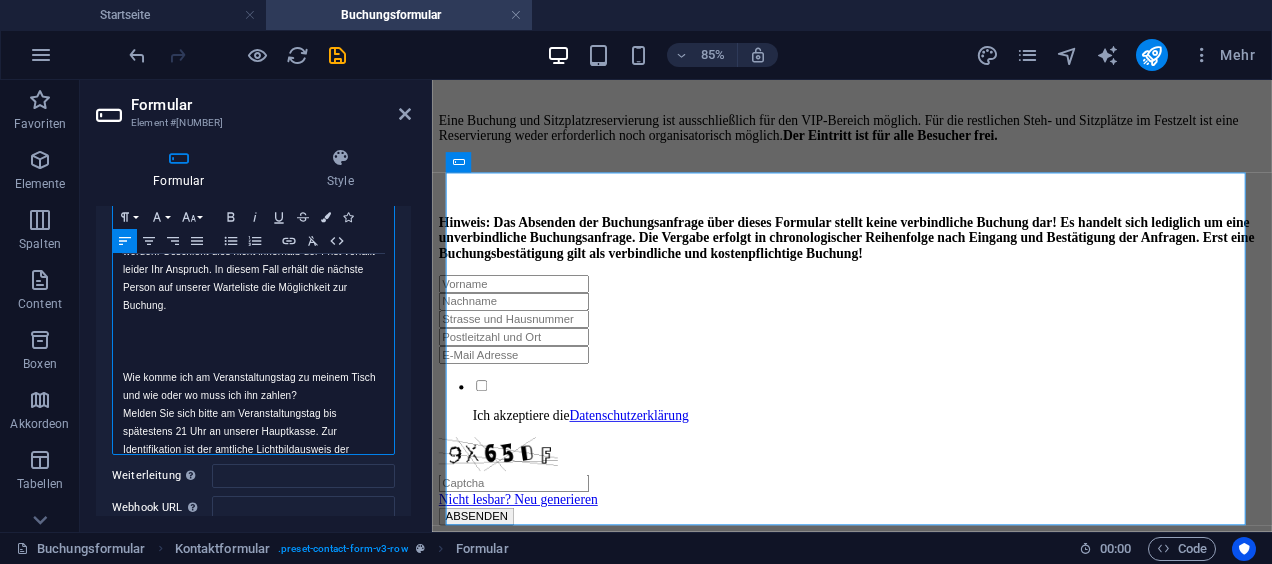 click at bounding box center (253, 360) 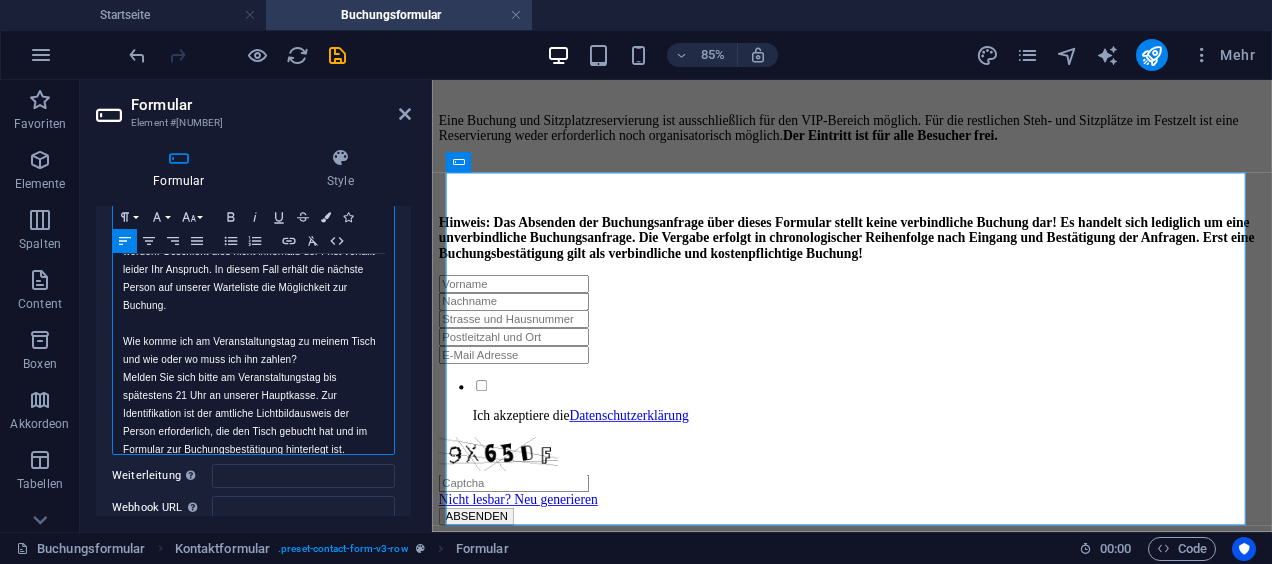 click on "Wie komme ich am Veranstaltungstag zu meinem Tisch und wie oder wo muss ich ihn zahlen?" at bounding box center (253, 351) 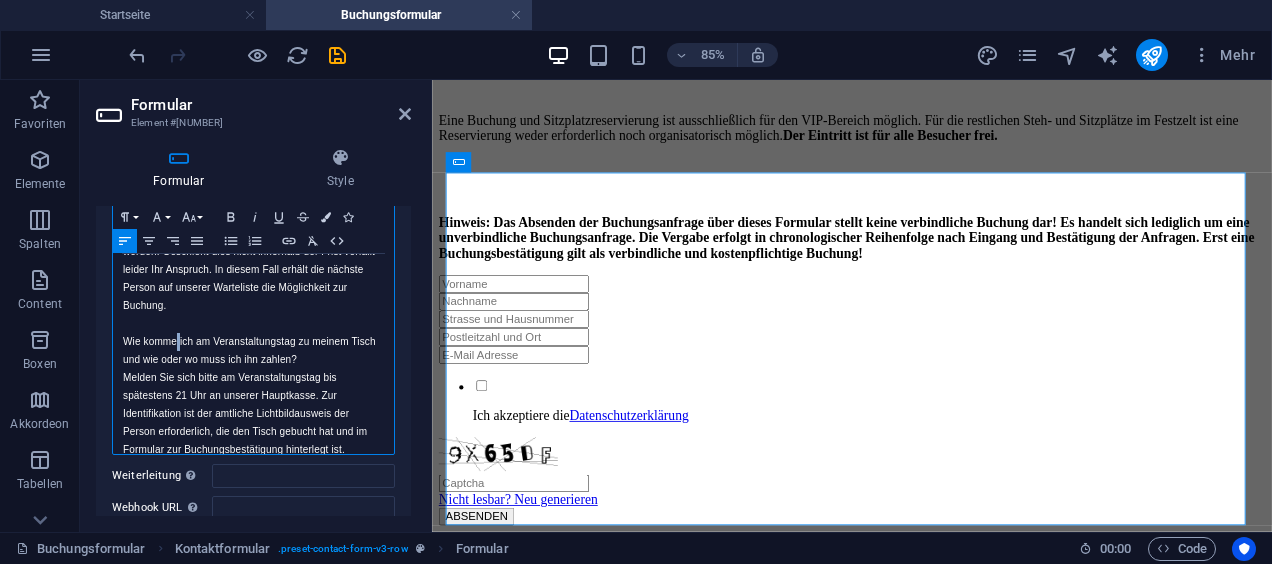 click on "Wie komme ich am Veranstaltungstag zu meinem Tisch und wie oder wo muss ich ihn zahlen?" at bounding box center [253, 351] 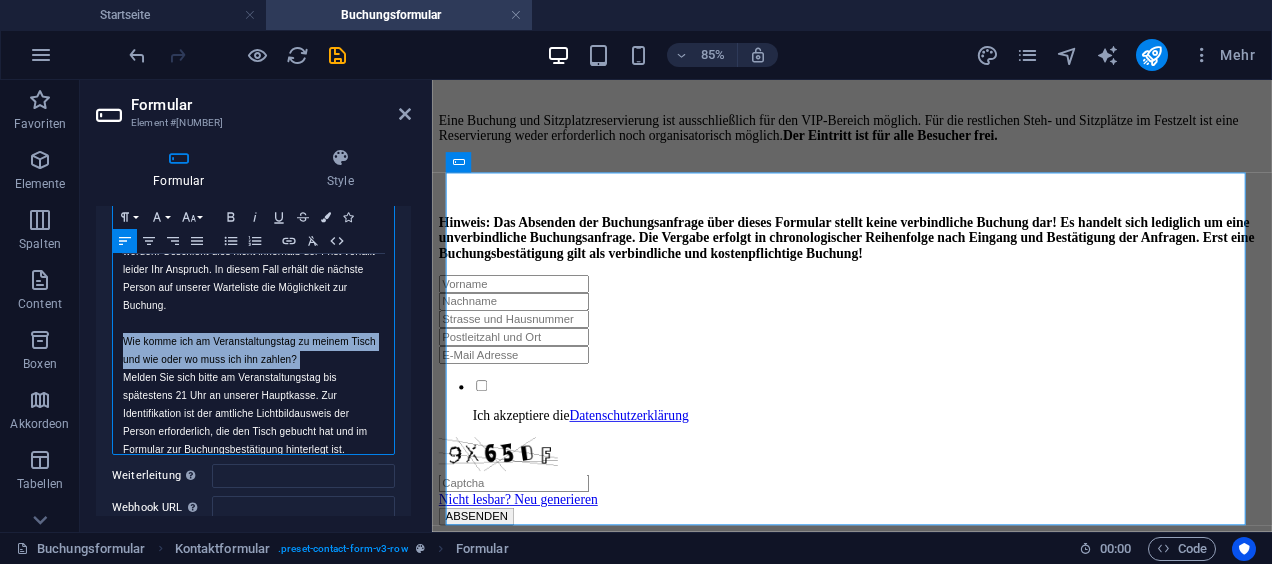 click on "Wie komme ich am Veranstaltungstag zu meinem Tisch und wie oder wo muss ich ihn zahlen?" at bounding box center (253, 351) 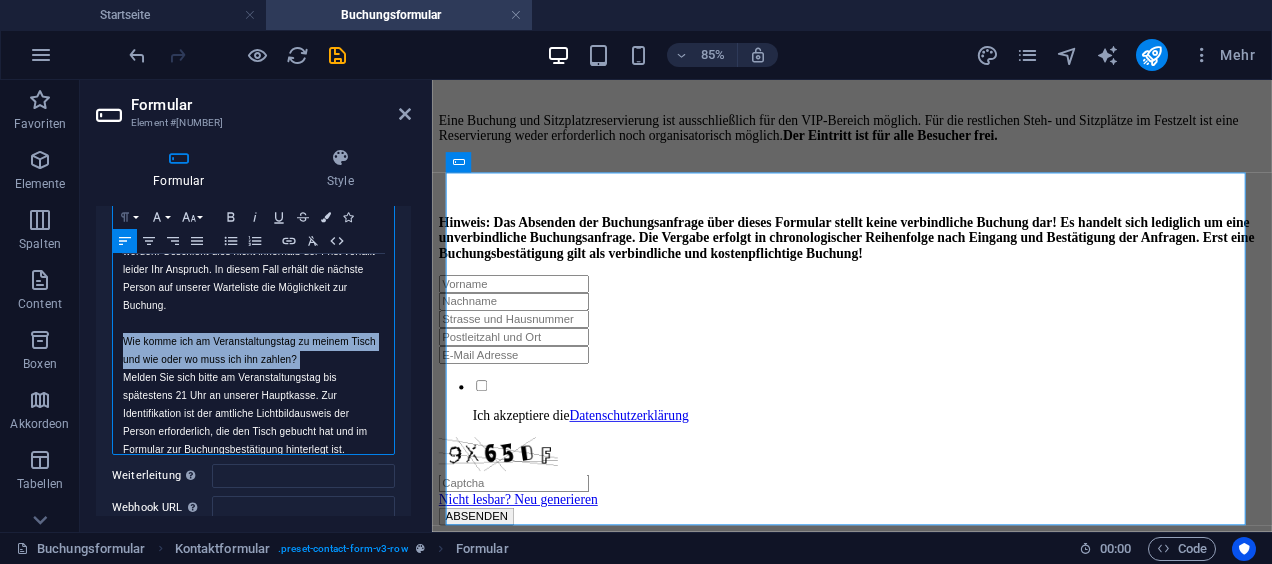 click 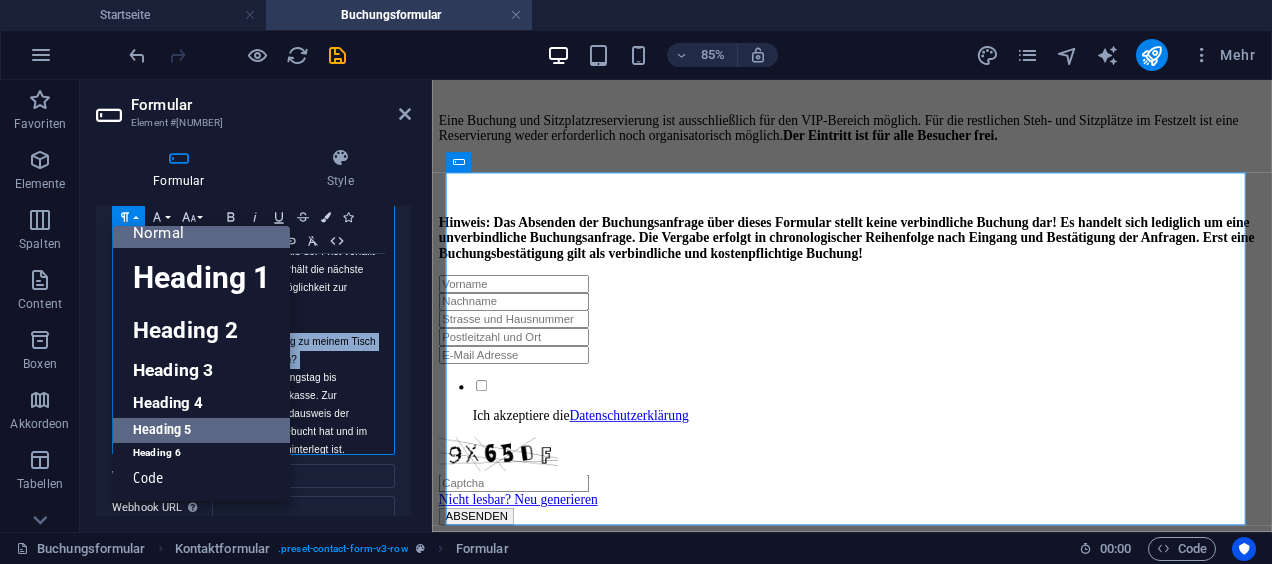 click on "Heading 5" at bounding box center [201, 430] 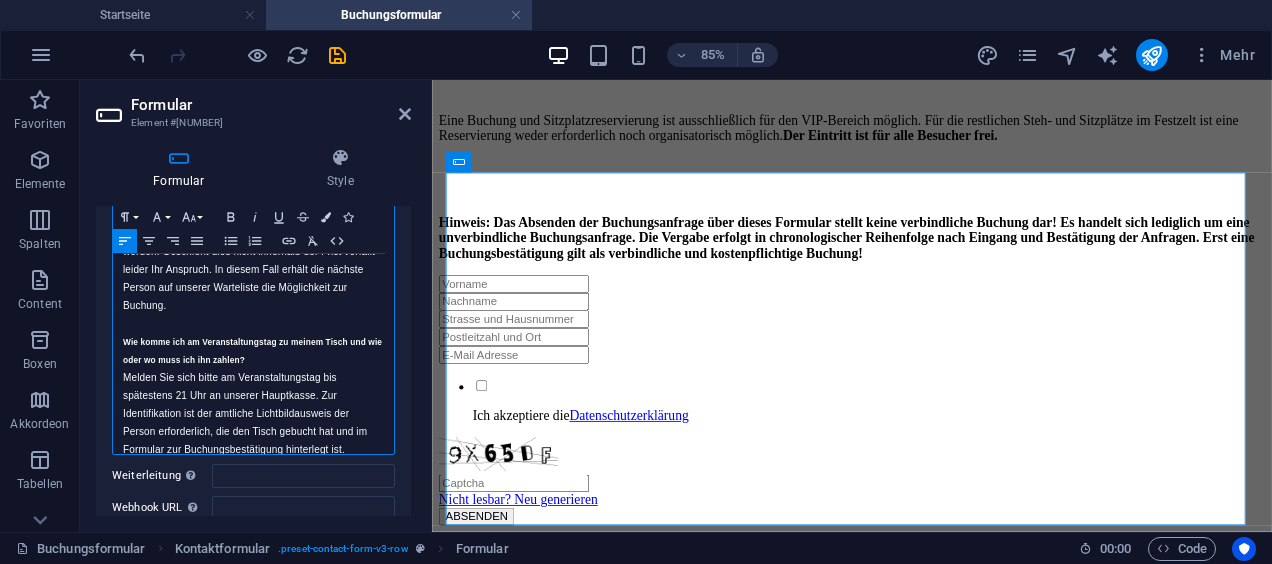 click on "Melden Sie sich bitte am Veranstaltungstag bis spätestens 21 Uhr an unserer Hauptkasse. Zur Identifikation ist der amtliche Lichtbildausweis der Person erforderlich, die den Tisch gebucht hat und im Formular zur Buchungsbestätigung hinterlegt ist." at bounding box center [253, 414] 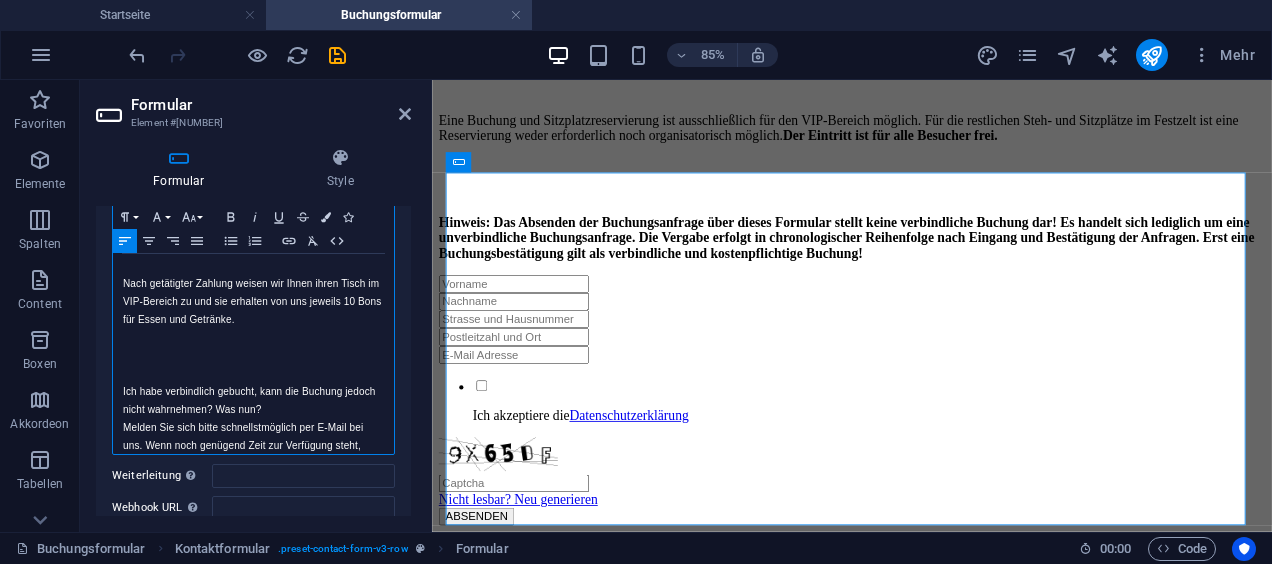 scroll, scrollTop: 1358, scrollLeft: 0, axis: vertical 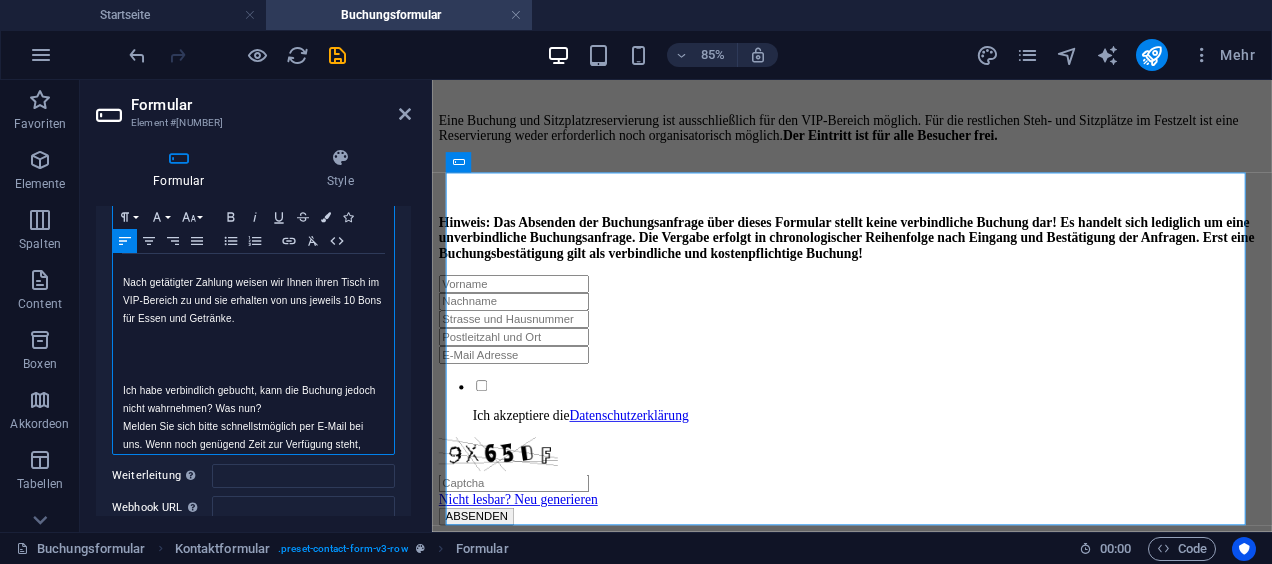 click at bounding box center (253, 373) 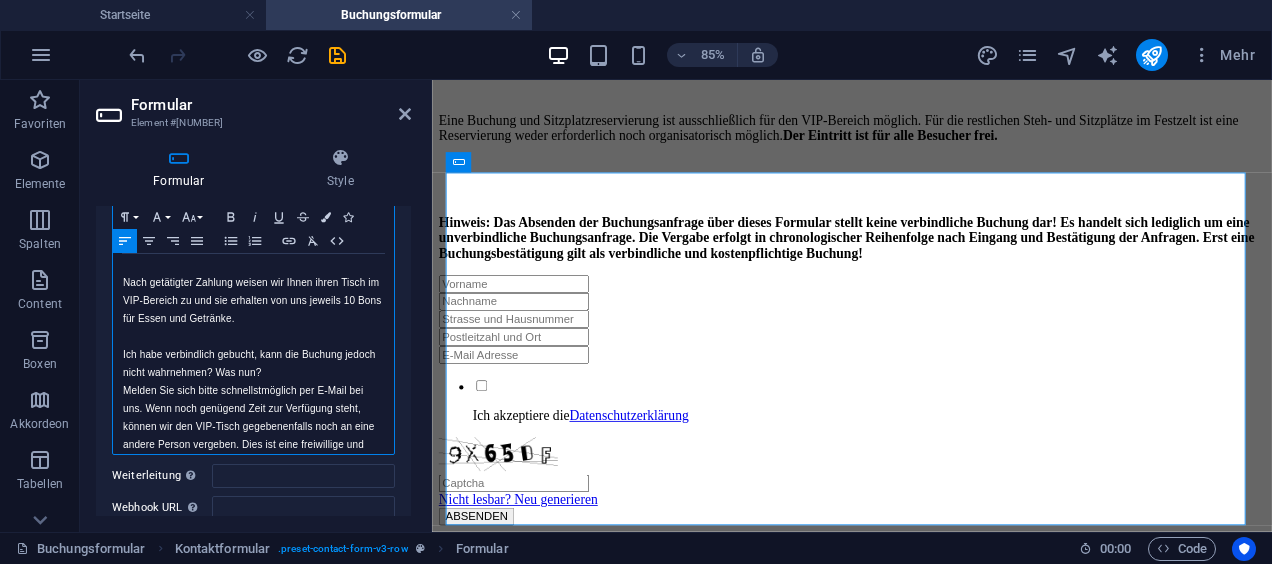 click on "Ich habe verbindlich gebucht, kann die Buchung jedoch nicht wahrnehmen? Was nun?" at bounding box center (253, 364) 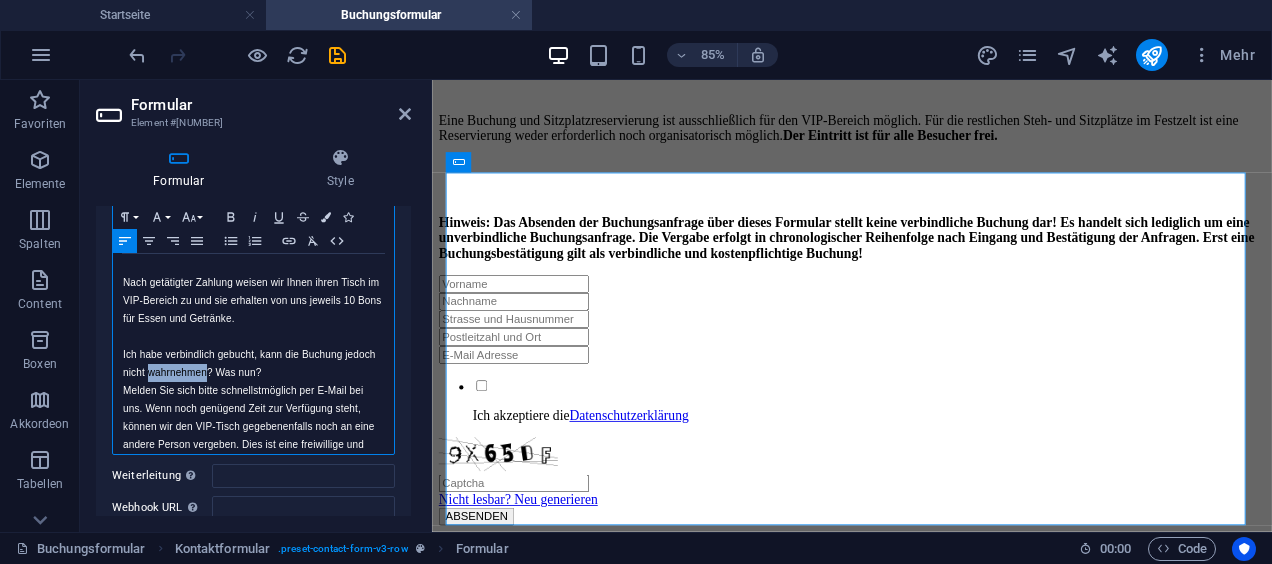 click on "Ich habe verbindlich gebucht, kann die Buchung jedoch nicht wahrnehmen? Was nun?" at bounding box center [253, 364] 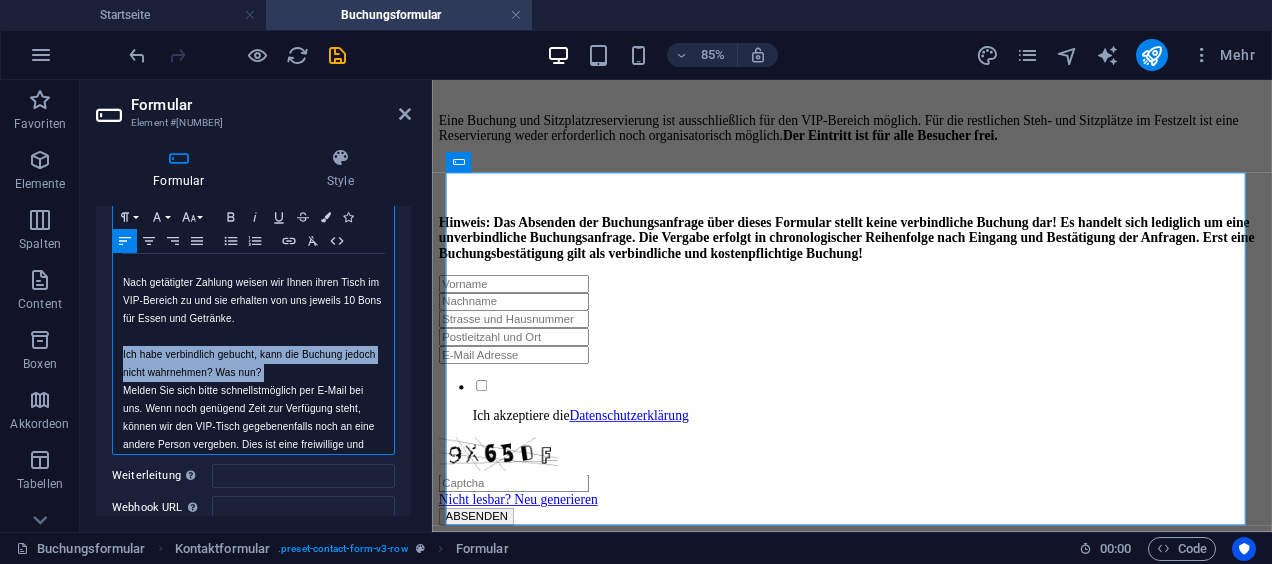 click on "Ich habe verbindlich gebucht, kann die Buchung jedoch nicht wahrnehmen? Was nun?" at bounding box center (253, 364) 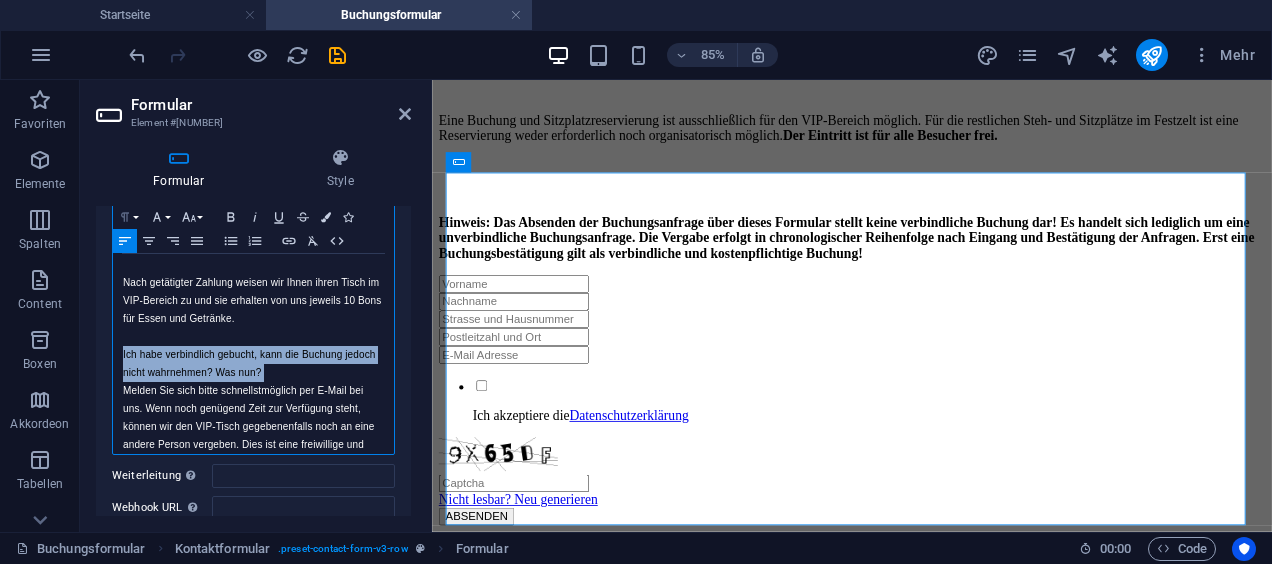 click 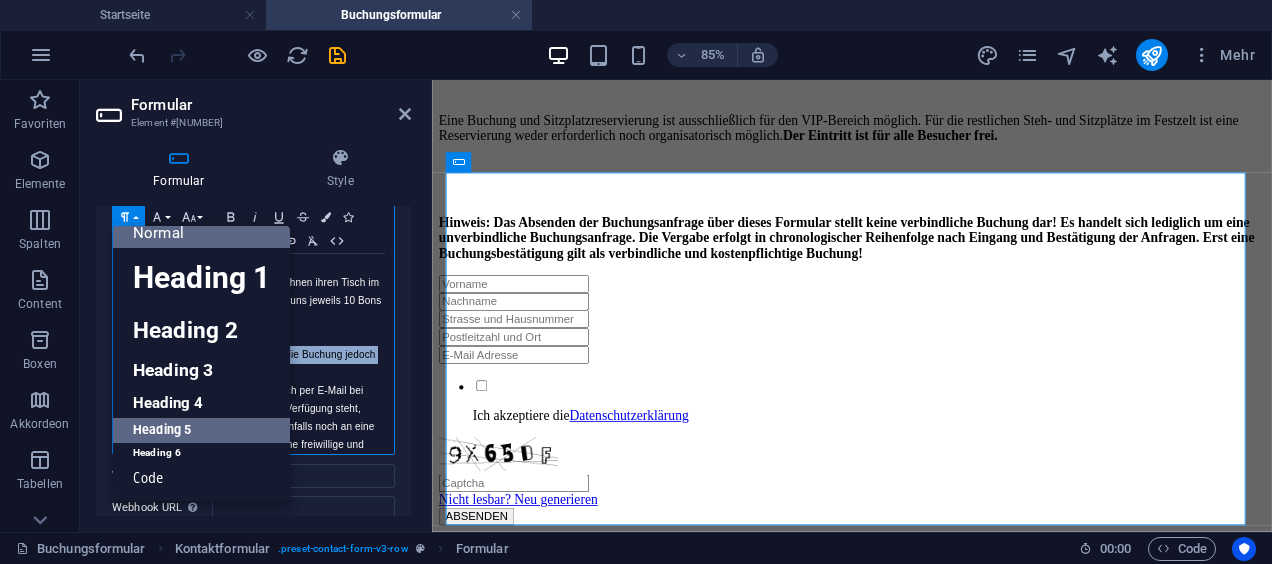 click on "Heading 5" at bounding box center [201, 430] 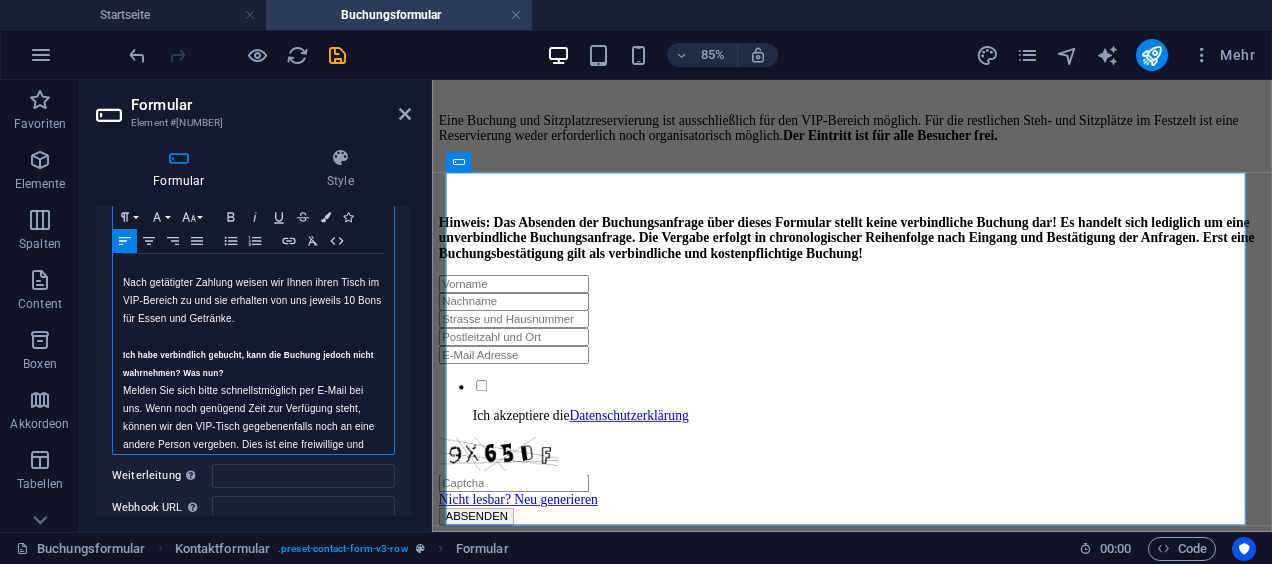 click on "Melden Sie sich bitte schnellstmöglich per E-Mail bei uns. Wenn noch genügend Zeit zur Verfügung steht, können wir den VIP-Tisch gegebenenfalls noch an eine andere Person vergeben. Dies ist eine freiwillige und unverbindliche Leistung unsererseits." at bounding box center (253, 427) 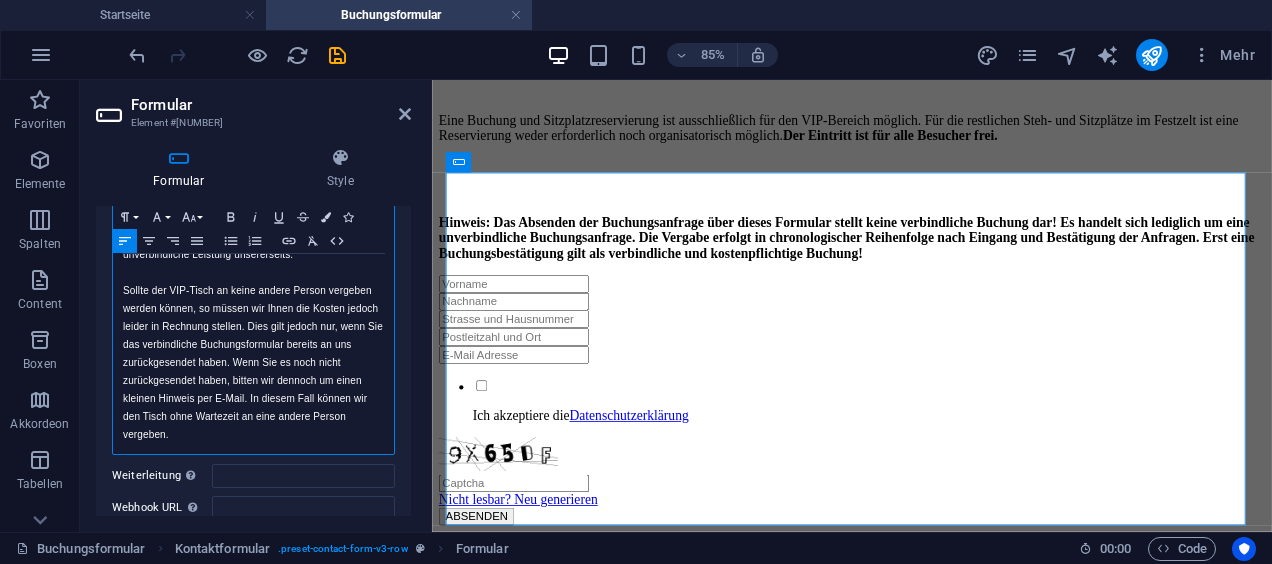 scroll, scrollTop: 1584, scrollLeft: 0, axis: vertical 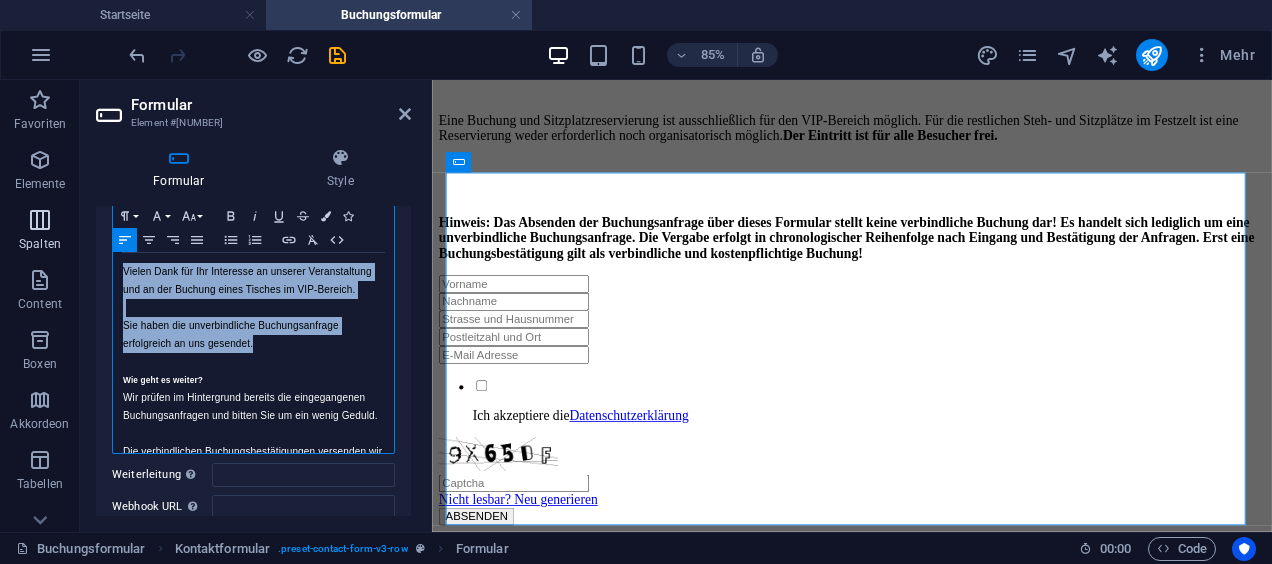 drag, startPoint x: 274, startPoint y: 338, endPoint x: 63, endPoint y: 250, distance: 228.6154 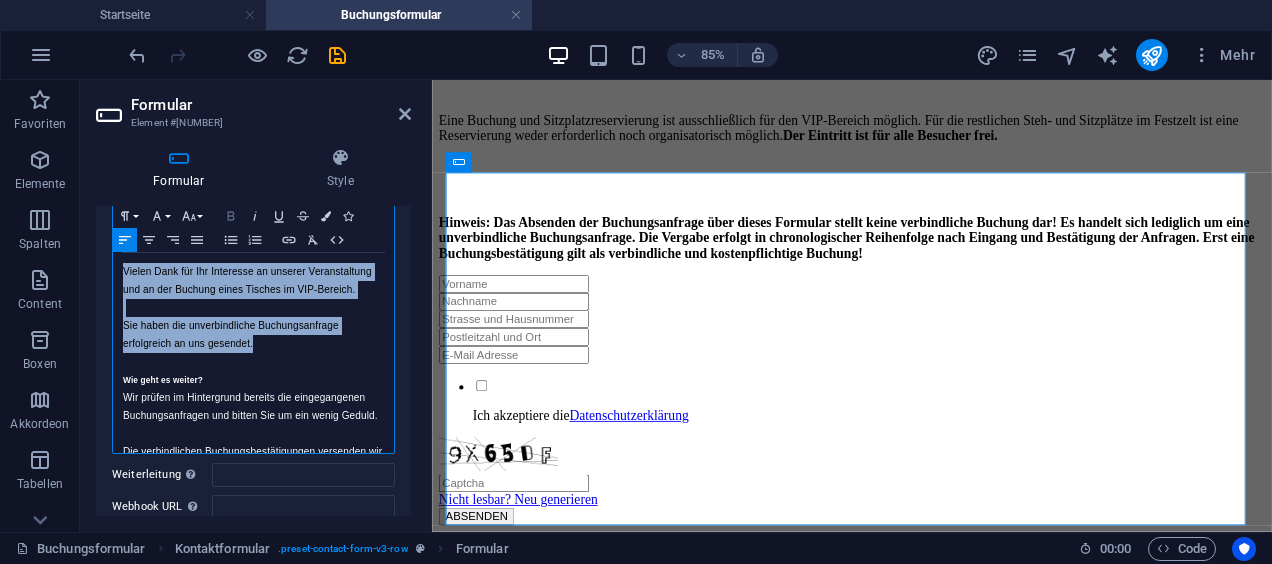 click 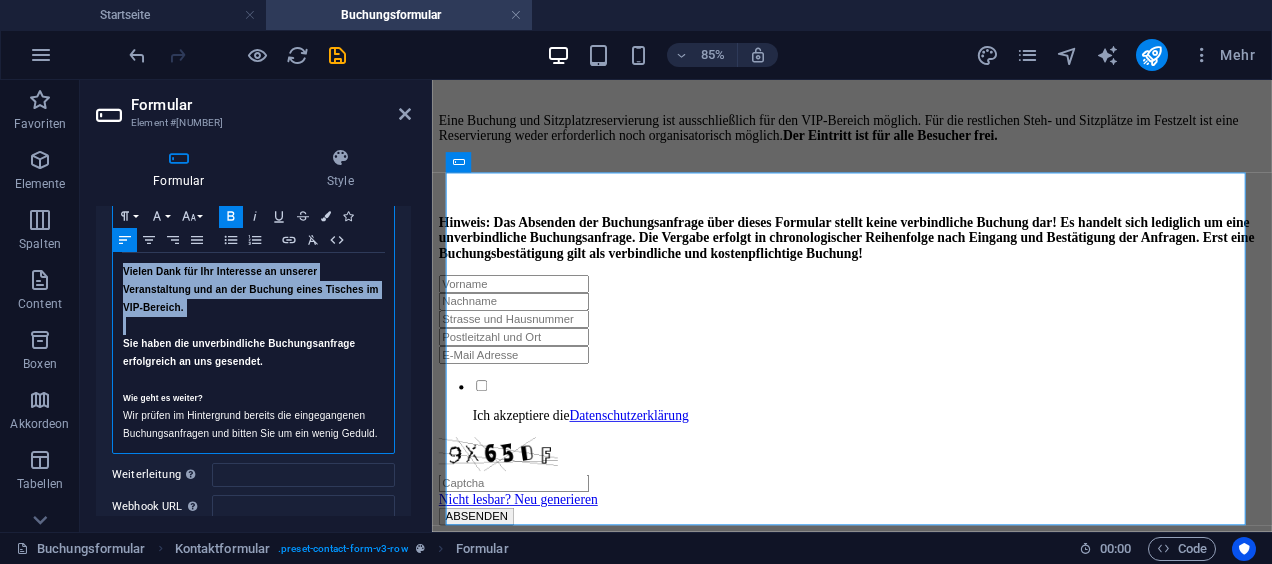 click on "Sie haben die unverbindliche Buchungsanfrage erfolgreich an uns gesendet." at bounding box center [239, 352] 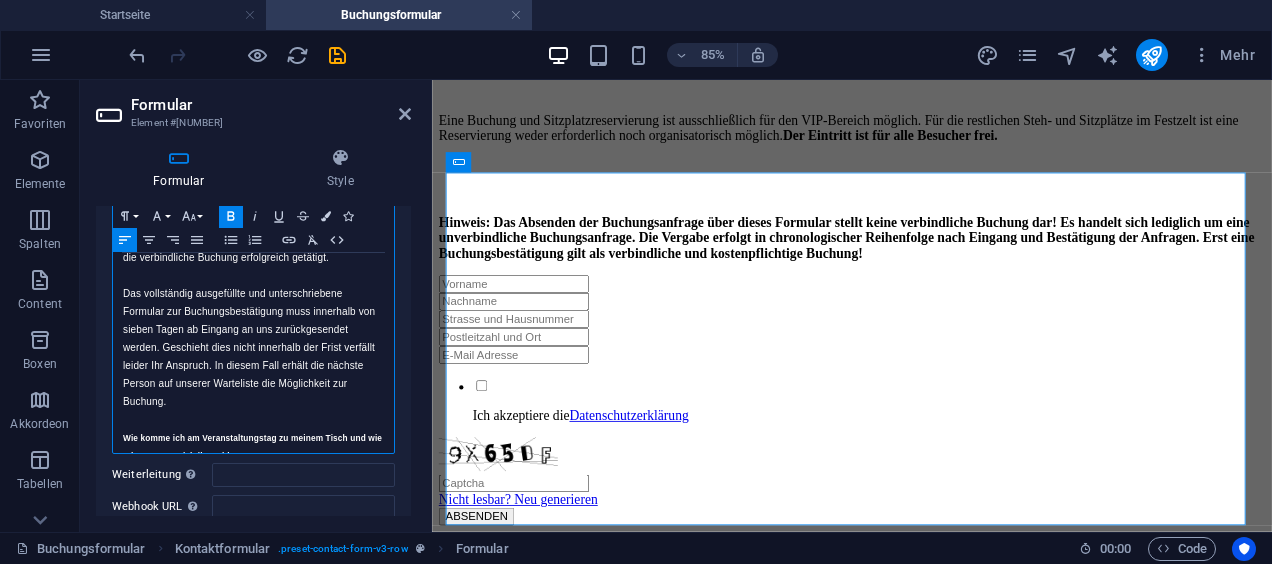 scroll, scrollTop: 987, scrollLeft: 0, axis: vertical 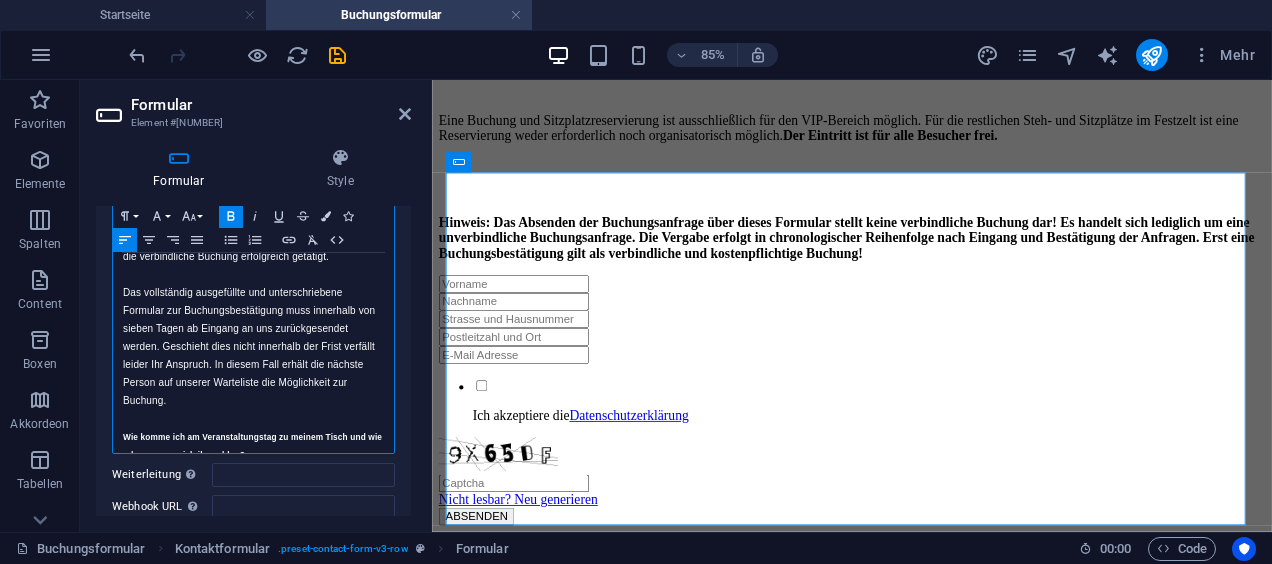 click on "Das vollständig ausgefüllte und unterschriebene Formular zur Buchungsbestätigung muss innerhalb von sieben Tagen ab Eingang an uns zurückgesendet werden. Geschieht dies nicht innerhalb der Frist verfällt leider Ihr Anspruch. In diesem Fall erhält die nächste Person auf unserer Warteliste die Möglichkeit zur Buchung." at bounding box center [253, 347] 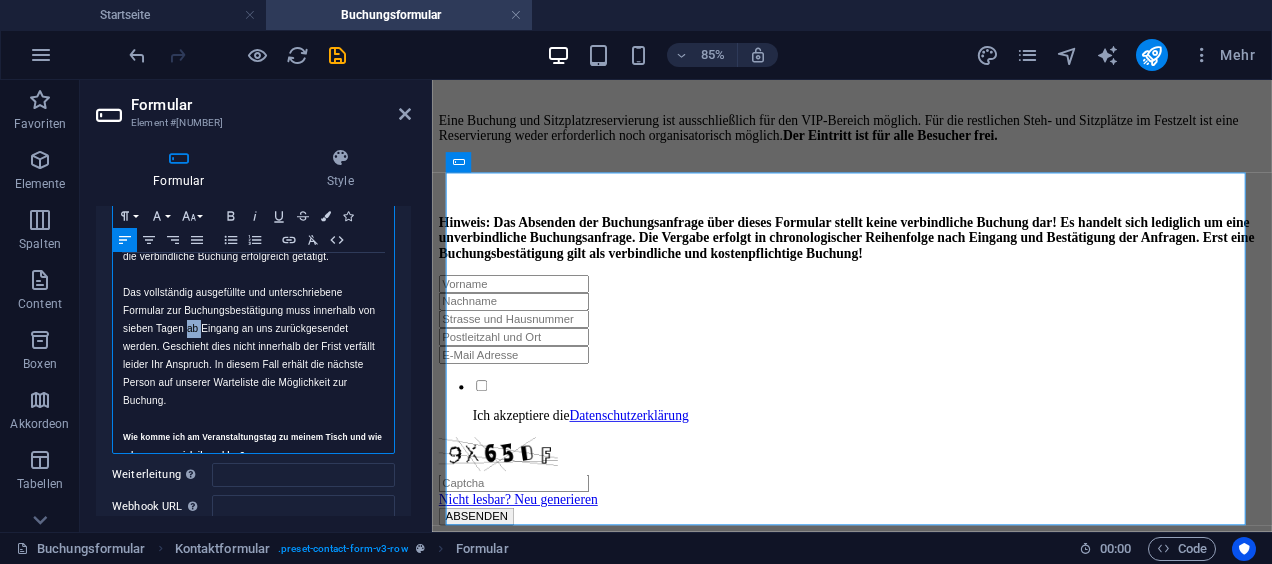click on "Das vollständig ausgefüllte und unterschriebene Formular zur Buchungsbestätigung muss innerhalb von sieben Tagen ab Eingang an uns zurückgesendet werden. Geschieht dies nicht innerhalb der Frist verfällt leider Ihr Anspruch. In diesem Fall erhält die nächste Person auf unserer Warteliste die Möglichkeit zur Buchung." at bounding box center [253, 347] 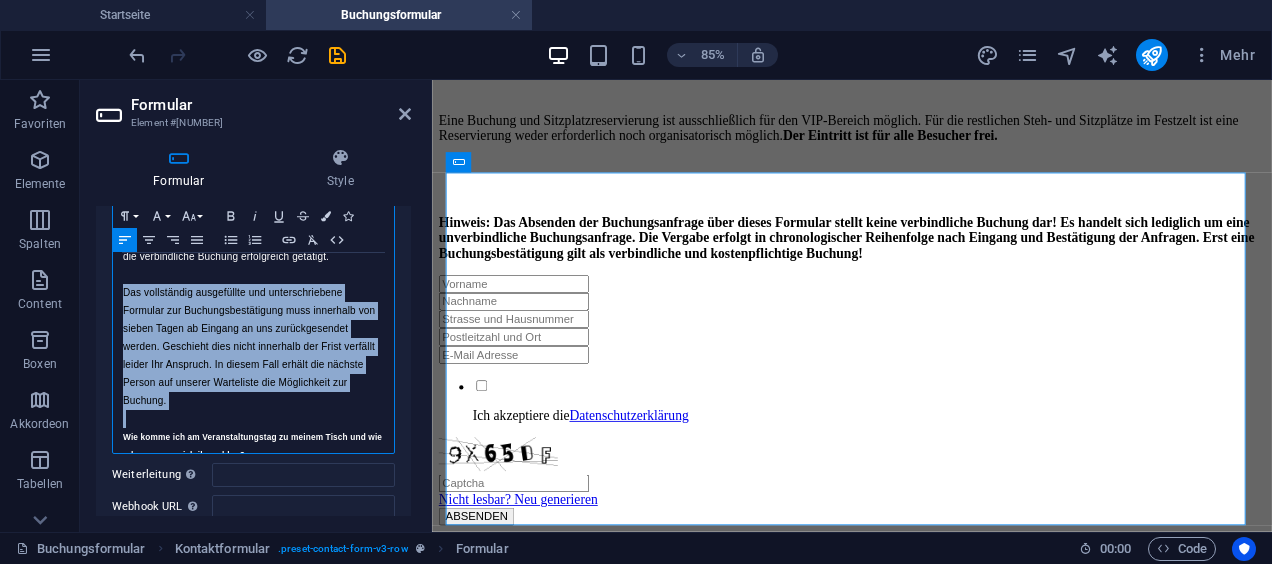 click on "Das vollständig ausgefüllte und unterschriebene Formular zur Buchungsbestätigung muss innerhalb von sieben Tagen ab Eingang an uns zurückgesendet werden. Geschieht dies nicht innerhalb der Frist verfällt leider Ihr Anspruch. In diesem Fall erhält die nächste Person auf unserer Warteliste die Möglichkeit zur Buchung." at bounding box center (253, 347) 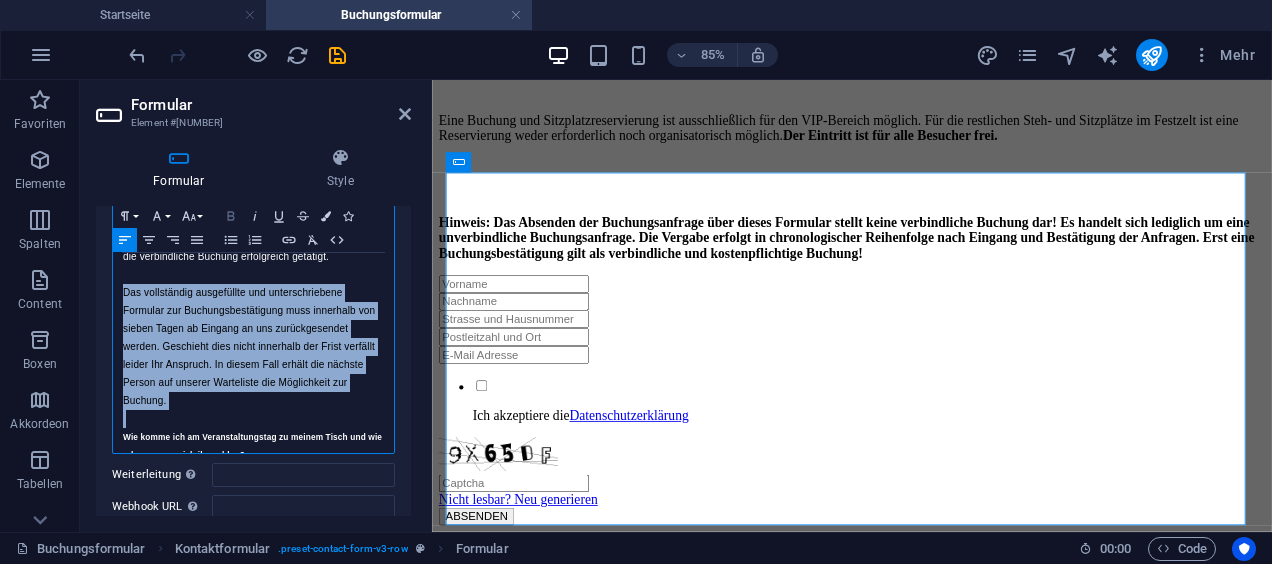click 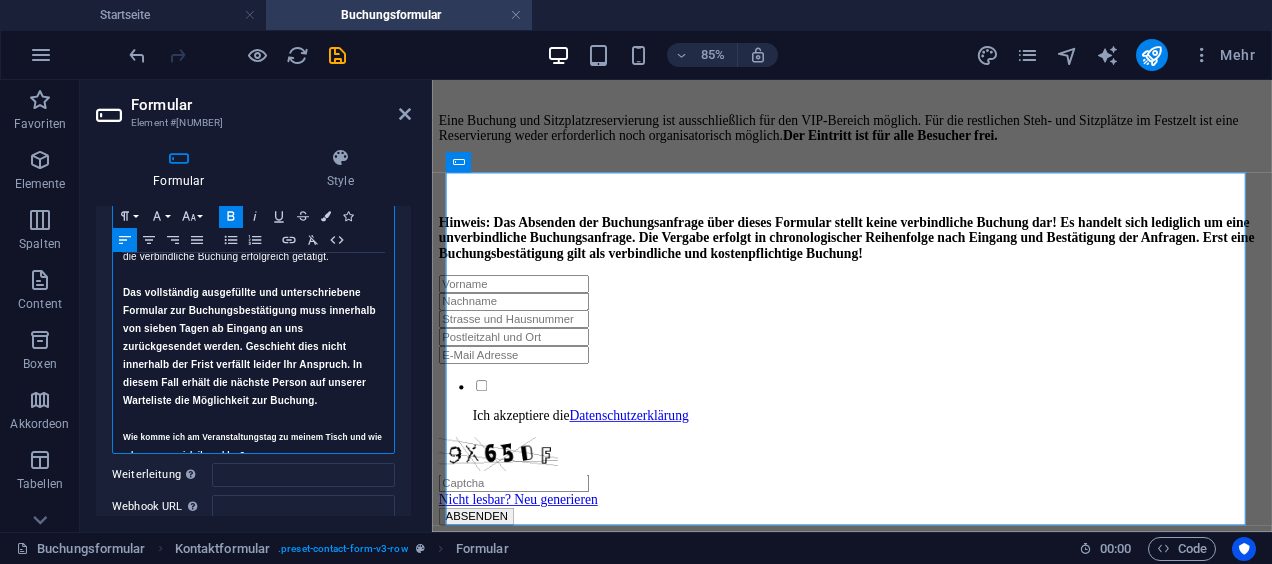 click on "Das vollständig ausgefüllte und unterschriebene Formular zur Buchungsbestätigung muss innerhalb von sieben Tagen ab Eingang an uns zurückgesendet werden. Geschieht dies nicht innerhalb der Frist verfällt leider Ihr Anspruch. In diesem Fall erhält die nächste Person auf unserer Warteliste die Möglichkeit zur Buchung." at bounding box center [249, 346] 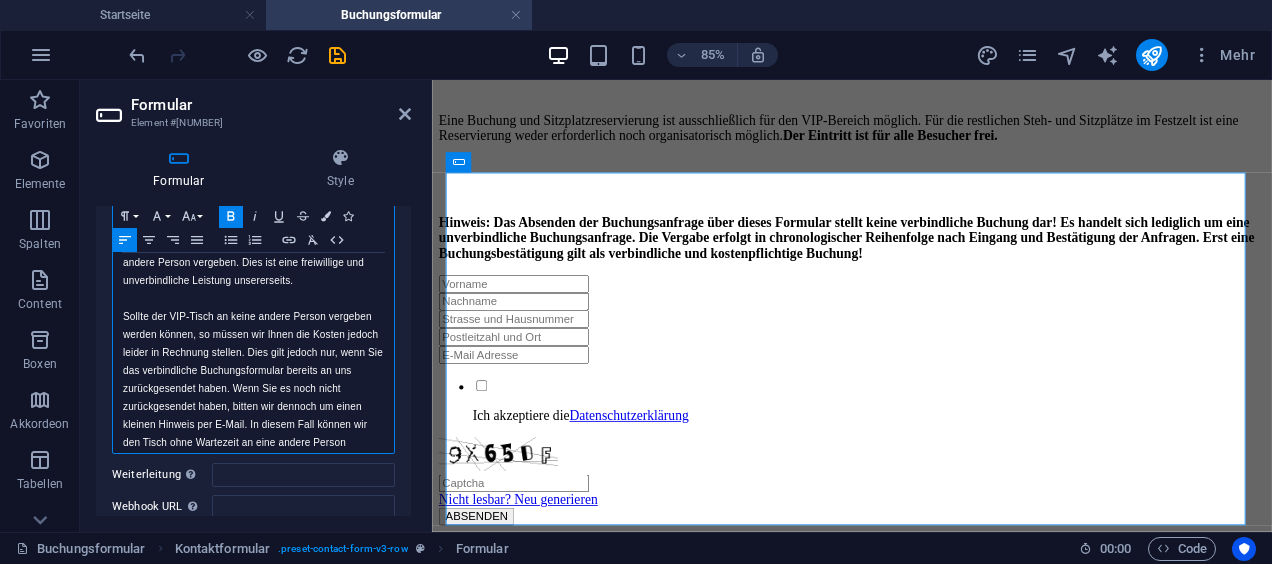 scroll, scrollTop: 1602, scrollLeft: 0, axis: vertical 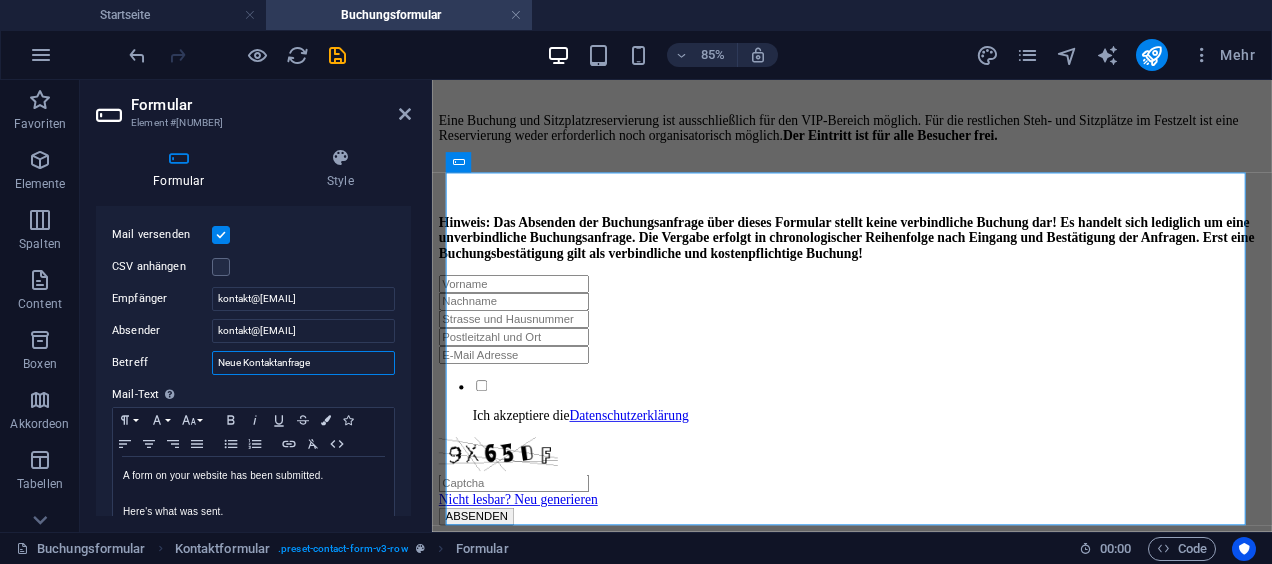 click on "Neue Kontaktanfrage" at bounding box center [303, 363] 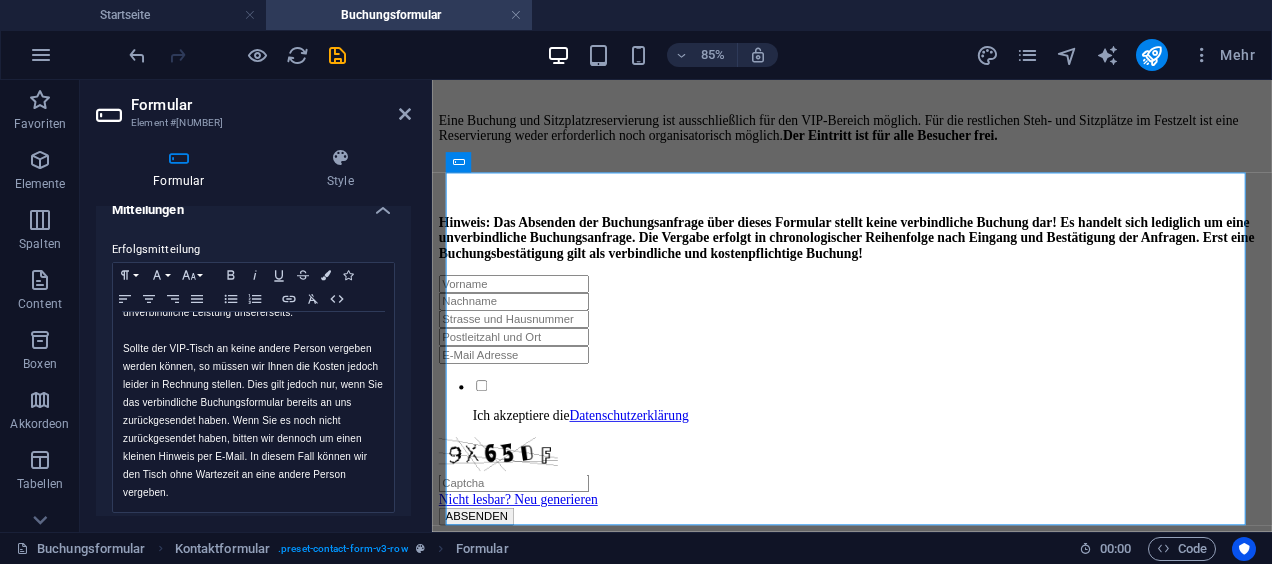 scroll, scrollTop: 114, scrollLeft: 0, axis: vertical 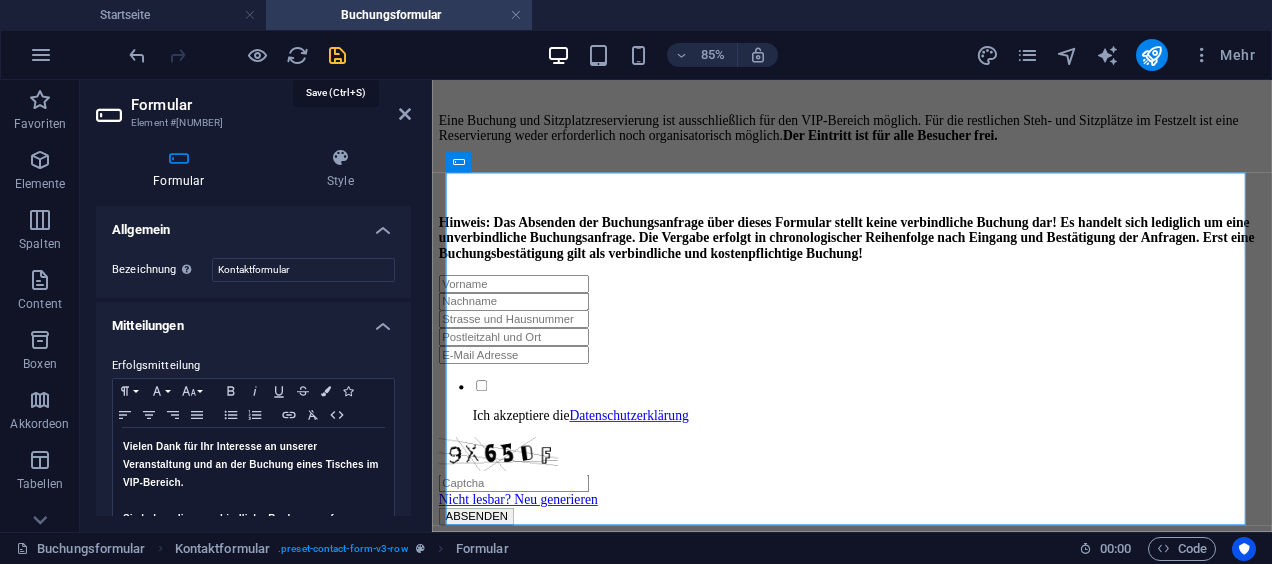 type on "Neue Buchungsanfrage" 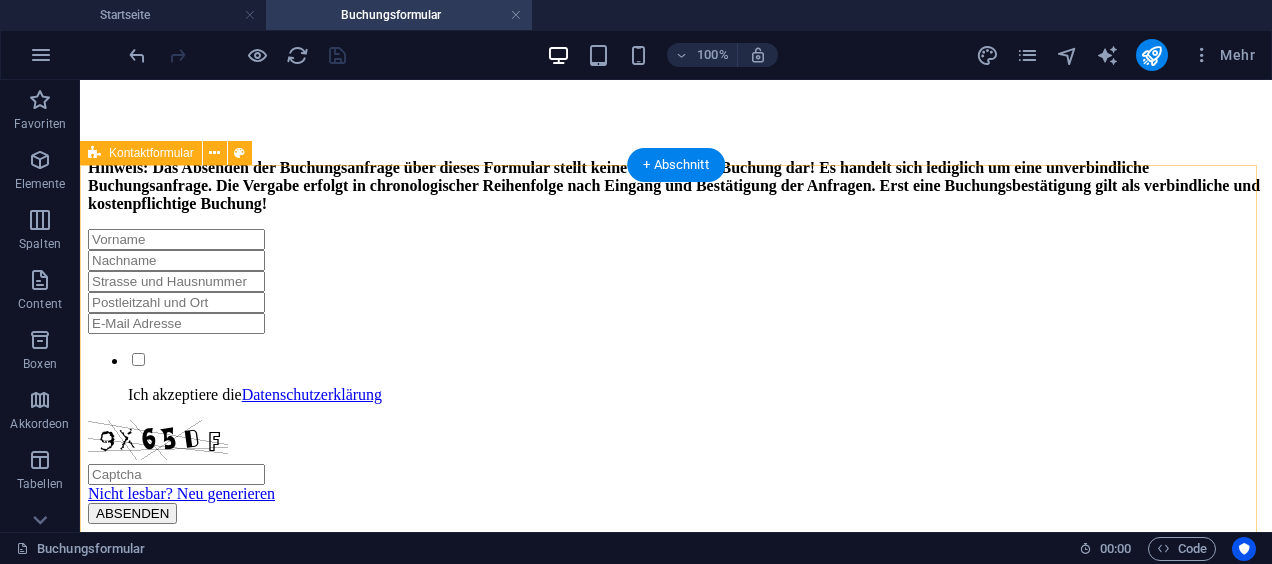 scroll, scrollTop: 1045, scrollLeft: 0, axis: vertical 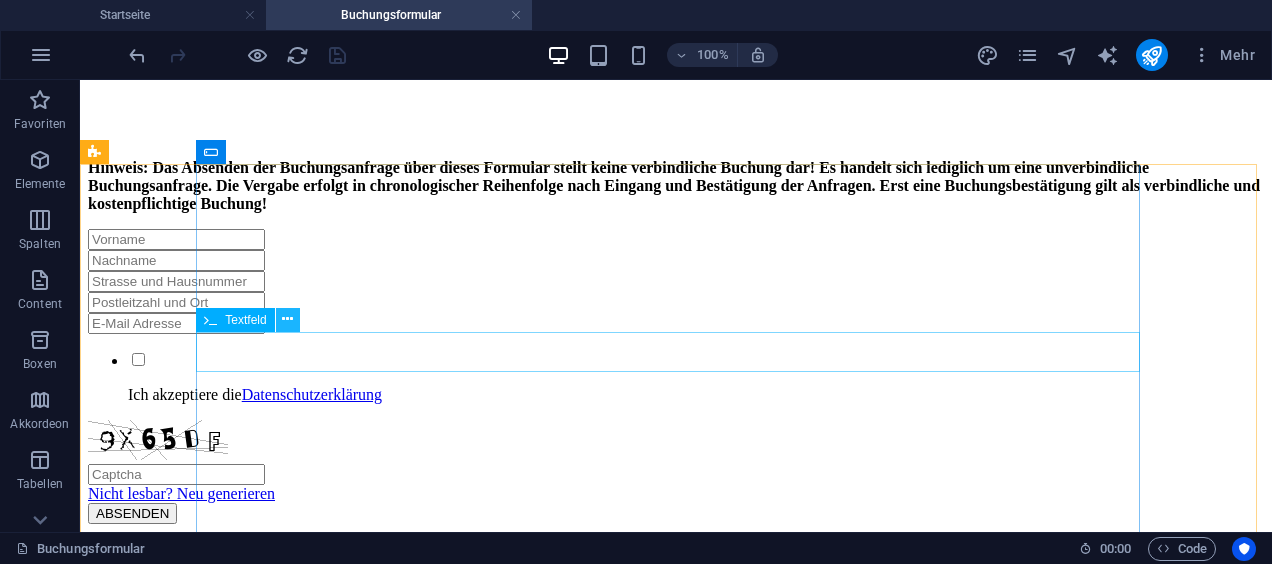 click at bounding box center (287, 319) 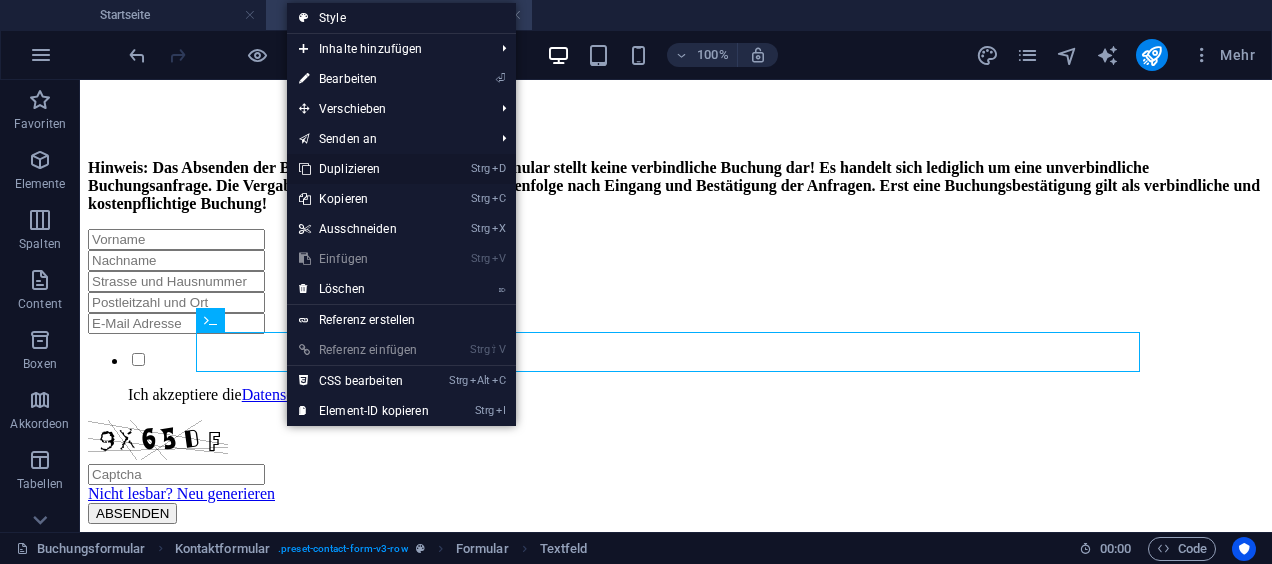 click on "Strg D  Duplizieren" at bounding box center (364, 169) 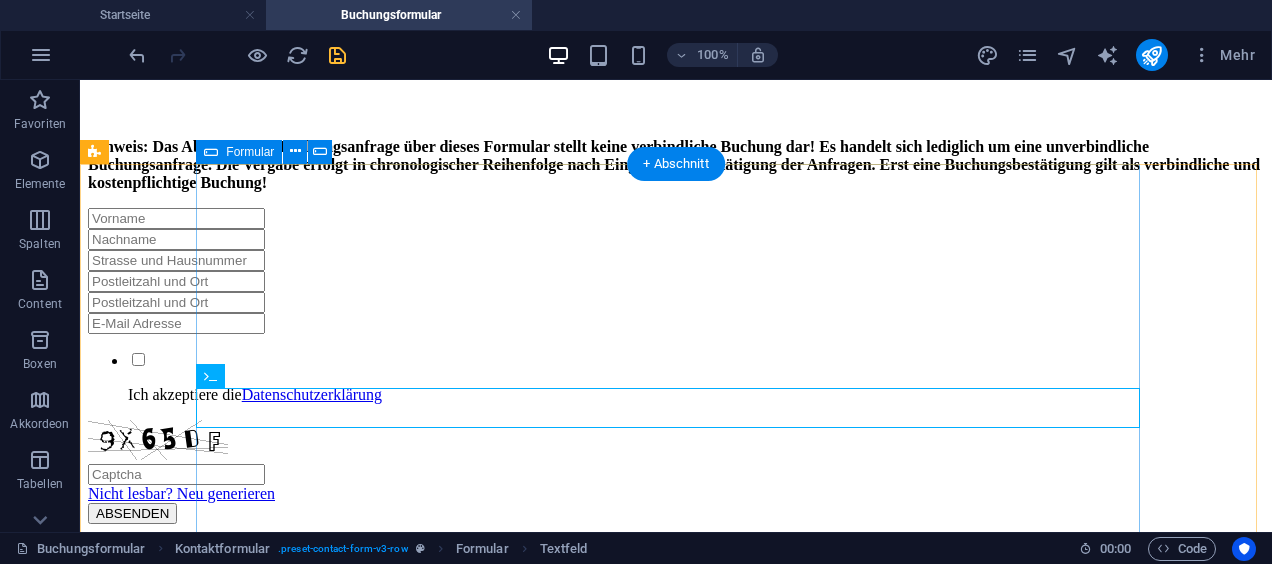 scroll, scrollTop: 1111, scrollLeft: 0, axis: vertical 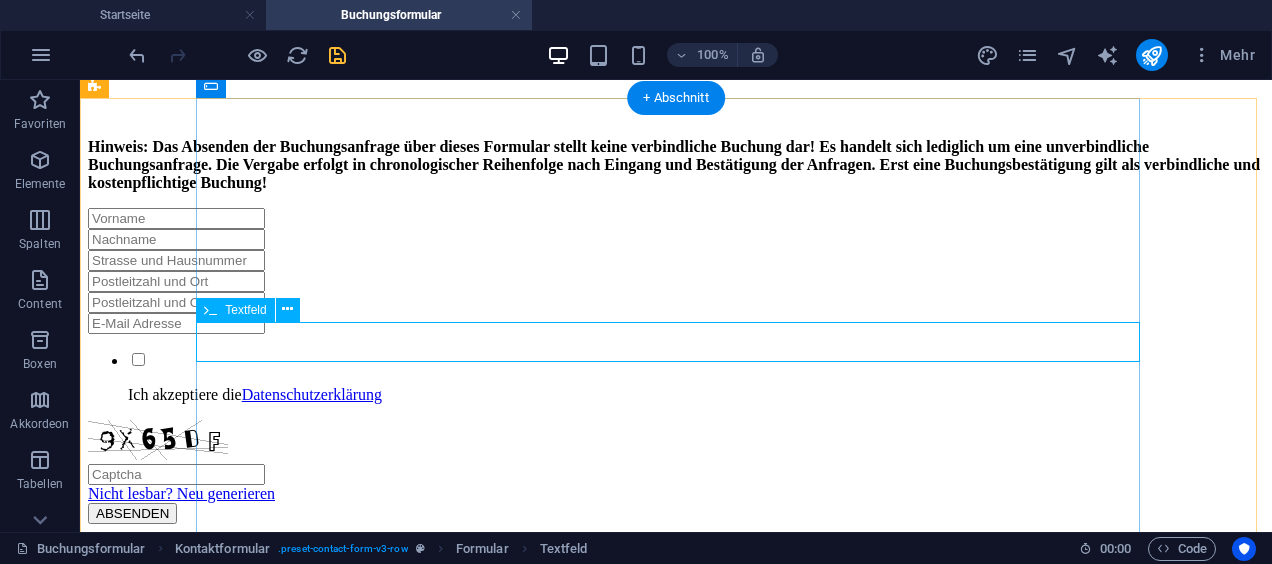 click at bounding box center (676, 302) 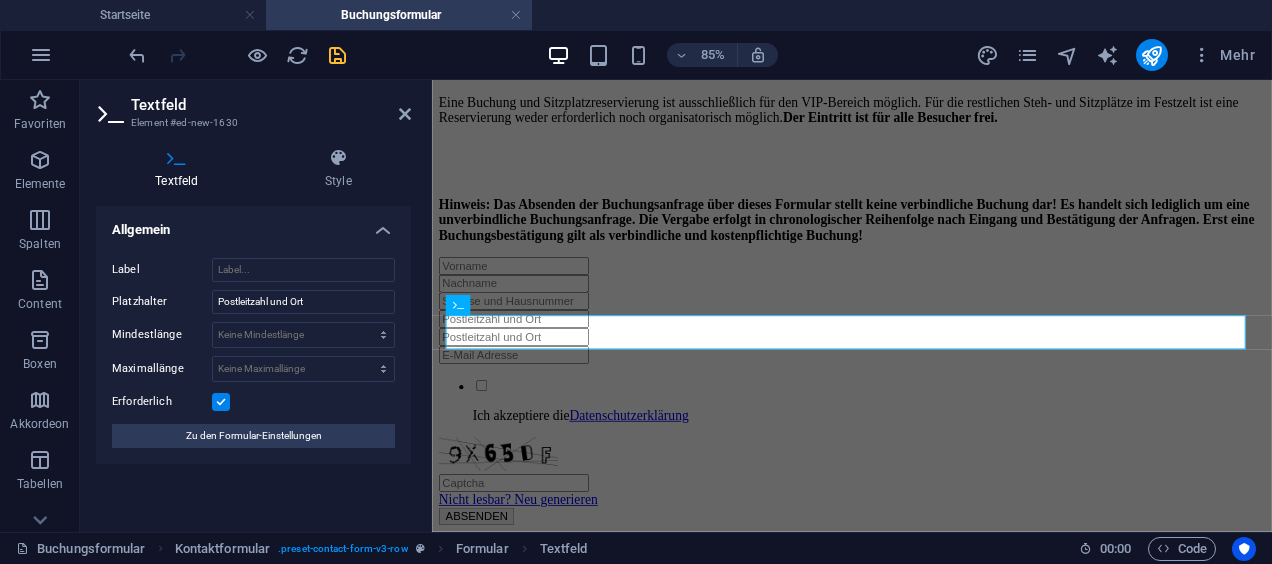 scroll, scrollTop: 1076, scrollLeft: 0, axis: vertical 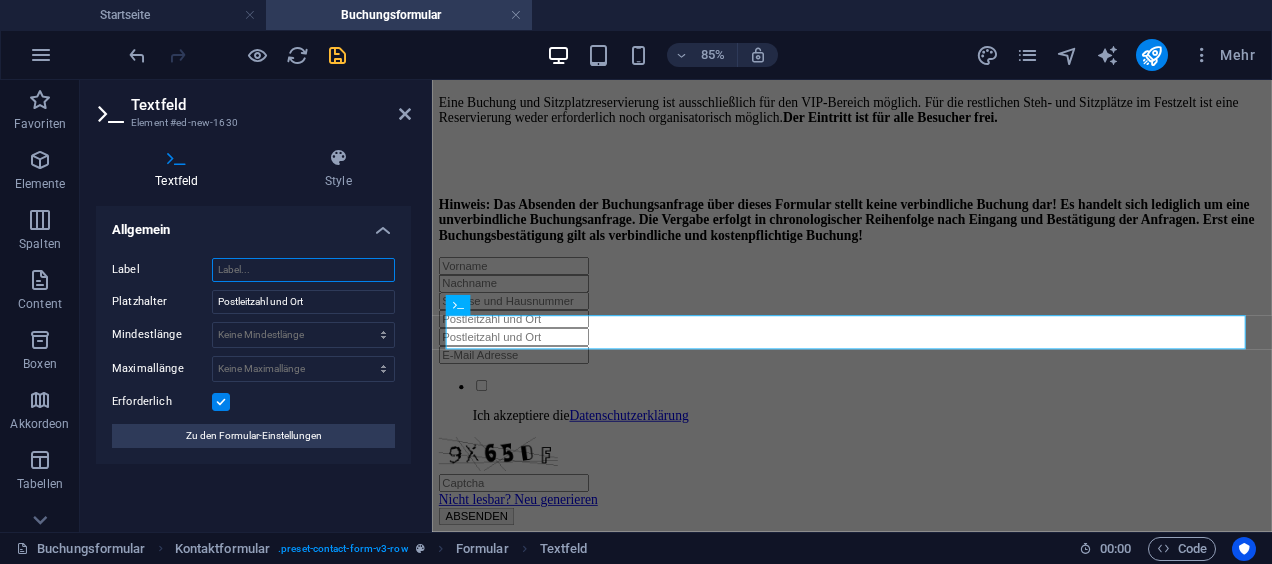 click on "Label" at bounding box center (303, 270) 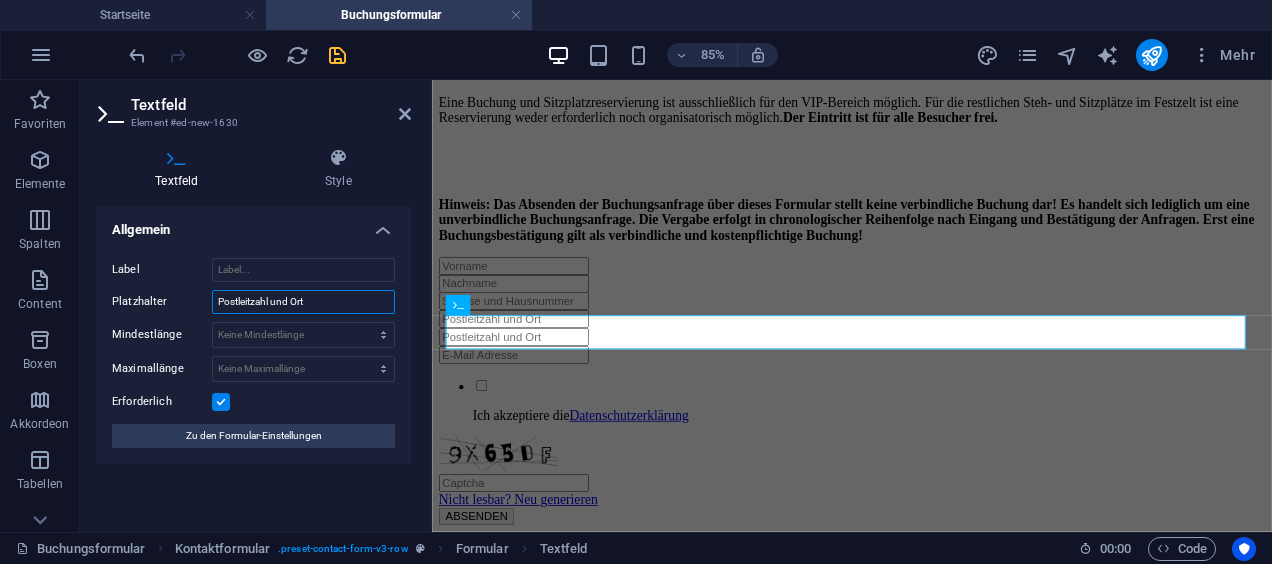 click on "Postleitzahl und Ort" at bounding box center (303, 302) 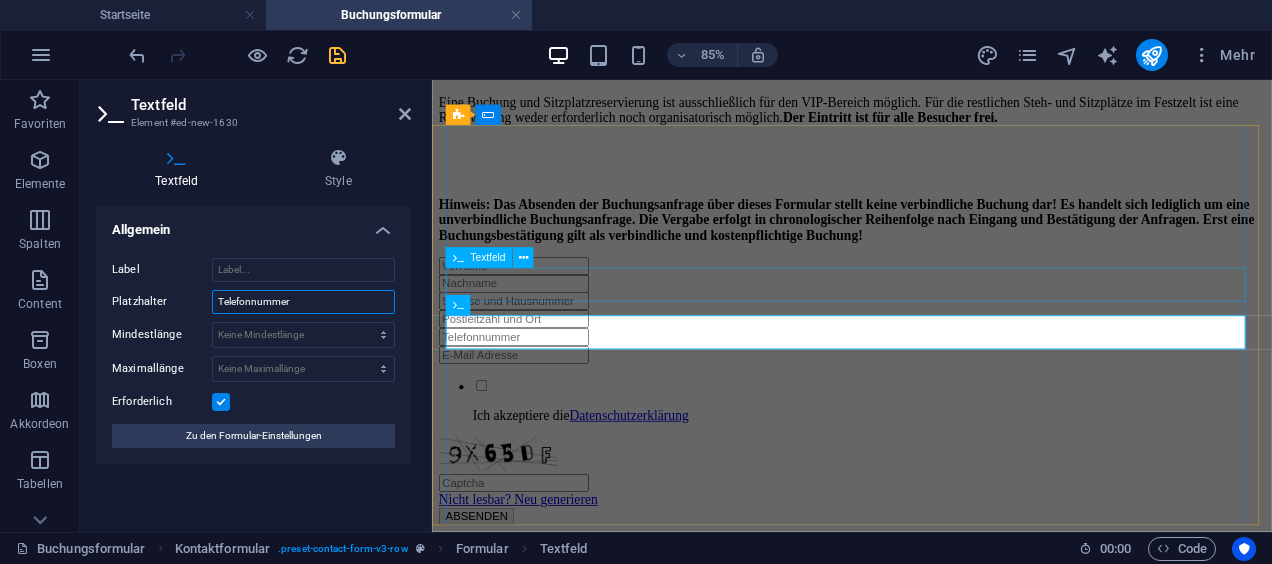 type on "Telefonnummer" 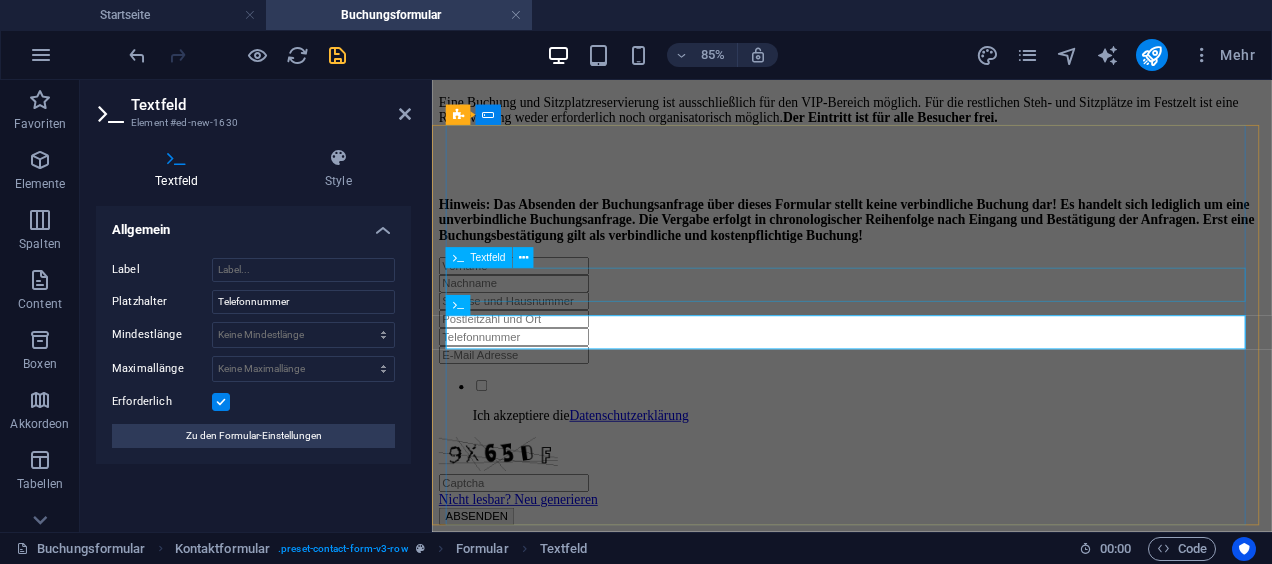 click at bounding box center [926, 361] 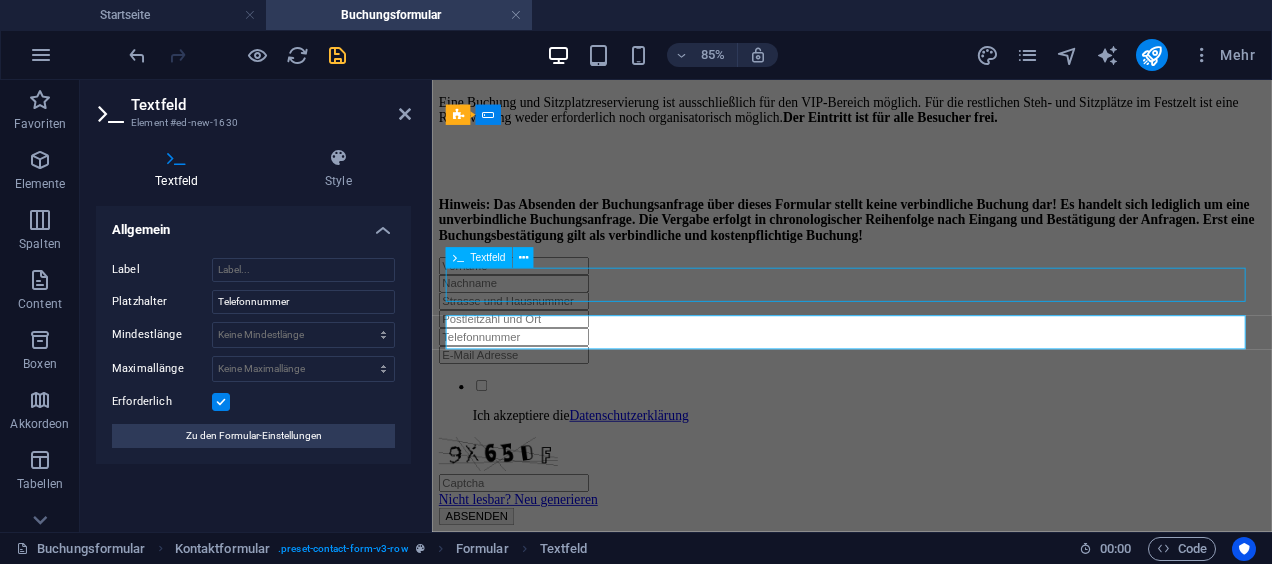 scroll, scrollTop: 1111, scrollLeft: 0, axis: vertical 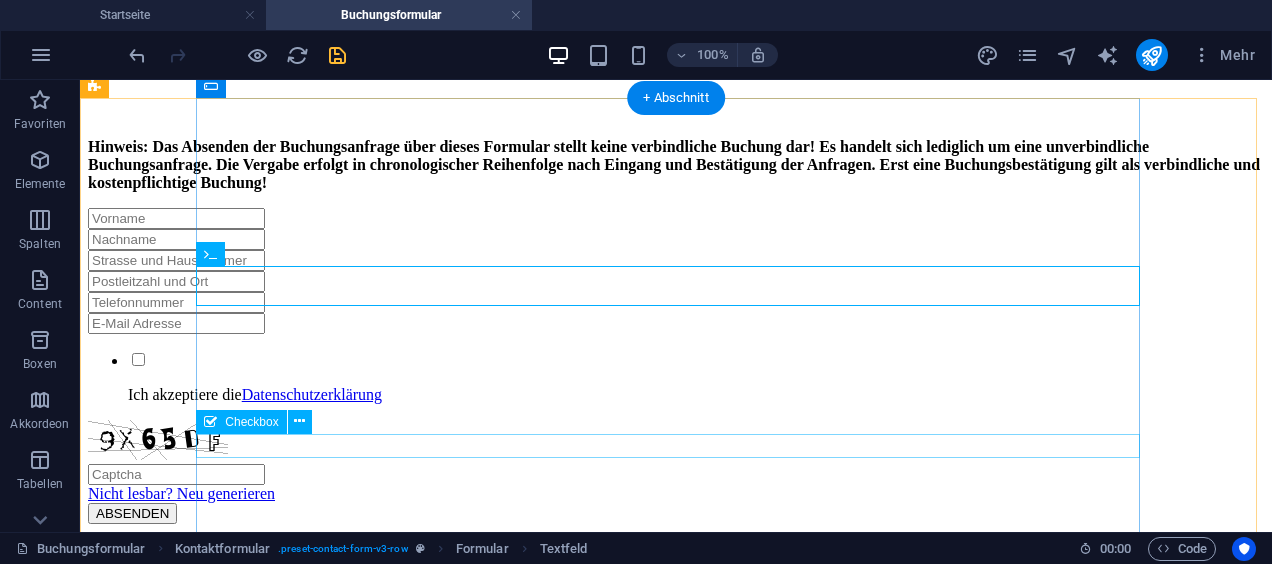 click on "Ich akzeptiere die  Datenschutzerklärung" at bounding box center (676, 377) 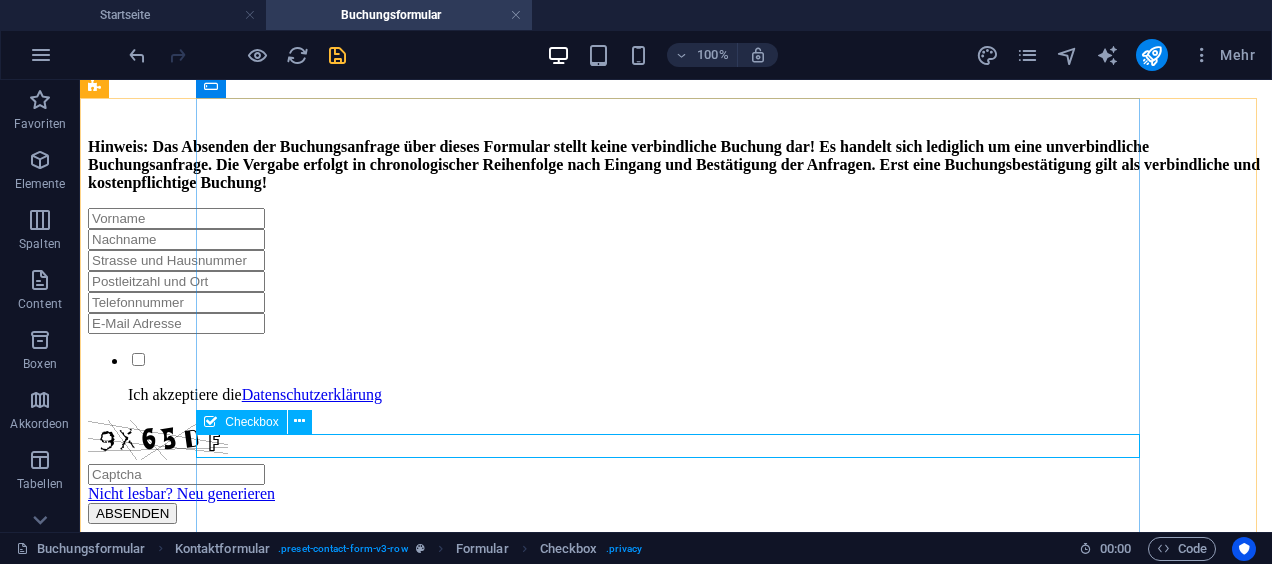 click on "Checkbox" at bounding box center (260, 422) 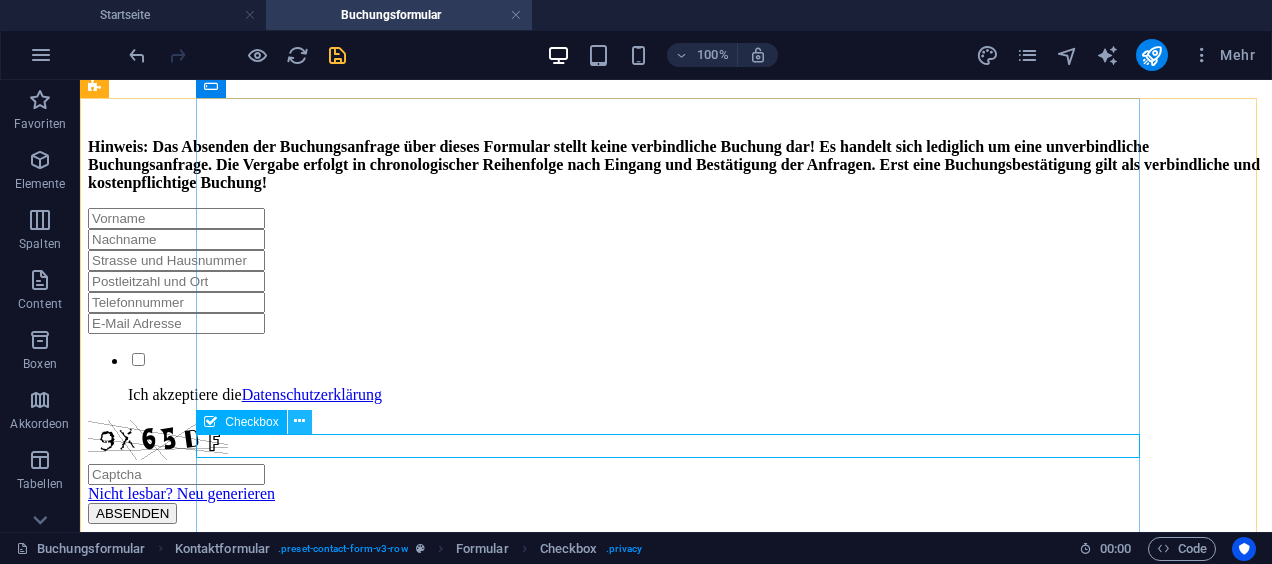 click at bounding box center (299, 421) 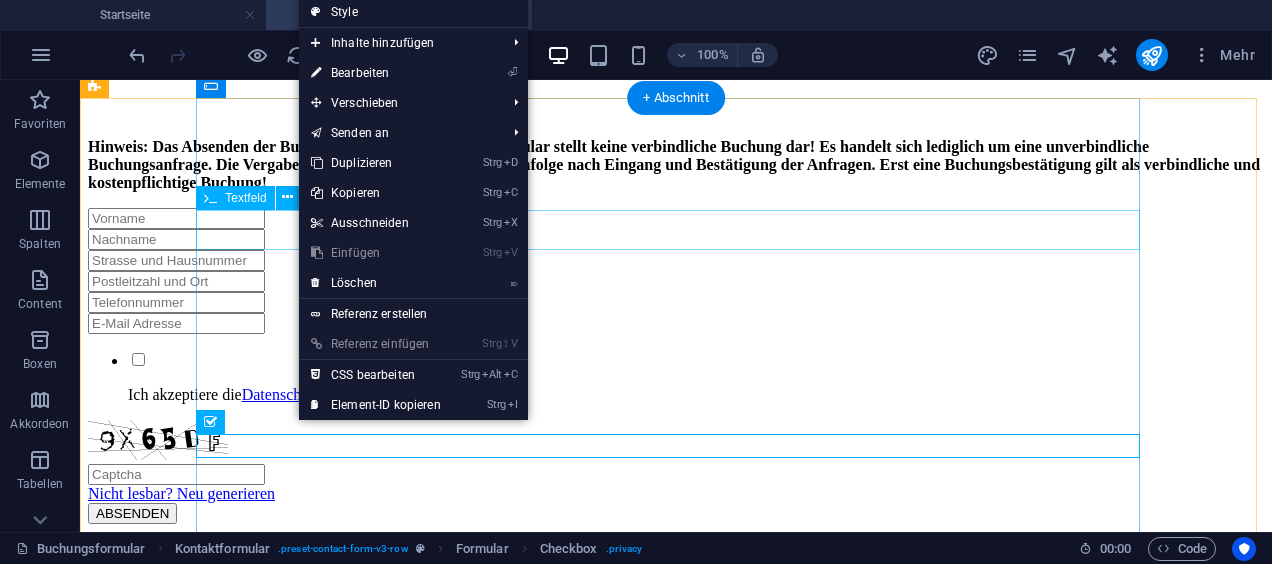 scroll, scrollTop: 1011, scrollLeft: 0, axis: vertical 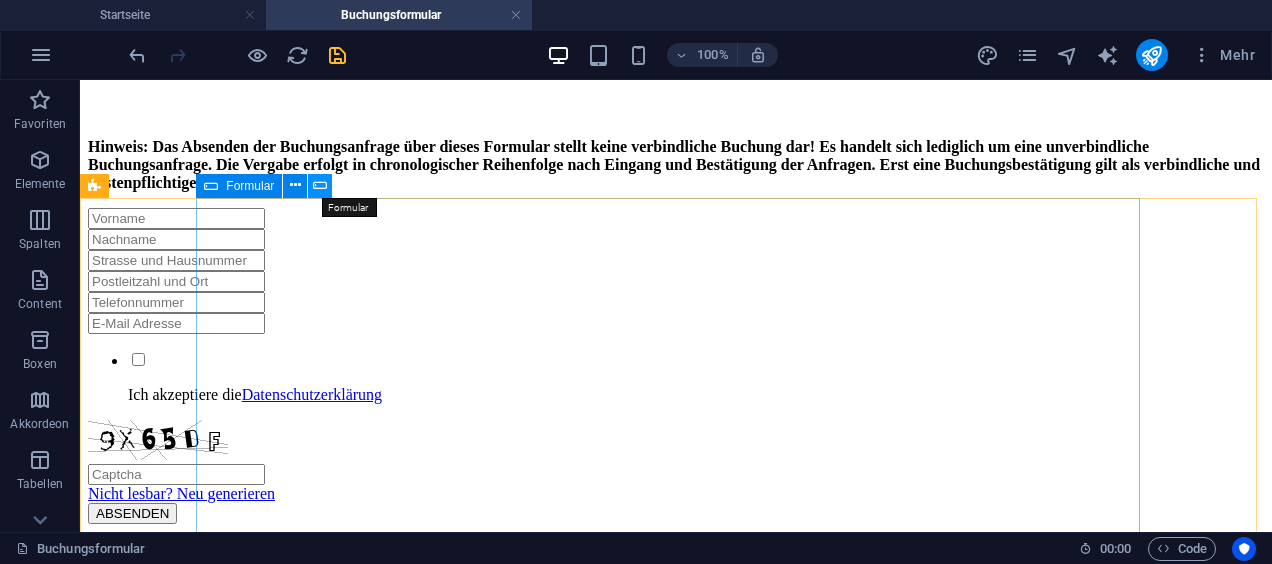 click at bounding box center [320, 185] 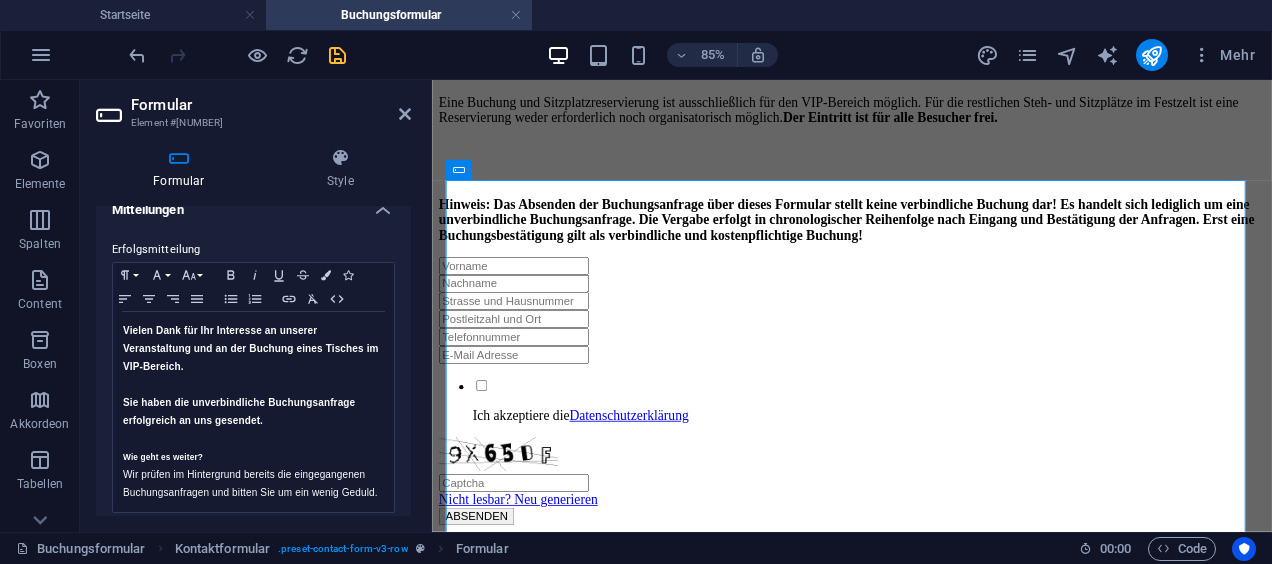 scroll, scrollTop: 121, scrollLeft: 0, axis: vertical 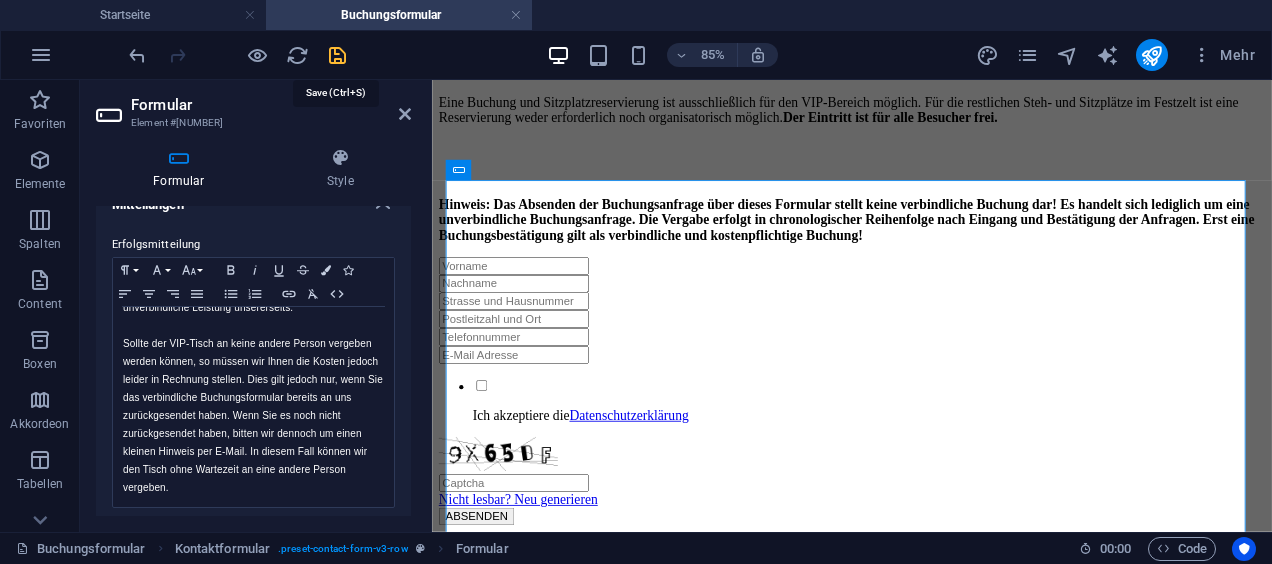 click at bounding box center [337, 55] 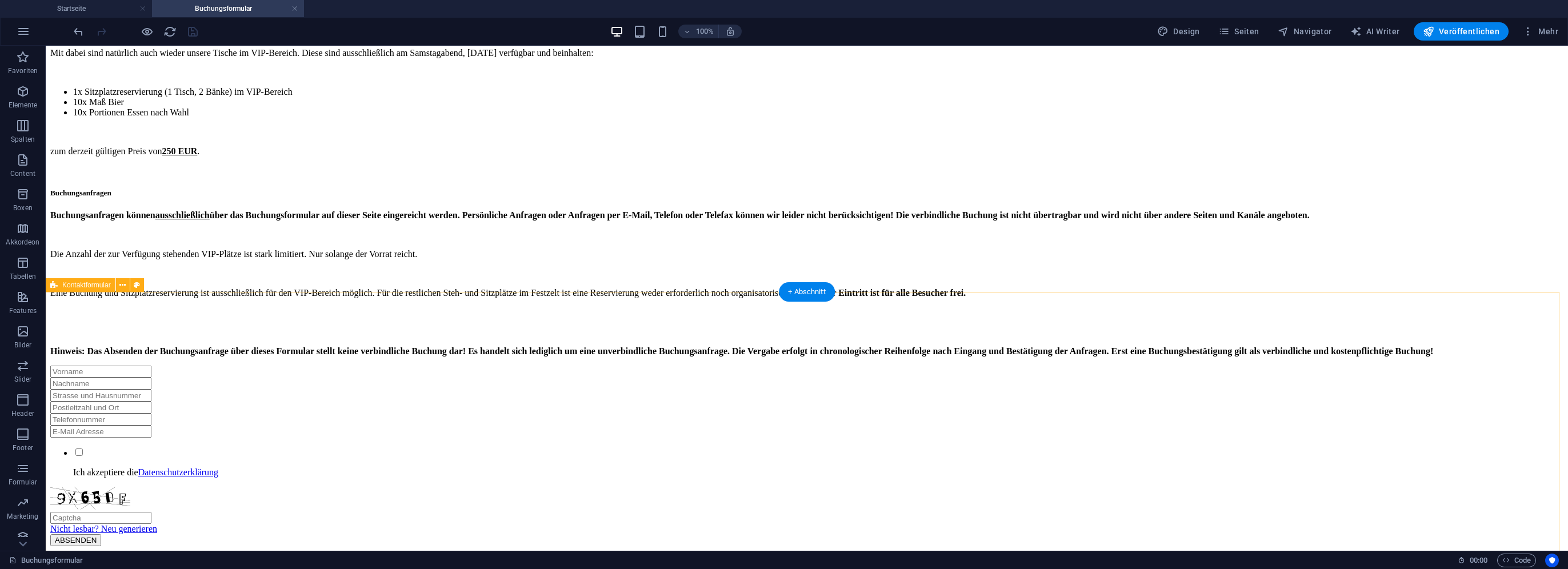 scroll, scrollTop: 415, scrollLeft: 0, axis: vertical 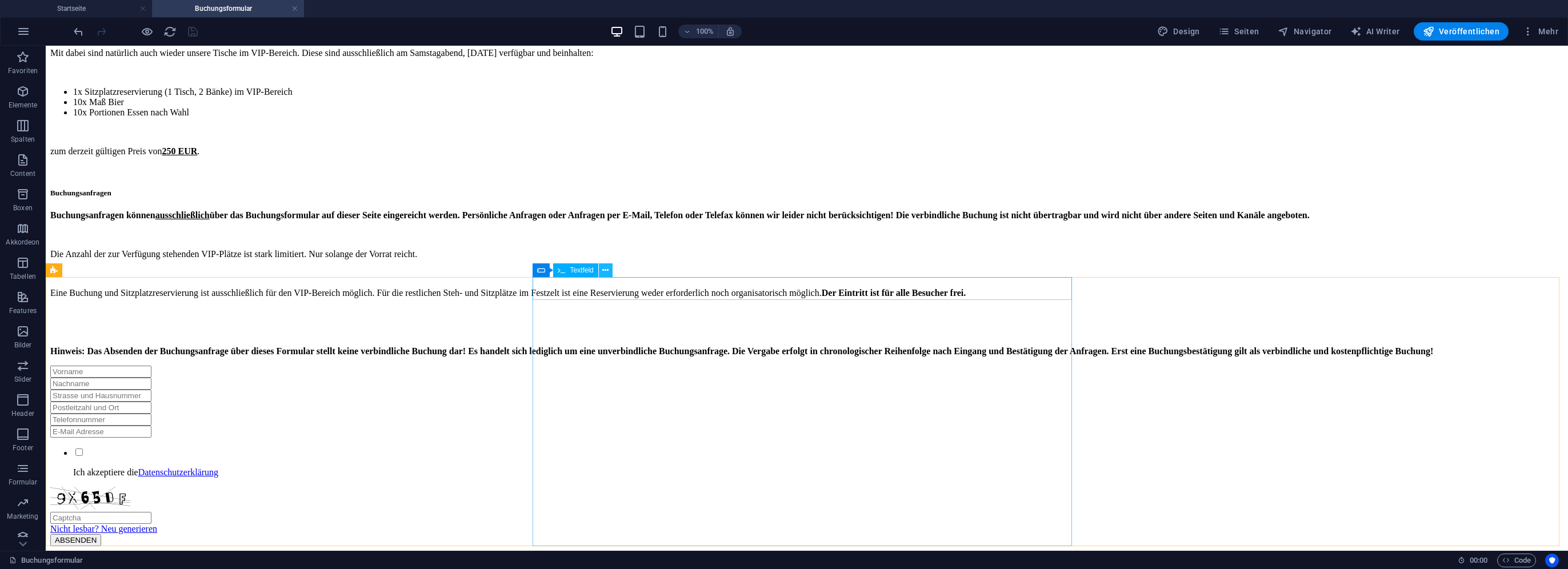 click at bounding box center (605, 270) 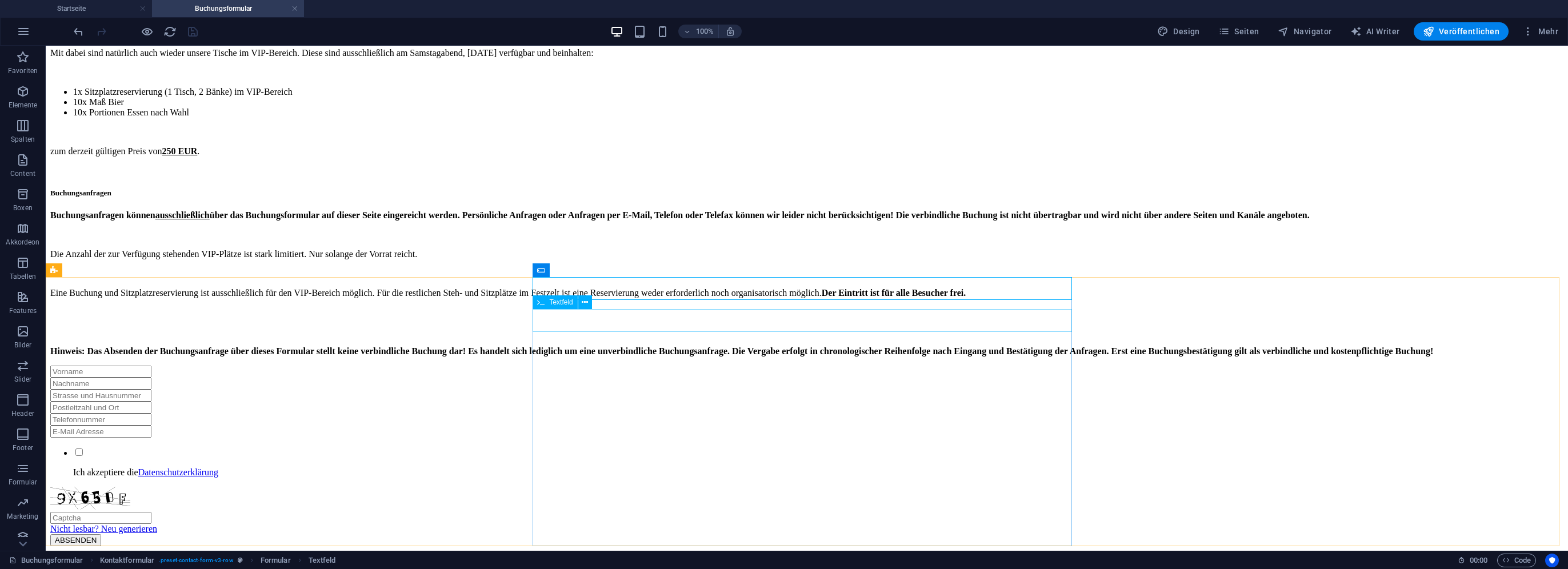 click on "Textfeld" at bounding box center (561, 302) 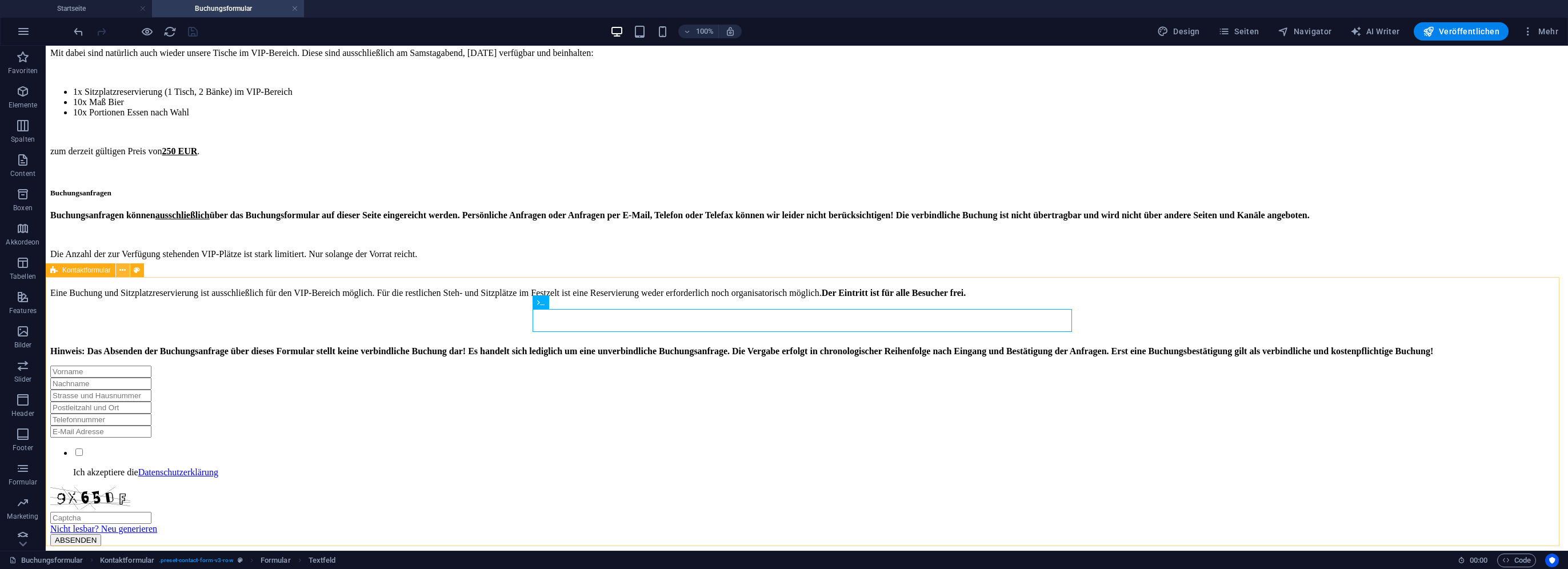 click at bounding box center (122, 270) 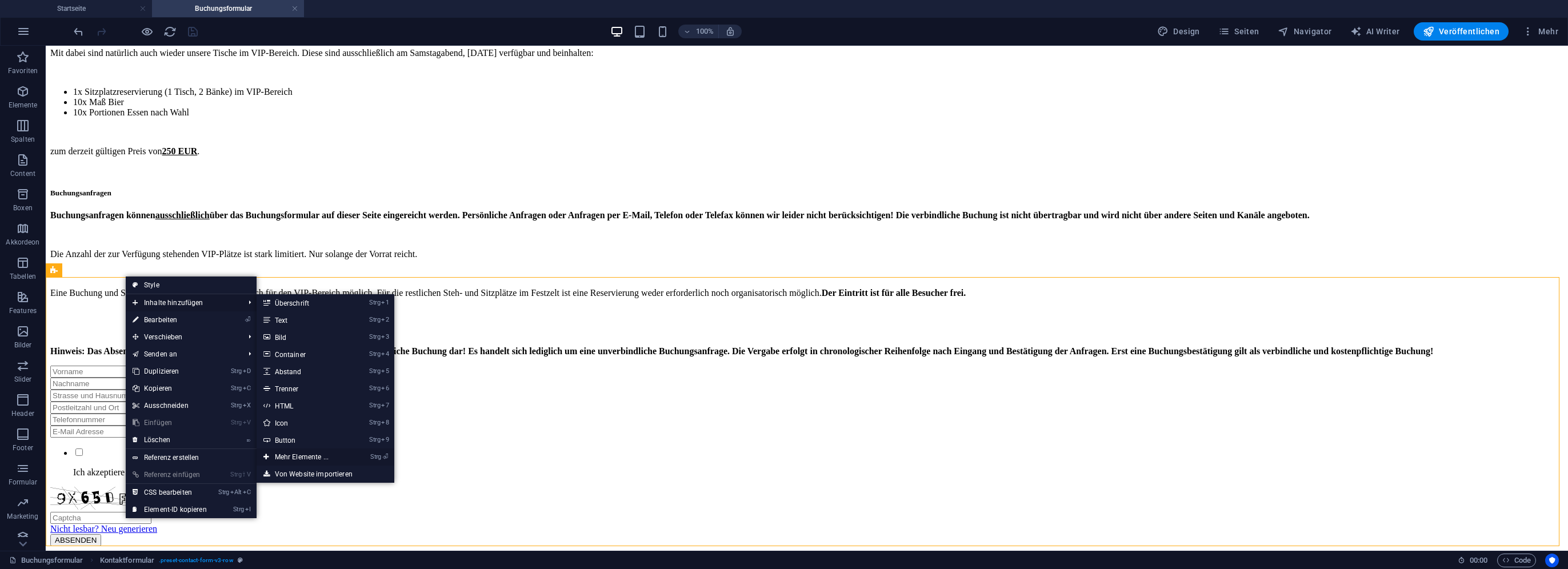 click on "Strg ⏎  Mehr Elemente ..." at bounding box center [304, 457] 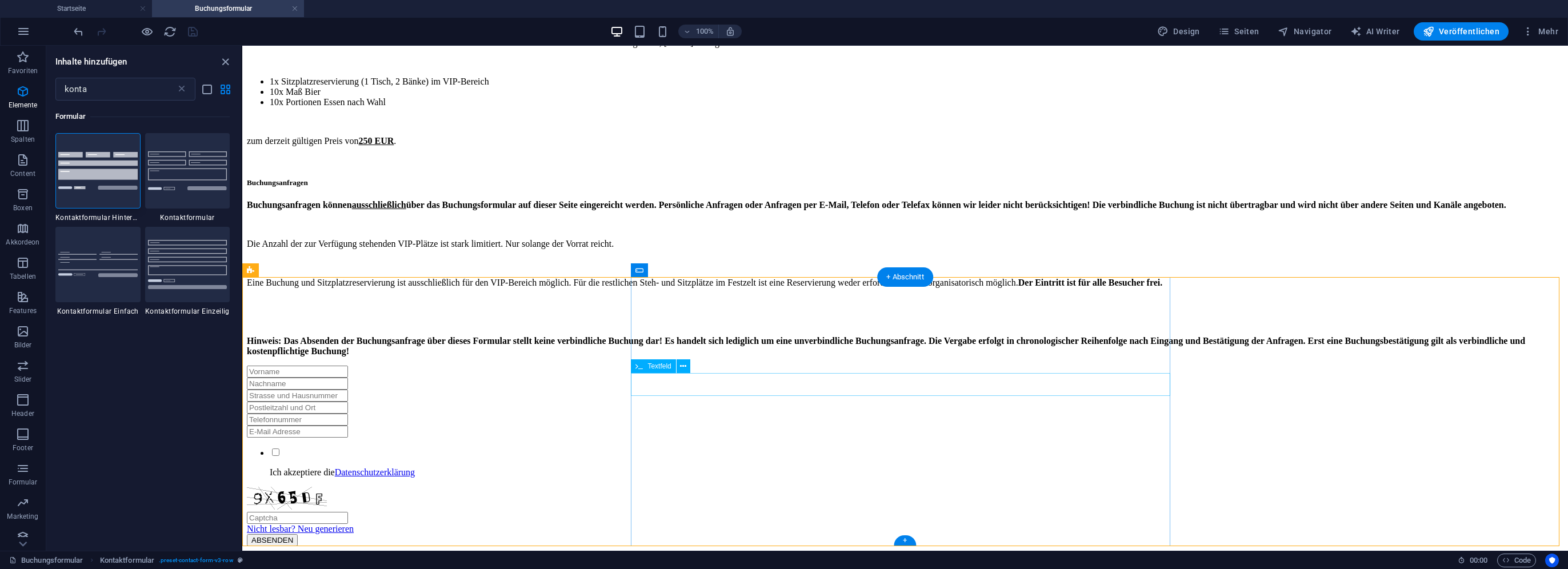 click at bounding box center [905, 407] 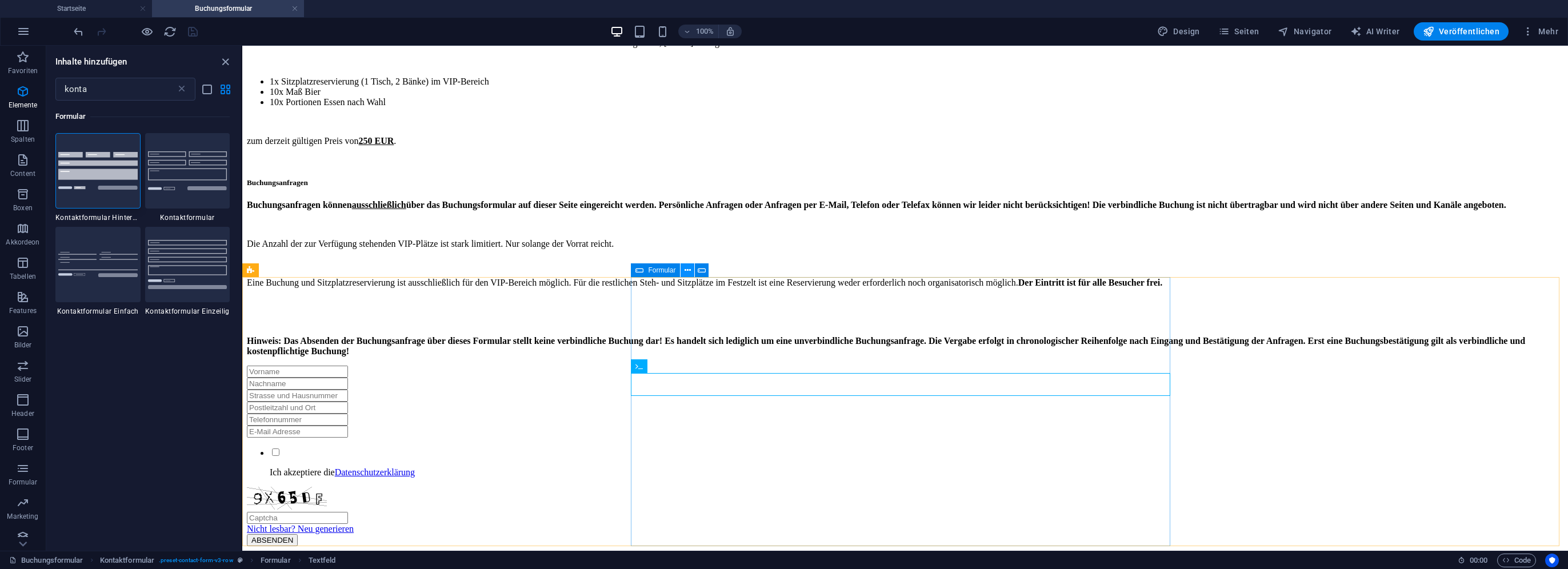 click at bounding box center [687, 270] 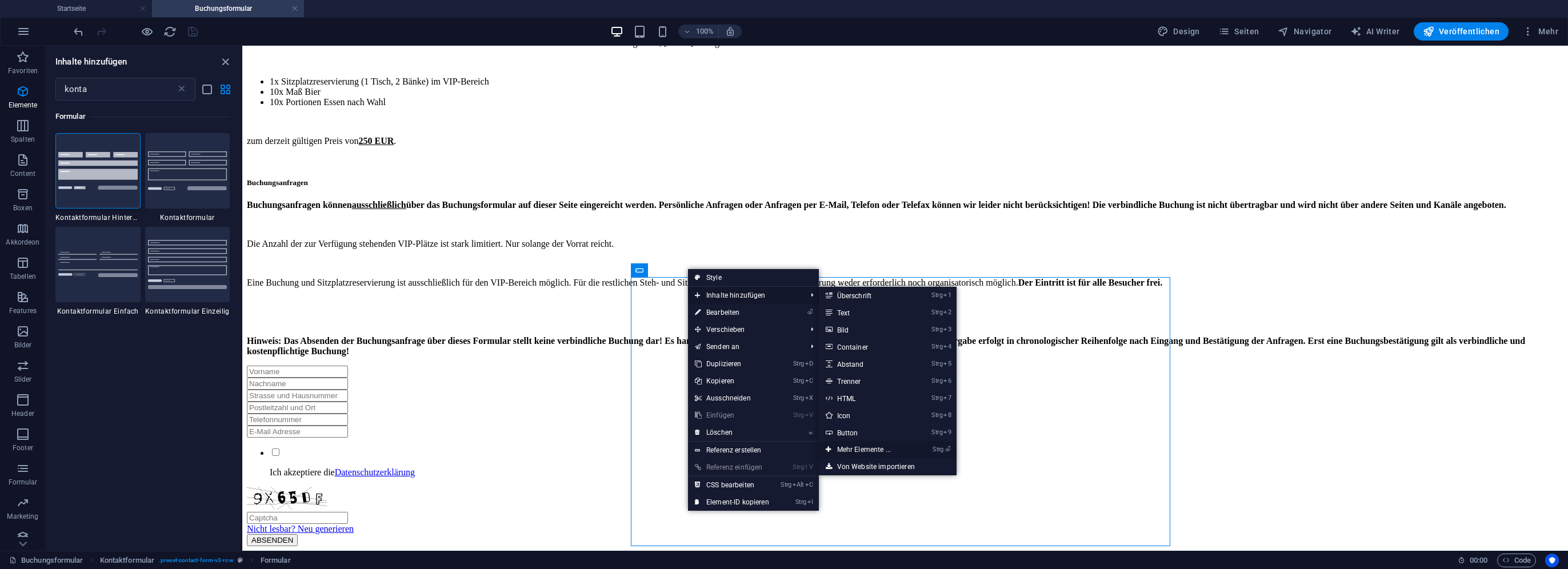 click on "Strg ⏎  Mehr Elemente ..." at bounding box center [866, 450] 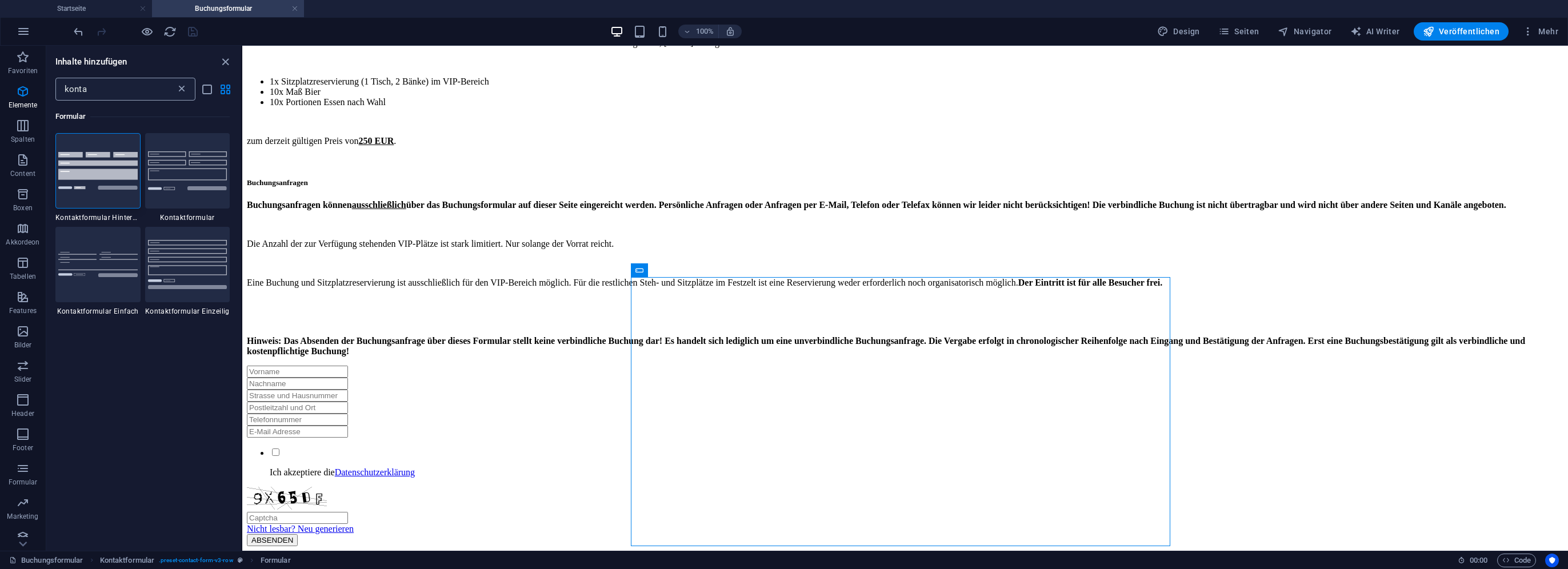 click at bounding box center [182, 89] 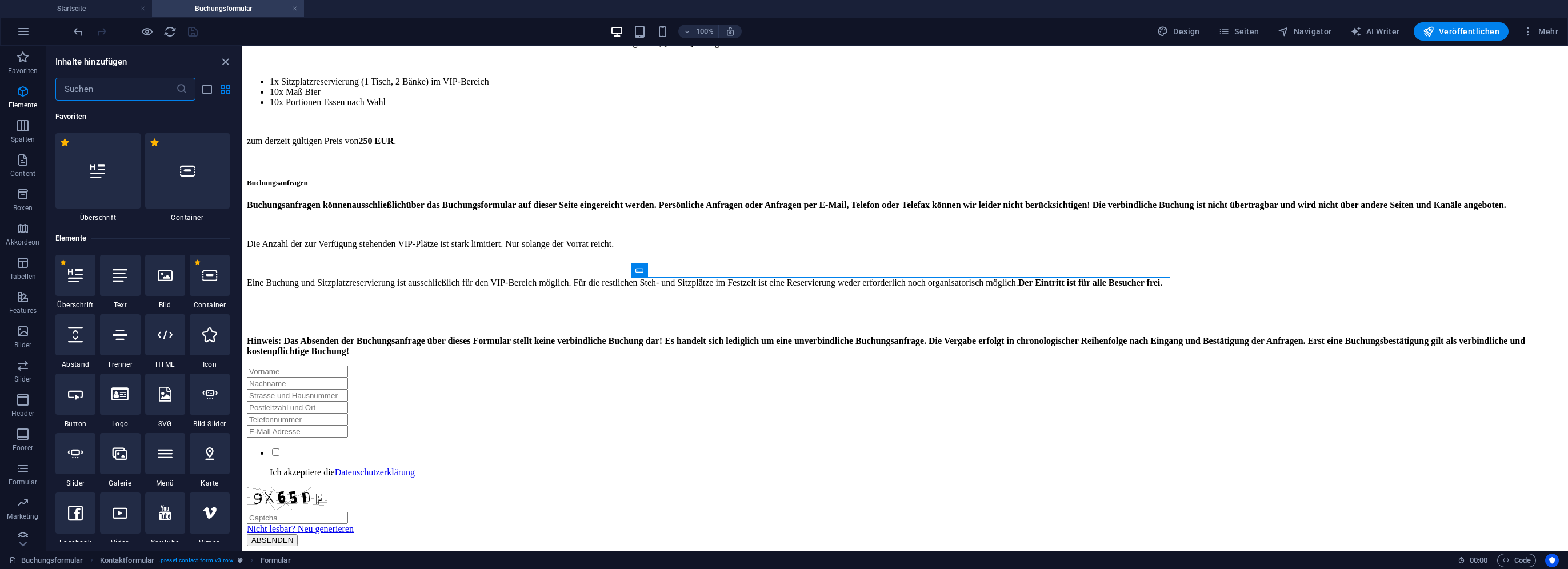 click at bounding box center [115, 89] 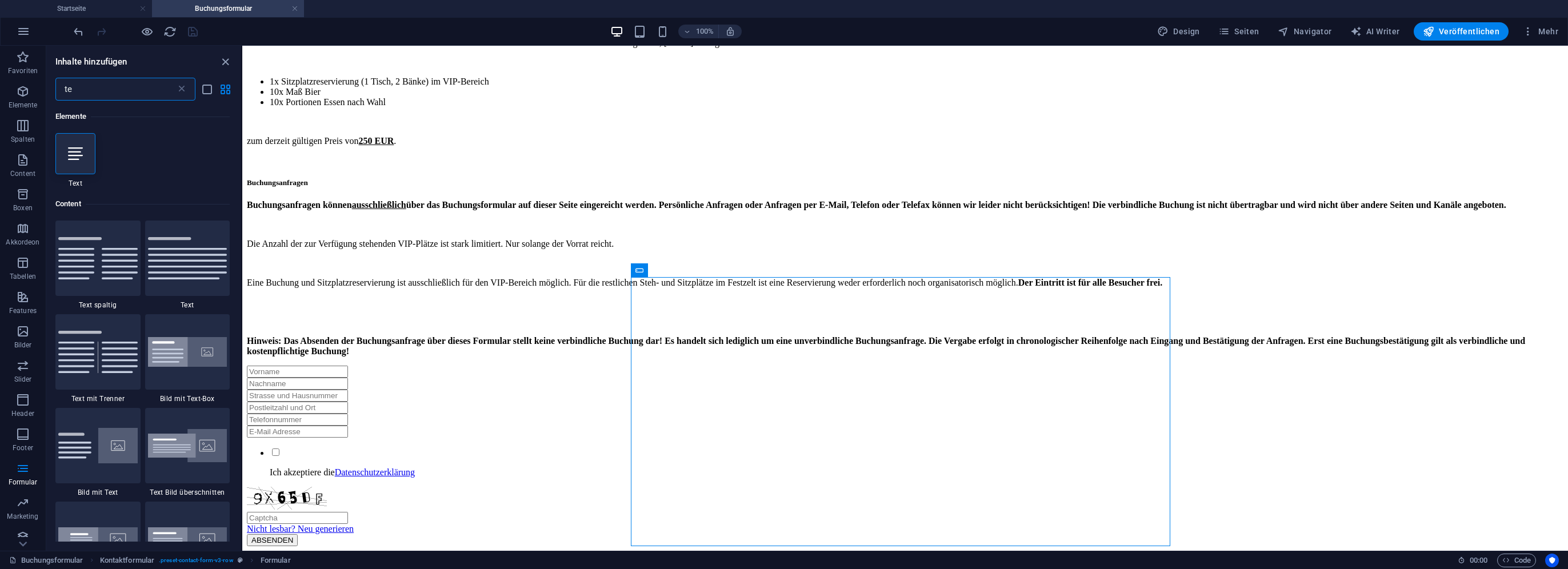 type on "t" 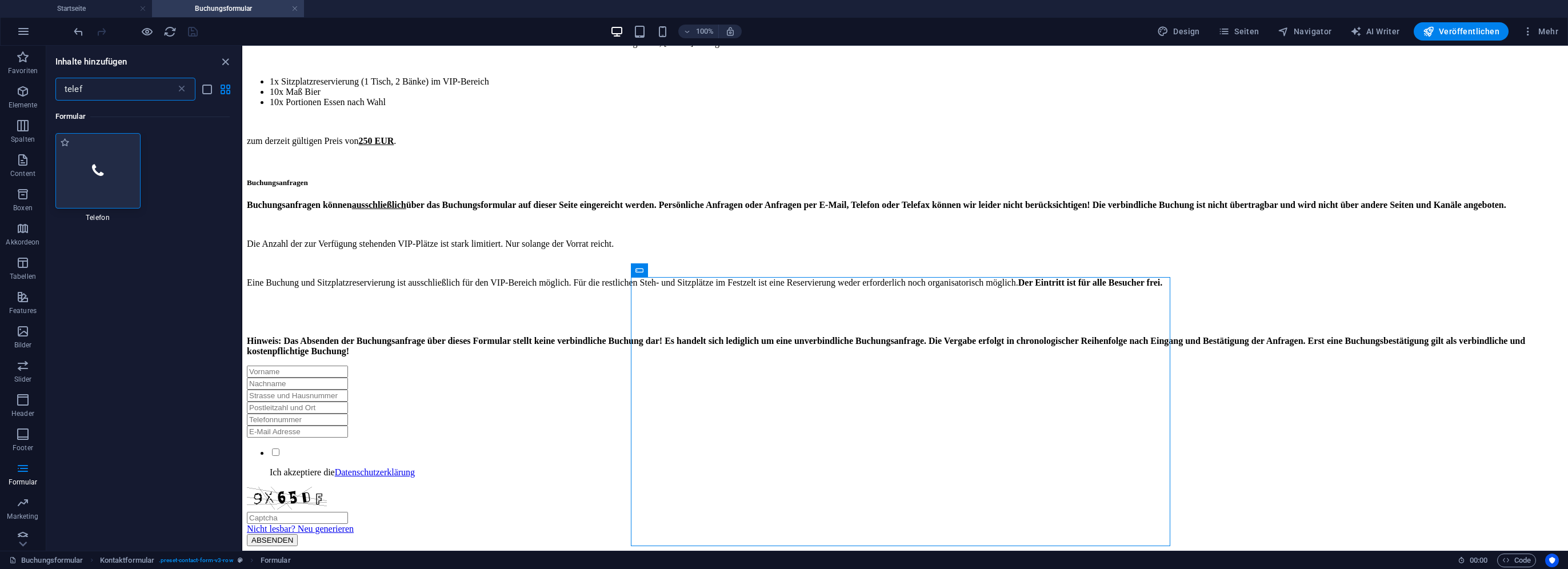 type on "telef" 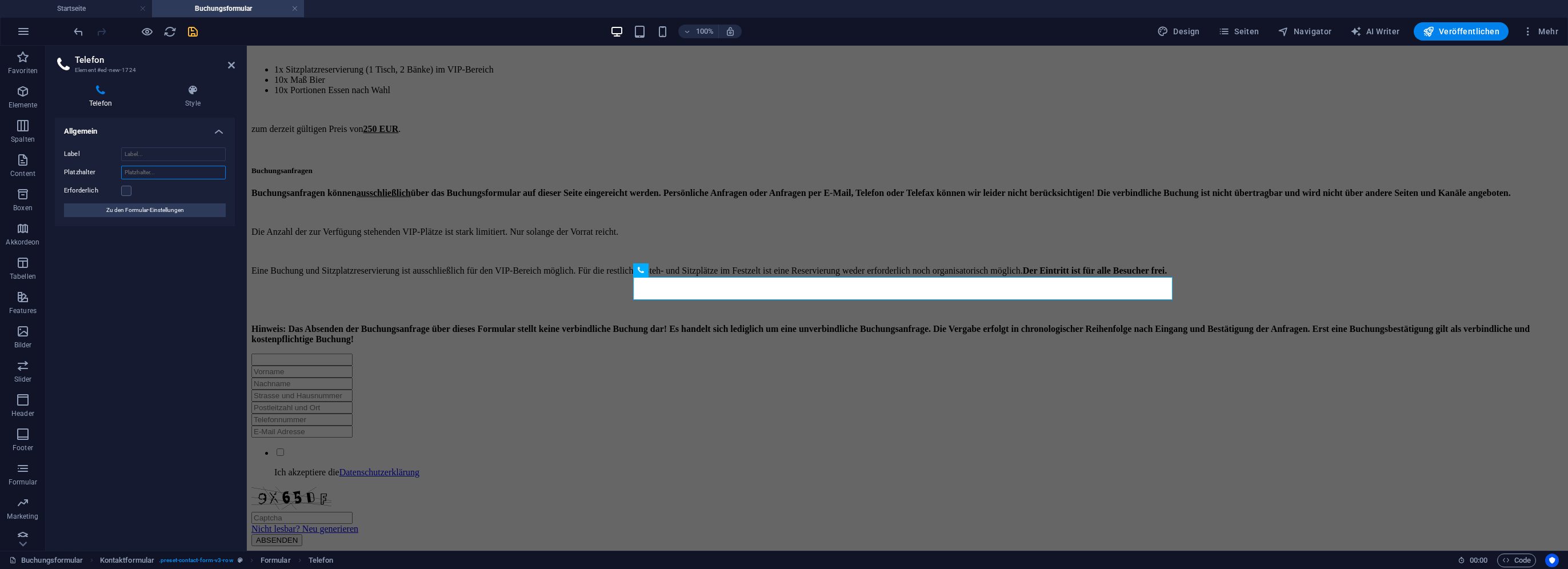 click on "Platzhalter" at bounding box center (173, 173) 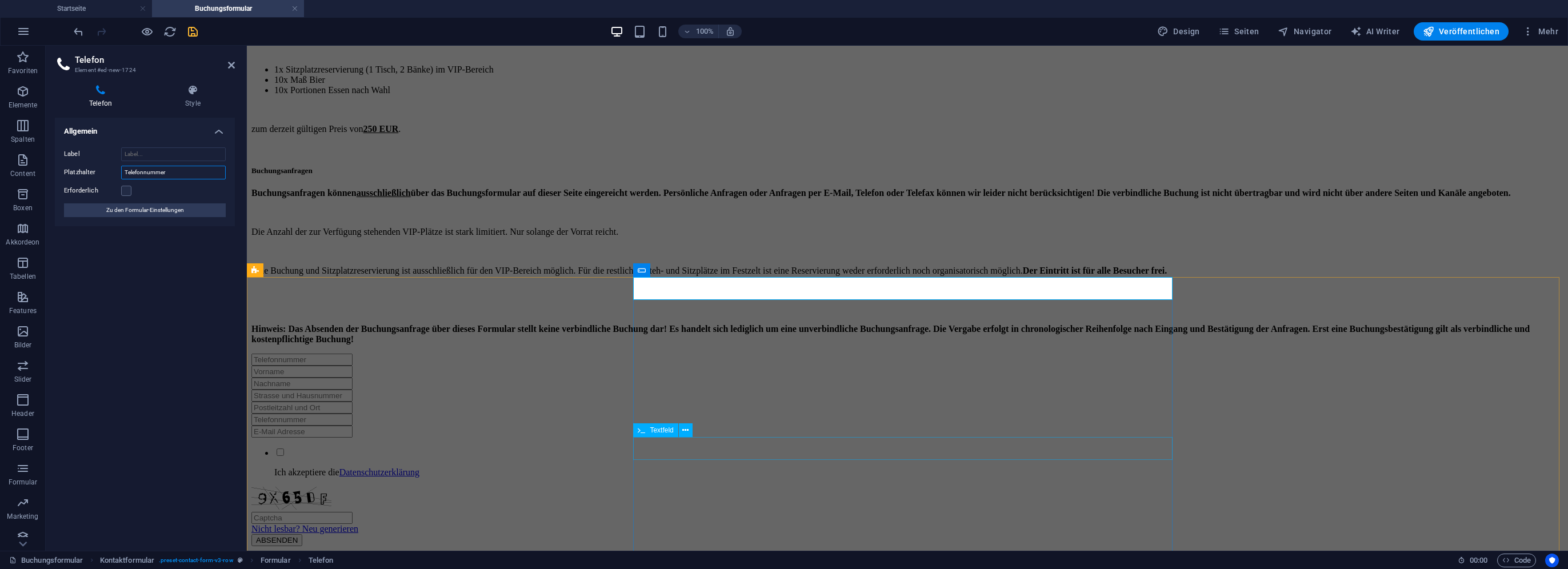 type on "Telefonnummer" 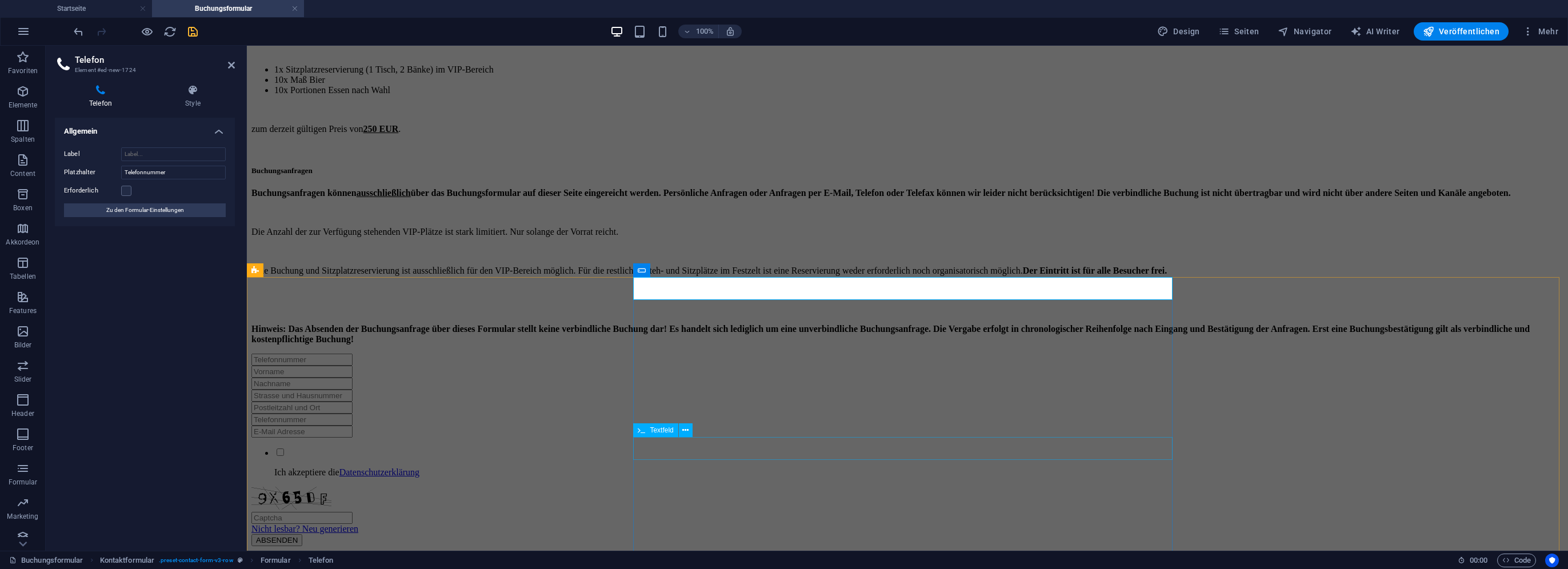 click at bounding box center [907, 419] 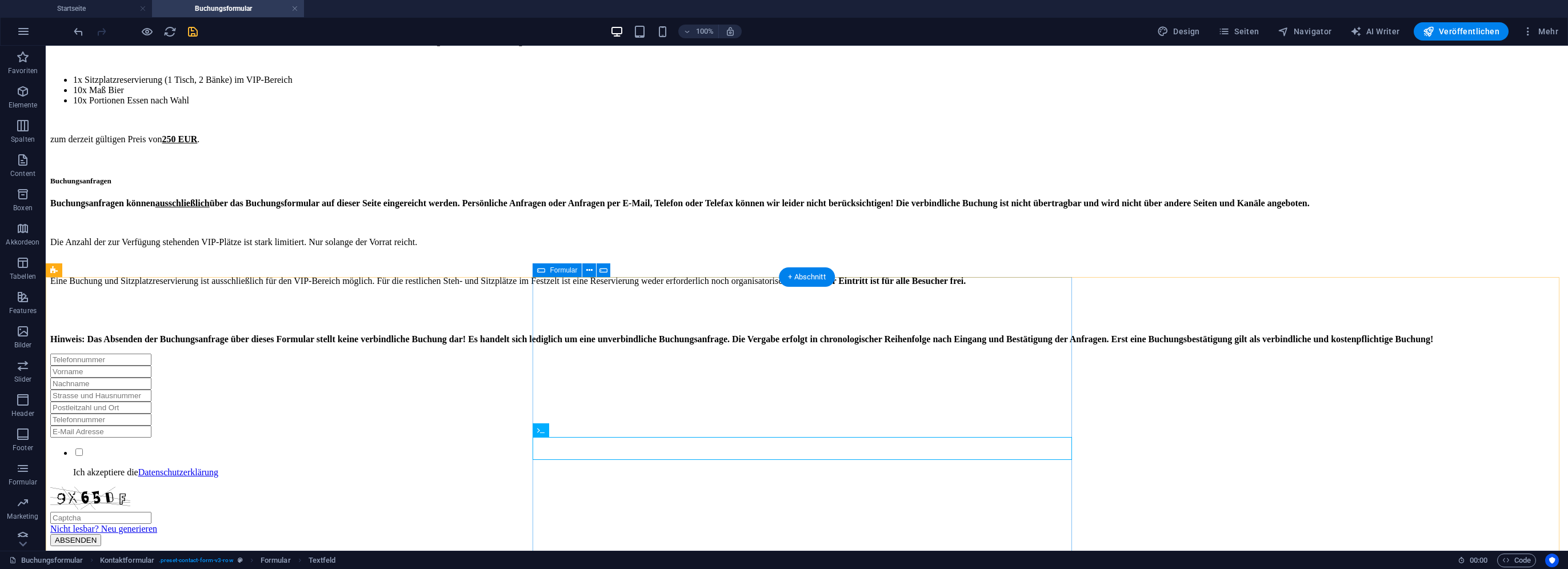 click on "Ich akzeptiere die  Datenschutzerklärung Nicht lesbar? Neu generieren ABSENDEN" at bounding box center [807, 450] 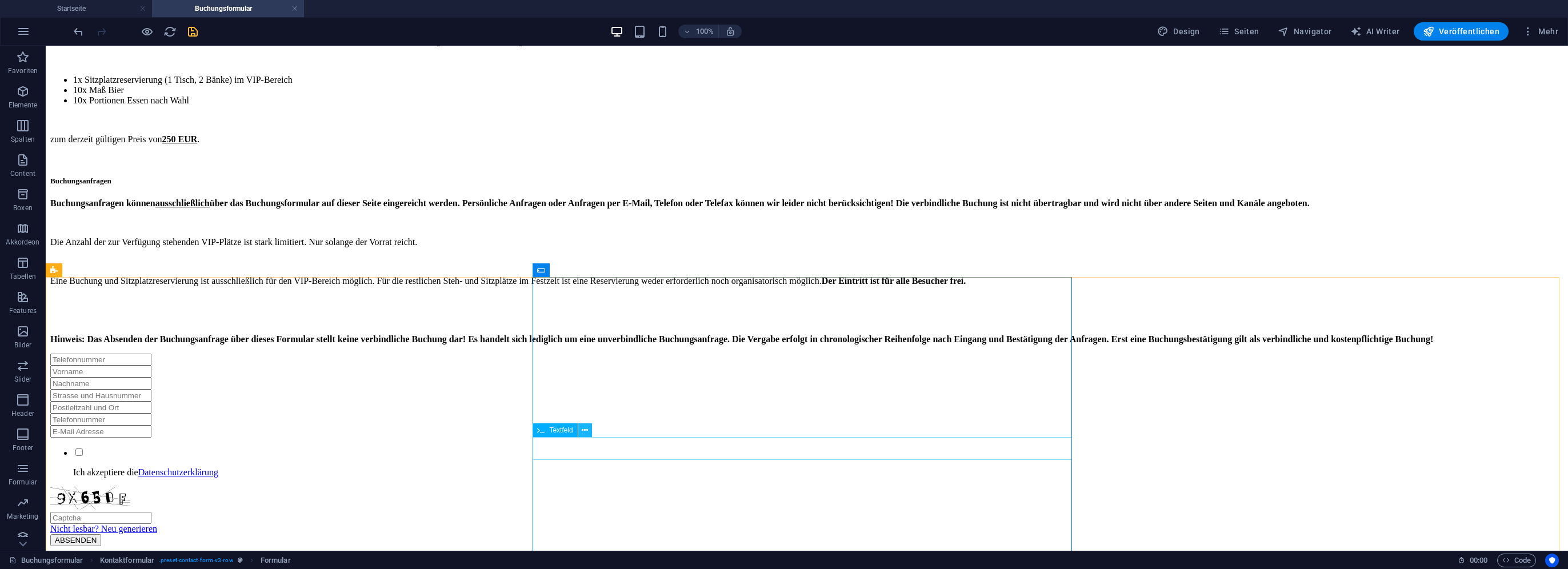 click at bounding box center [585, 430] 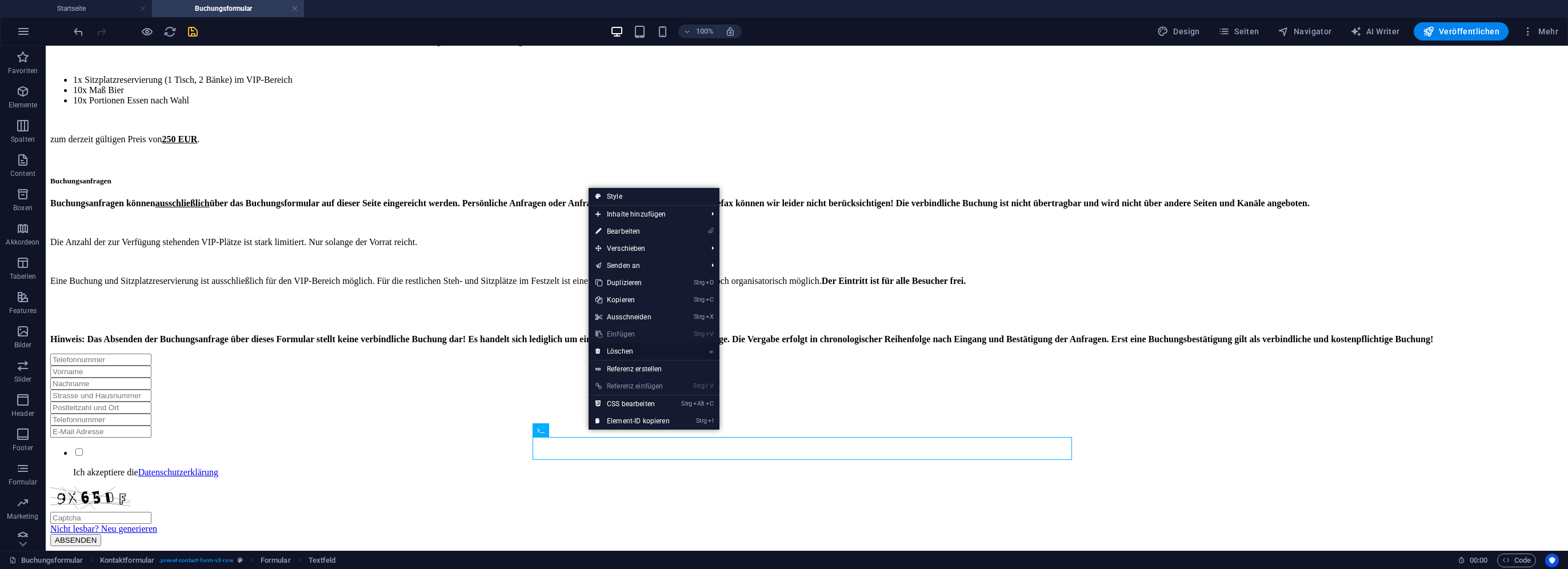 click on "⌦  Löschen" at bounding box center [633, 351] 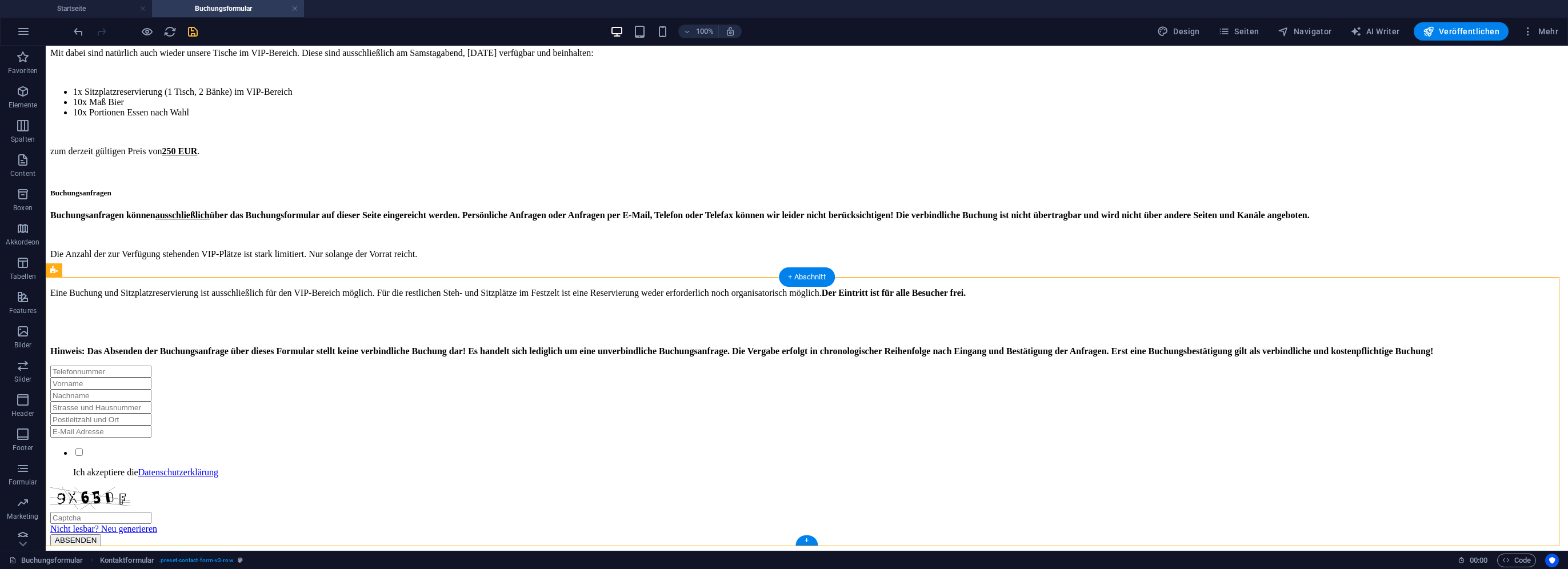drag, startPoint x: 594, startPoint y: 287, endPoint x: 604, endPoint y: 368, distance: 81.61495 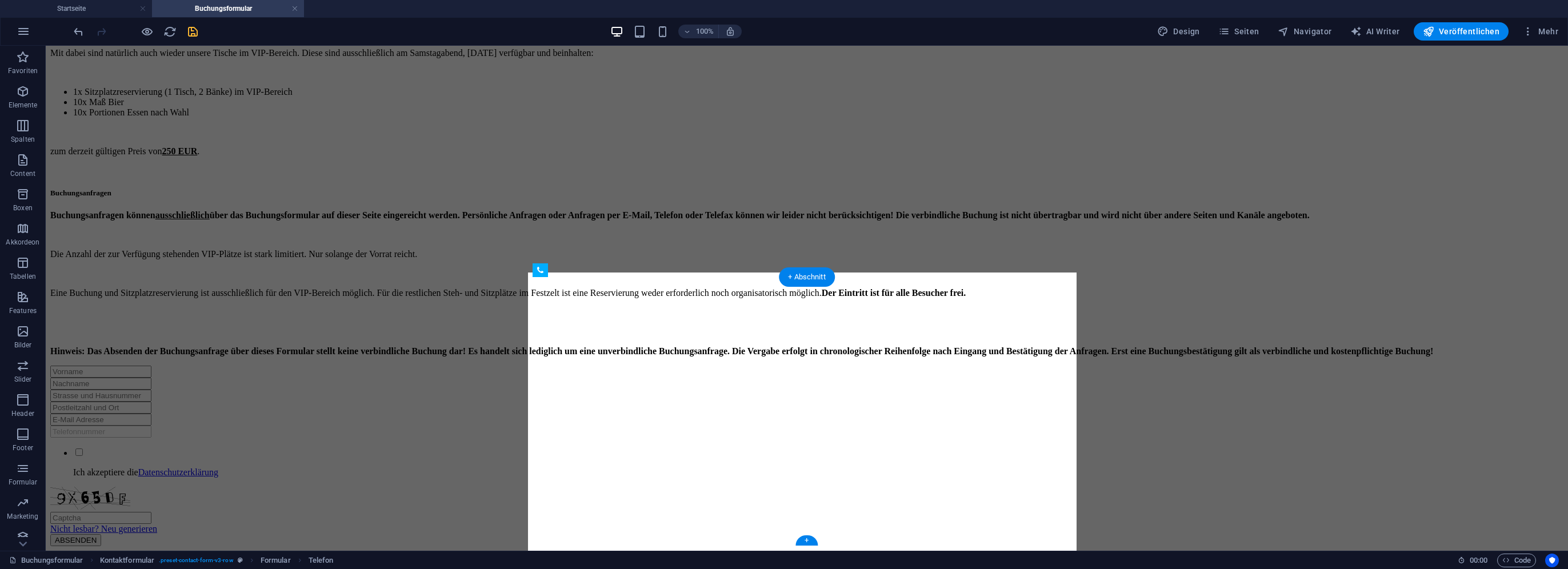 drag, startPoint x: 623, startPoint y: 315, endPoint x: 573, endPoint y: 444, distance: 138.351 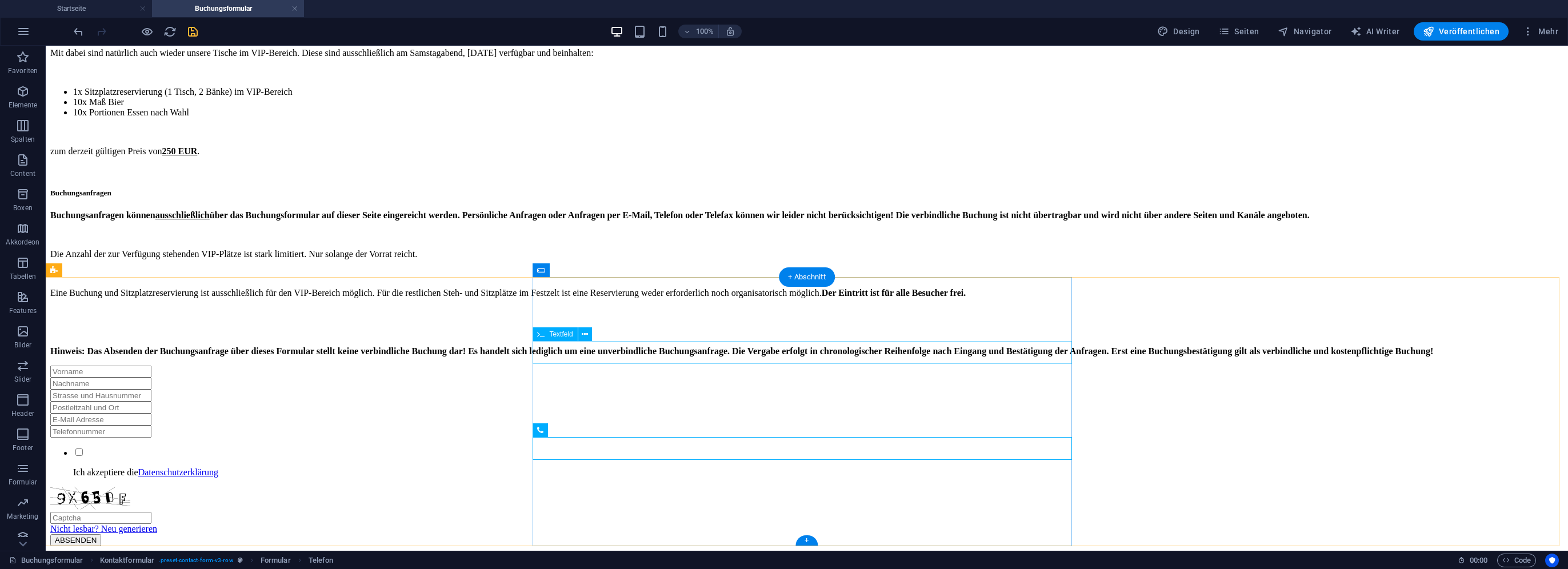 click at bounding box center [807, 395] 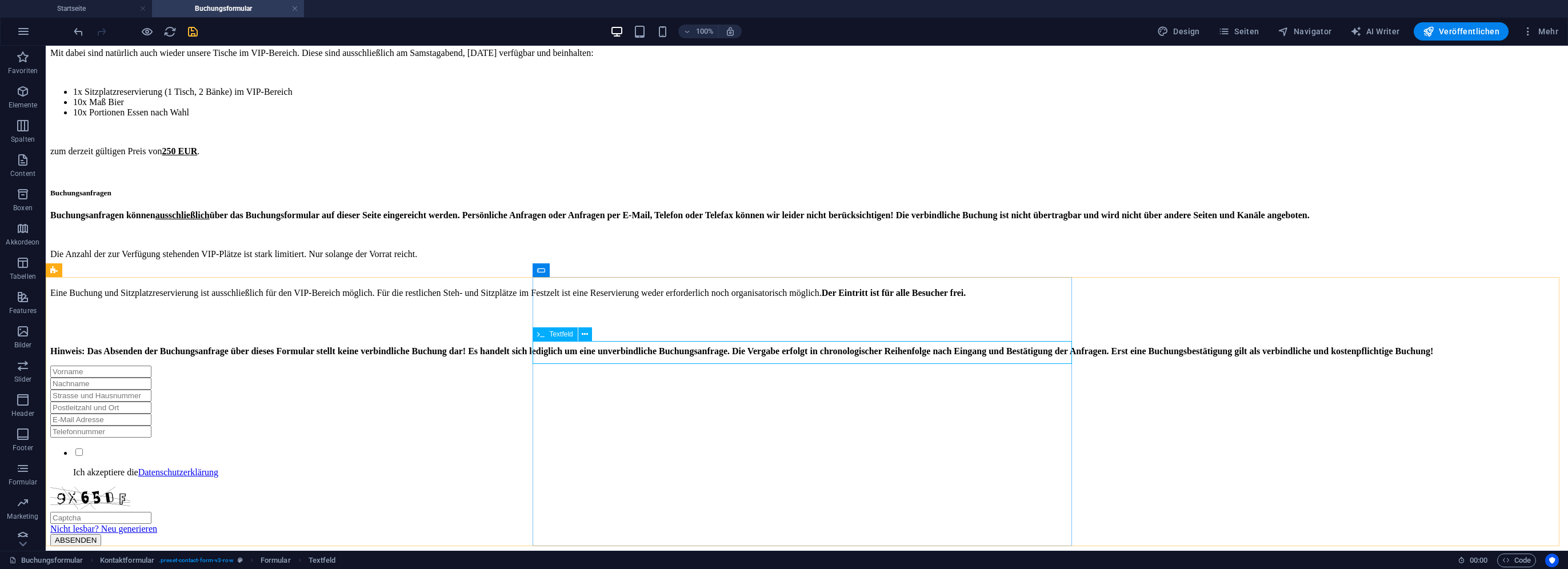 click on "Textfeld" at bounding box center (561, 334) 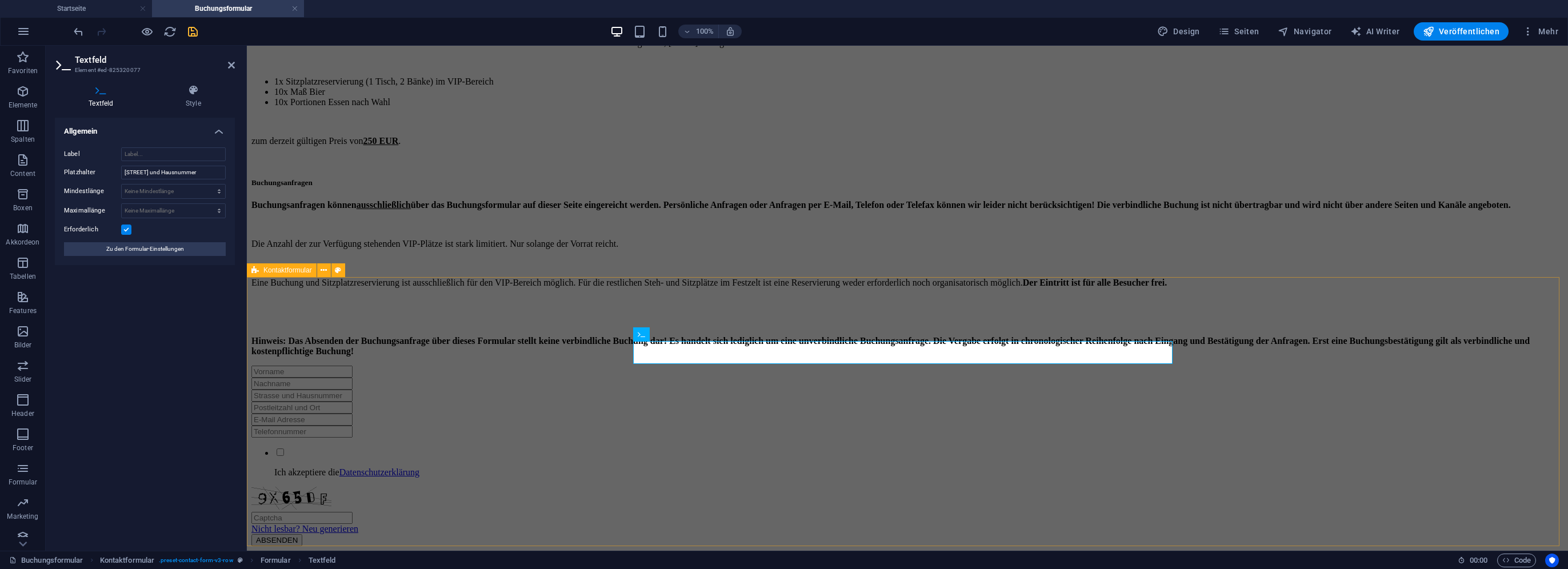 click on "Ich akzeptiere die  Datenschutzerklärung Nicht lesbar? Neu generieren ABSENDEN" at bounding box center (907, 456) 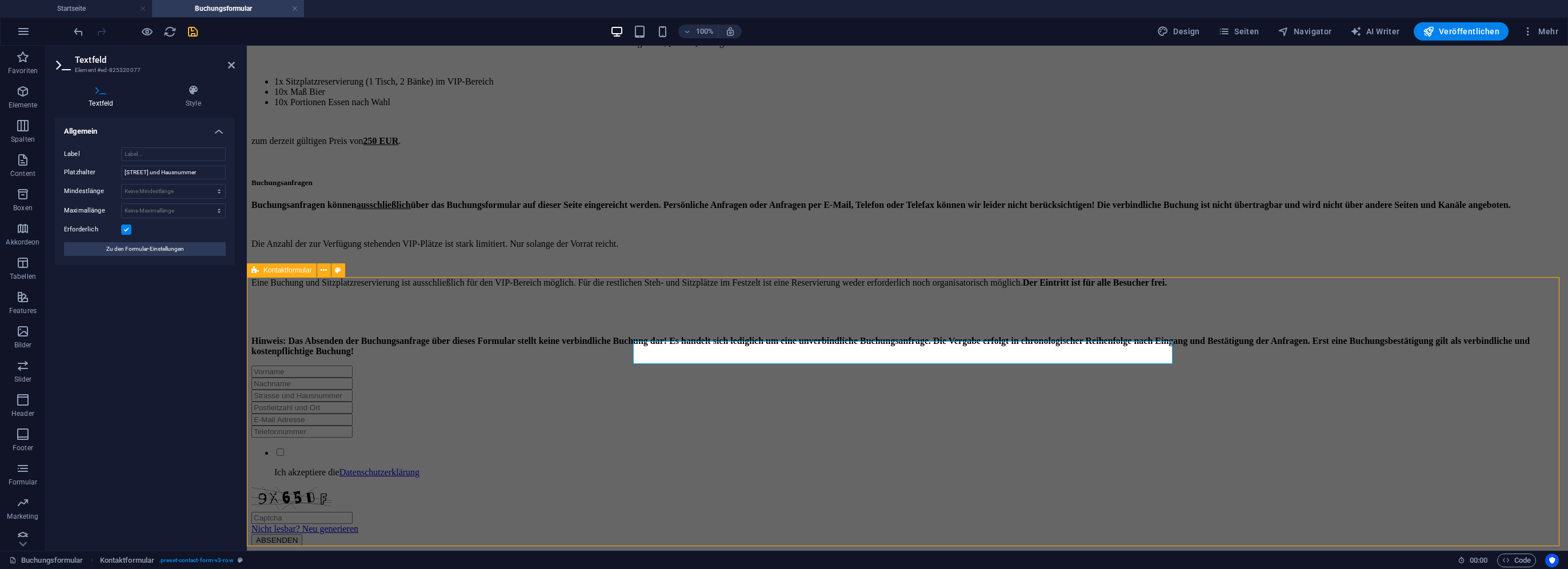 click on "Ich akzeptiere die  Datenschutzerklärung Nicht lesbar? Neu generieren ABSENDEN" at bounding box center [907, 456] 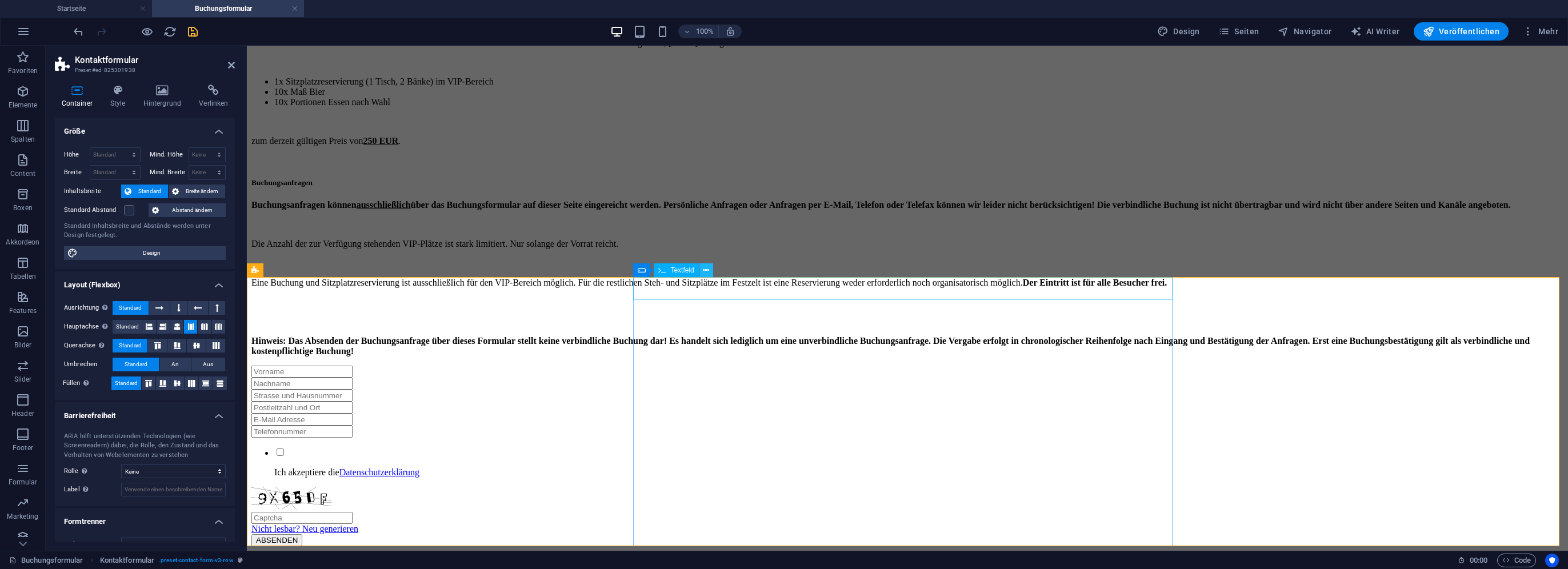 click at bounding box center (706, 270) 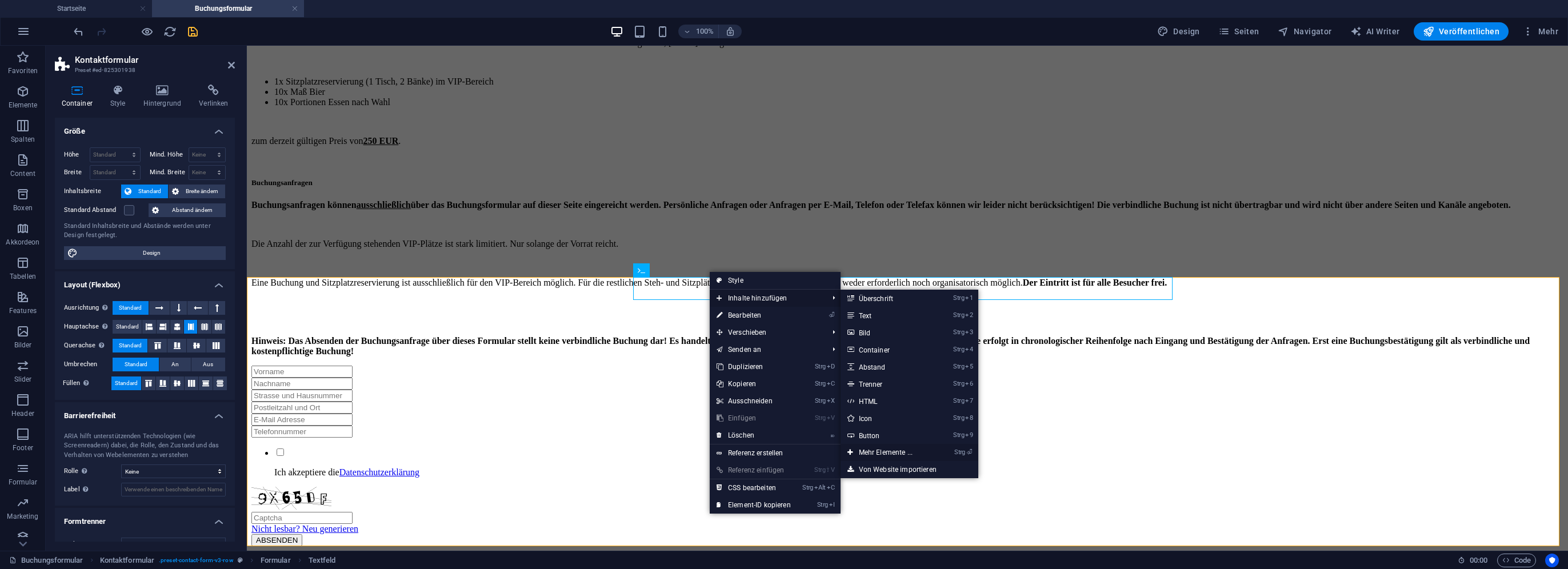 click on "Strg ⏎  Mehr Elemente ..." at bounding box center [888, 452] 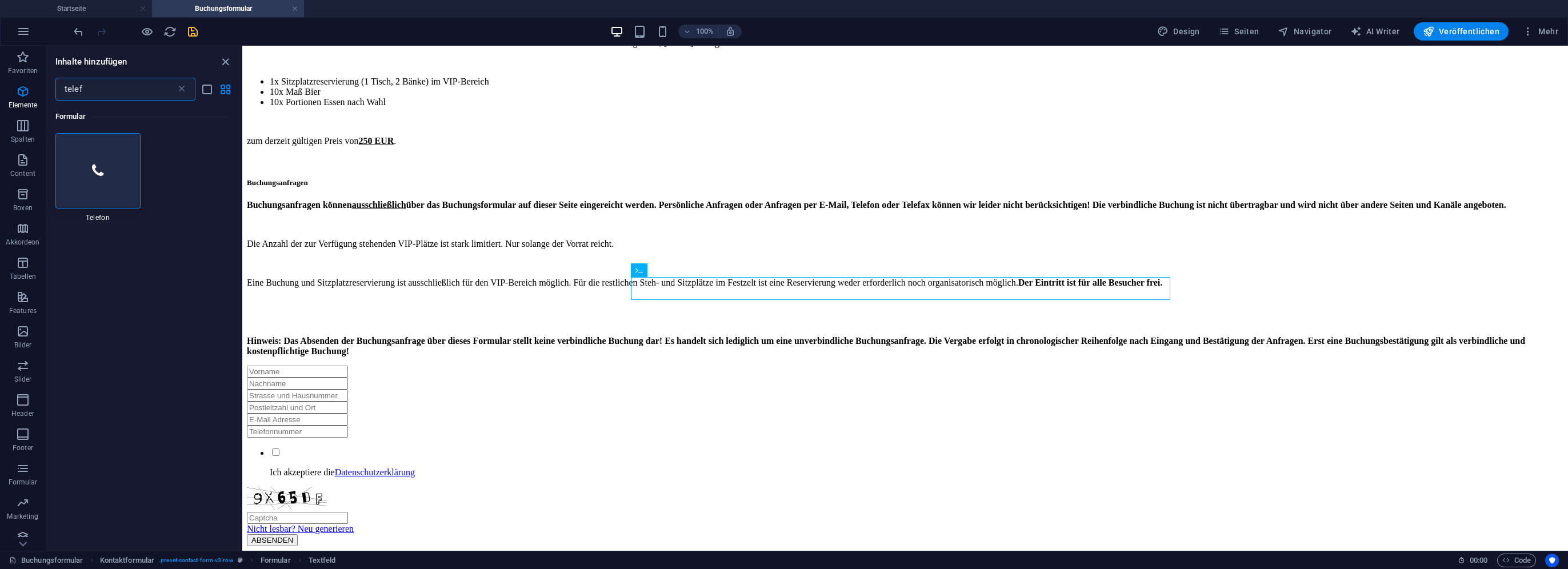 click on "telef" at bounding box center [115, 89] 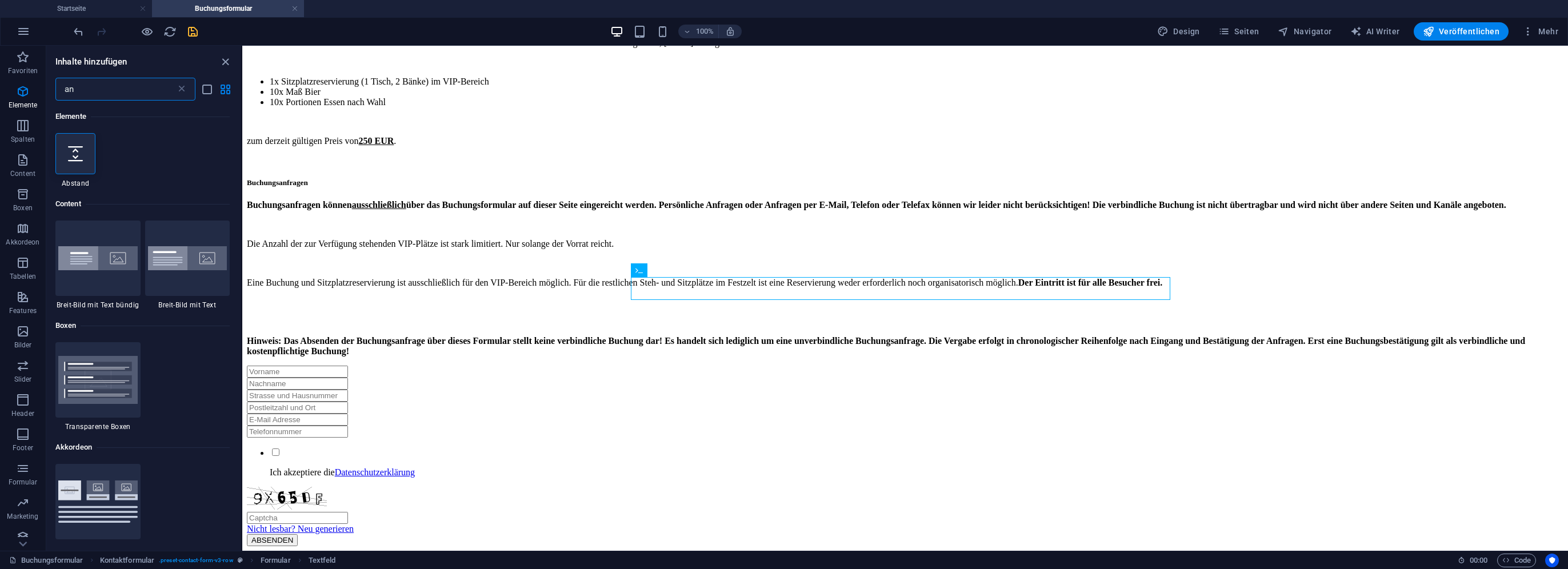 type on "a" 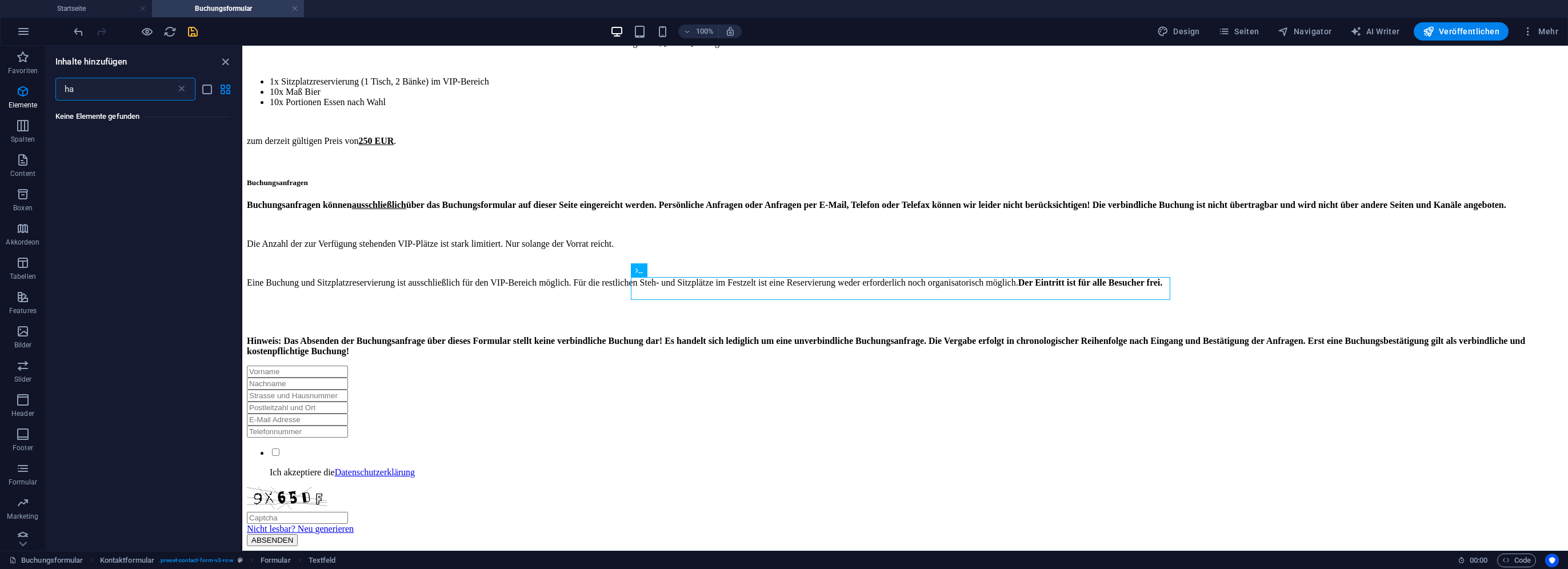 type on "h" 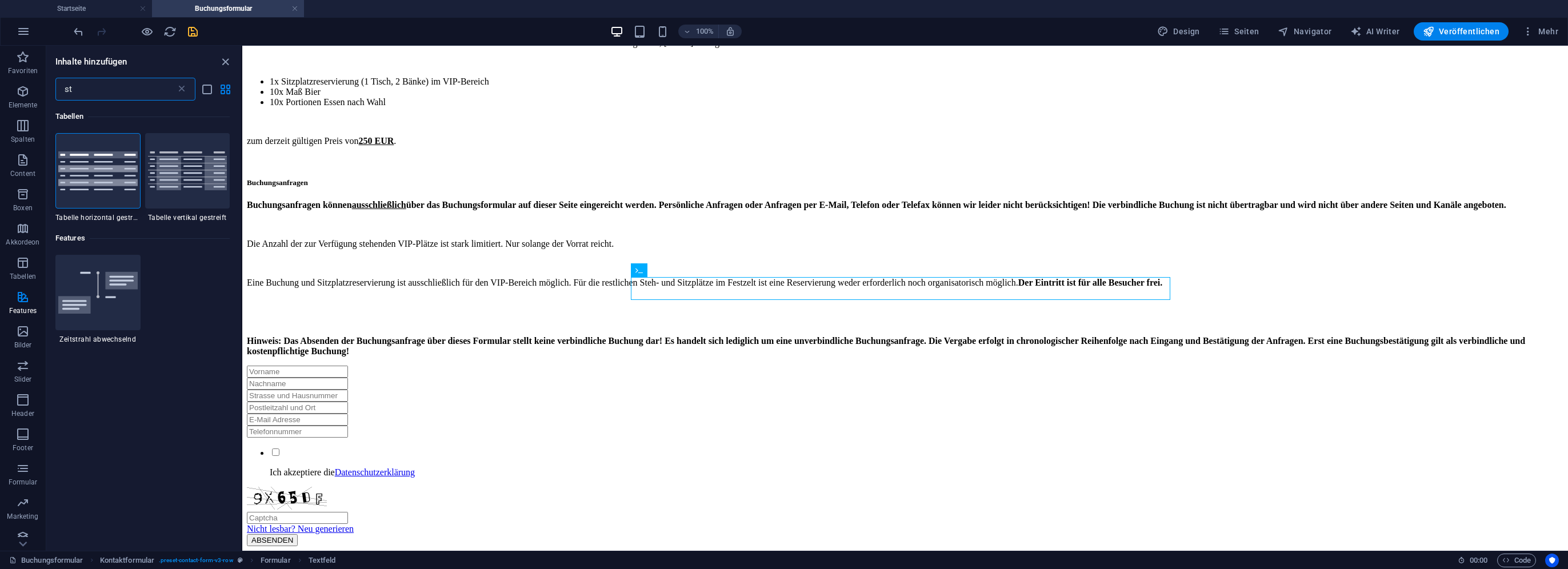 type on "s" 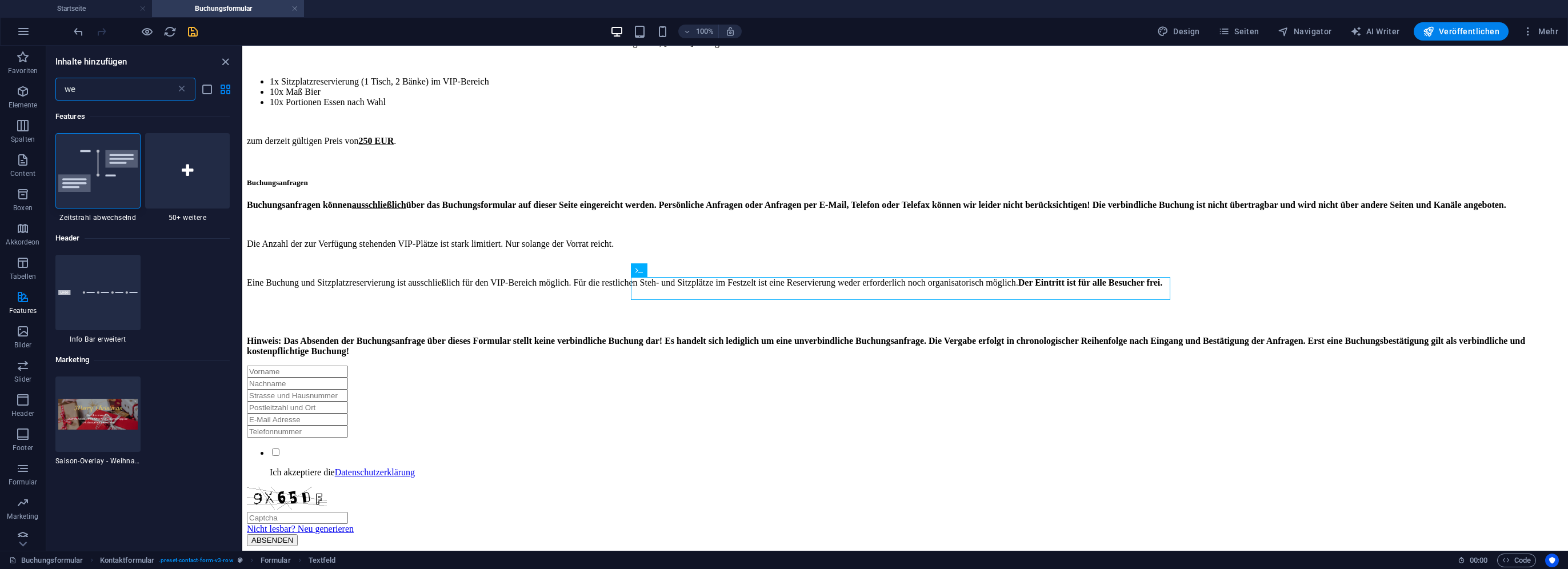 type on "w" 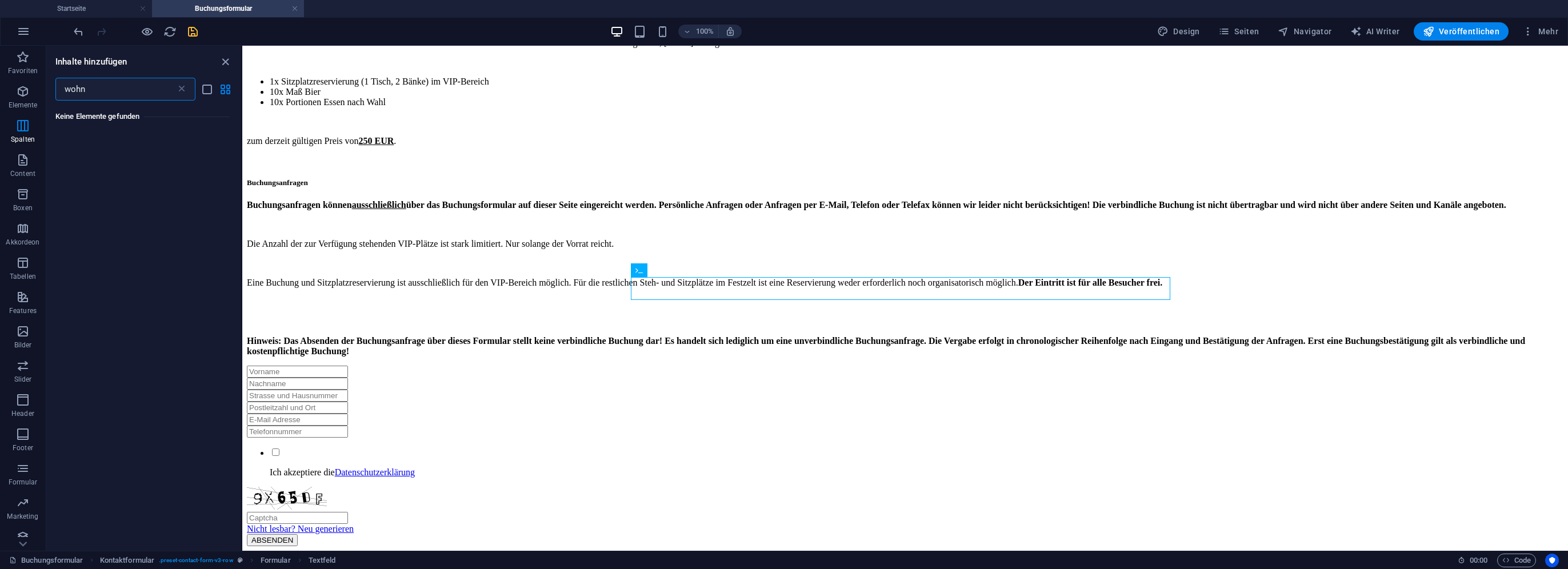 click on "wohn" at bounding box center (115, 89) 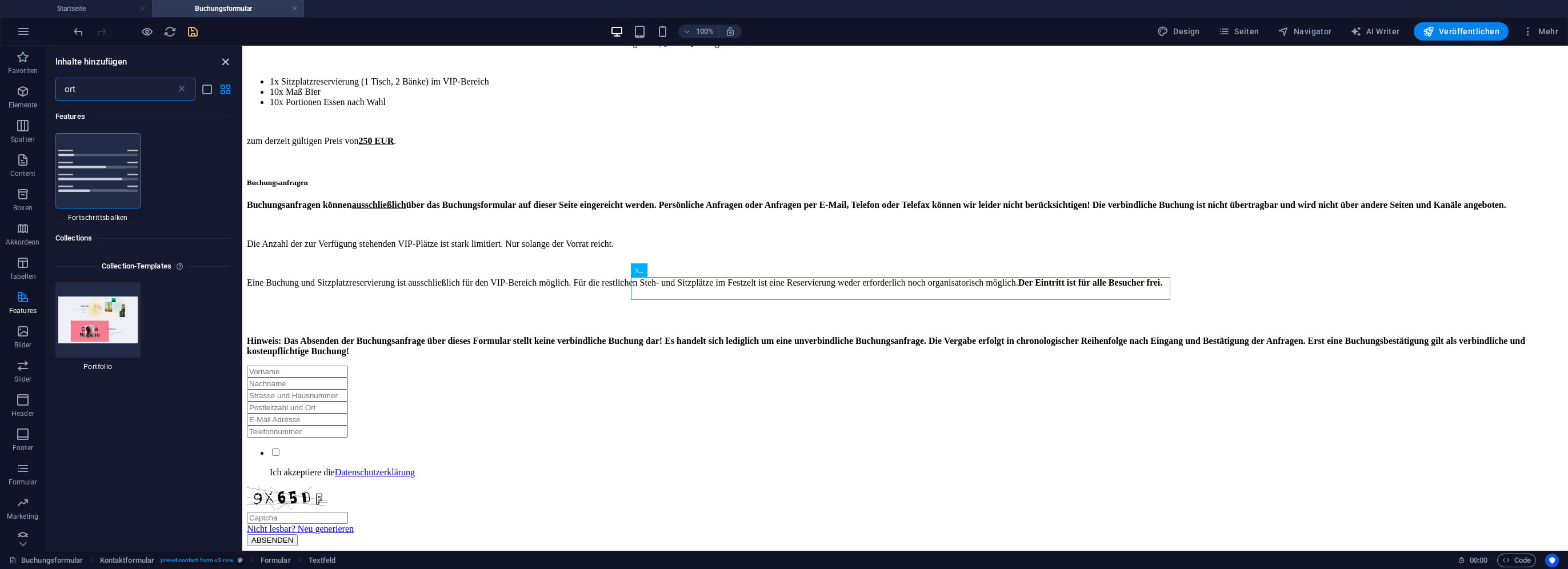 type on "ort" 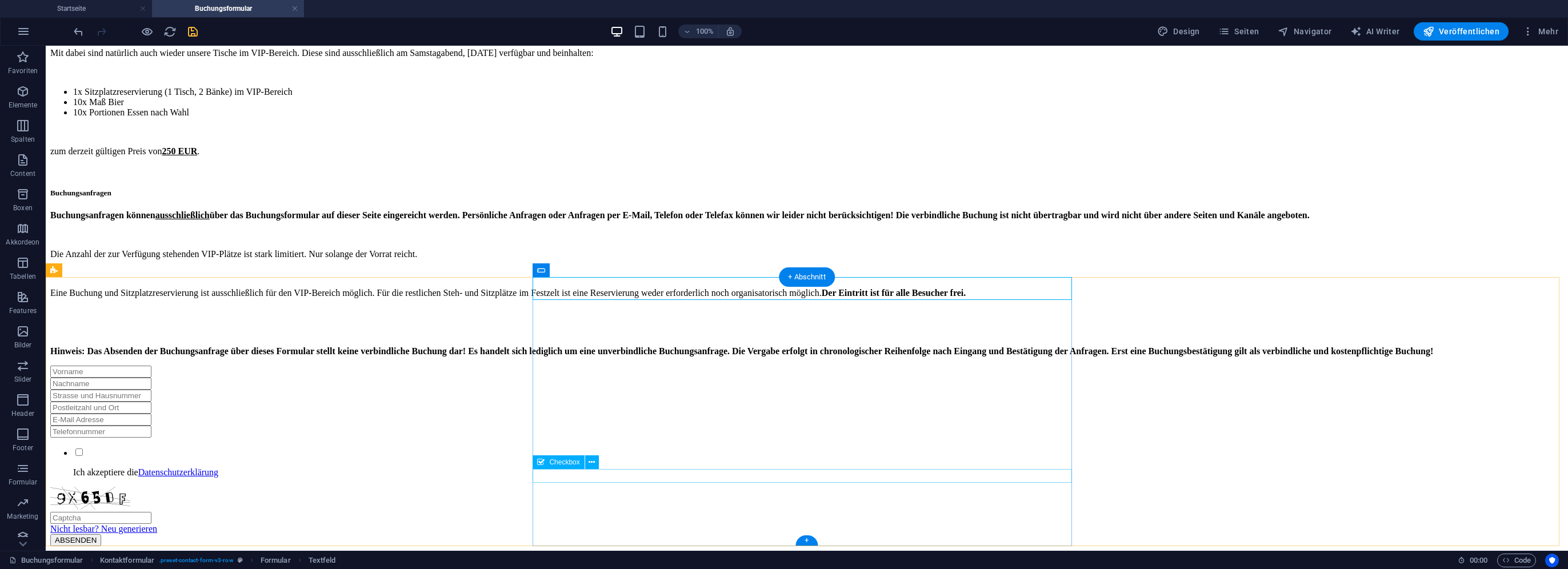 click on "Ich akzeptiere die  Datenschutzerklärung" at bounding box center [807, 462] 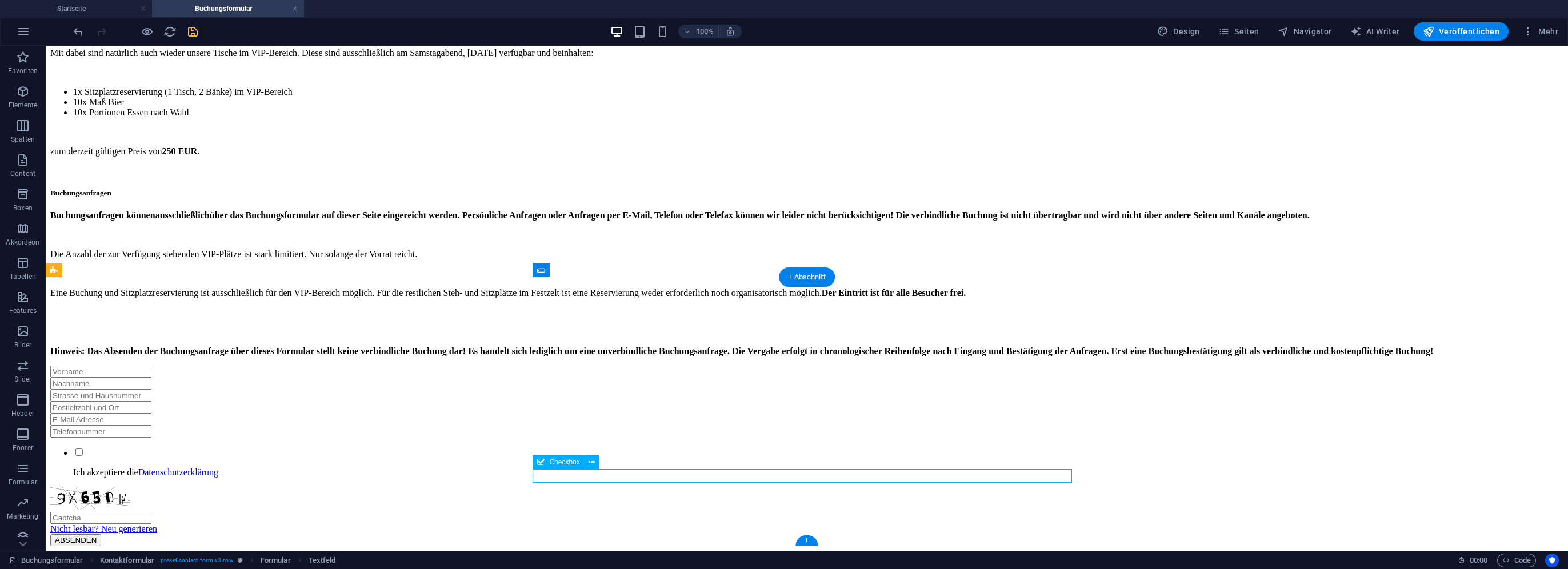 click on "Ich akzeptiere die  Datenschutzerklärung" at bounding box center [807, 462] 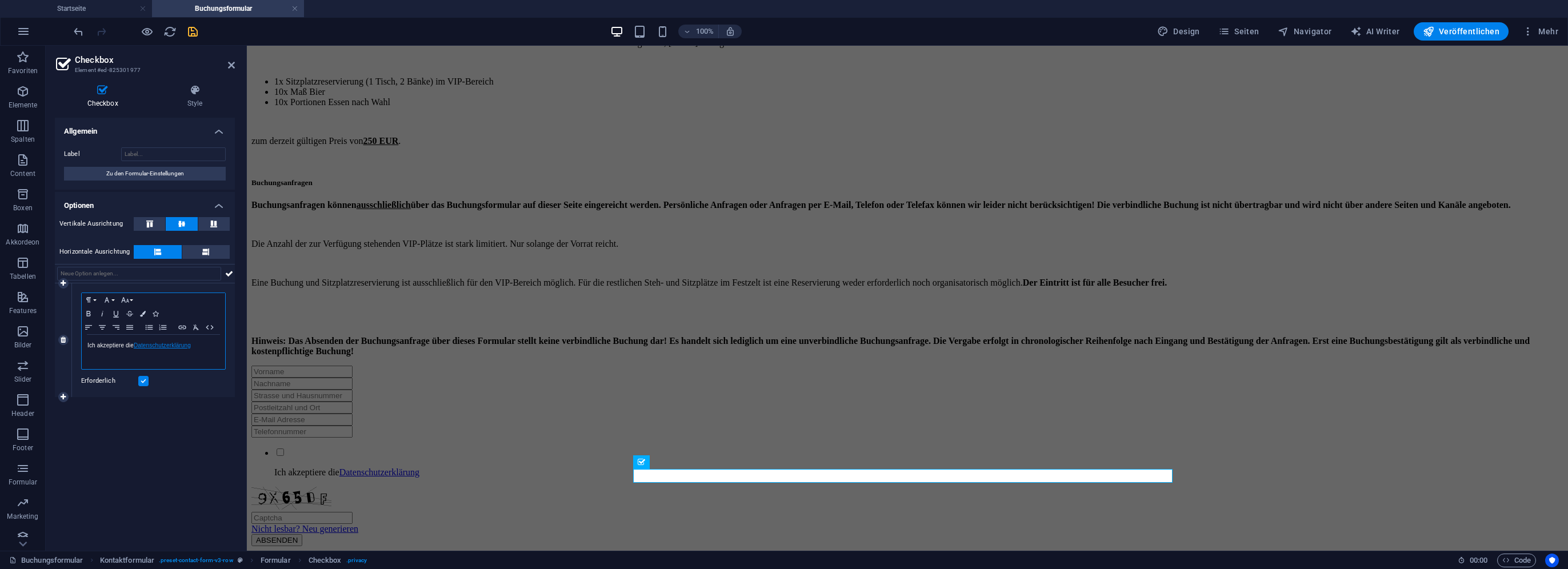 click on "Datenschutzerklärung" at bounding box center [162, 345] 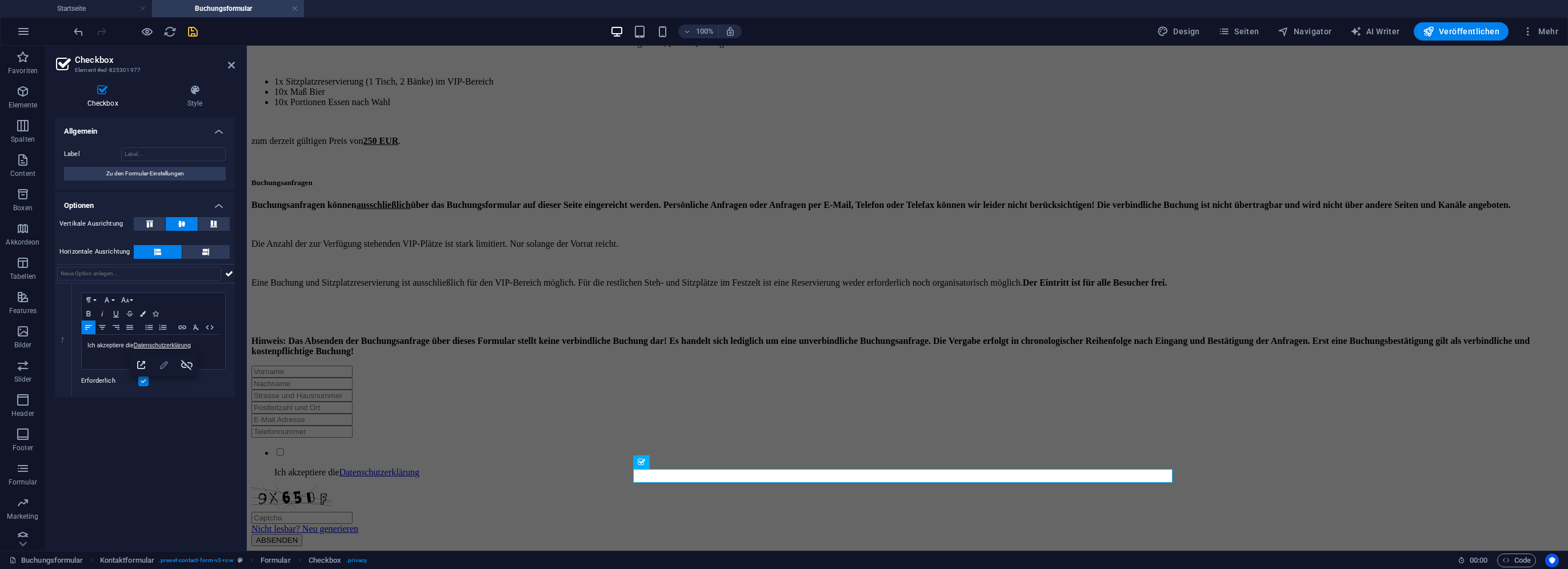 click 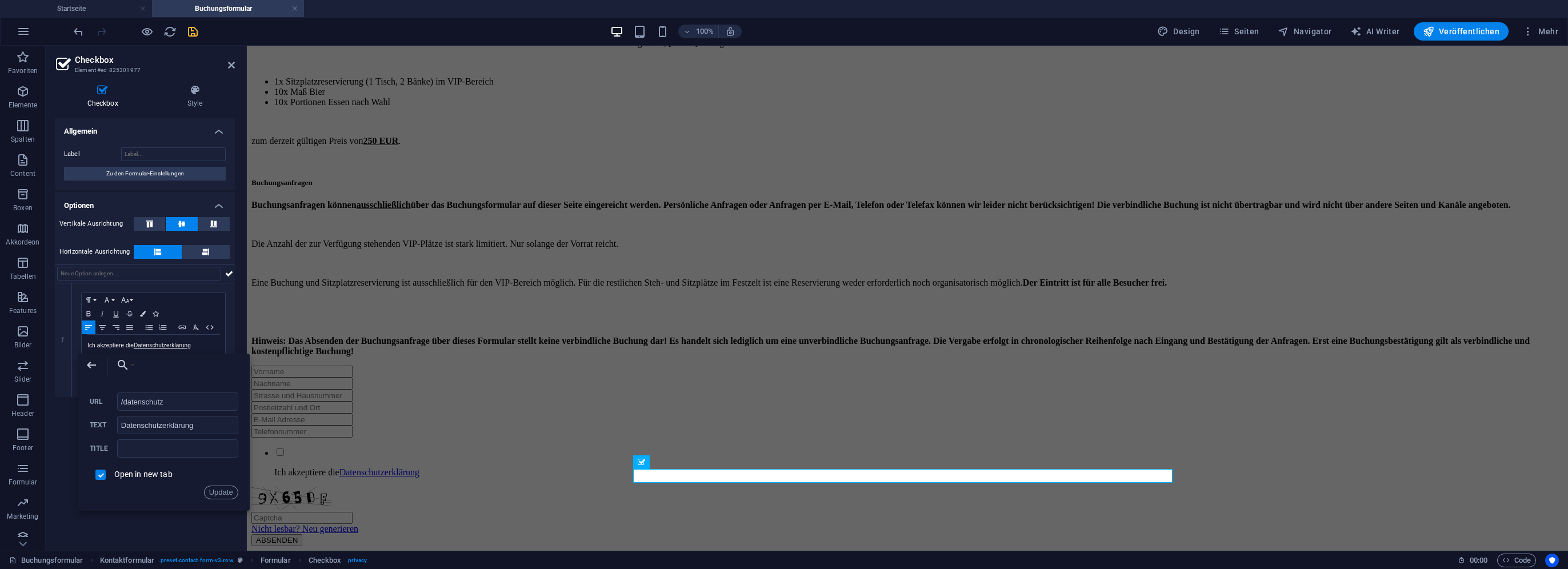click on "Allgemein Label Zu den Formular-Einstellungen Optionen Vertikale Ausrichtung Horizontale Ausrichtung 1 Paragraph Format Normal Heading 1 Heading 2 Heading 3 Heading 4 Heading 5 Heading 6 Code Font Family Arial Georgia Impact Tahoma Times New Roman Verdana Lato Font Size 8 9 10 11 12 14 18 24 30 36 48 60 72 96 Bold Italic Underline Strikethrough Colors Icons Align Left Align Center Align Right Align Justify Unordered List Ordered List Insert Link Clear Formatting HTML Ich akzeptiere die  Datenschutz ​ ​ erklärung Erforderlich" at bounding box center (145, 330) 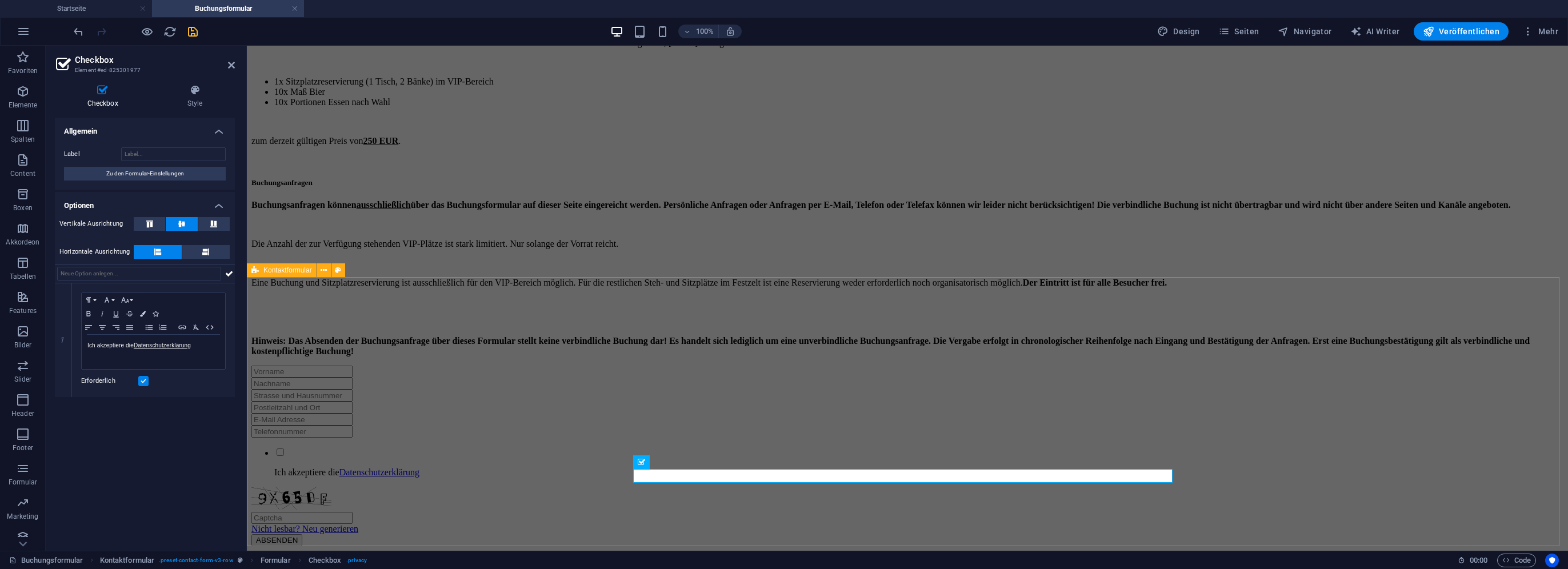 click on "Ich akzeptiere die  Datenschutzerklärung Nicht lesbar? Neu generieren ABSENDEN" at bounding box center (907, 456) 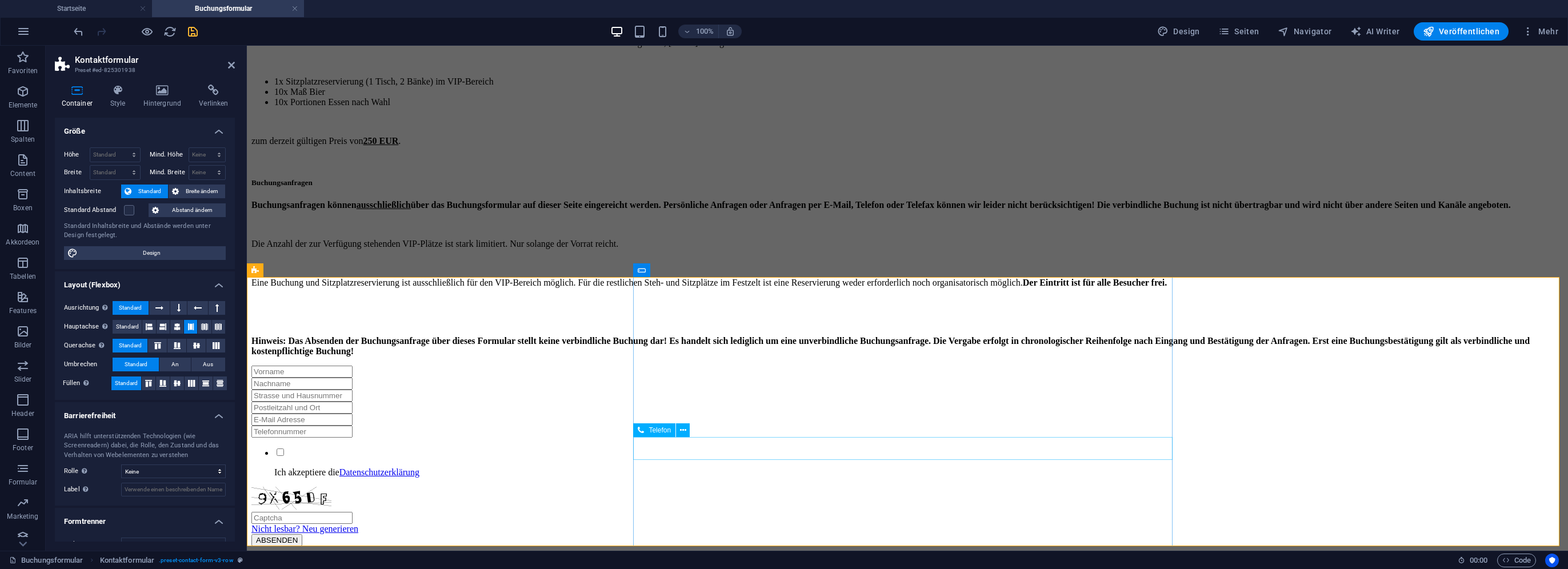 click at bounding box center (302, 431) 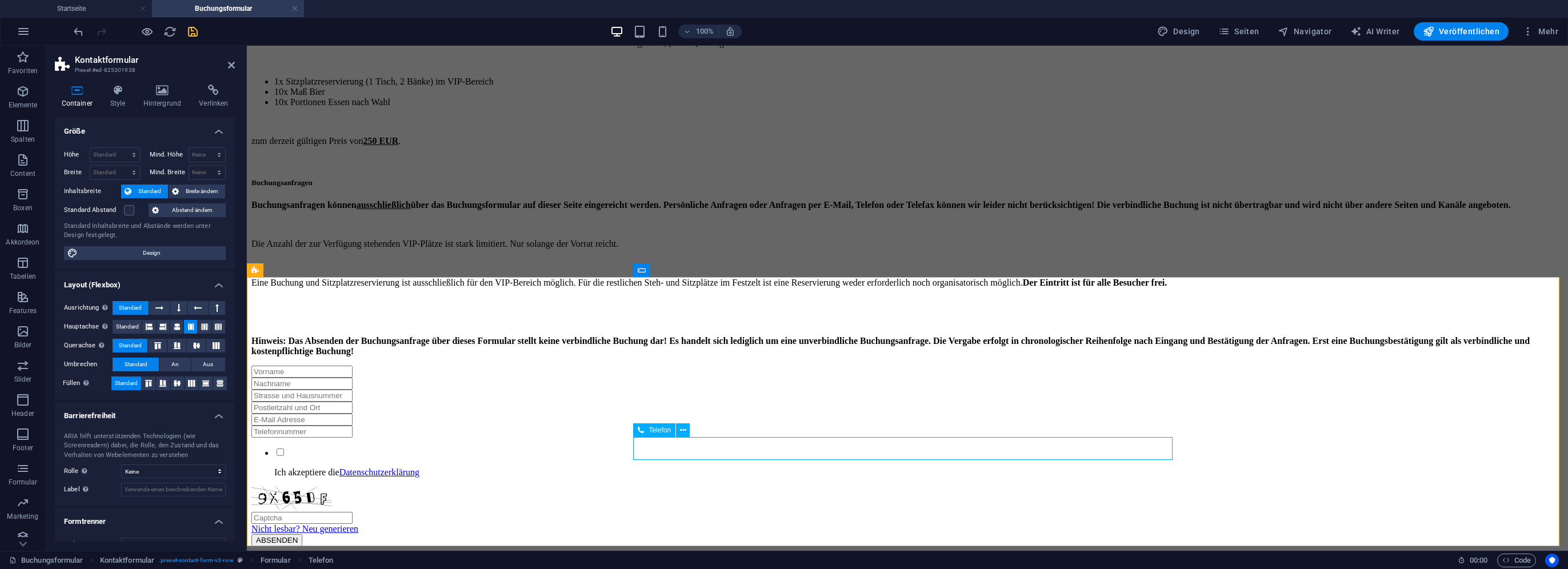 click at bounding box center (302, 431) 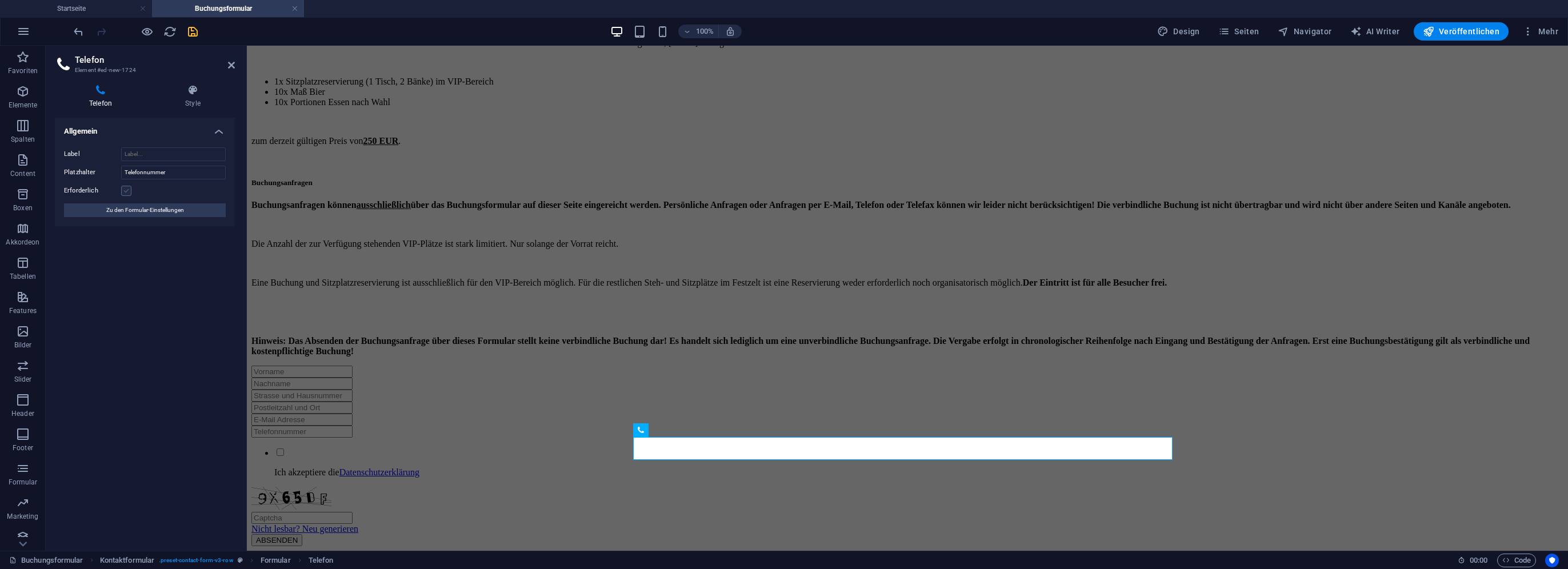 click at bounding box center (126, 191) 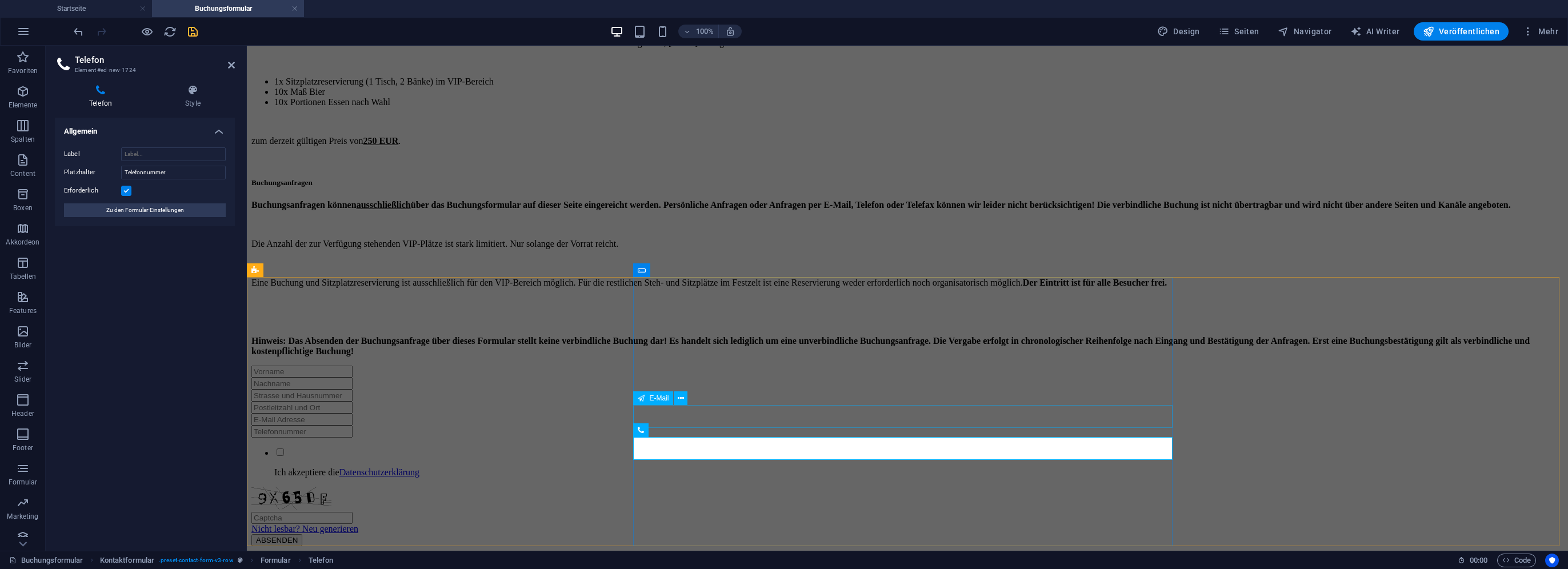 click at bounding box center (907, 419) 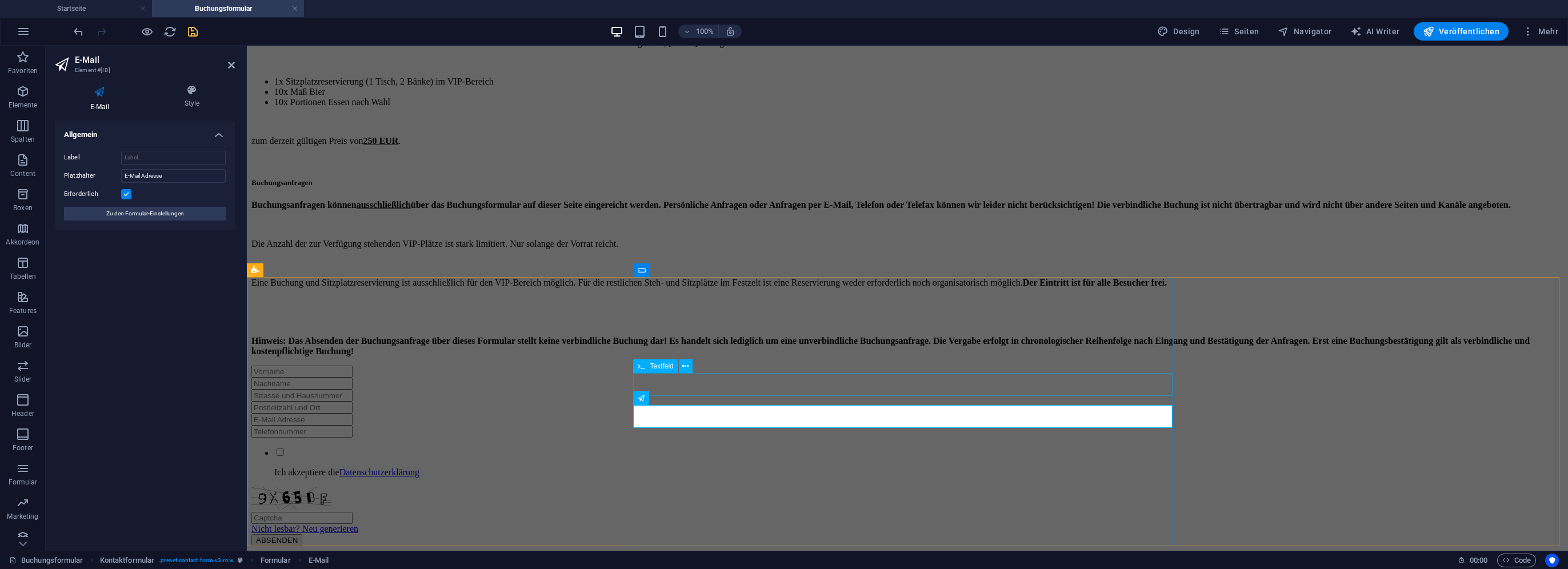 click at bounding box center [907, 407] 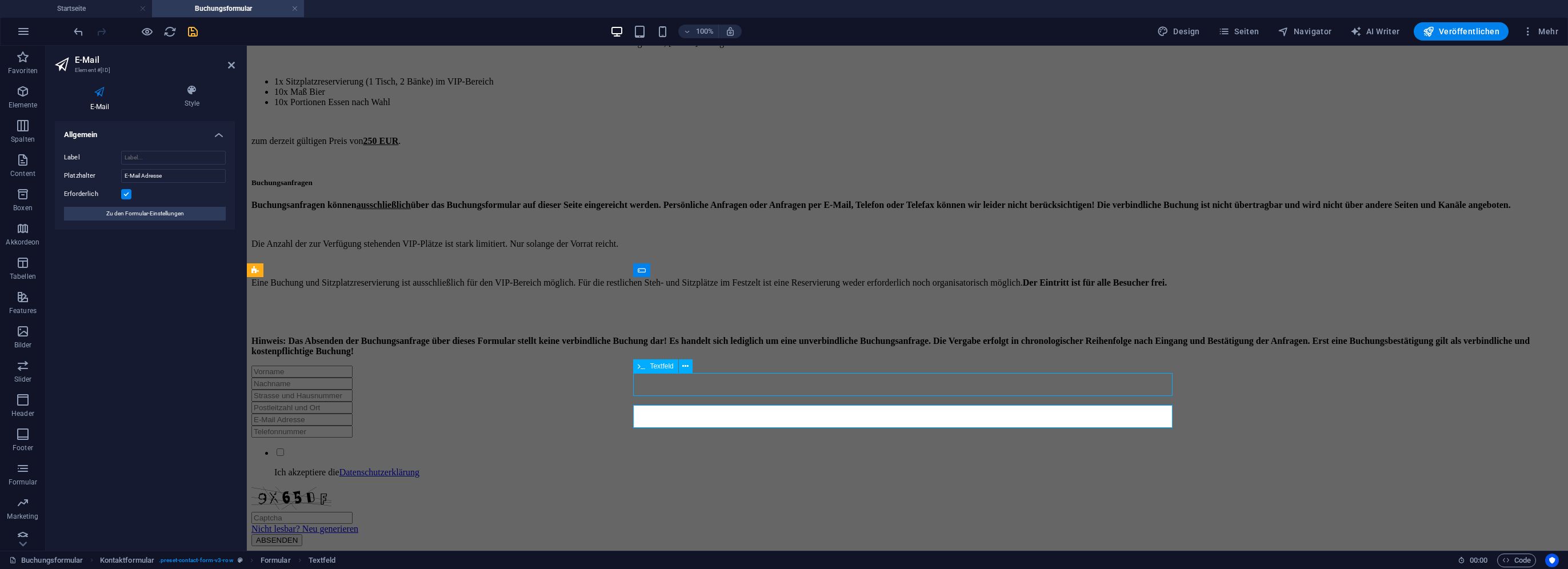 click at bounding box center (907, 407) 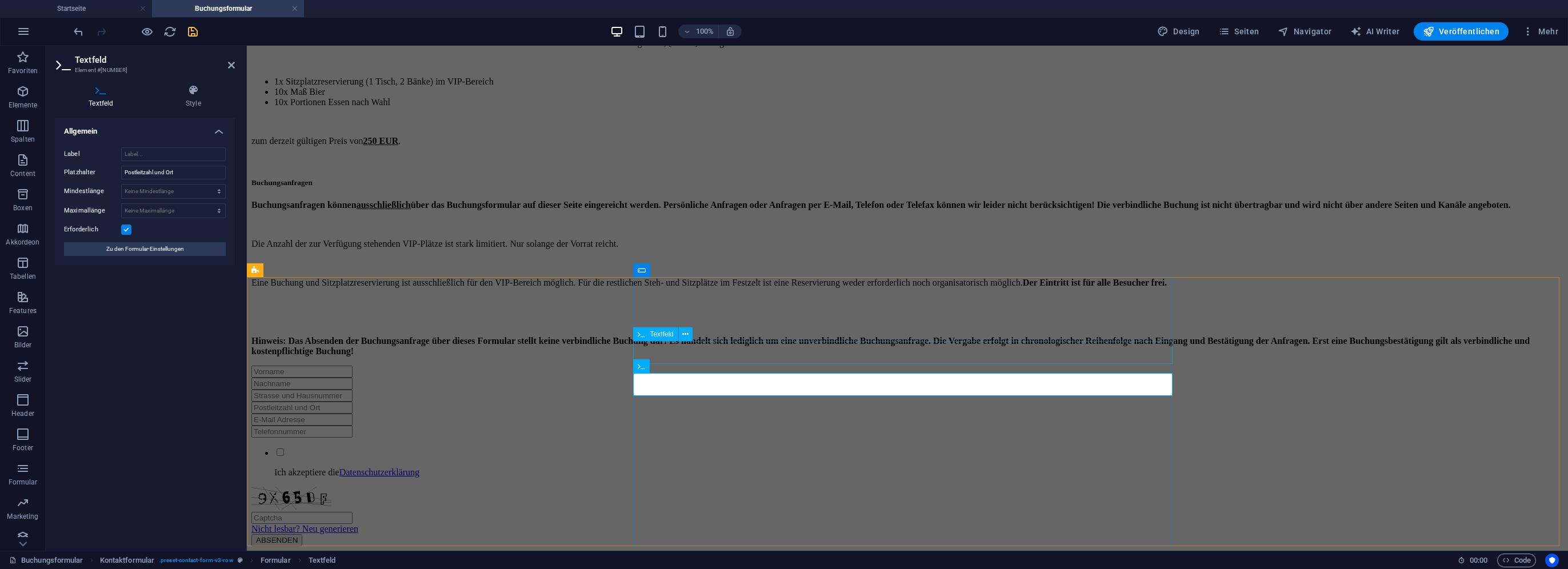 click at bounding box center (907, 395) 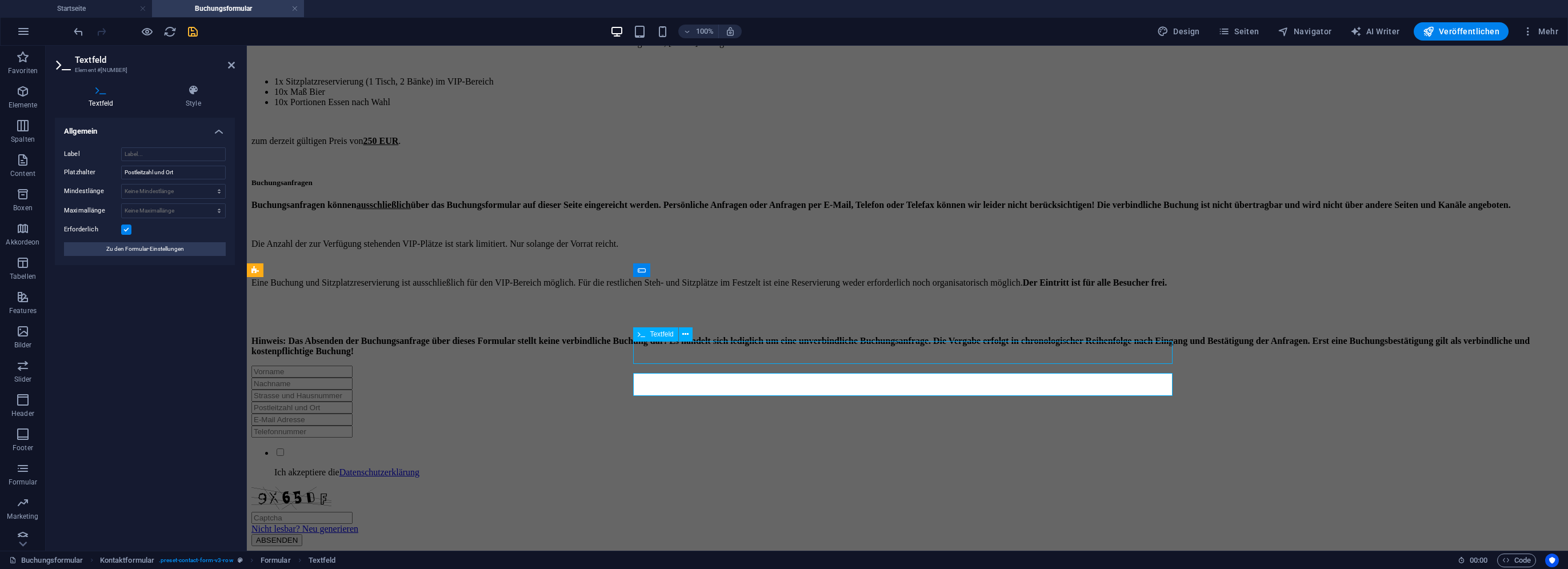 click at bounding box center (907, 395) 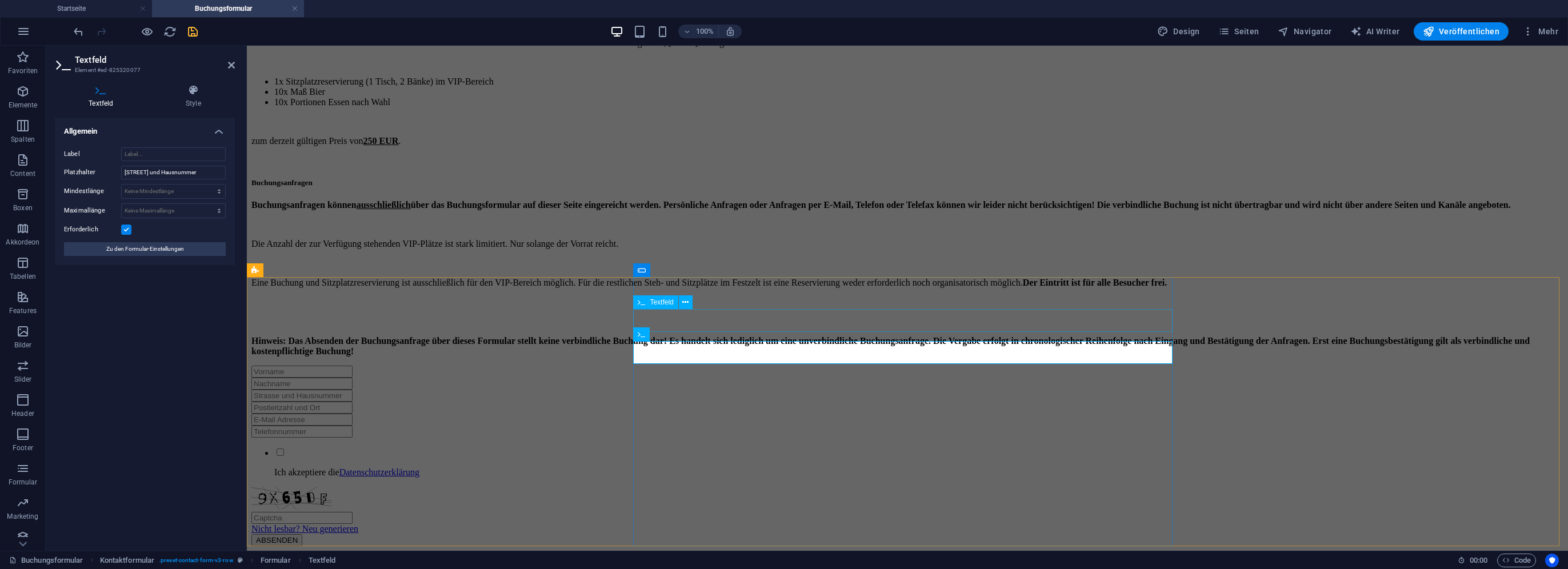 click at bounding box center (907, 383) 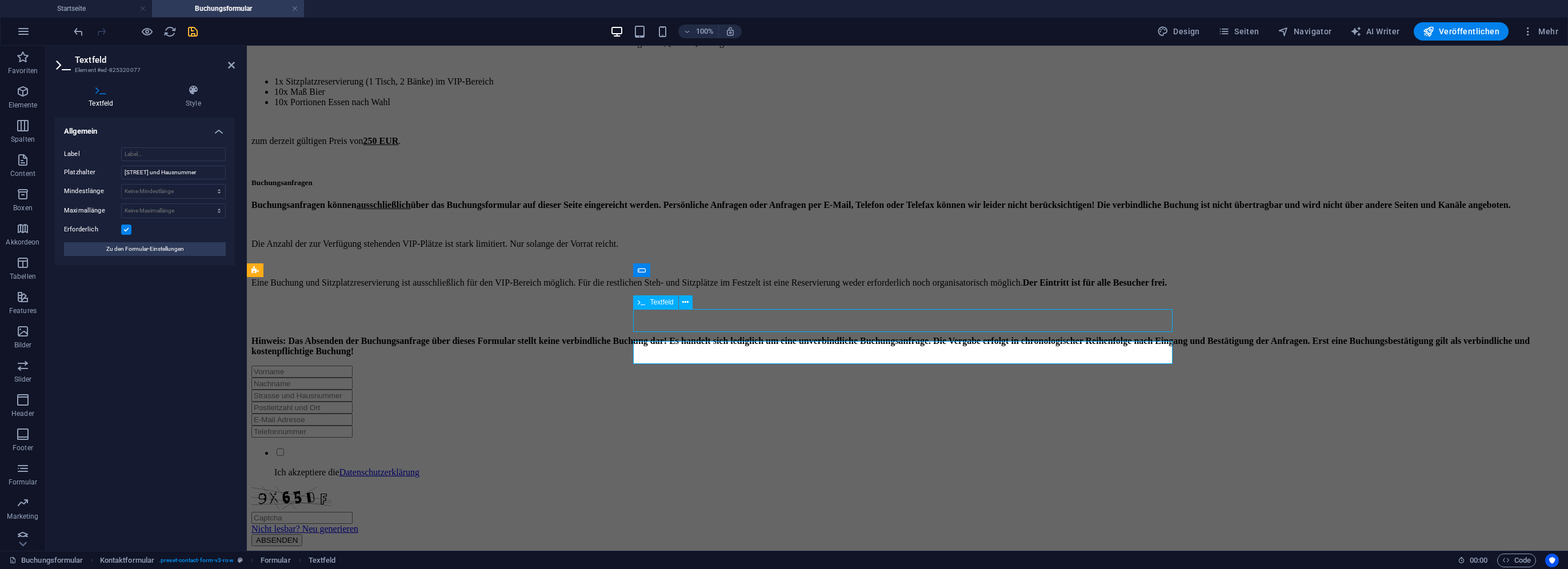 click at bounding box center (907, 383) 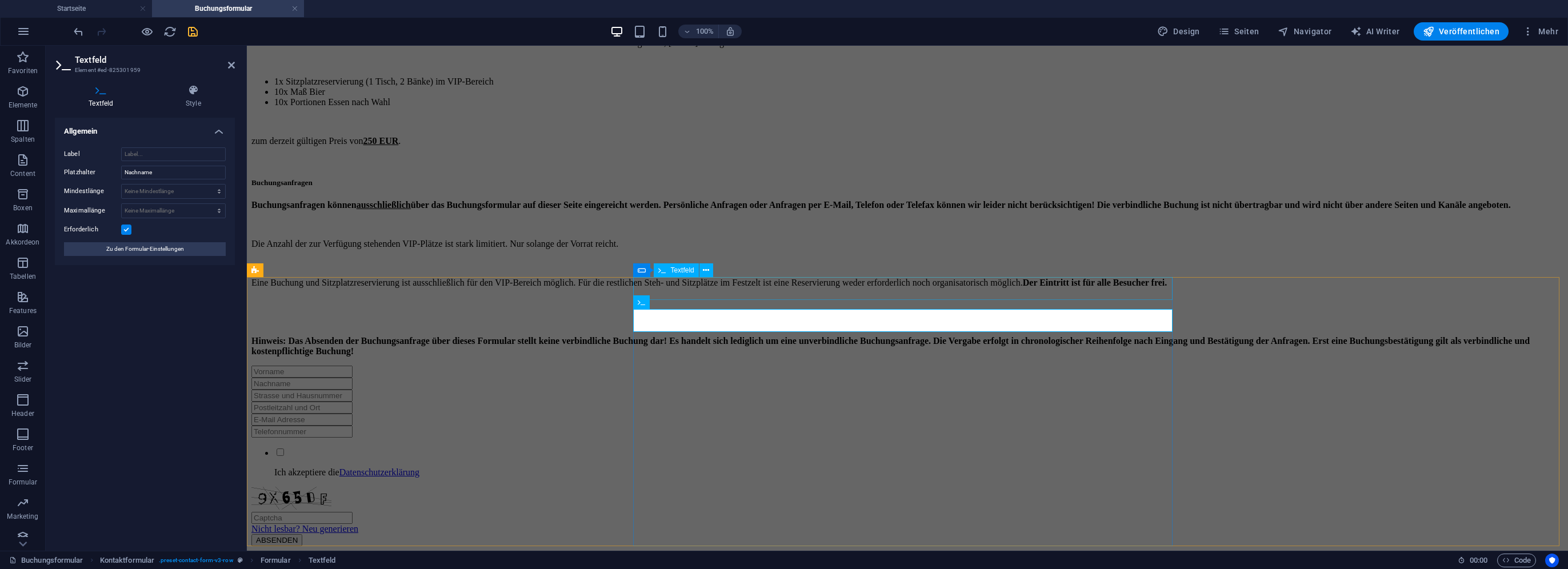 click at bounding box center (907, 371) 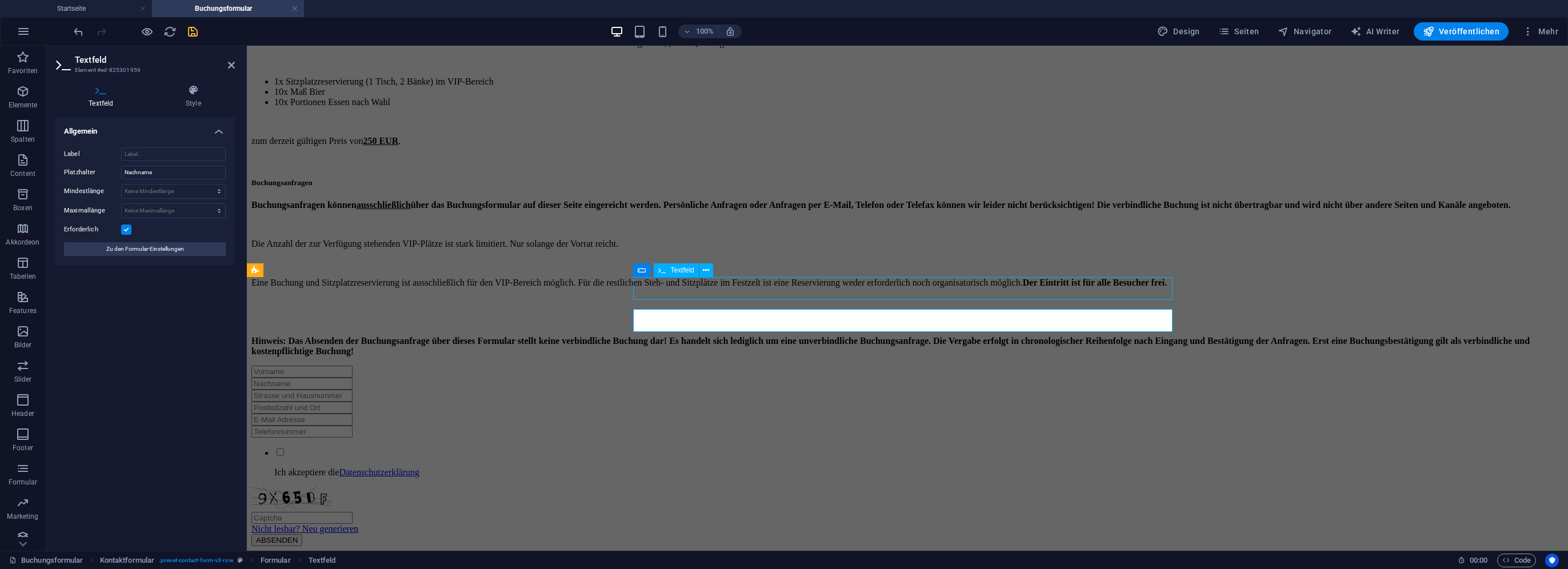click at bounding box center [907, 371] 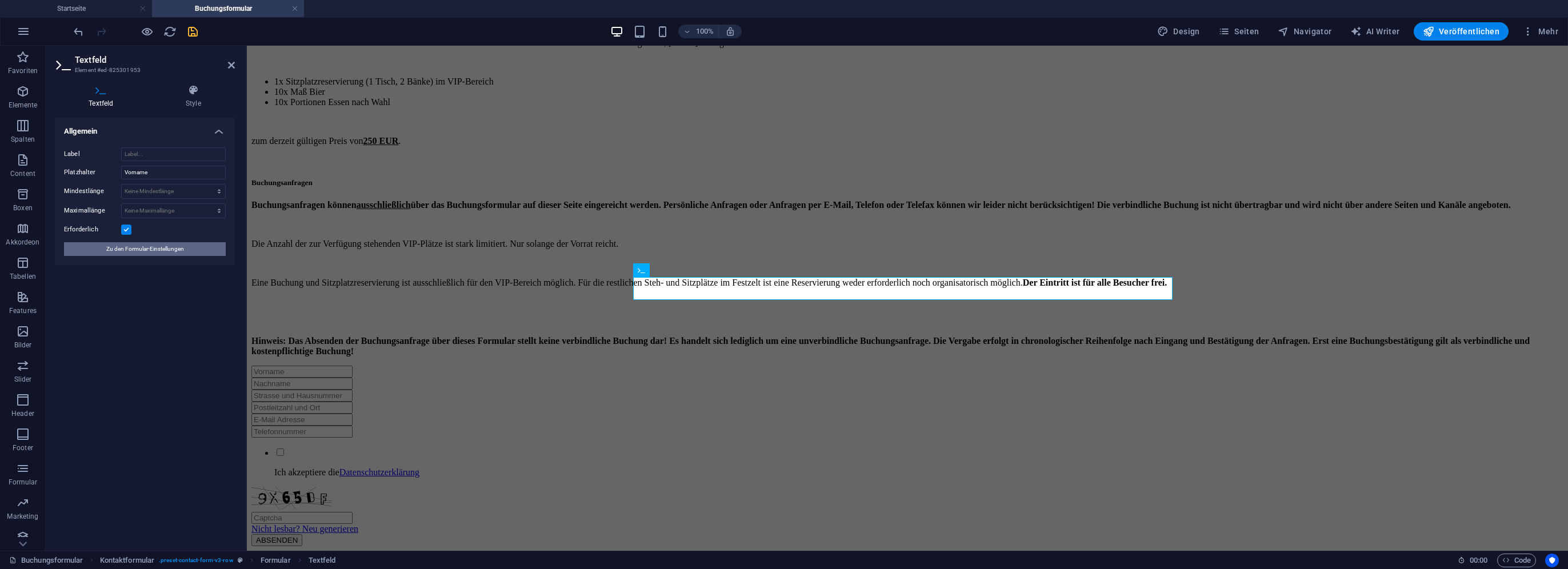 click on "Zu den Formular-Einstellungen" at bounding box center (145, 249) 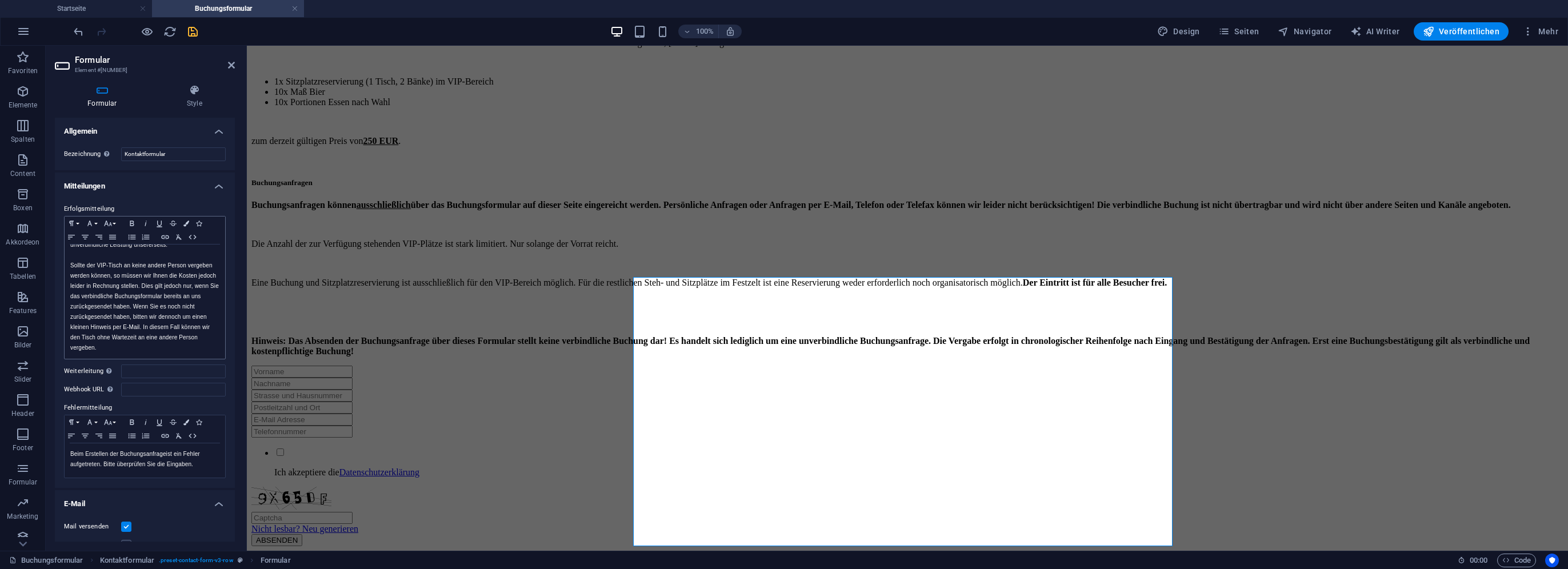 scroll, scrollTop: 915, scrollLeft: 0, axis: vertical 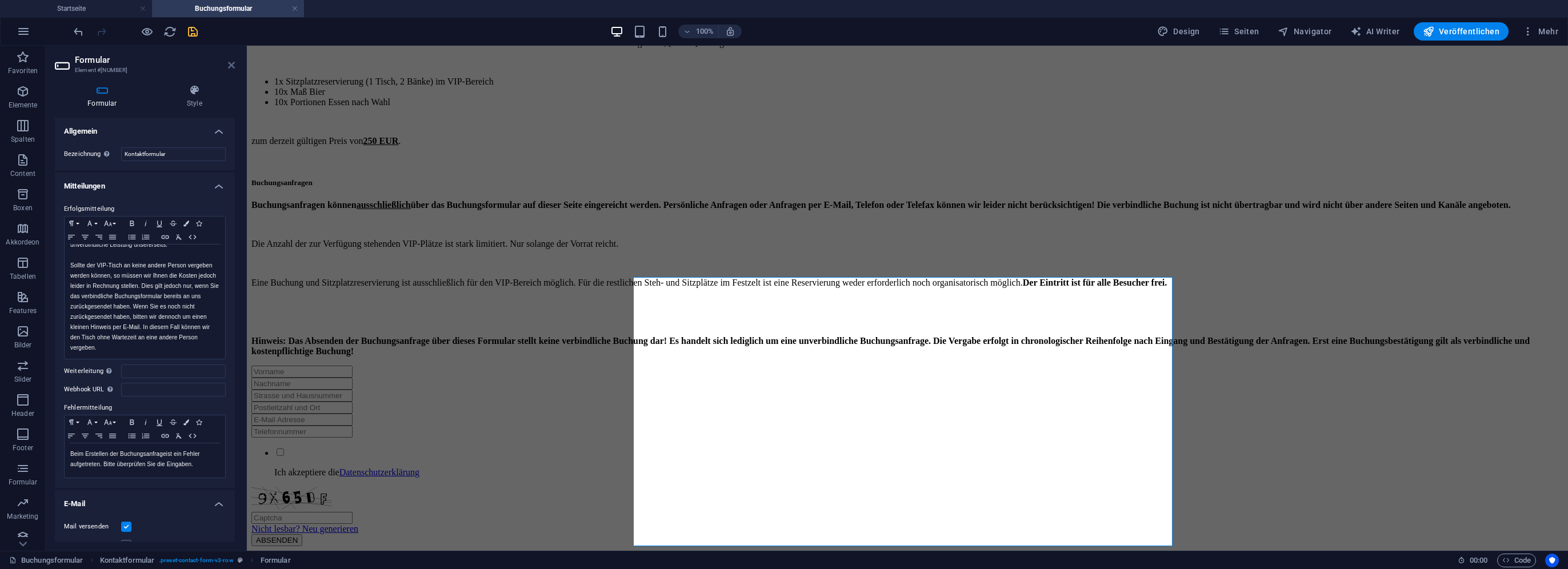 click at bounding box center (231, 65) 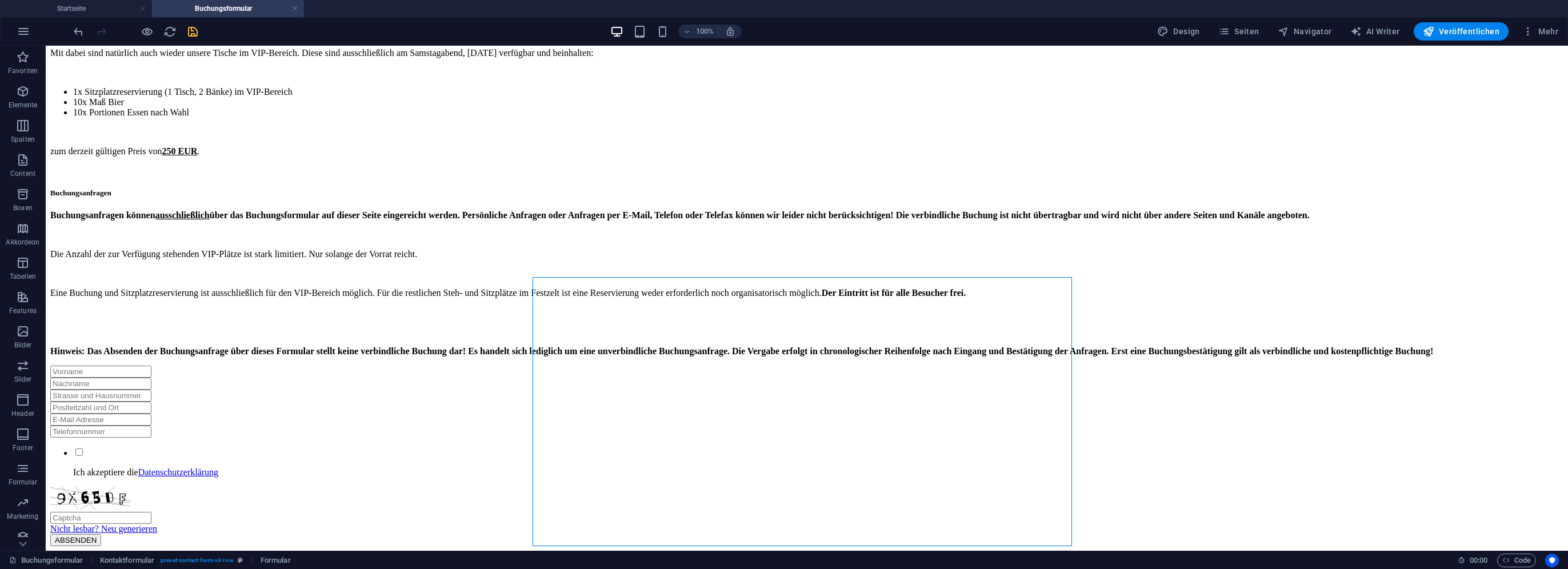 click at bounding box center [193, 31] 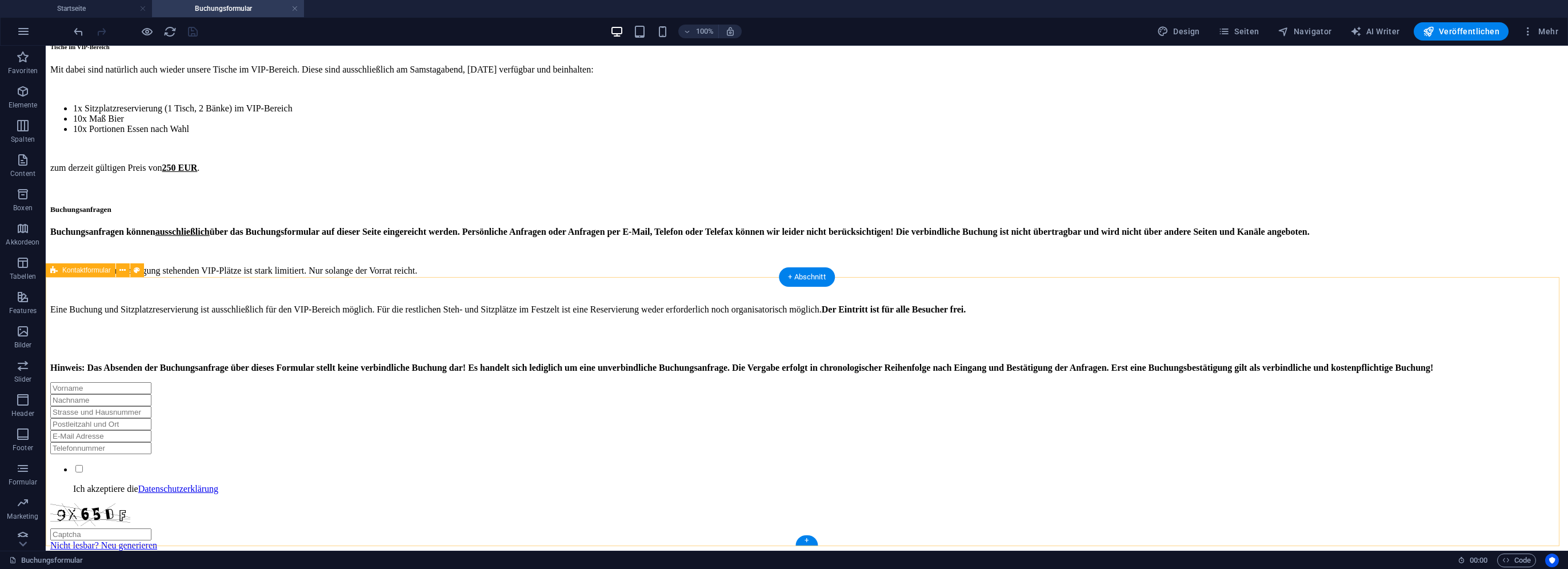 scroll, scrollTop: 186, scrollLeft: 0, axis: vertical 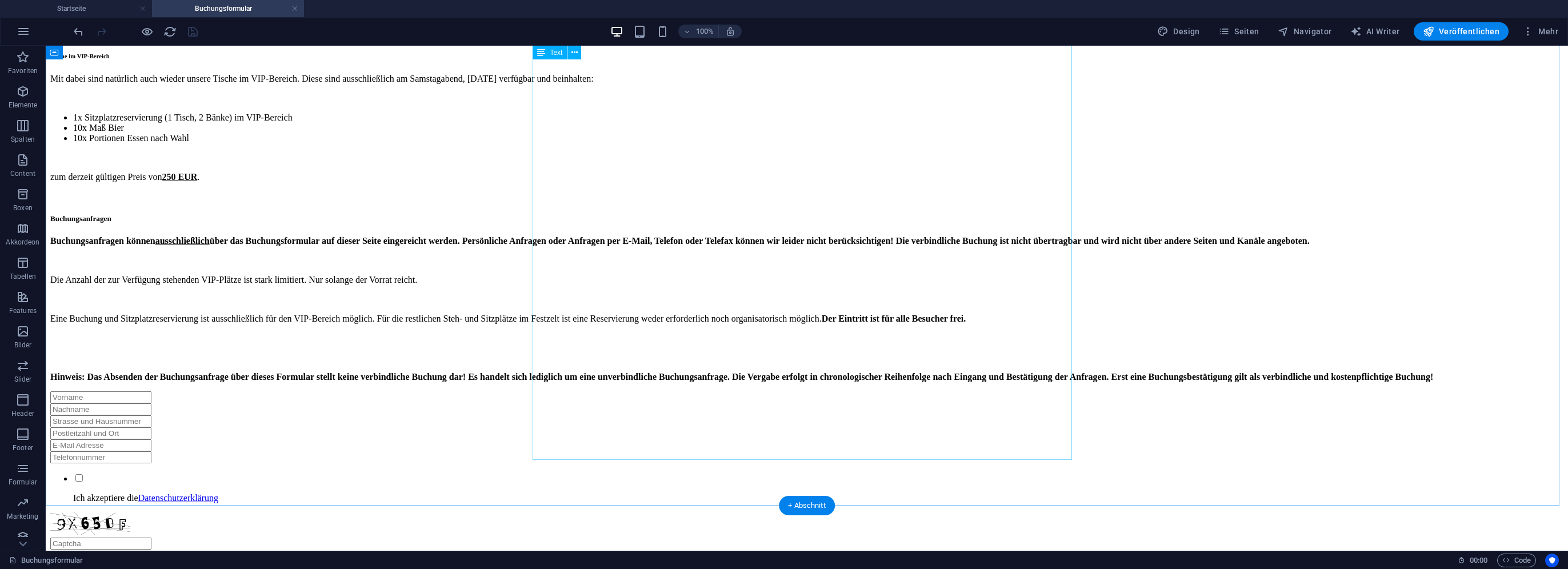 click on "Am 18. und 19. Oktober 2025 ist es wieder soweit – das Oktoberfest in Hangard startet in die nächste Runde. Zwei Tage lang heißt es im beheizten Festzelt auf dem Pirmin-Raber-Platz wieder O’zapft is. Die Partyband PartyXpress sorgt am Samstagabend mit Live-Musik für die passende Stimmung. In der Cocktailbar von Eleven Cocktailcatering erwarten euch wieder eine Reihe von frisch zubereiteten und leckeren Getränken für jeden Geschmack. Mit einem ganztägigen bunten Feuerwehrrahmenprogramm unter dem Motto „Tag der Feuerwehr“ vor dem Festzelt sorgen wir Sonntags für die Unterhaltung unserer großen und kleinen Besucher. Tische im VIP-Bereich Mit dabei sind natürlich auch wieder unsere Tische im VIP-Bereich. Diese sind ausschließlich am Samstagabend, 18. Oktober 2025 verfügbar und beinhalten: 1x Sitzplatzreservierung (1 Tisch, 2 Bänke) im VIP-Bereich 10x Maß Bier 10x Portionen Essen nach Wahl zum derzeit gültigen Preis von 250 EUR. Buchungsanfragen Buchungsanfragen können ausschließlich" at bounding box center (807, 157) 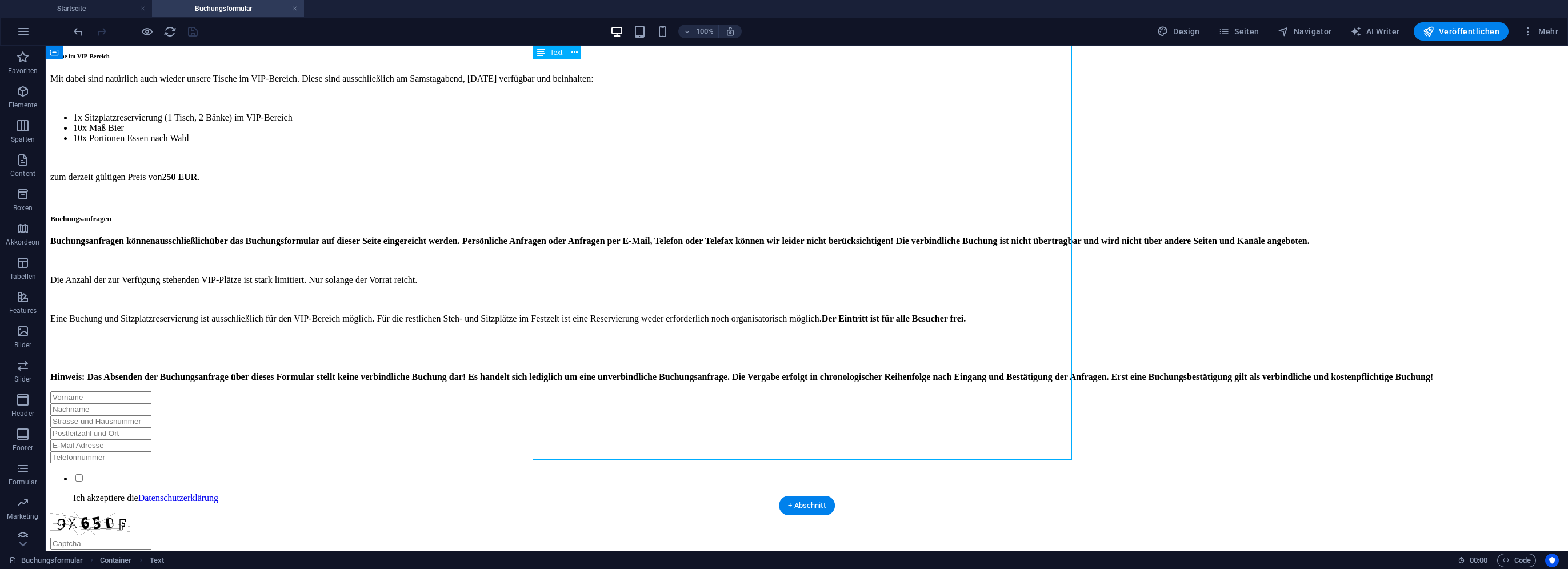 click on "Am 18. und 19. Oktober 2025 ist es wieder soweit – das Oktoberfest in Hangard startet in die nächste Runde. Zwei Tage lang heißt es im beheizten Festzelt auf dem Pirmin-Raber-Platz wieder O’zapft is. Die Partyband PartyXpress sorgt am Samstagabend mit Live-Musik für die passende Stimmung. In der Cocktailbar von Eleven Cocktailcatering erwarten euch wieder eine Reihe von frisch zubereiteten und leckeren Getränken für jeden Geschmack. Mit einem ganztägigen bunten Feuerwehrrahmenprogramm unter dem Motto „Tag der Feuerwehr“ vor dem Festzelt sorgen wir Sonntags für die Unterhaltung unserer großen und kleinen Besucher. Tische im VIP-Bereich Mit dabei sind natürlich auch wieder unsere Tische im VIP-Bereich. Diese sind ausschließlich am Samstagabend, 18. Oktober 2025 verfügbar und beinhalten: 1x Sitzplatzreservierung (1 Tisch, 2 Bänke) im VIP-Bereich 10x Maß Bier 10x Portionen Essen nach Wahl zum derzeit gültigen Preis von 250 EUR. Buchungsanfragen Buchungsanfragen können ausschließlich" at bounding box center [807, 157] 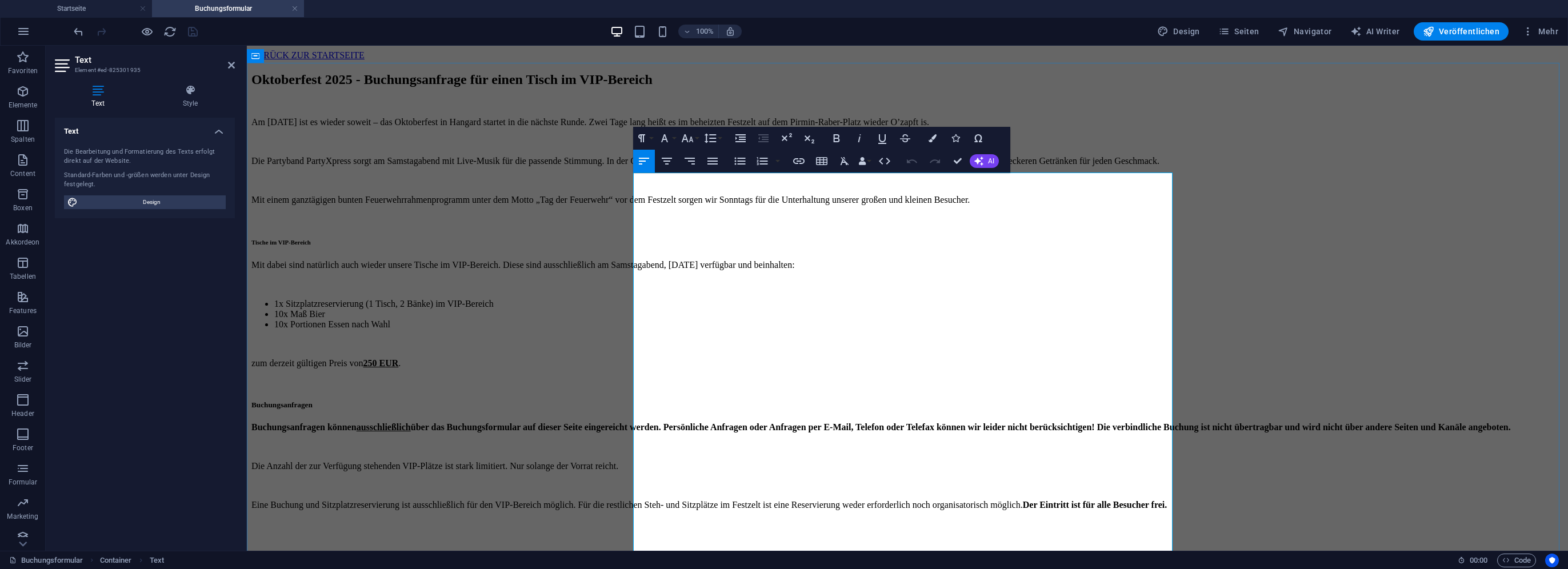 scroll, scrollTop: 229, scrollLeft: 0, axis: vertical 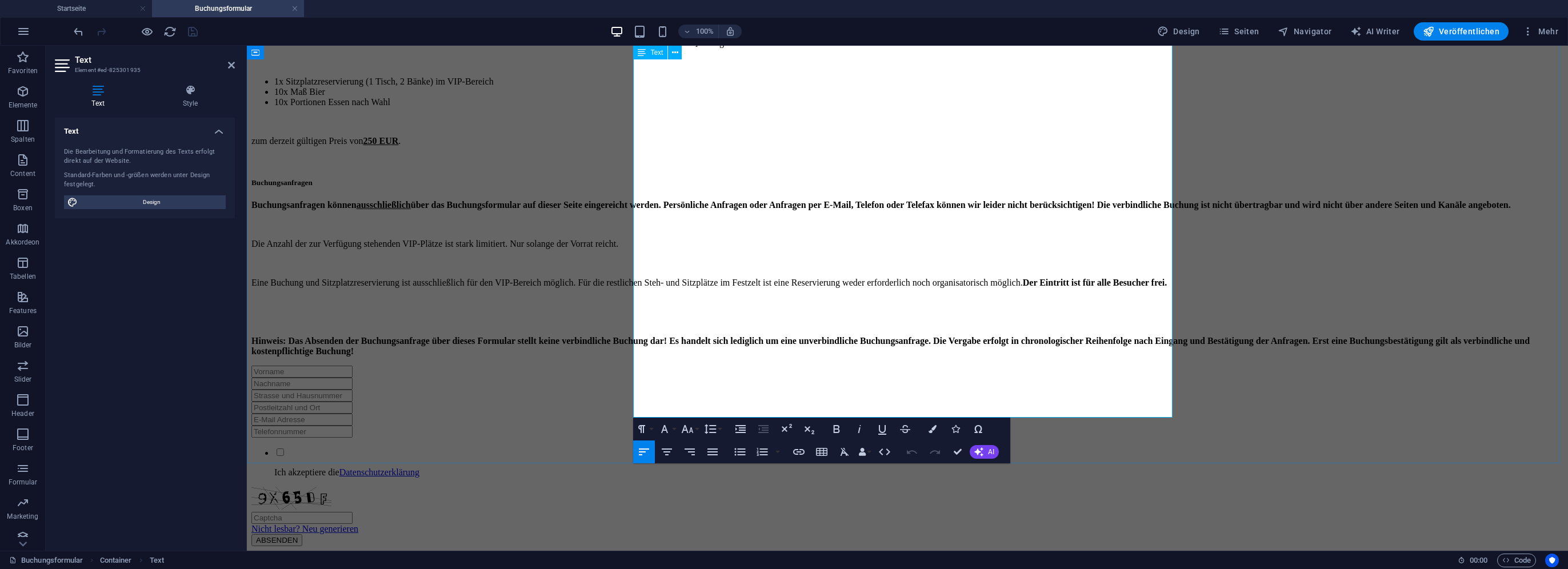click on "Hinweis: Das Absenden der Buchungsanfrage über dieses Formular stellt keine verbindliche Buchung dar! Es handelt sich lediglich um eine unverbindliche Buchungsanfrage. Die Vergabe erfolgt in chronologischer Reihenfolge nach Eingang und Bestätigung der Anfragen. Erst eine Buchungsbestätigung gilt als verbindliche und kostenpflichtige Buchung!" at bounding box center (907, 346) 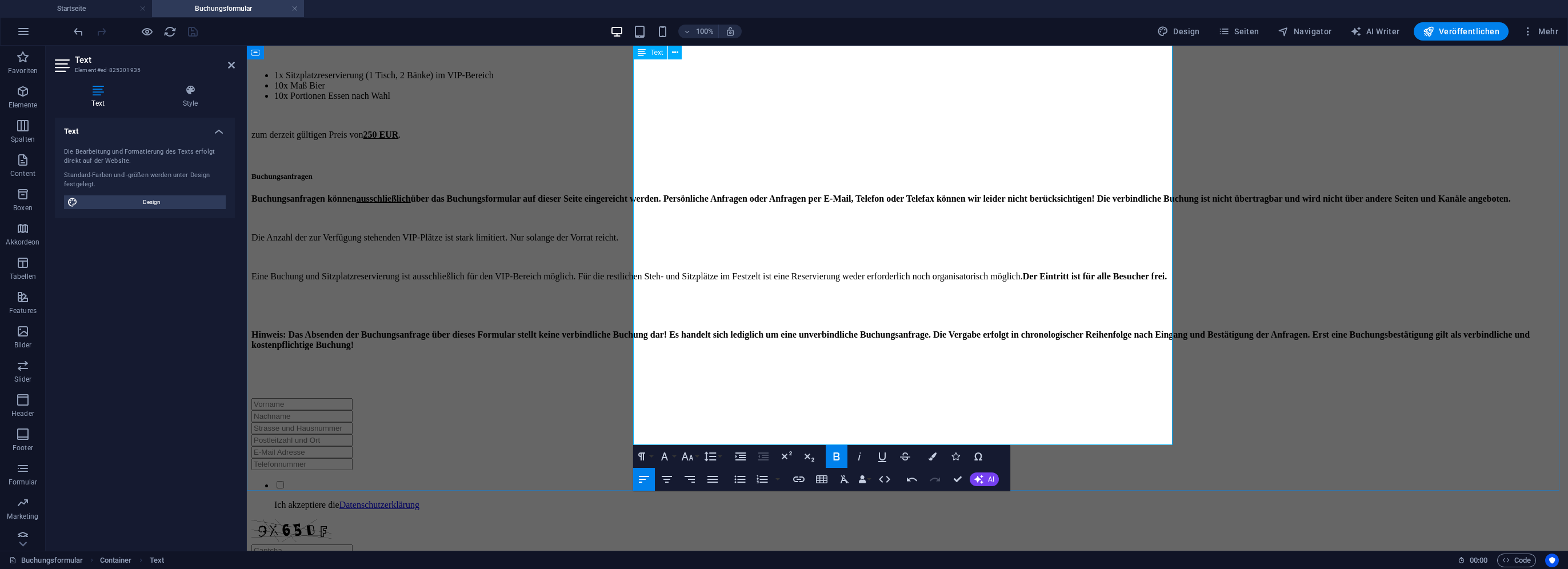 type 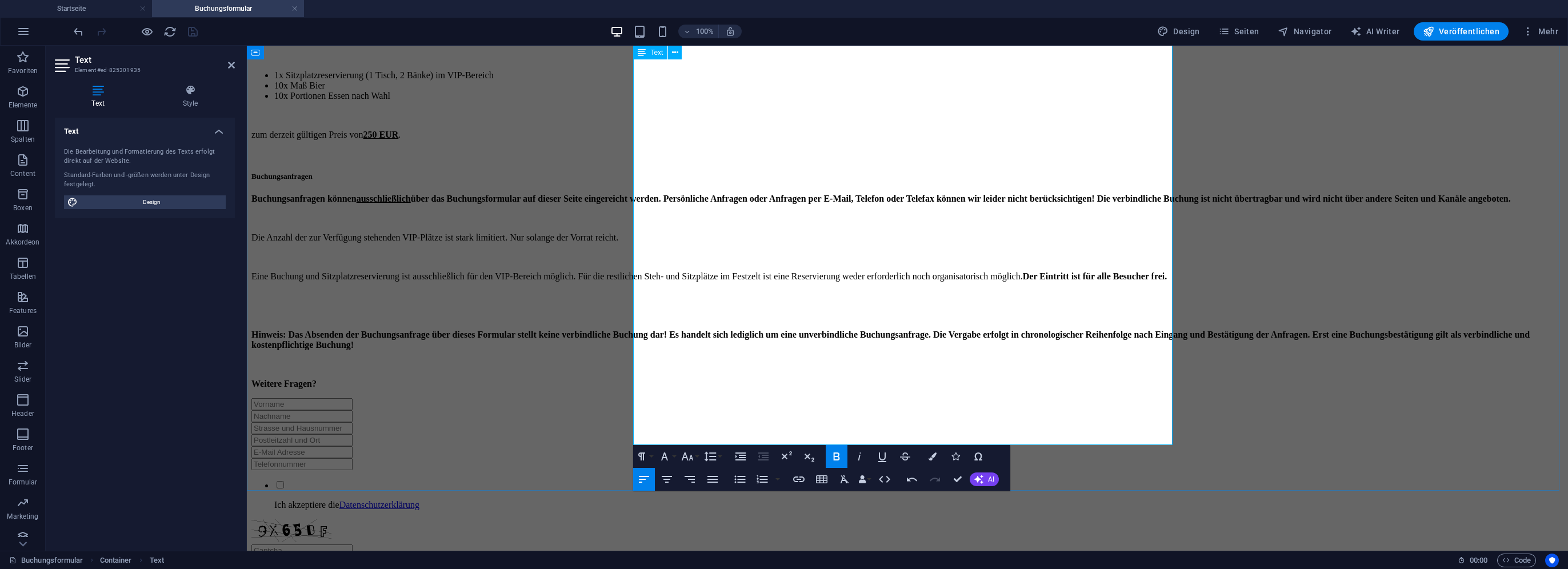 click on "Weitere Fragen?" at bounding box center (284, 383) 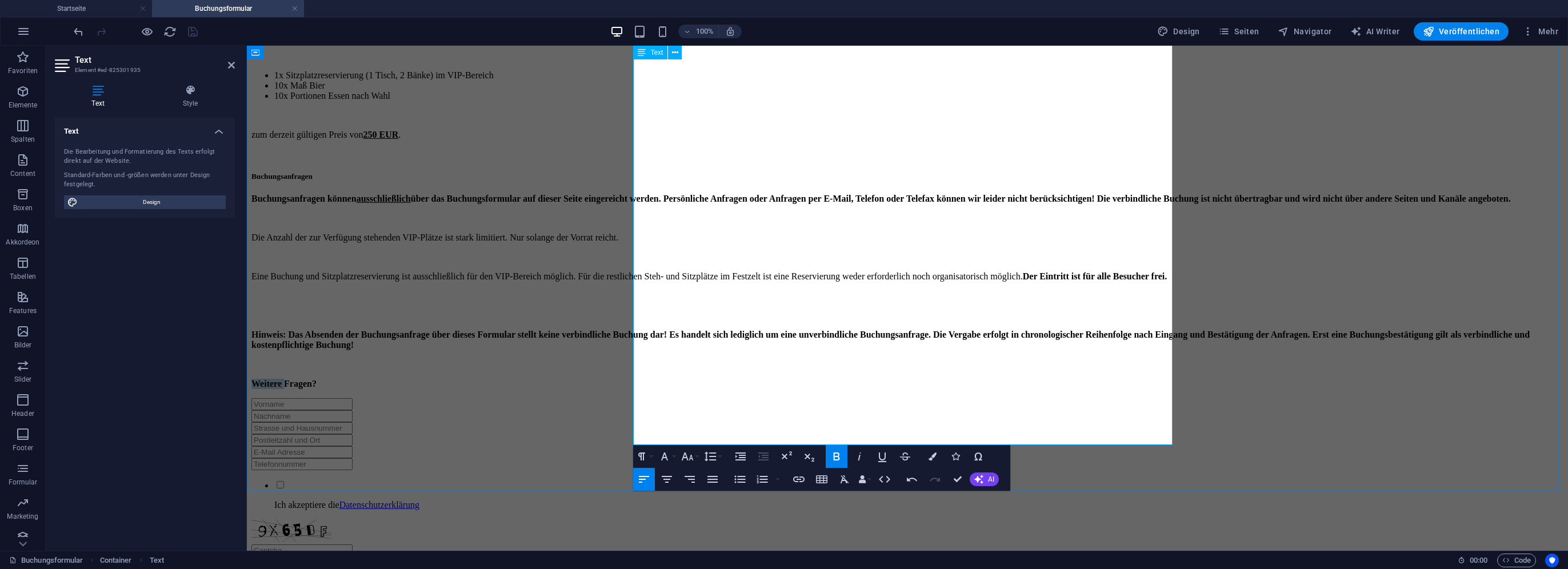 click on "Weitere Fragen?" at bounding box center (284, 383) 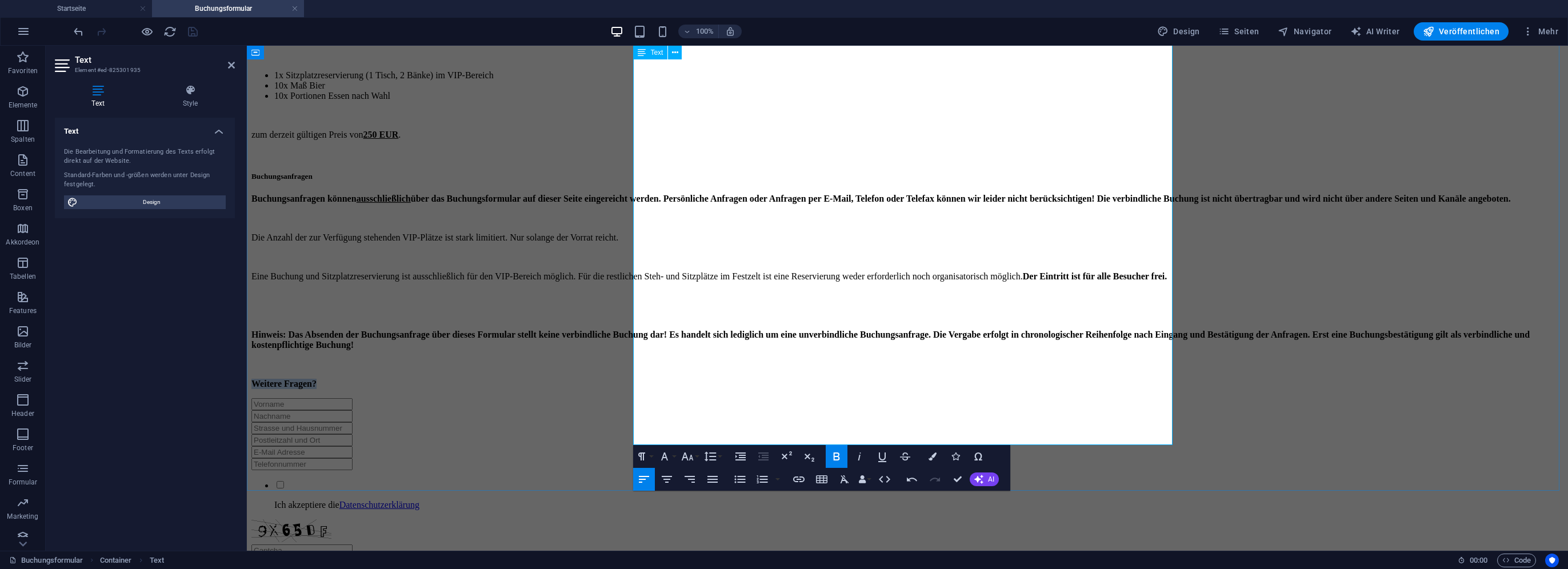 click on "Weitere Fragen?" at bounding box center [284, 383] 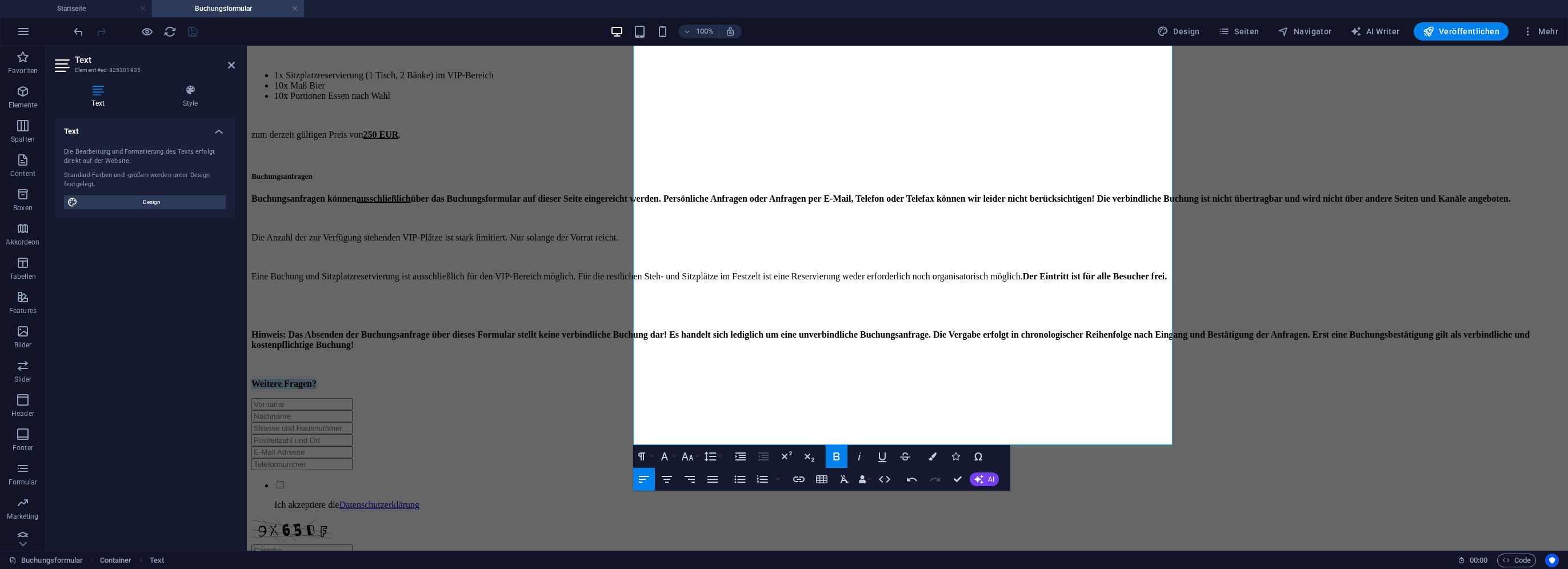 click 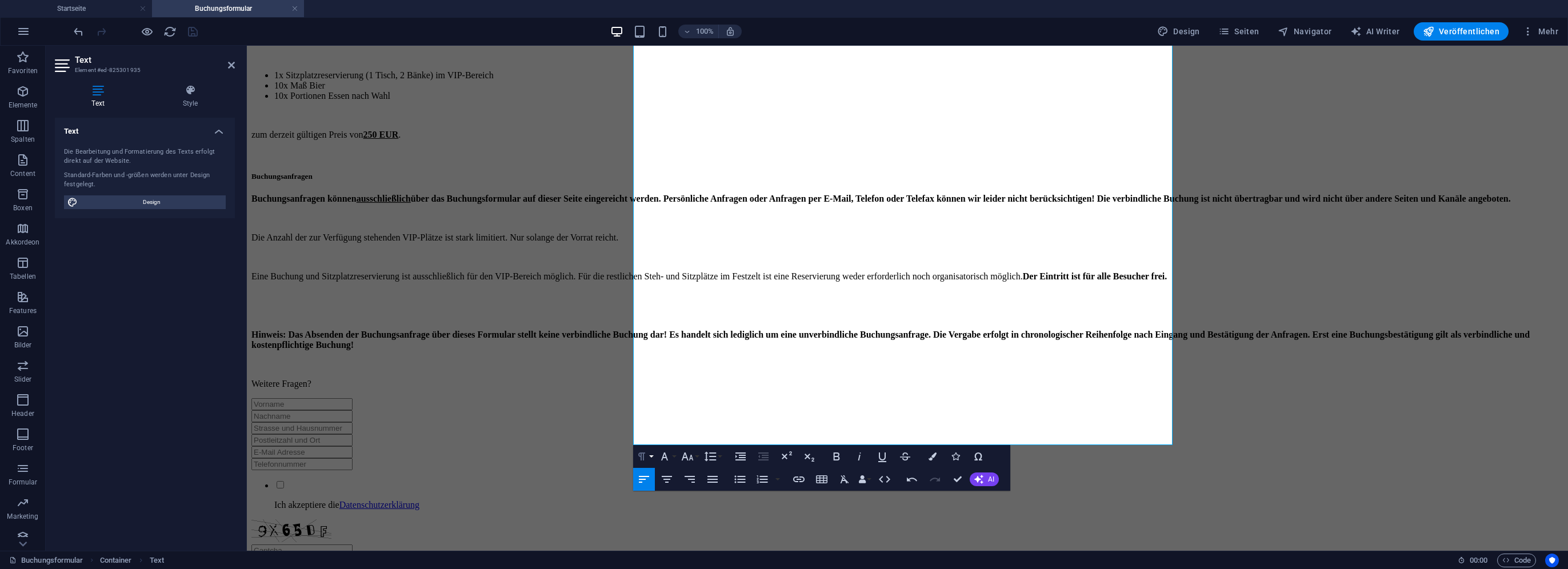 click 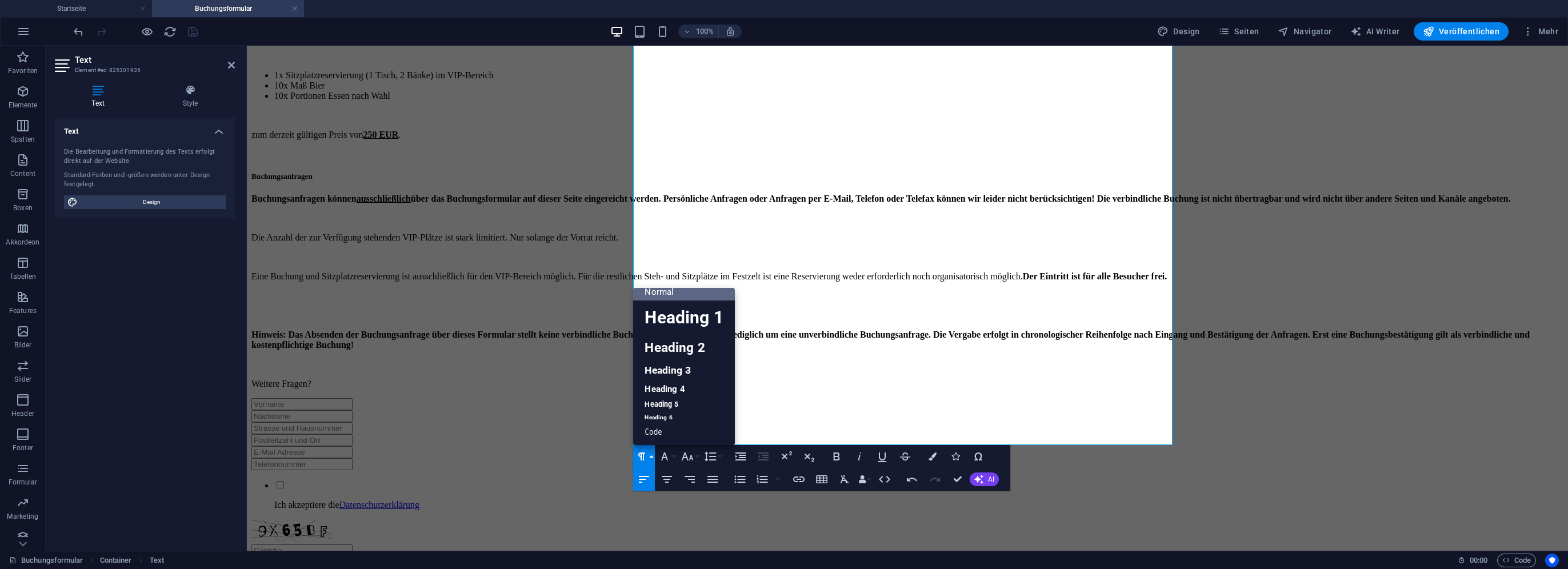 scroll, scrollTop: 9, scrollLeft: 0, axis: vertical 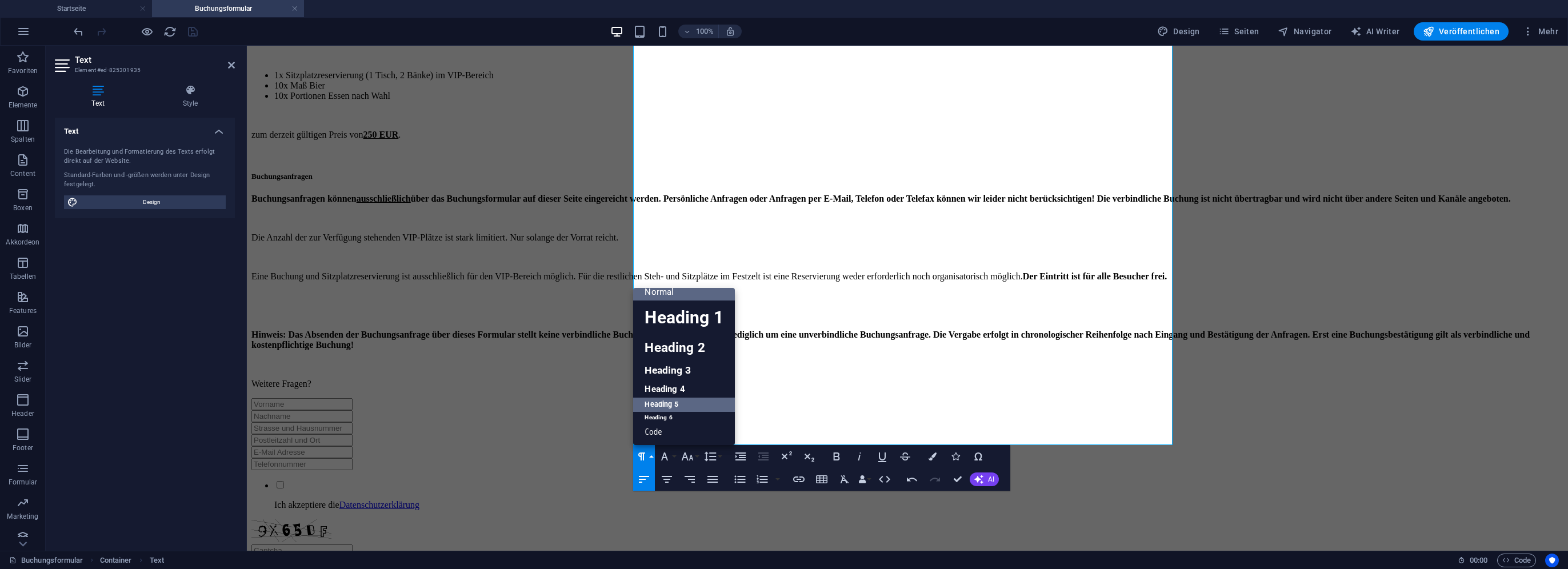 click on "Heading 5" at bounding box center (683, 404) 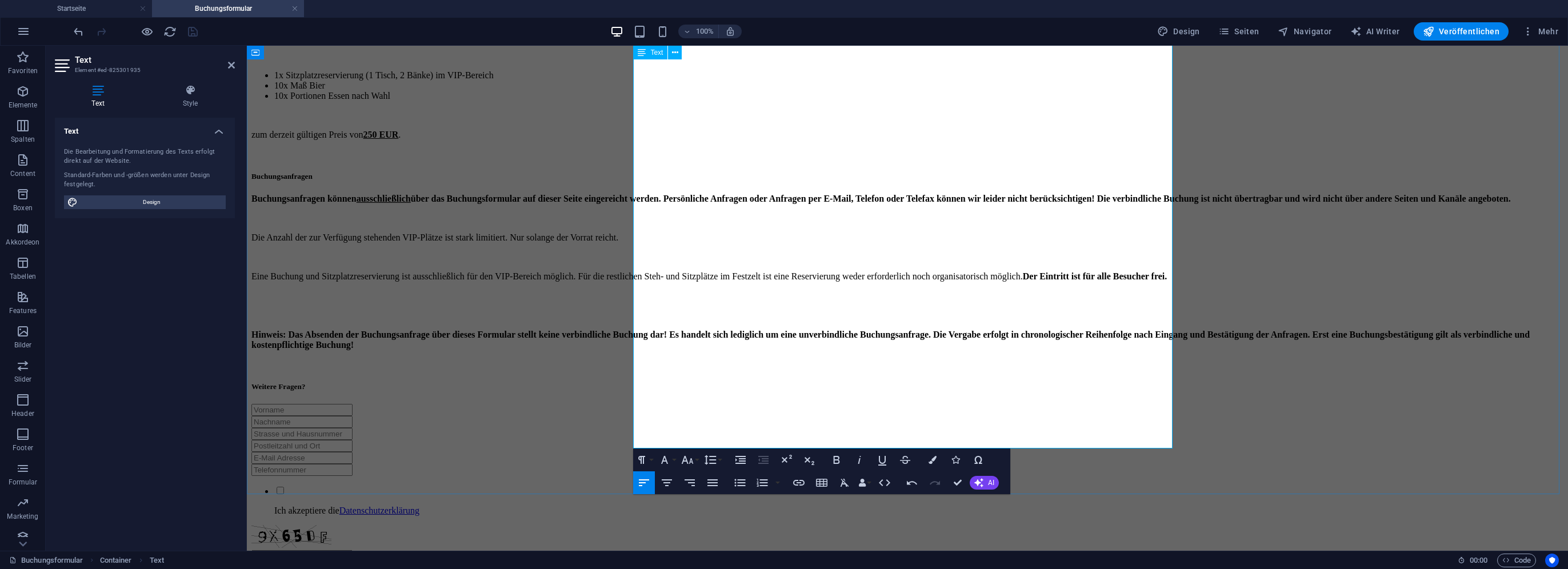 click on "Hinweis: Das Absenden der Buchungsanfrage über dieses Formular stellt keine verbindliche Buchung dar! Es handelt sich lediglich um eine unverbindliche Buchungsanfrage. Die Vergabe erfolgt in chronologischer Reihenfolge nach Eingang und Bestätigung der Anfragen. Erst eine Buchungsbestätigung gilt als verbindliche und kostenpflichtige Buchung!" at bounding box center [890, 339] 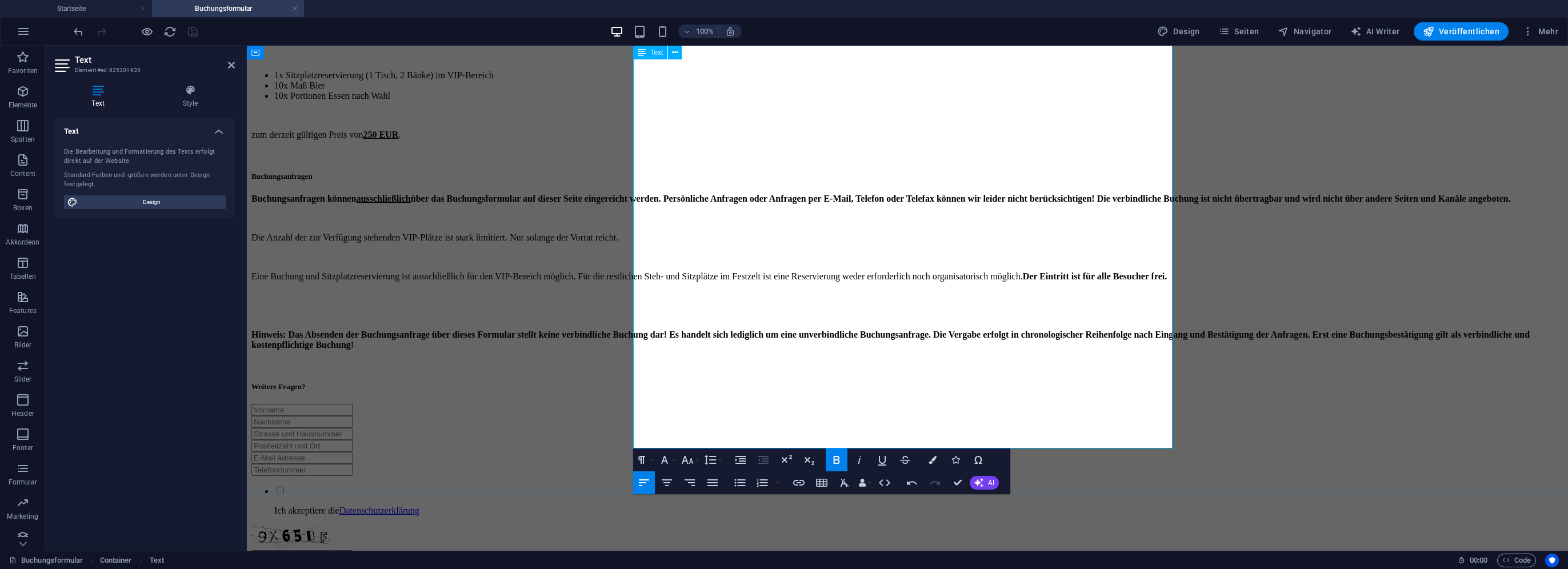 click on "Weitere Fragen?" at bounding box center (907, 387) 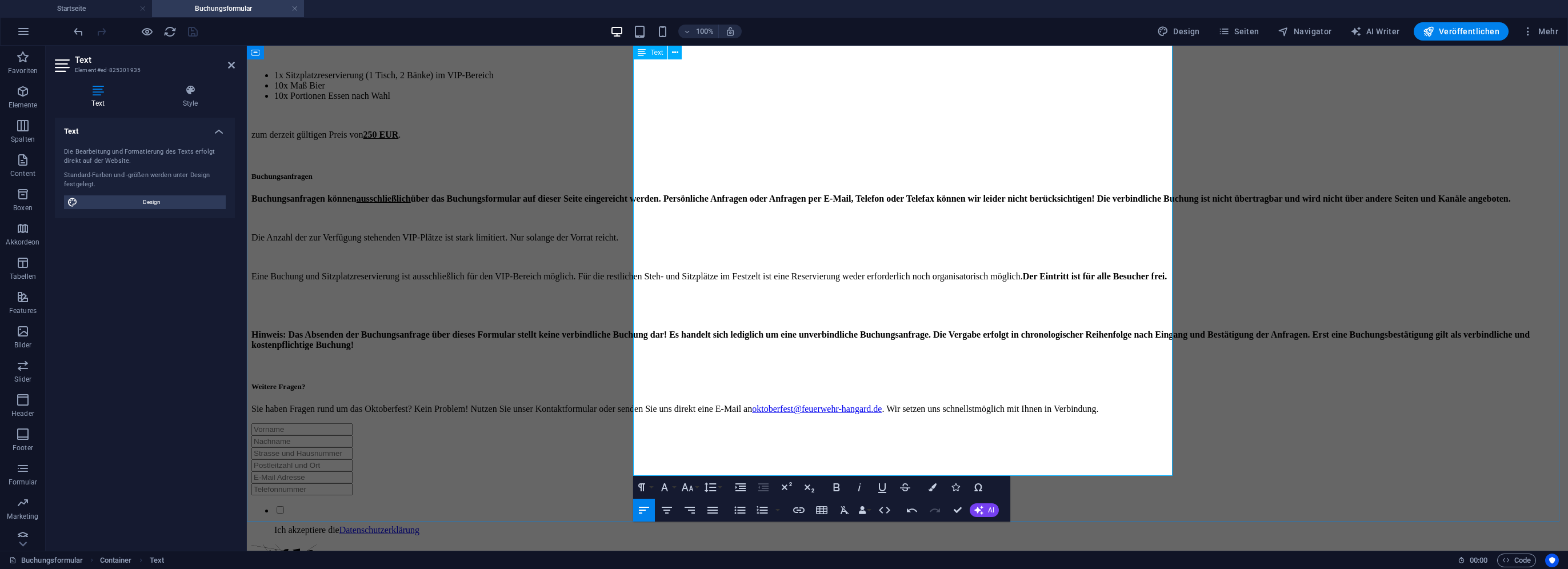 click on "oktoberfest@feuerwehr-hangard.de" at bounding box center [817, 408] 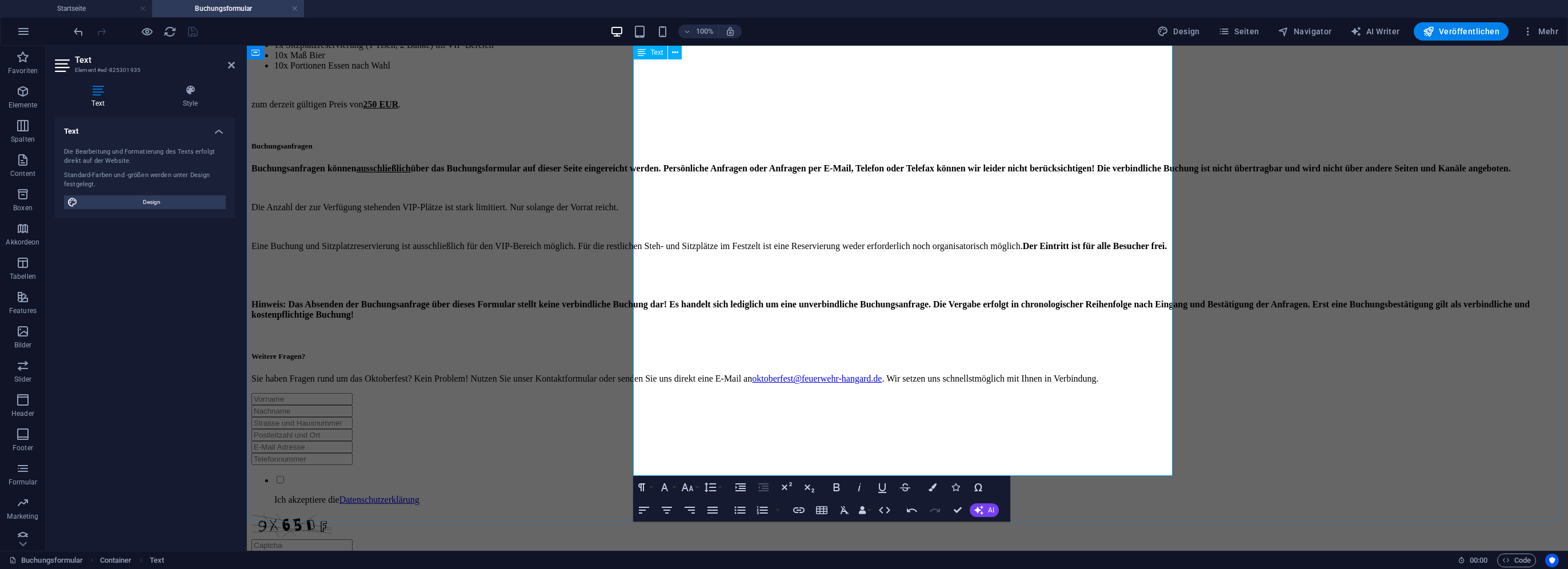 scroll, scrollTop: 286, scrollLeft: 0, axis: vertical 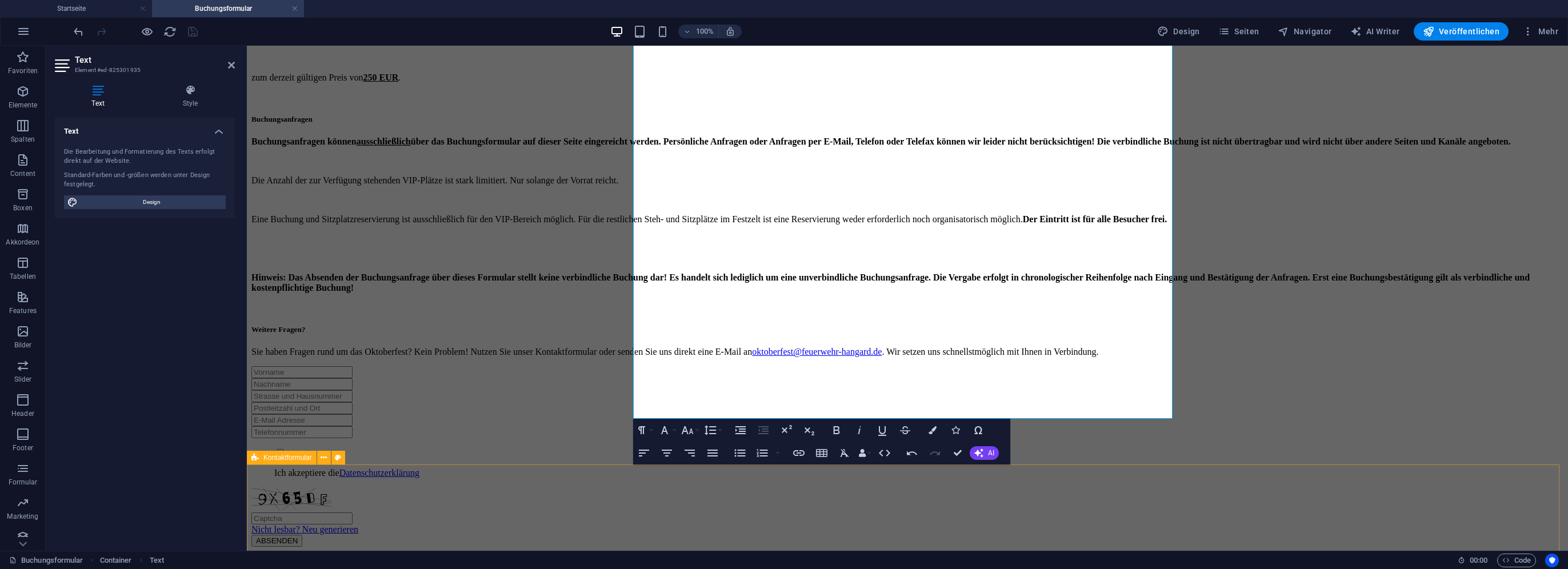 click on "Ich akzeptiere die  Datenschutzerklärung Nicht lesbar? Neu generieren ABSENDEN" at bounding box center (907, 456) 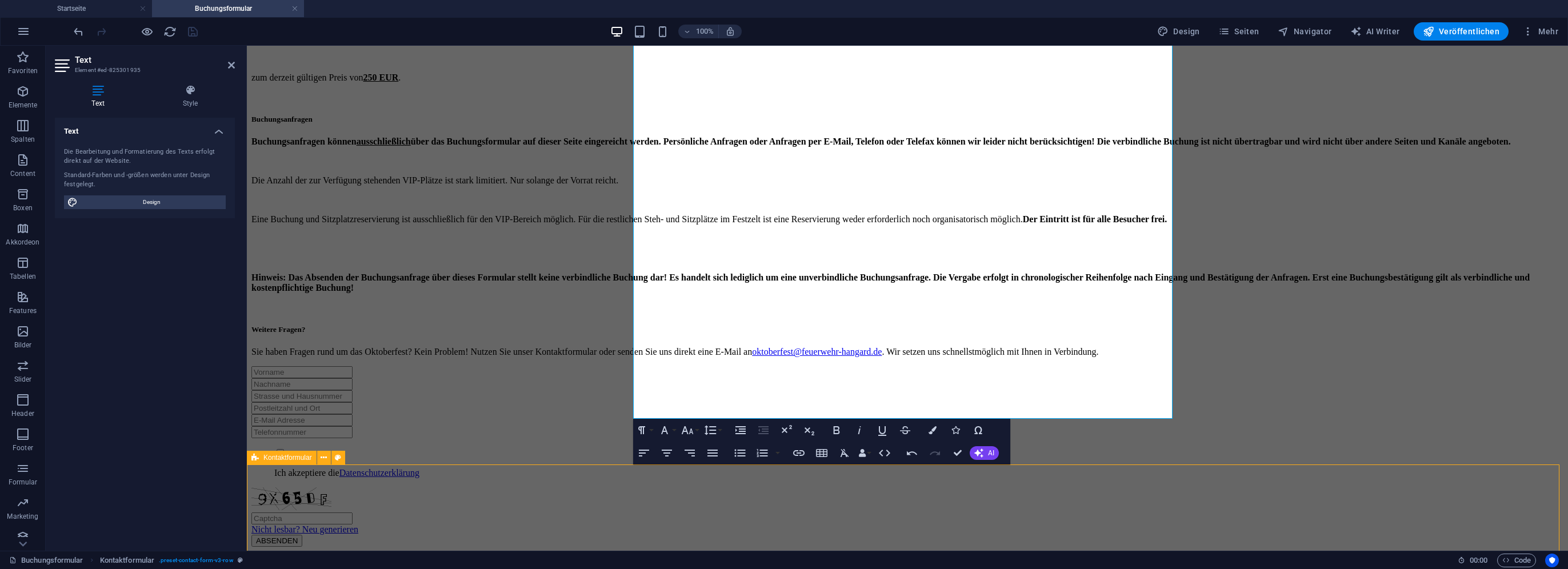 click on "Ich akzeptiere die  Datenschutzerklärung Nicht lesbar? Neu generieren ABSENDEN" at bounding box center [907, 456] 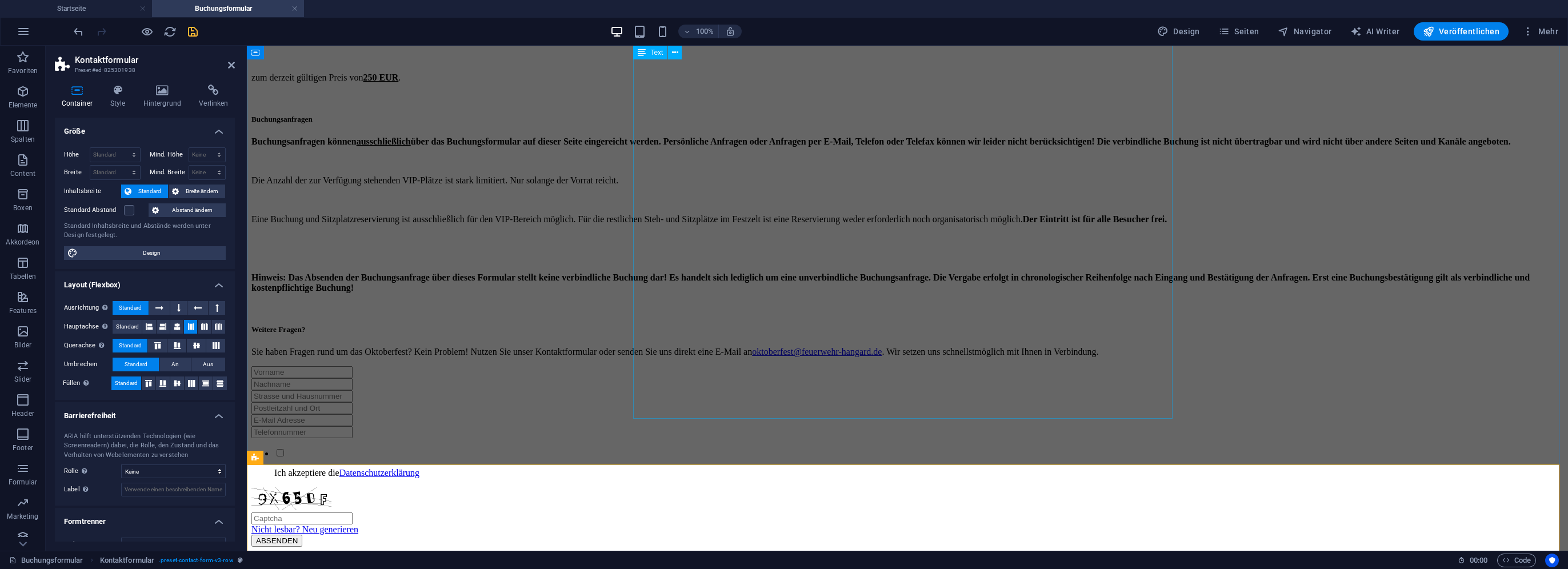 click on "Am 18. und 19. Oktober 2025 ist es wieder soweit – das Oktoberfest in Hangard startet in die nächste Runde. Zwei Tage lang heißt es im beheizten Festzelt auf dem Pirmin-Raber-Platz wieder O’zapft is. Die Partyband PartyXpress sorgt am Samstagabend mit Live-Musik für die passende Stimmung. In der Cocktailbar von Eleven Cocktailcatering erwarten euch wieder eine Reihe von frisch zubereiteten und leckeren Getränken für jeden Geschmack. Mit einem ganztägigen bunten Feuerwehrrahmenprogramm unter dem Motto „Tag der Feuerwehr“ vor dem Festzelt sorgen wir Sonntags für die Unterhaltung unserer großen und kleinen Besucher. Tische im VIP-Bereich Mit dabei sind natürlich auch wieder unsere Tische im VIP-Bereich. Diese sind ausschließlich am Samstagabend, 18. Oktober 2025 verfügbar und beinhalten: 1x Sitzplatzreservierung (1 Tisch, 2 Bänke) im VIP-Bereich 10x Maß Bier 10x Portionen Essen nach Wahl zum derzeit gültigen Preis von 250 EUR. Buchungsanfragen Buchungsanfragen können ausschließlich" at bounding box center [907, 94] 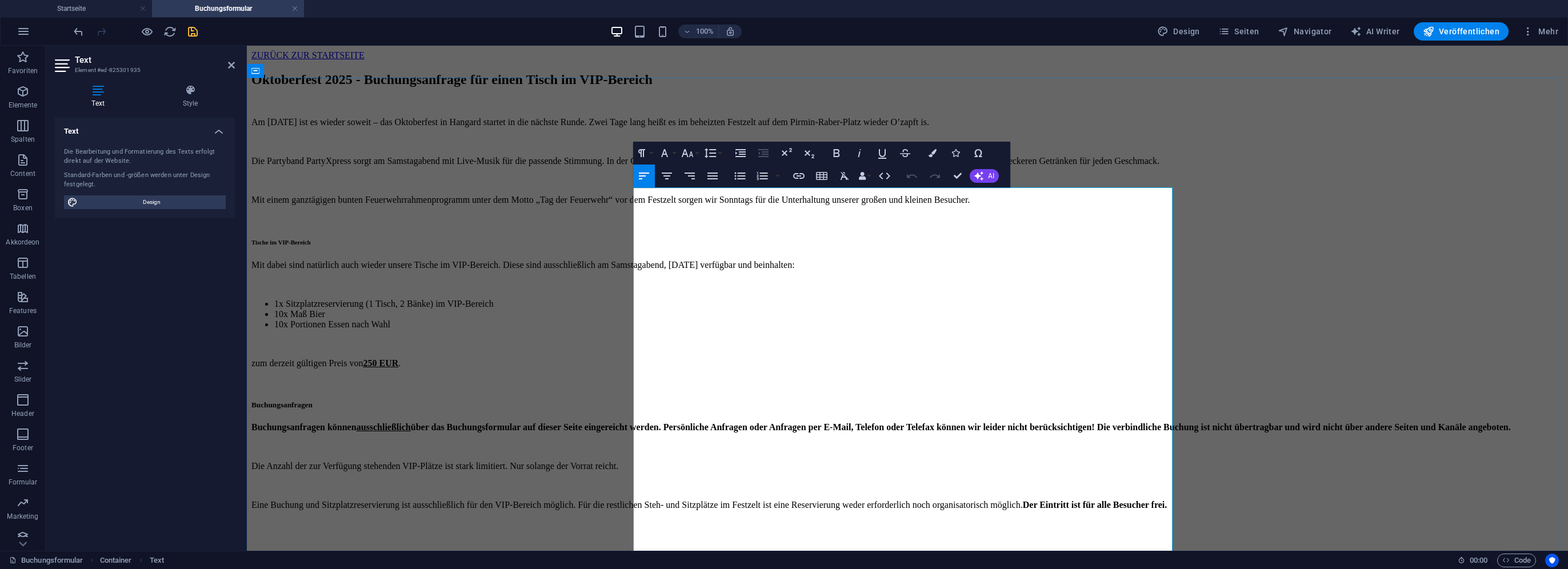 scroll, scrollTop: 229, scrollLeft: 0, axis: vertical 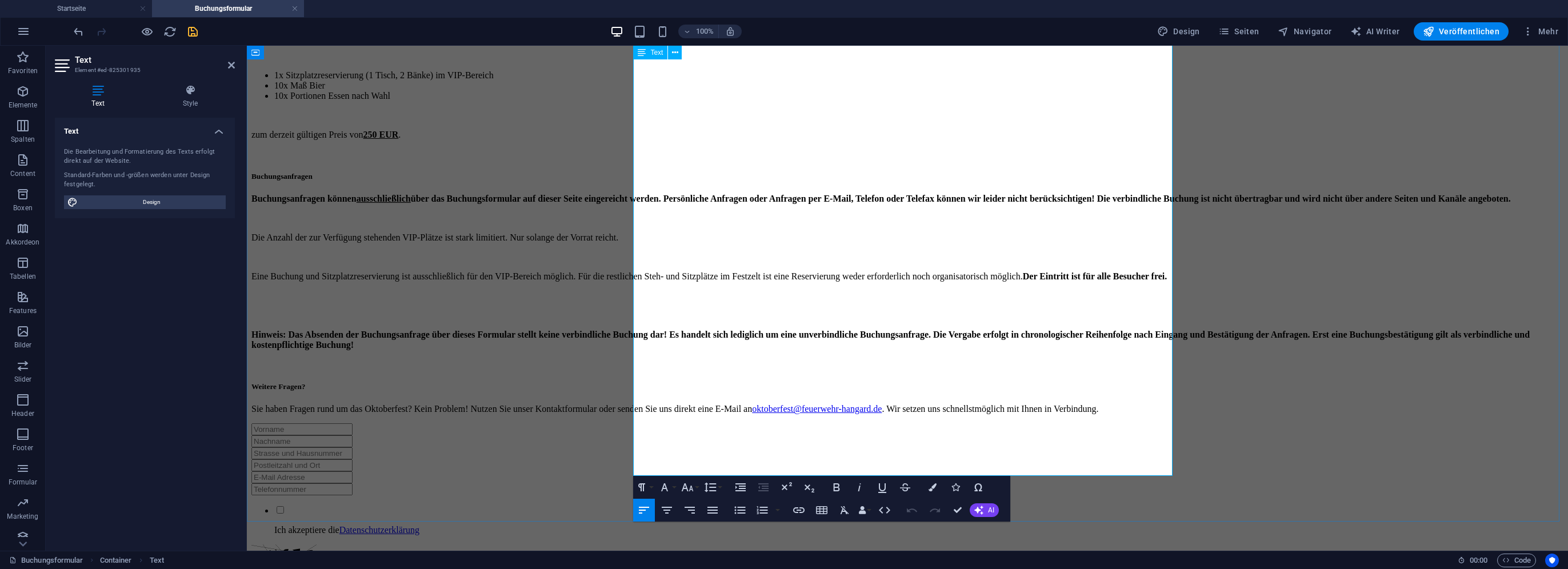 click on "Sie haben Fragen rund um das Oktoberfest? Kein Problem! Nutzen Sie unser Kontaktformular oder senden Sie uns direkt eine E-Mail an  oktoberfest@[EMAIL] . Wir setzen uns schnellstmöglich mit Ihnen in Verbindung." at bounding box center [907, 409] 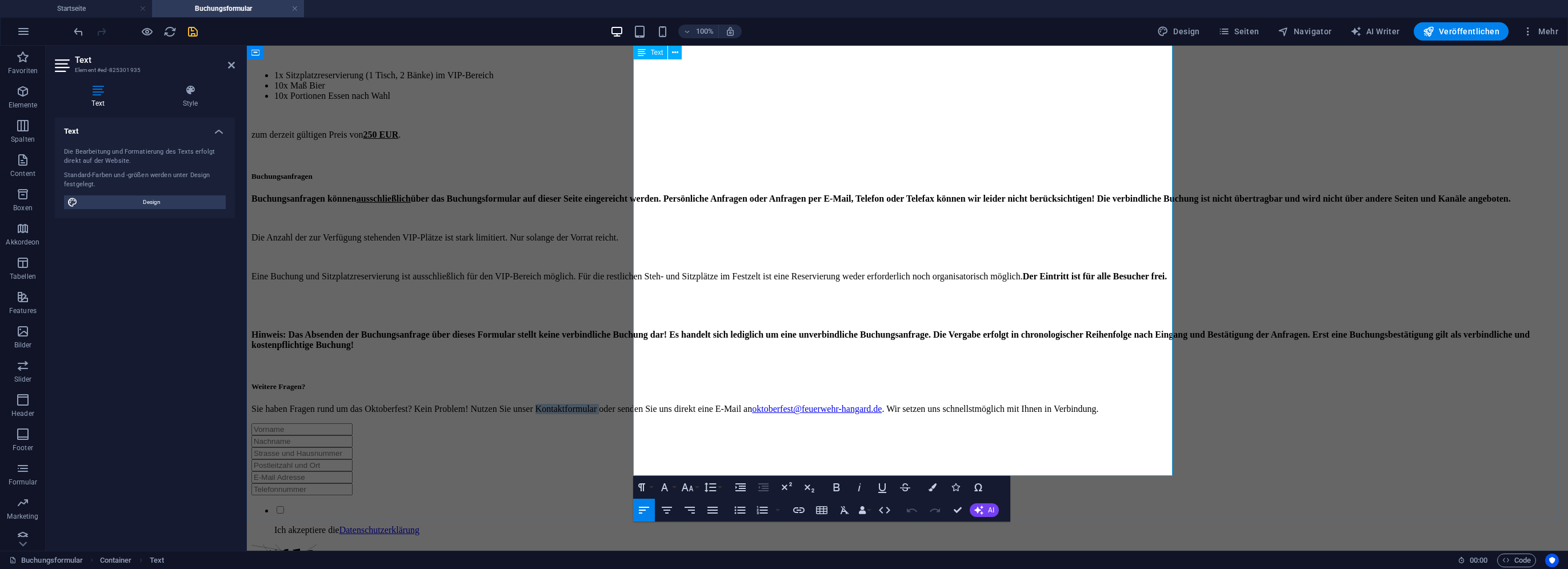 click on "Sie haben Fragen rund um das Oktoberfest? Kein Problem! Nutzen Sie unser Kontaktformular oder senden Sie uns direkt eine E-Mail an  oktoberfest@[EMAIL] . Wir setzen uns schnellstmöglich mit Ihnen in Verbindung." at bounding box center [907, 409] 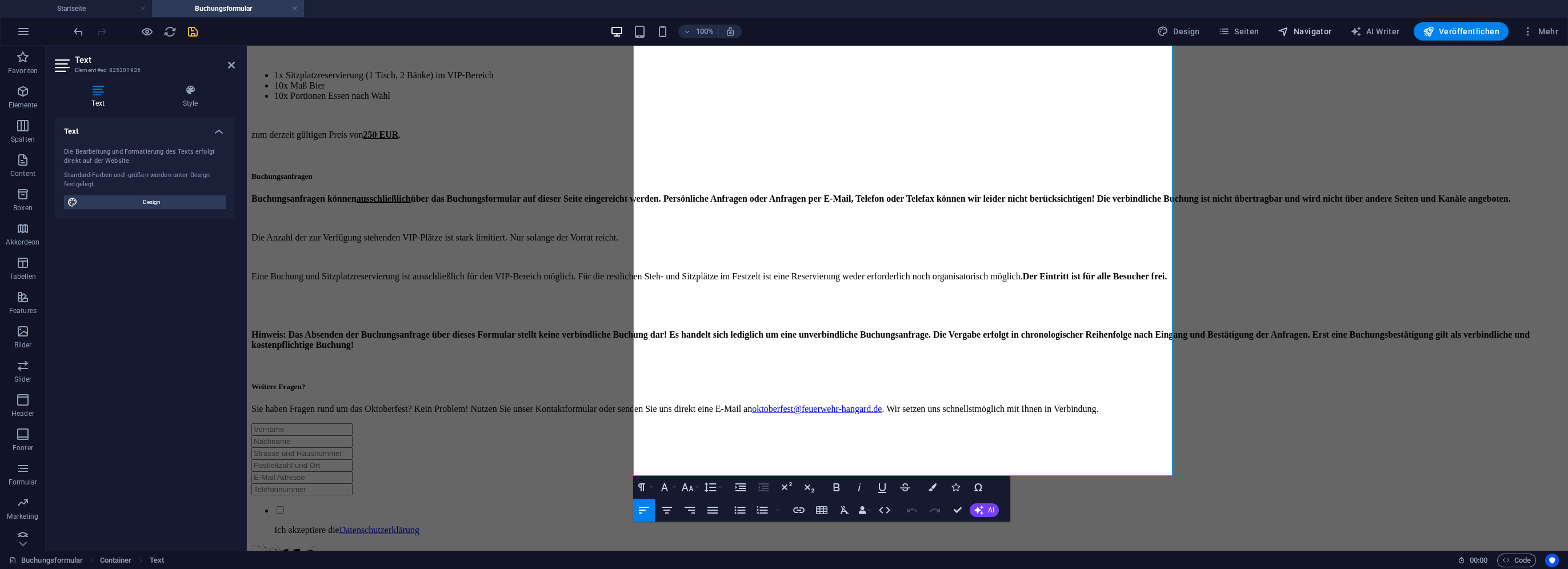 click on "Navigator" at bounding box center [1305, 31] 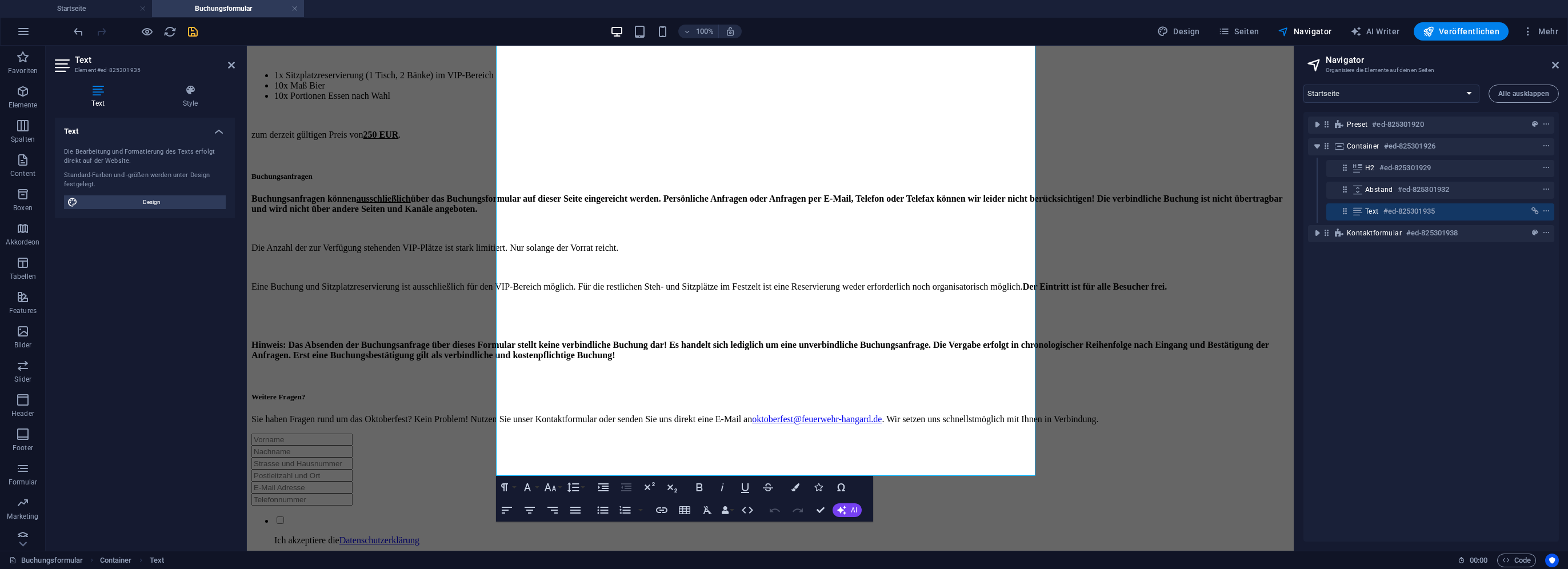 click on "Navigator Organisiere die Elemente auf deinen Seiten Startseite  Kontakt  Impressum  Datenschutz  Datenschutz Nextcloud  Buchungsformular  Alle ausklappen Preset #ed-825301920 Container #ed-825301926 H2 #ed-825301929 Abstand #ed-825301932 Text #ed-825301935 Kontaktformular #ed-825301938" at bounding box center [1431, 298] 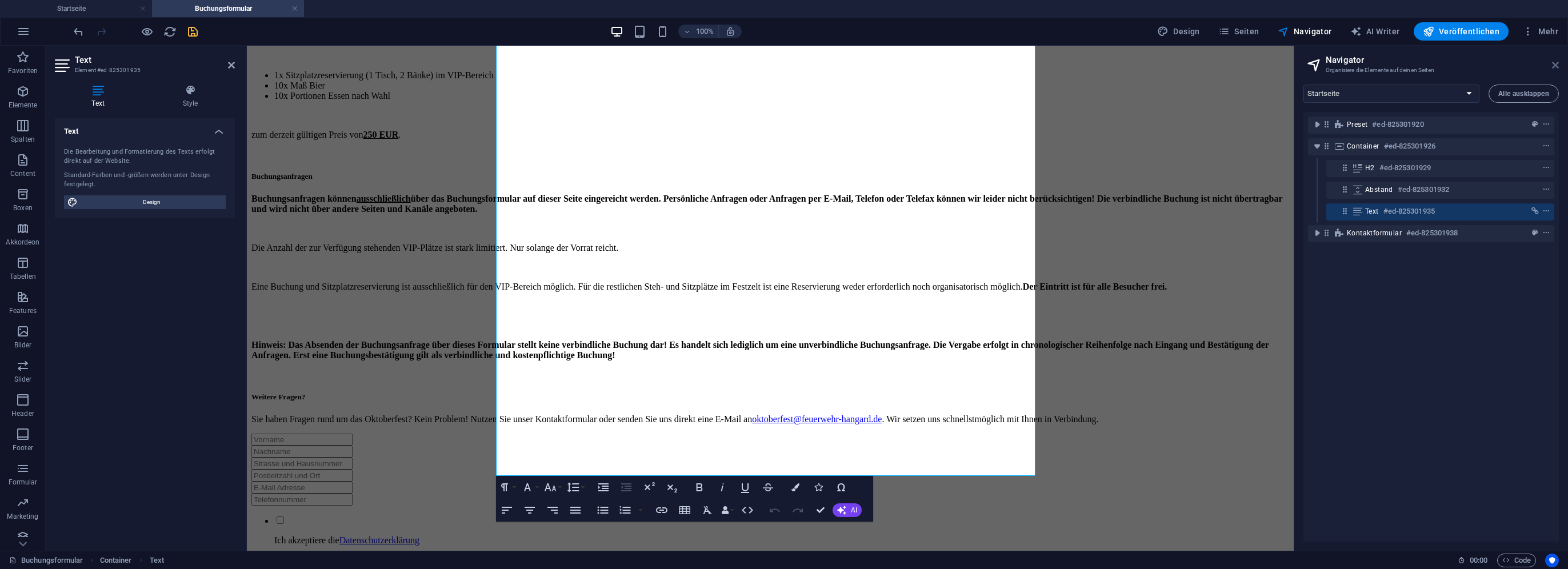 click at bounding box center [1555, 65] 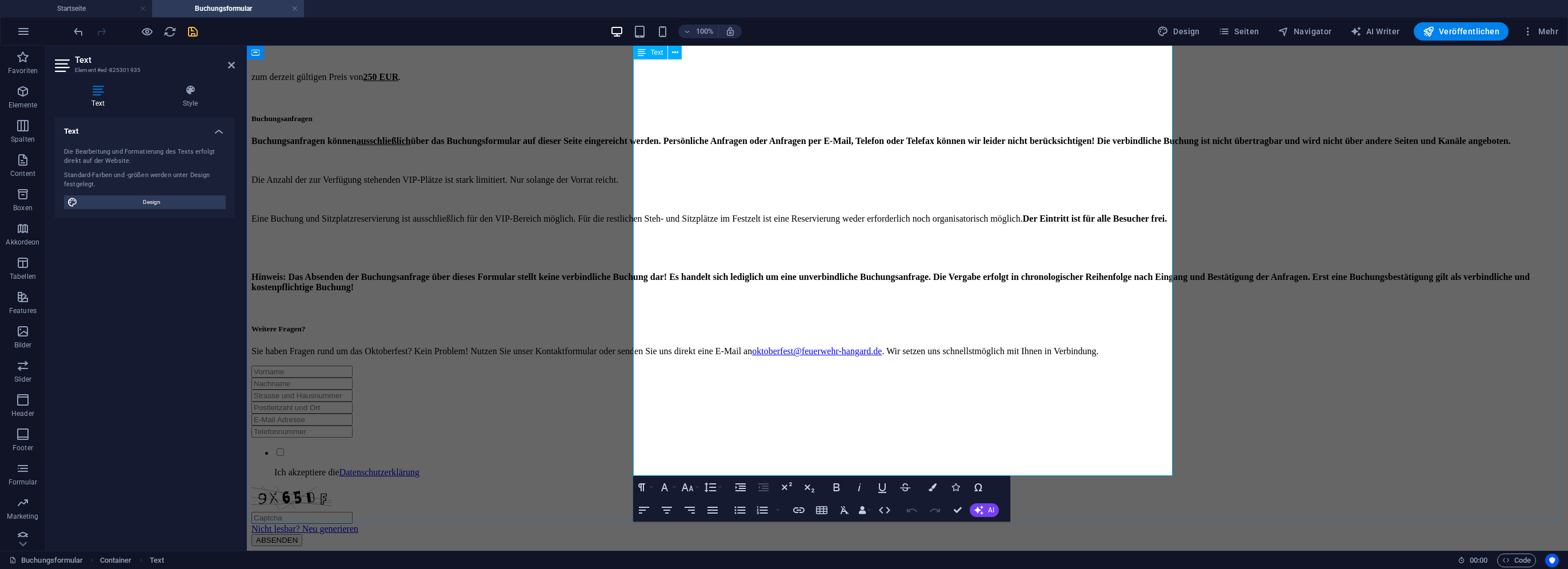 scroll, scrollTop: 457, scrollLeft: 0, axis: vertical 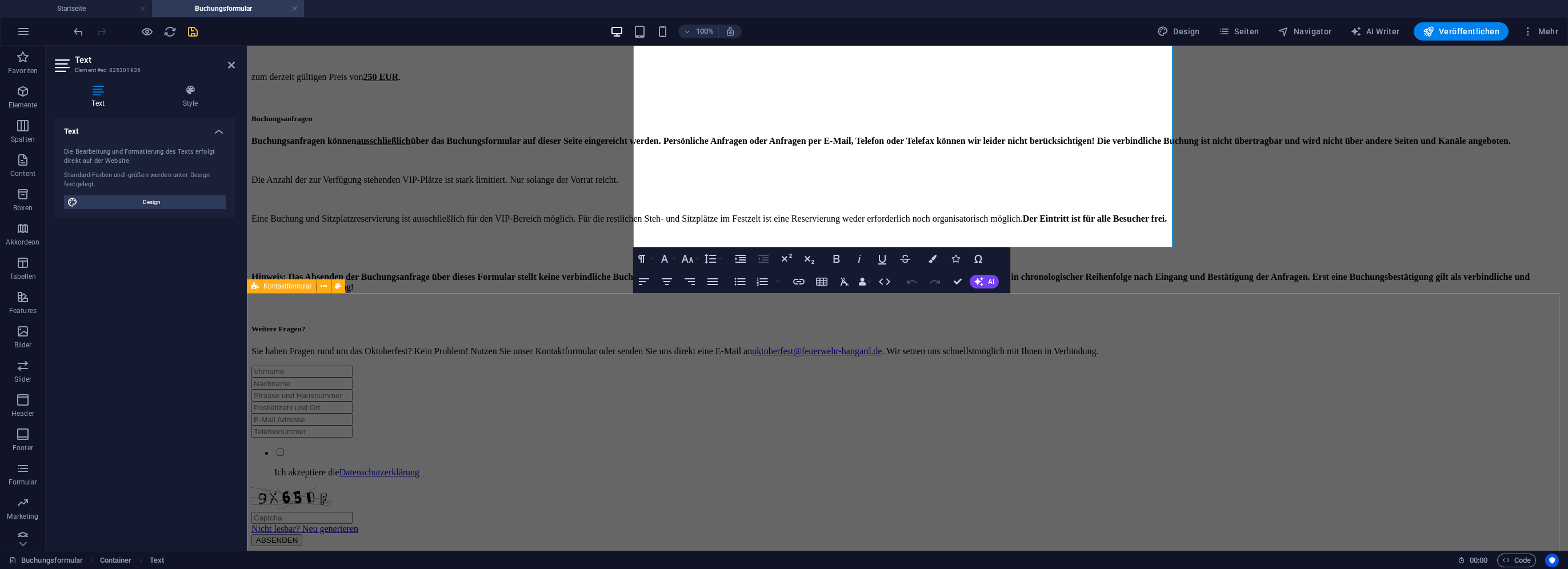 click on "Ich akzeptiere die  Datenschutzerklärung Nicht lesbar? Neu generieren ABSENDEN" at bounding box center (907, 456) 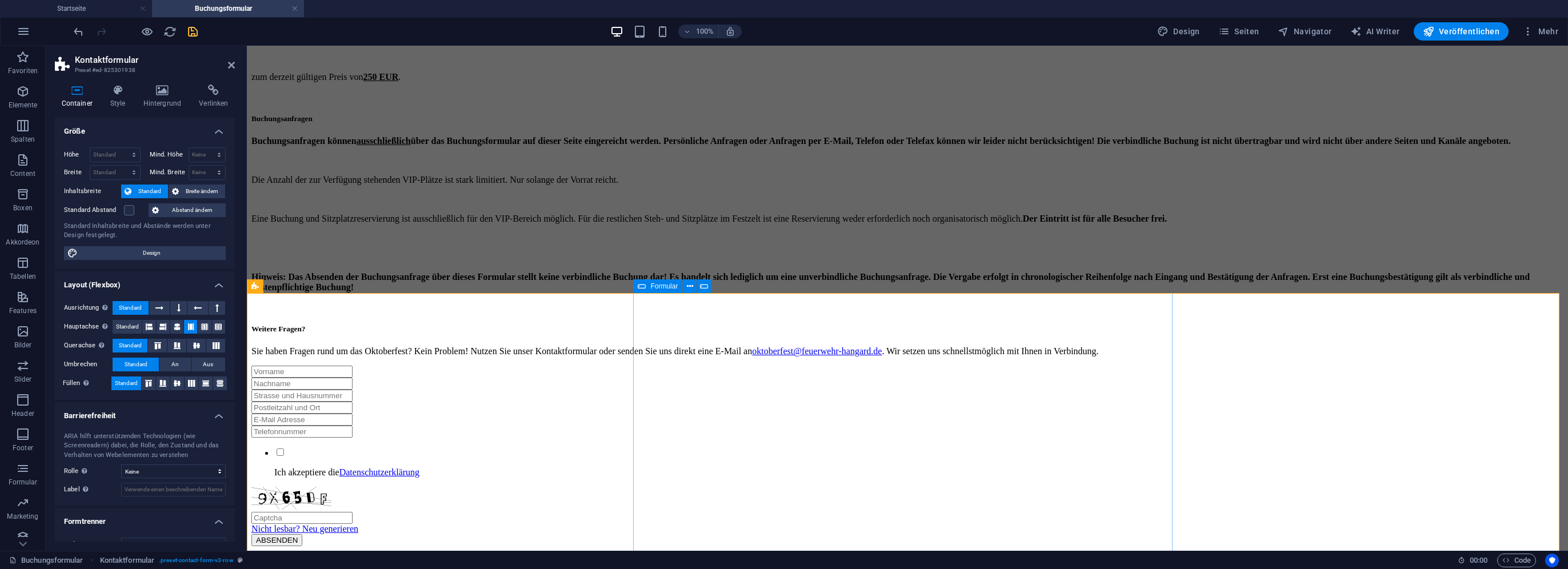 click at bounding box center (642, 286) 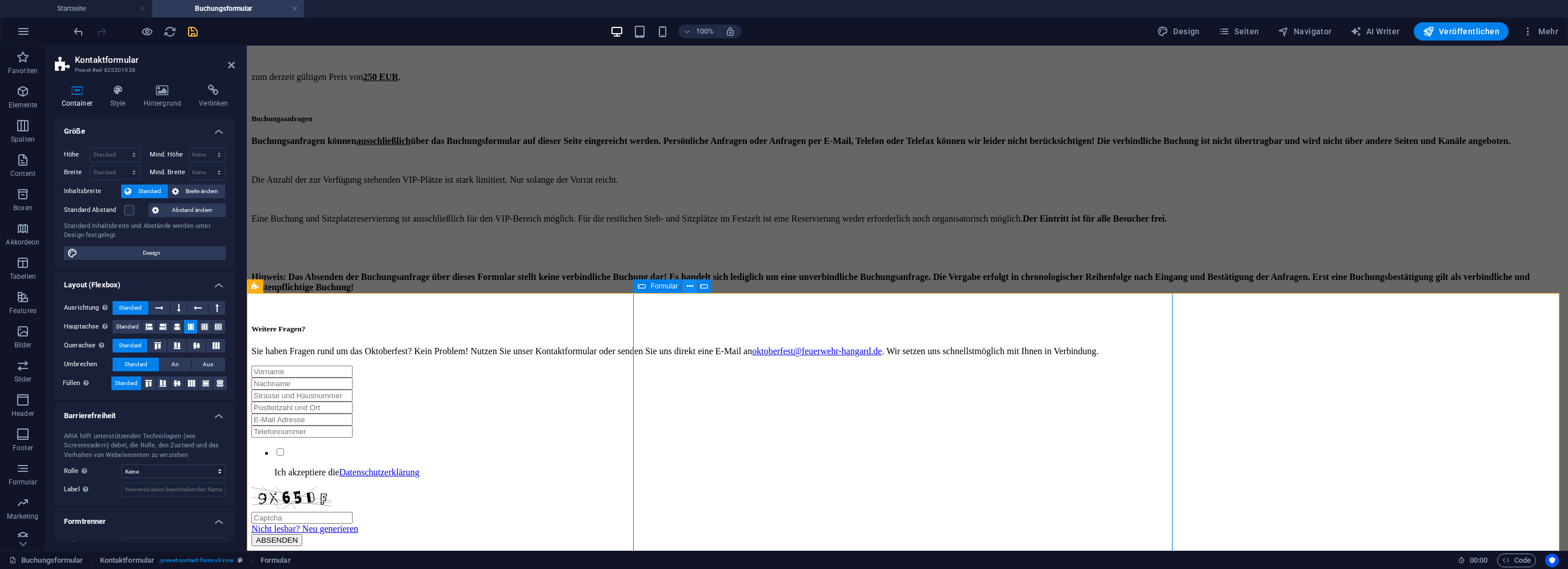 click at bounding box center (690, 286) 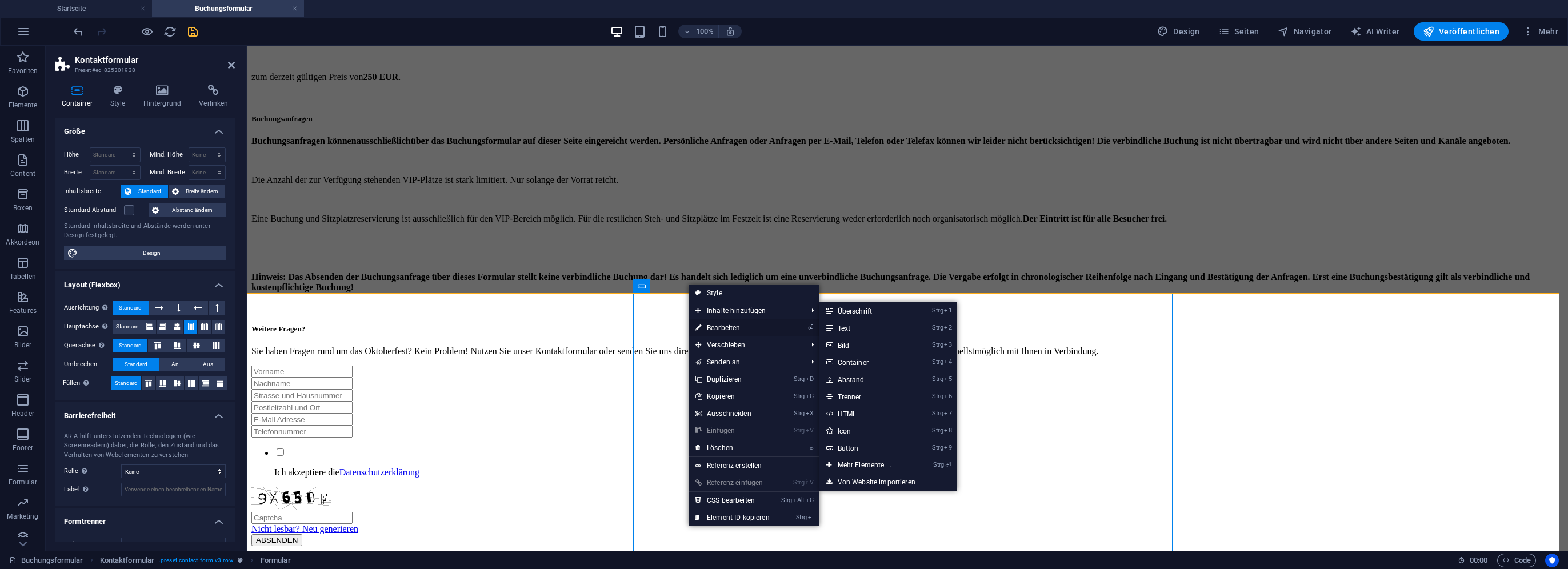 click on "⏎  Bearbeiten" at bounding box center [733, 328] 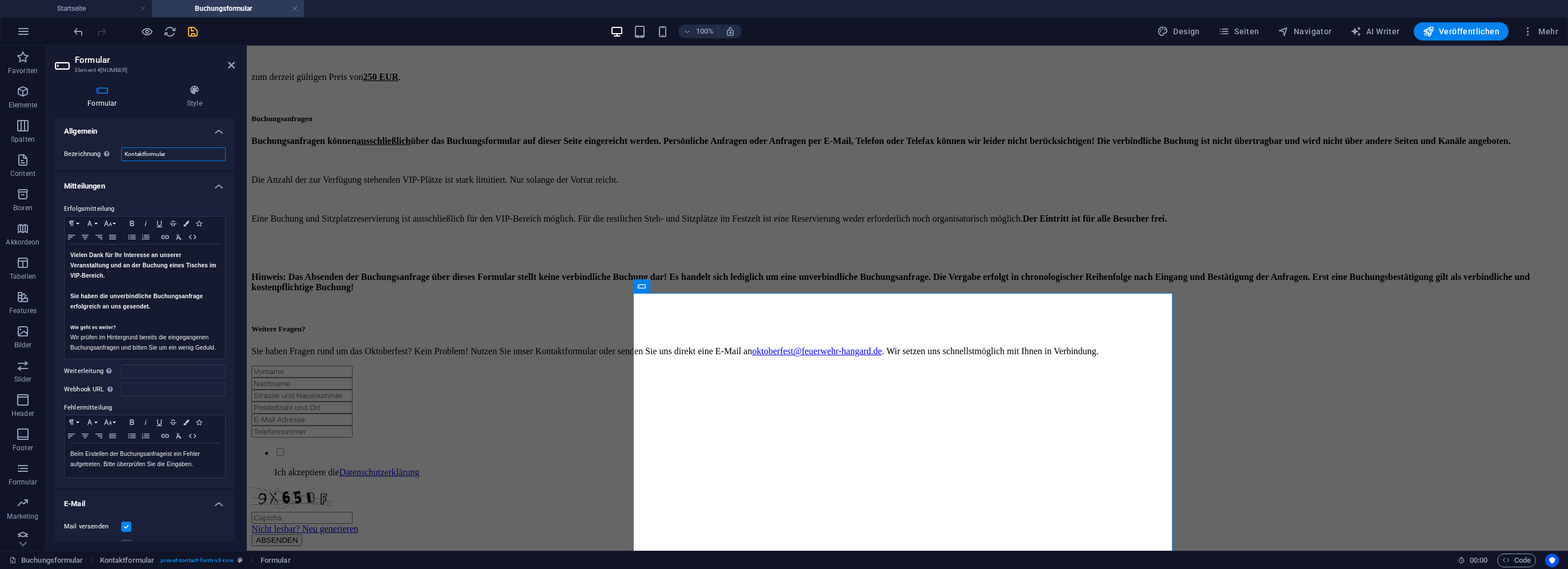 click on "Kontaktformular" at bounding box center [173, 154] 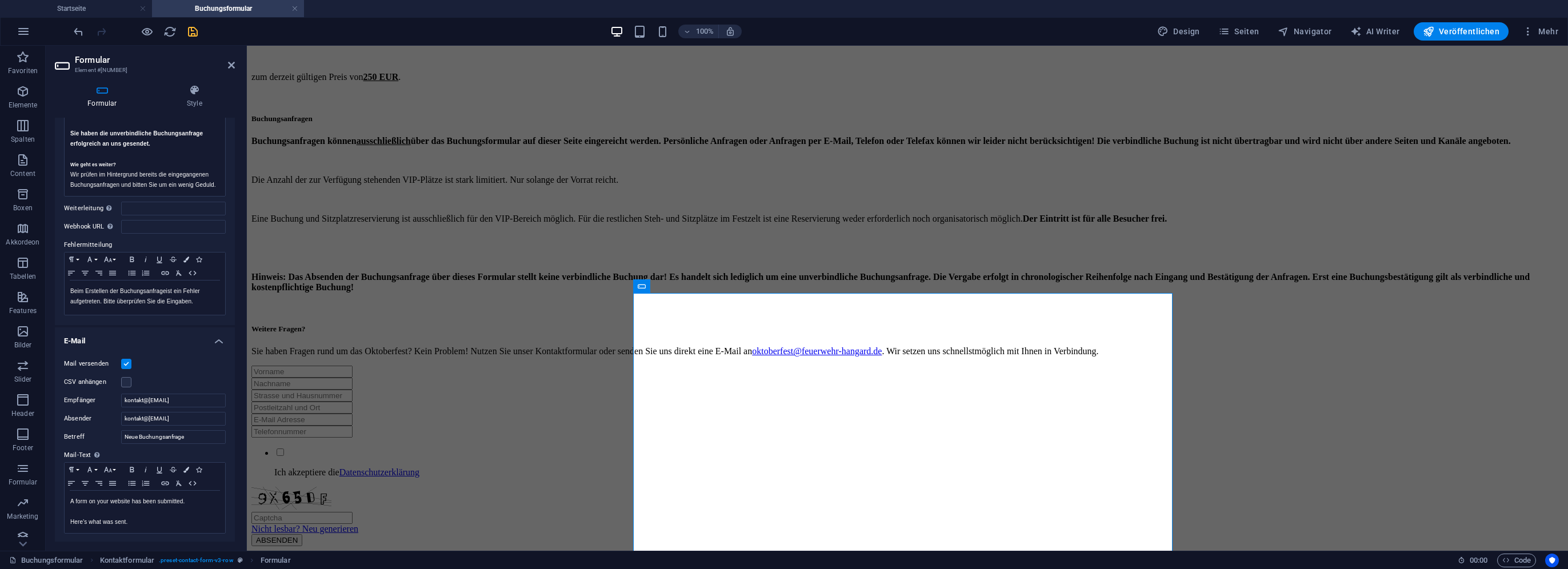 scroll, scrollTop: 171, scrollLeft: 0, axis: vertical 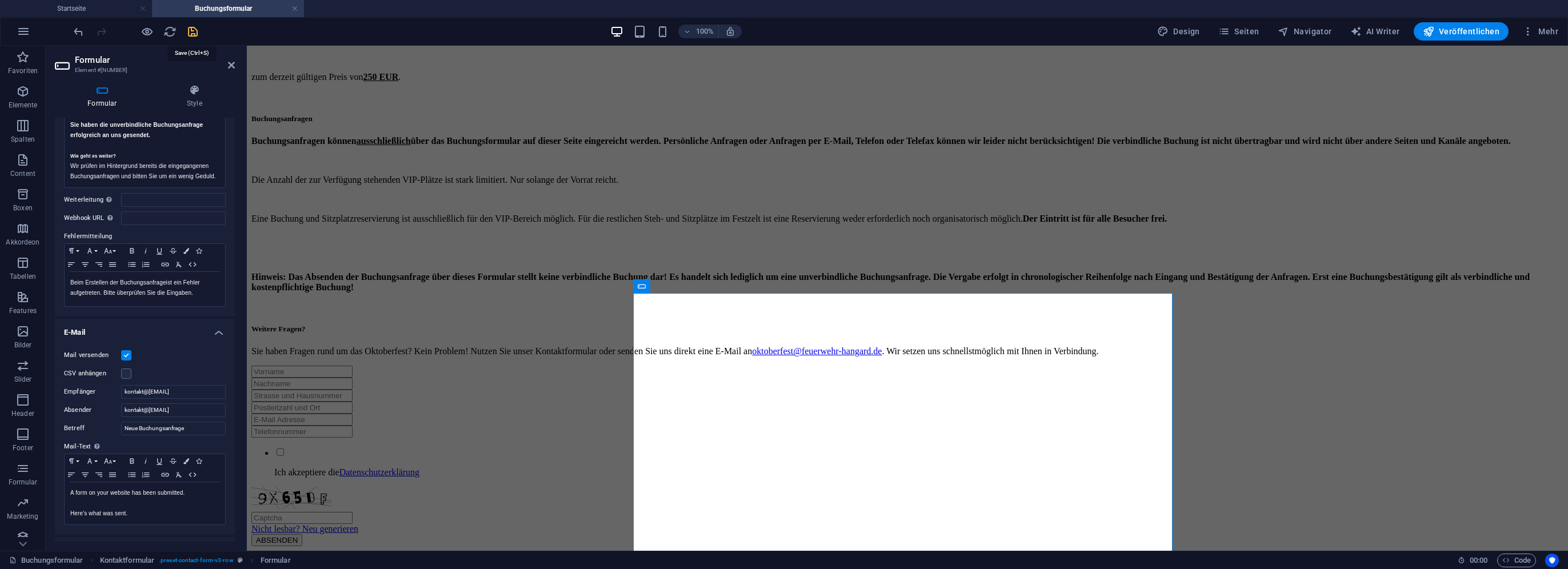 type on "Buchungsformular" 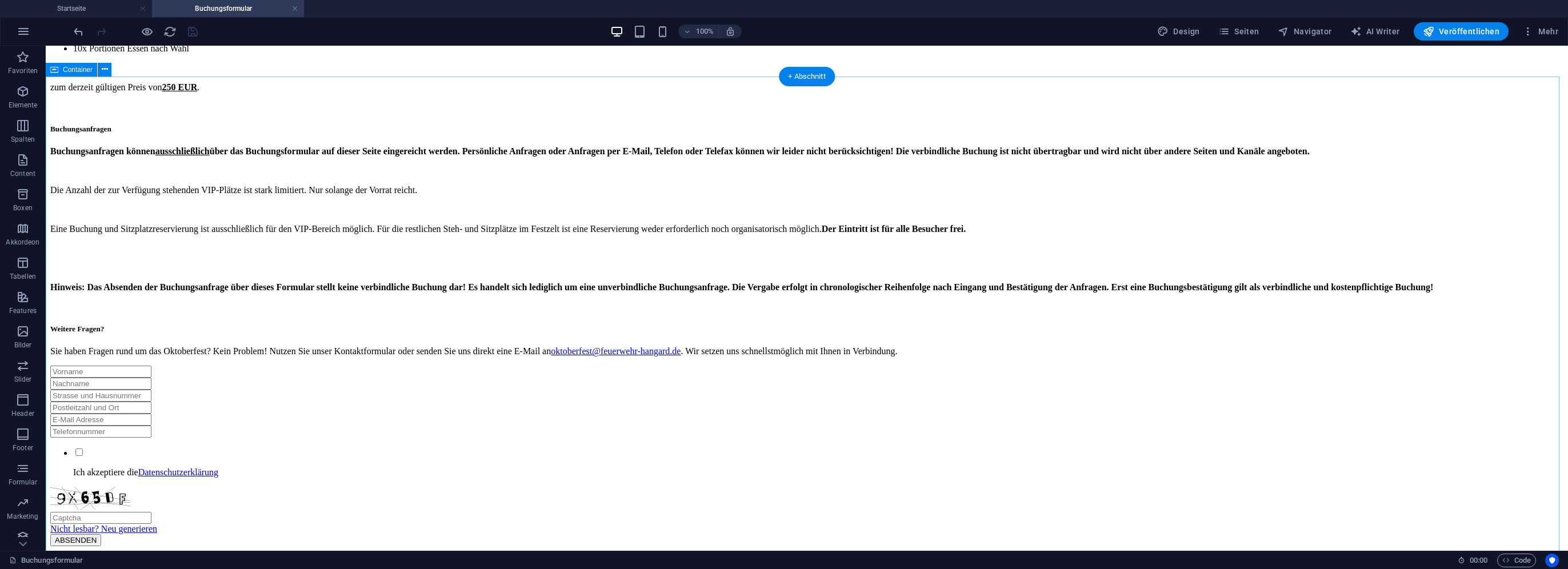 scroll, scrollTop: 400, scrollLeft: 0, axis: vertical 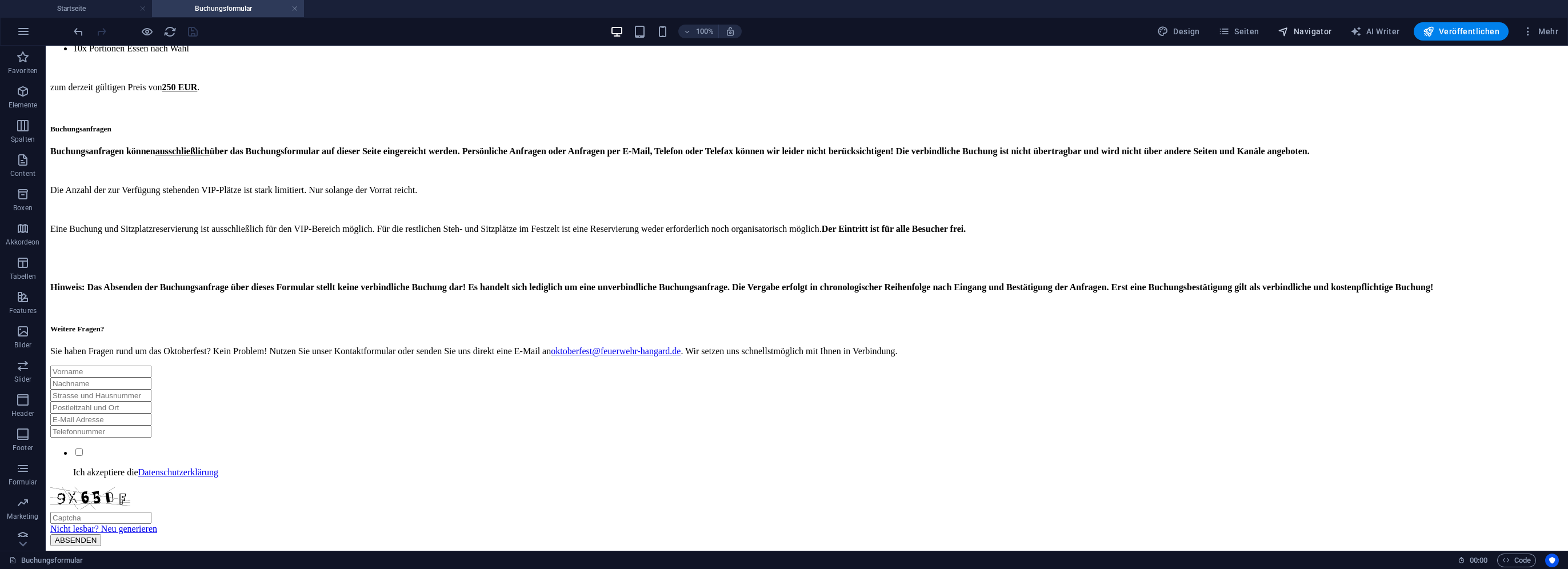 click on "Navigator" at bounding box center (1305, 31) 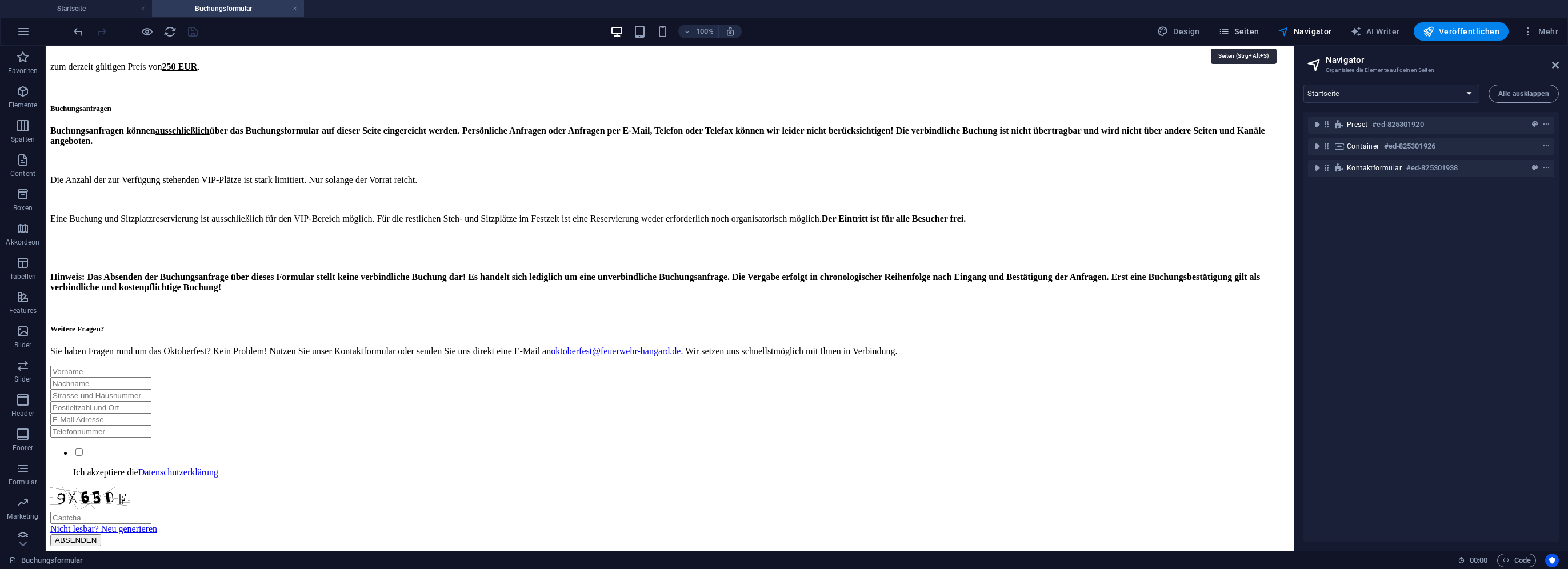 click on "Seiten" at bounding box center [1239, 31] 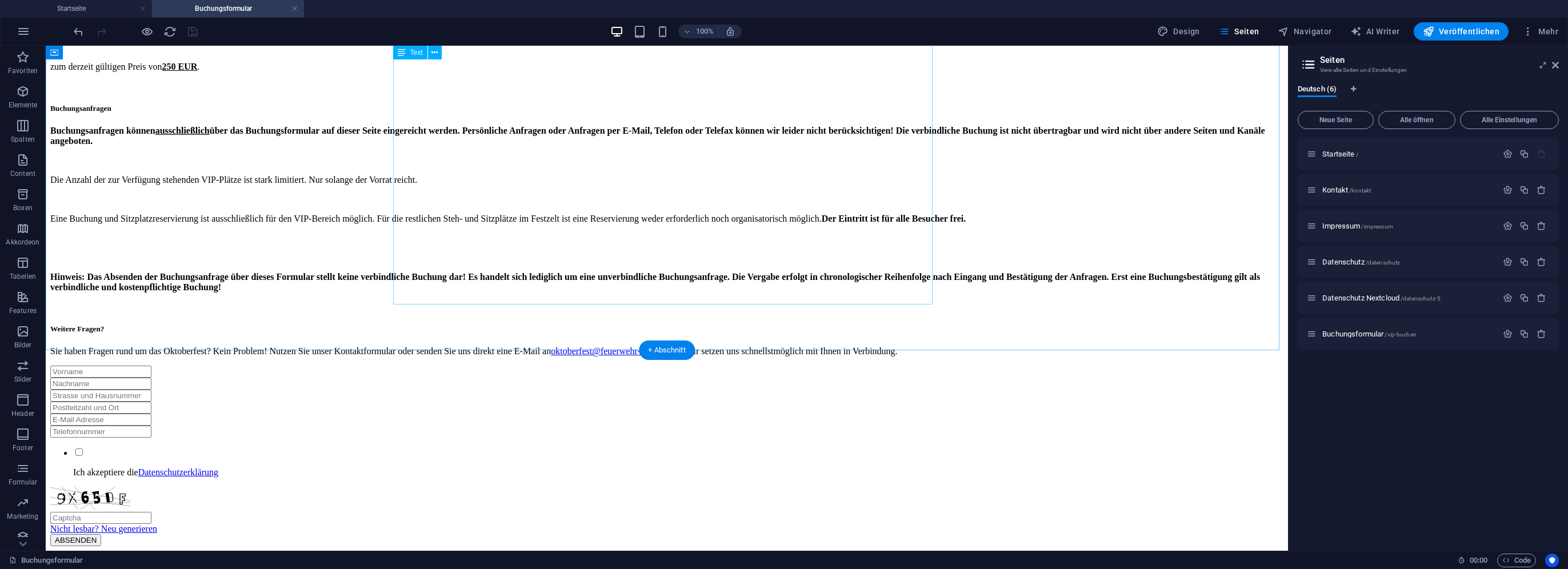 click on "Am 18. und 19. Oktober 2025 ist es wieder soweit – das Oktoberfest in Hangard startet in die nächste Runde. Zwei Tage lang heißt es im beheizten Festzelt auf dem Pirmin-Raber-Platz wieder O’zapft is. Die Partyband PartyXpress sorgt am Samstagabend mit Live-Musik für die passende Stimmung. In der Cocktailbar von Eleven Cocktailcatering erwarten euch wieder eine Reihe von frisch zubereiteten und leckeren Getränken für jeden Geschmack. Mit einem ganztägigen bunten Feuerwehrrahmenprogramm unter dem Motto „Tag der Feuerwehr“ vor dem Festzelt sorgen wir Sonntags für die Unterhaltung unserer großen und kleinen Besucher. Tische im VIP-Bereich Mit dabei sind natürlich auch wieder unsere Tische im VIP-Bereich. Diese sind ausschließlich am Samstagabend, 18. Oktober 2025 verfügbar und beinhalten: 1x Sitzplatzreservierung (1 Tisch, 2 Bänke) im VIP-Bereich 10x Maß Bier 10x Portionen Essen nach Wahl zum derzeit gültigen Preis von 250 EUR. Buchungsanfragen Buchungsanfragen können ausschließlich" at bounding box center [667, 89] 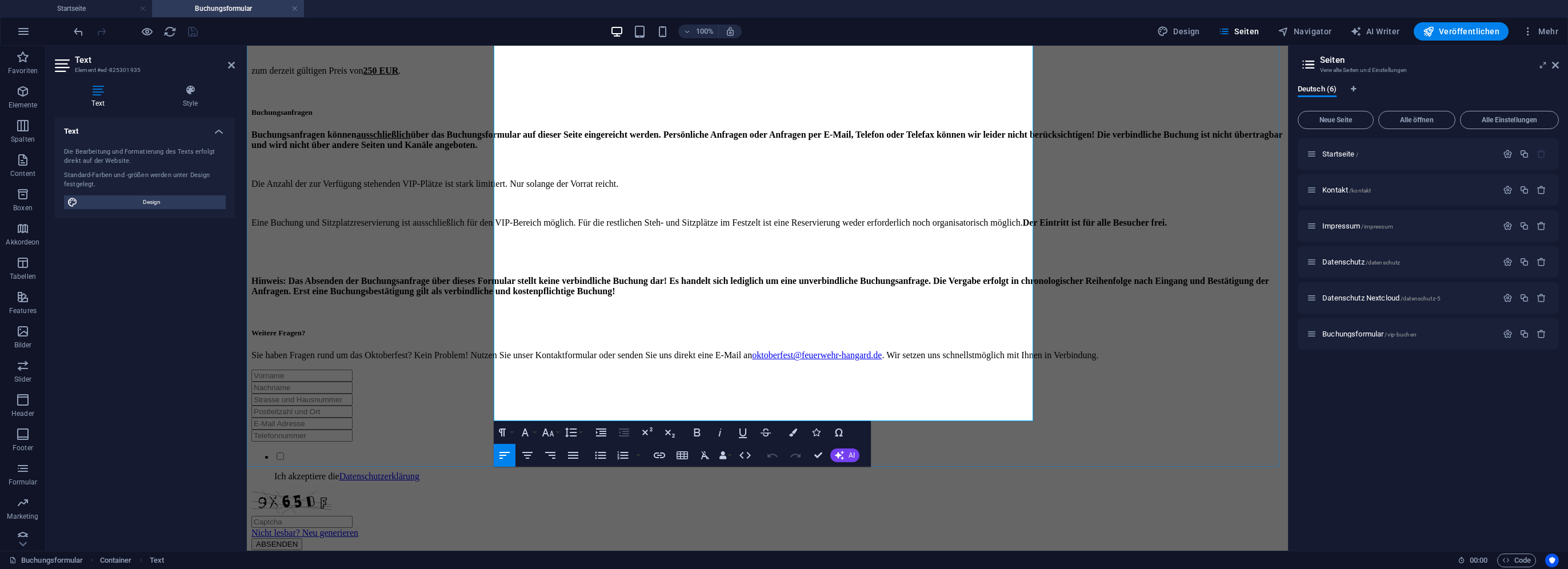 scroll, scrollTop: 343, scrollLeft: 0, axis: vertical 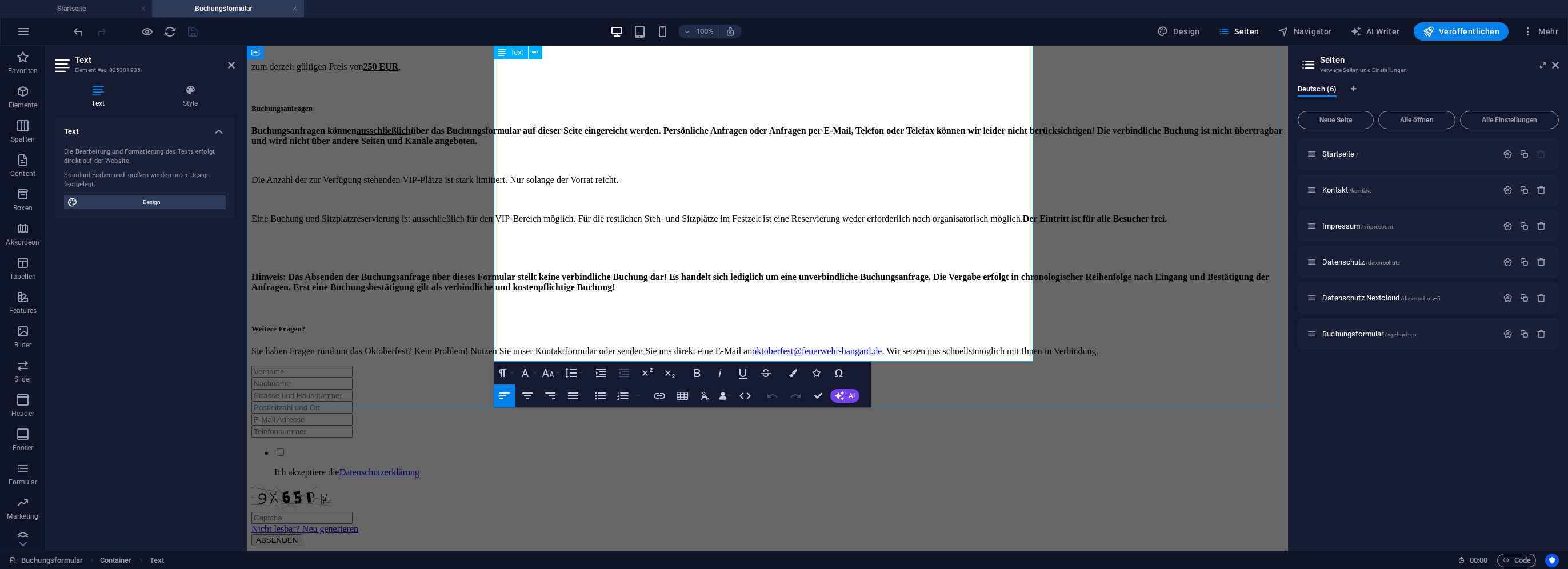 click on "Sie haben Fragen rund um das Oktoberfest? Kein Problem! Nutzen Sie unser Kontaktformular oder senden Sie uns direkt eine E-Mail an  oktoberfest@[EMAIL] . Wir setzen uns schnellstmöglich mit Ihnen in Verbindung." at bounding box center [767, 351] 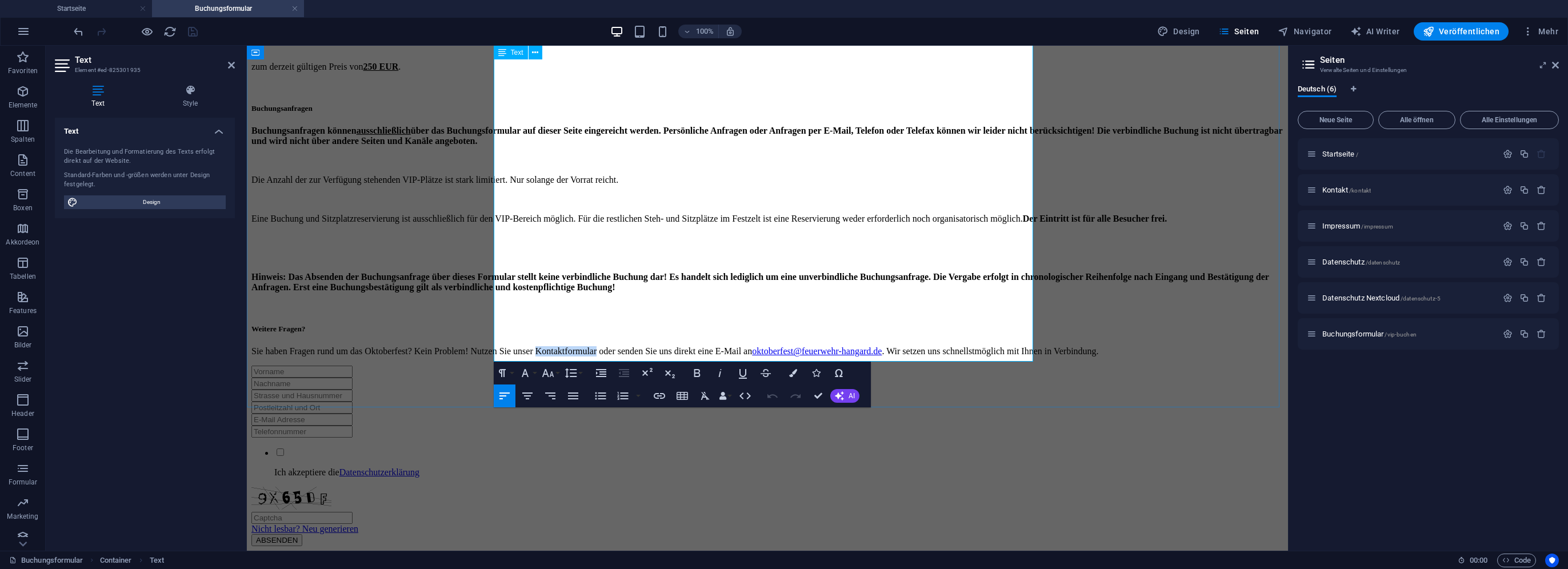 drag, startPoint x: 790, startPoint y: 342, endPoint x: 854, endPoint y: 338, distance: 64.12488 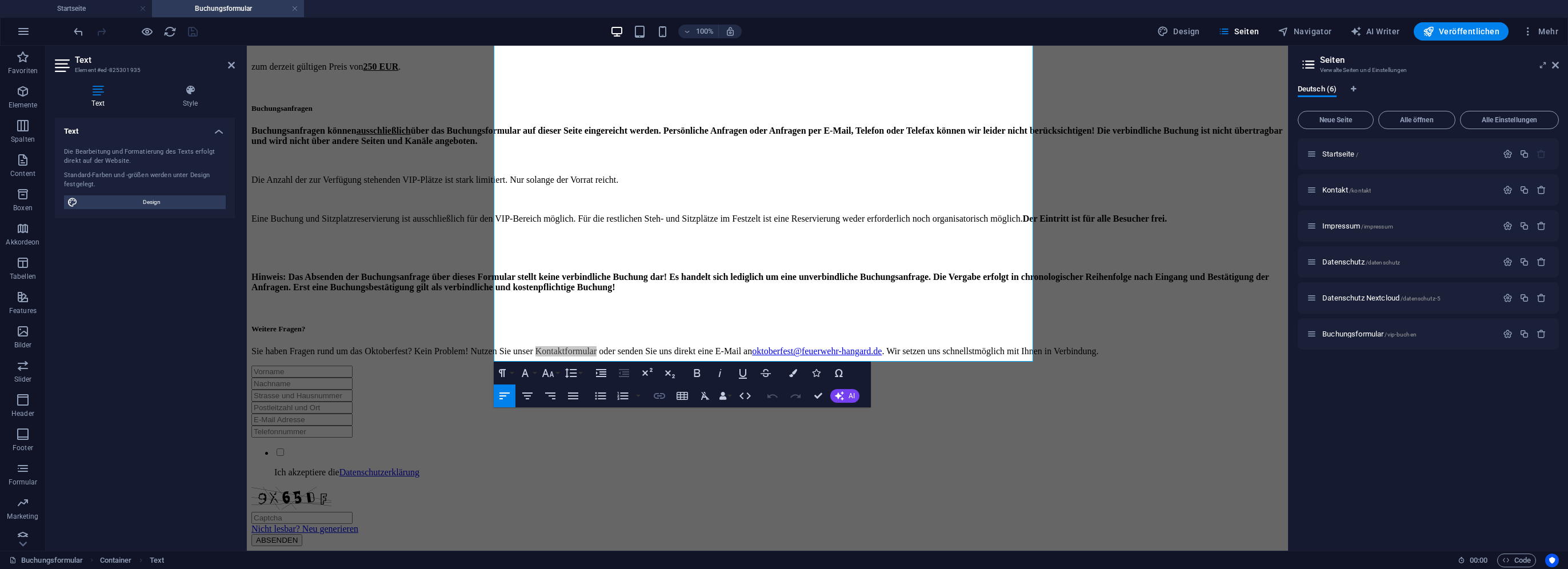 click 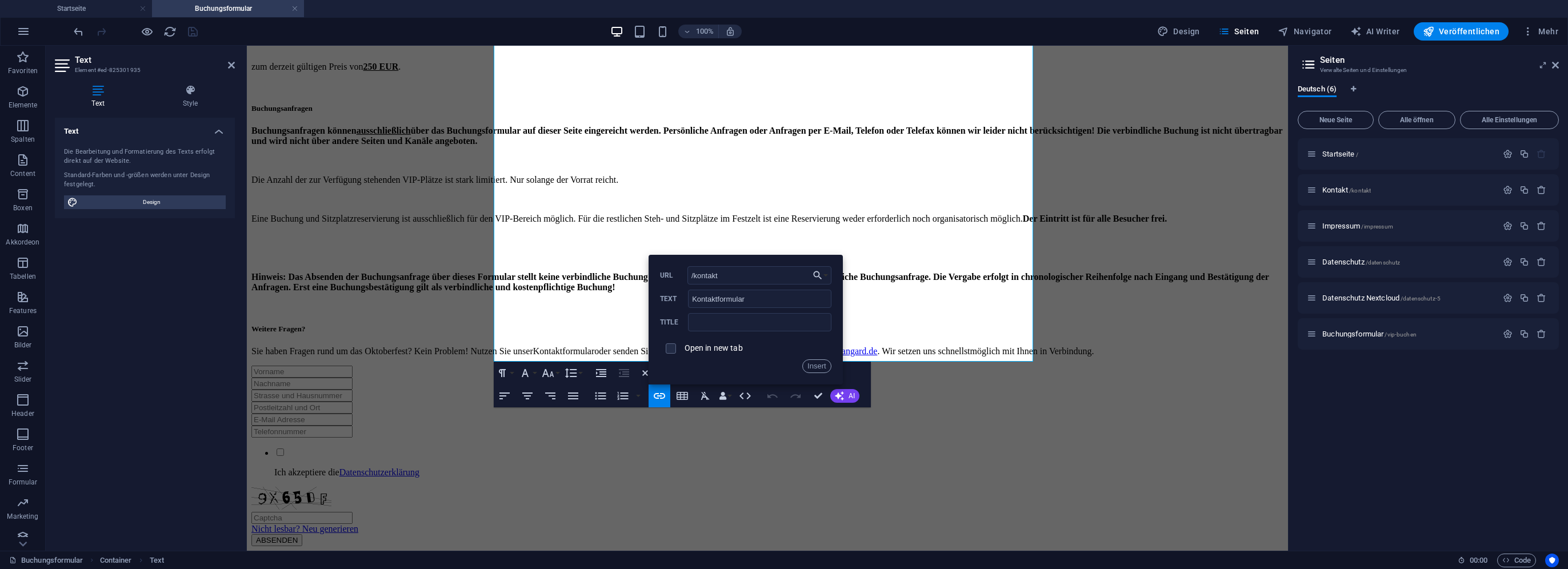 type on "/kontakt" 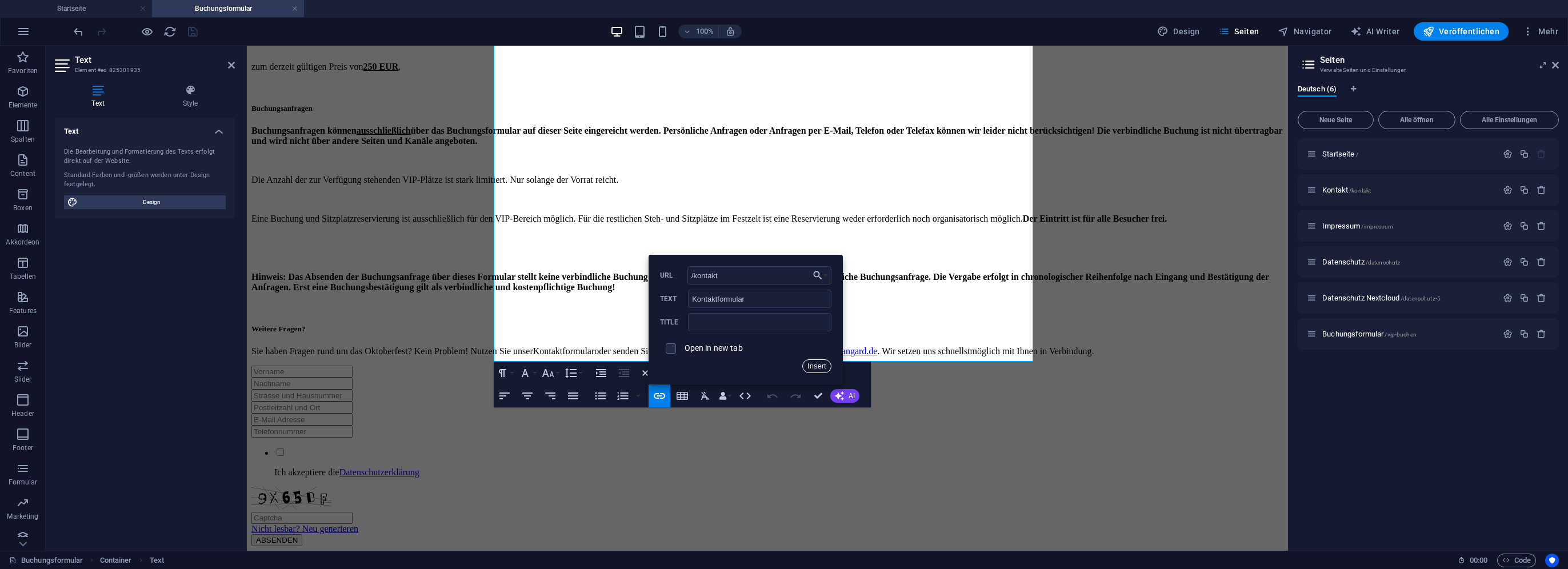 click on "Insert" at bounding box center (817, 366) 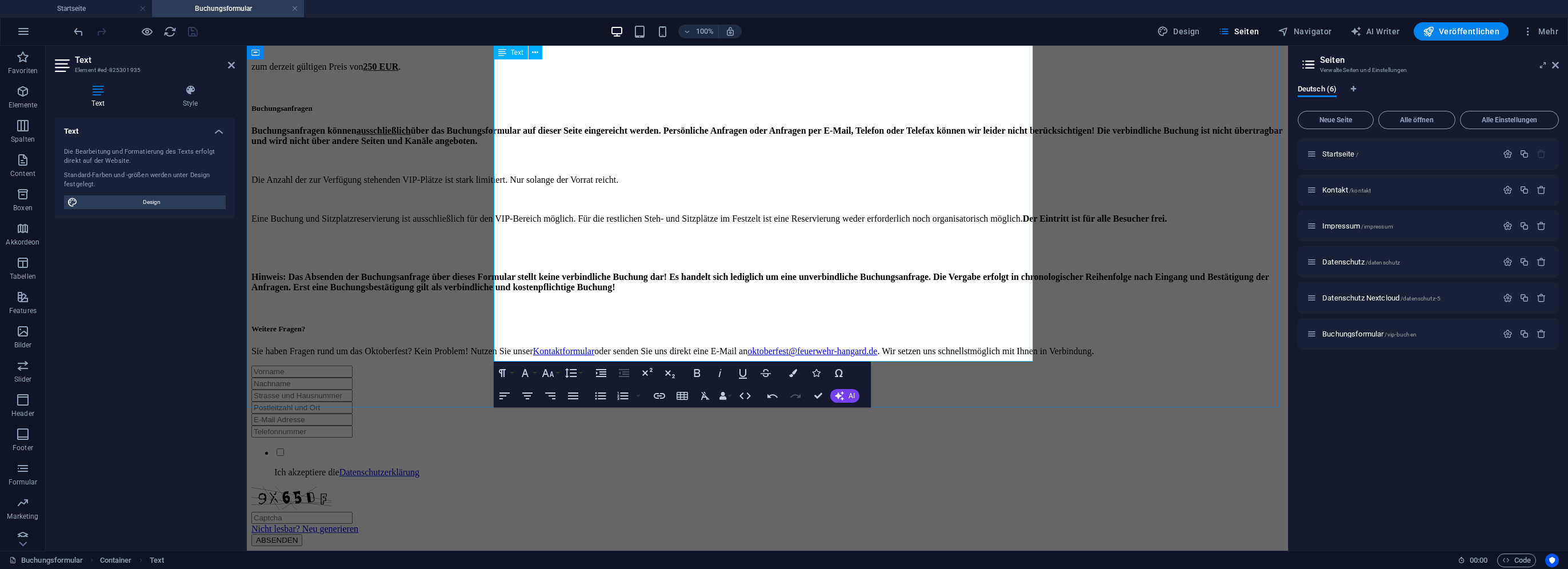click on "Sie haben Fragen rund um das Oktoberfest? Kein Problem! Nutzen Sie unser  Kontaktformular  oder senden Sie uns direkt eine E-Mail an  oktoberfest@feuerwehr-hangard.de . Wir setzen uns schnellstmöglich mit Ihnen in Verbindung." at bounding box center (767, 351) 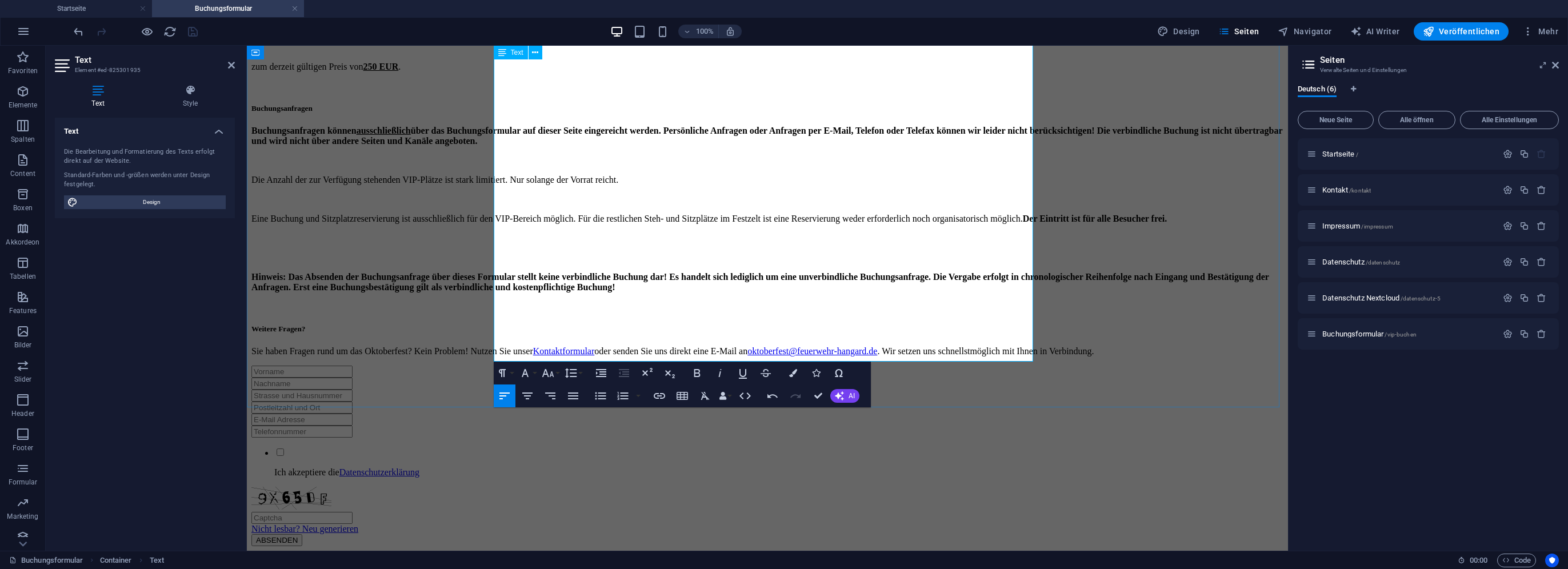 click on "Kontaktformular" at bounding box center [564, 351] 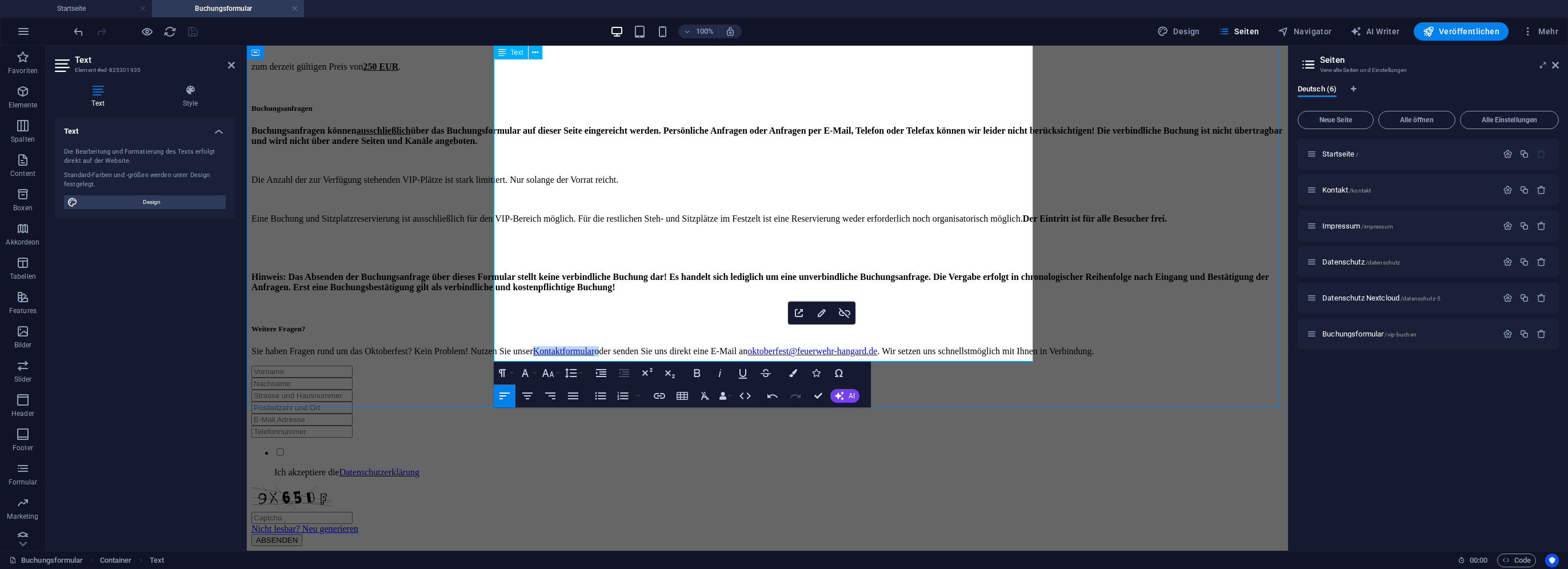 click on "Kontaktformular" at bounding box center (564, 351) 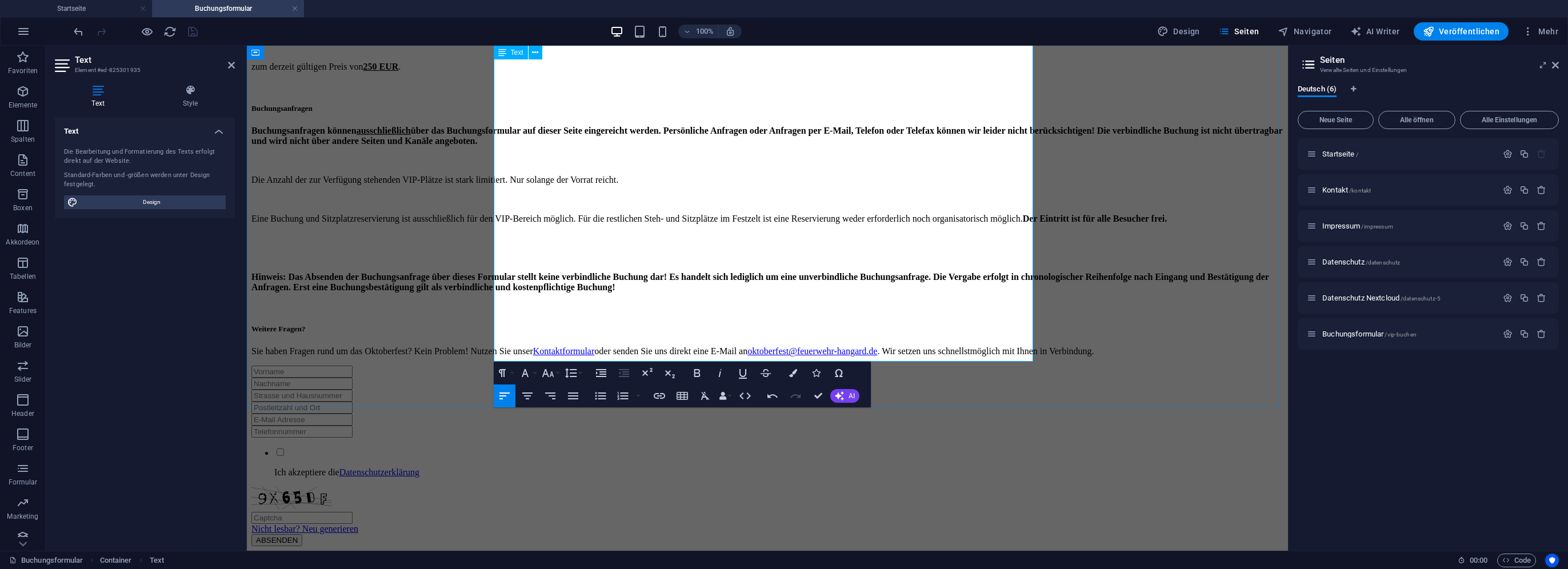 click on "Sie haben Fragen rund um das Oktoberfest? Kein Problem! Nutzen Sie unser  Kontaktformular  oder senden Sie uns direkt eine E-Mail an  oktoberfest@feuerwehr-hangard.de . Wir setzen uns schnellstmöglich mit Ihnen in Verbindung." at bounding box center (767, 351) 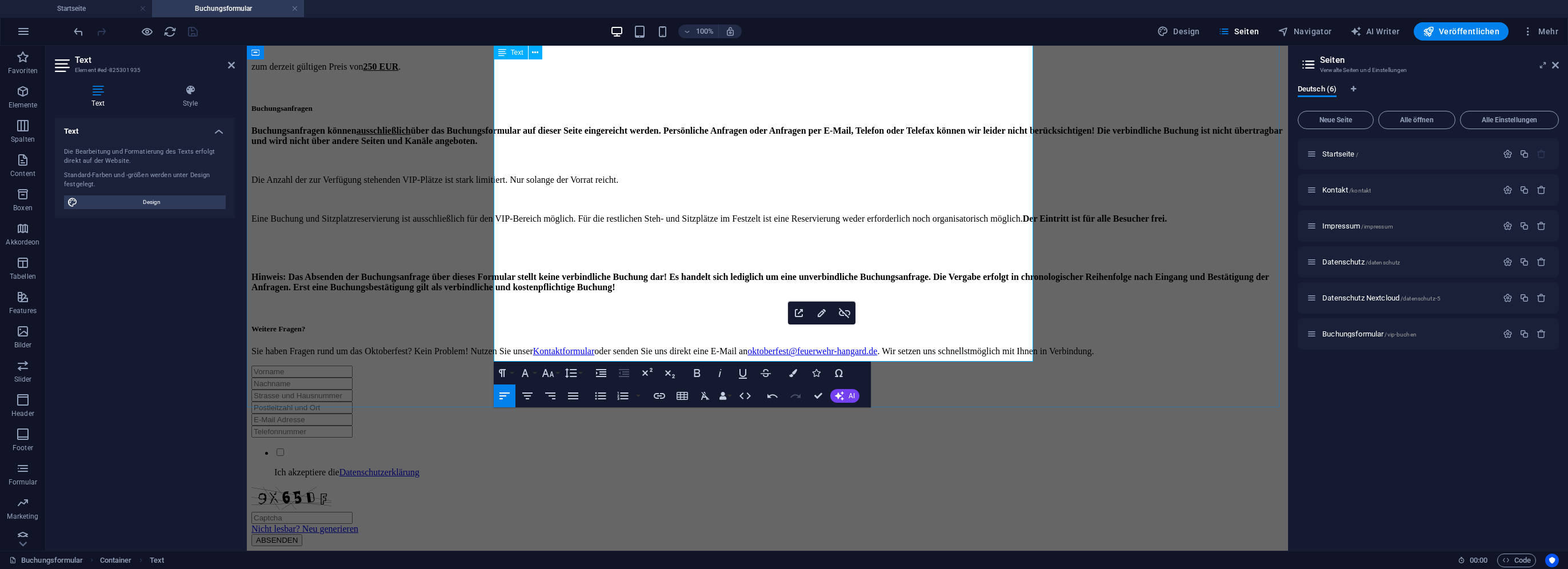 click on "Weitere Fragen?" at bounding box center (767, 329) 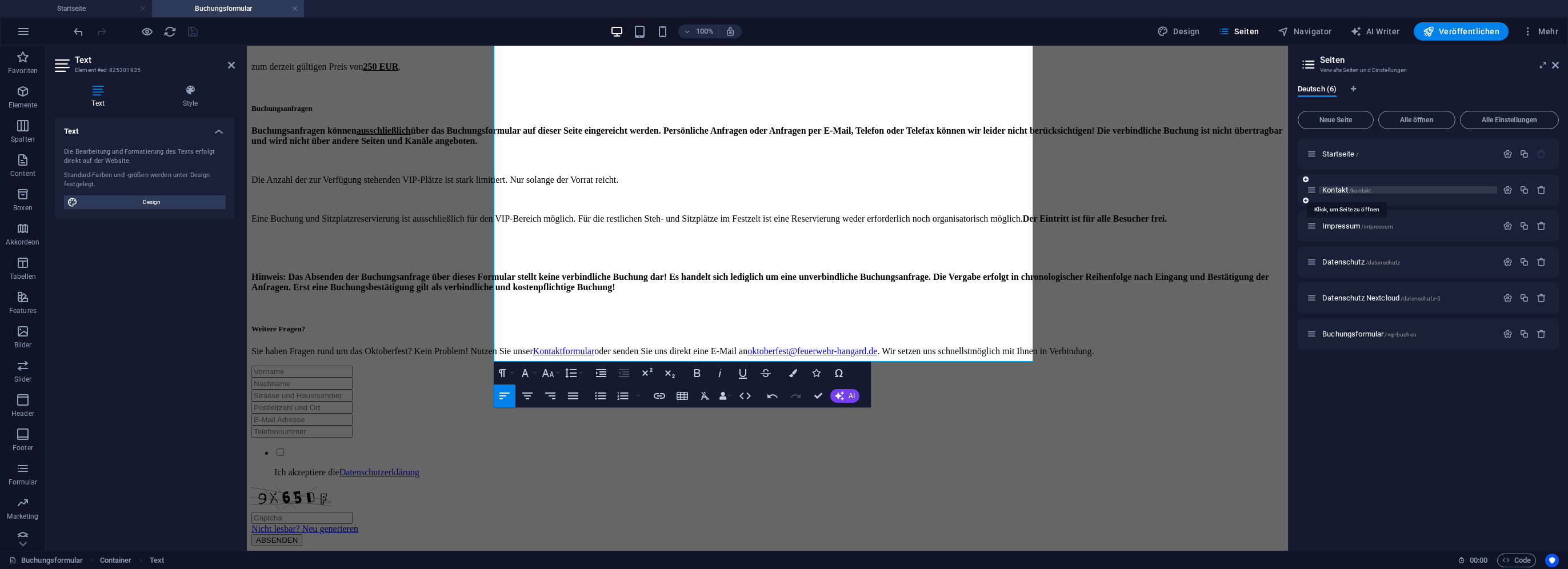 click on "Kontakt /kontakt" at bounding box center (1346, 190) 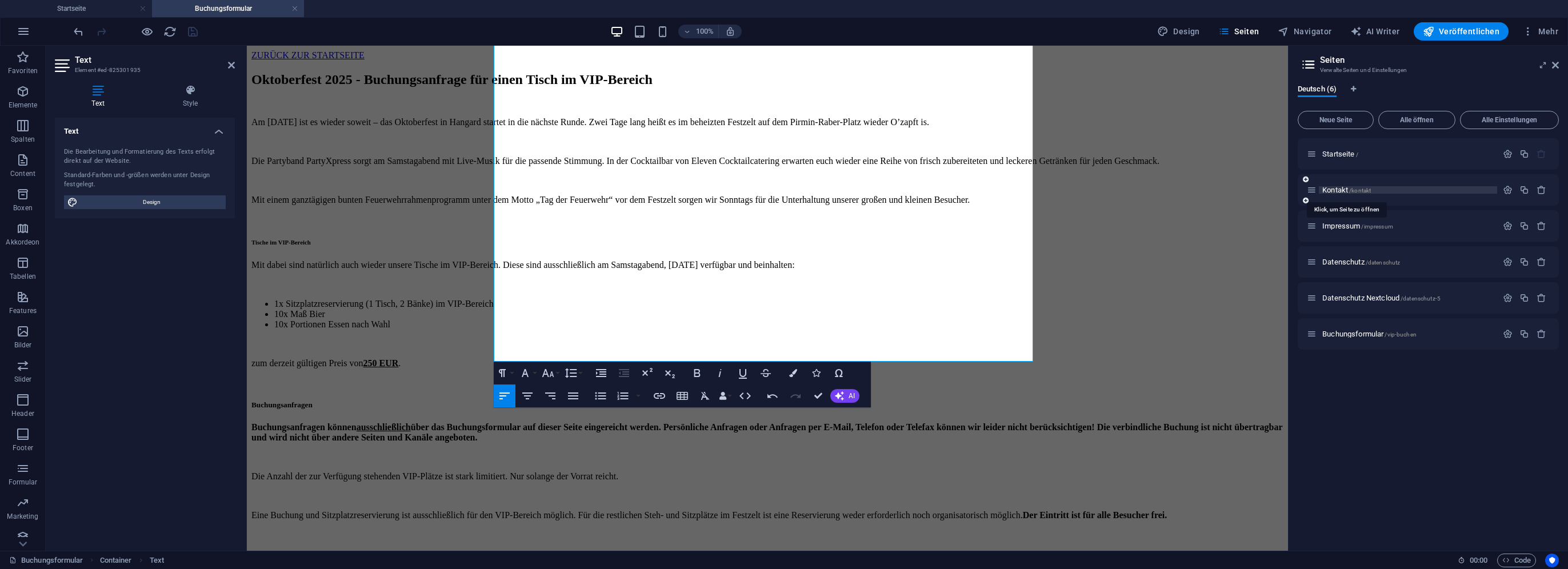 click on "Impressum /impressum" at bounding box center [1428, 226] 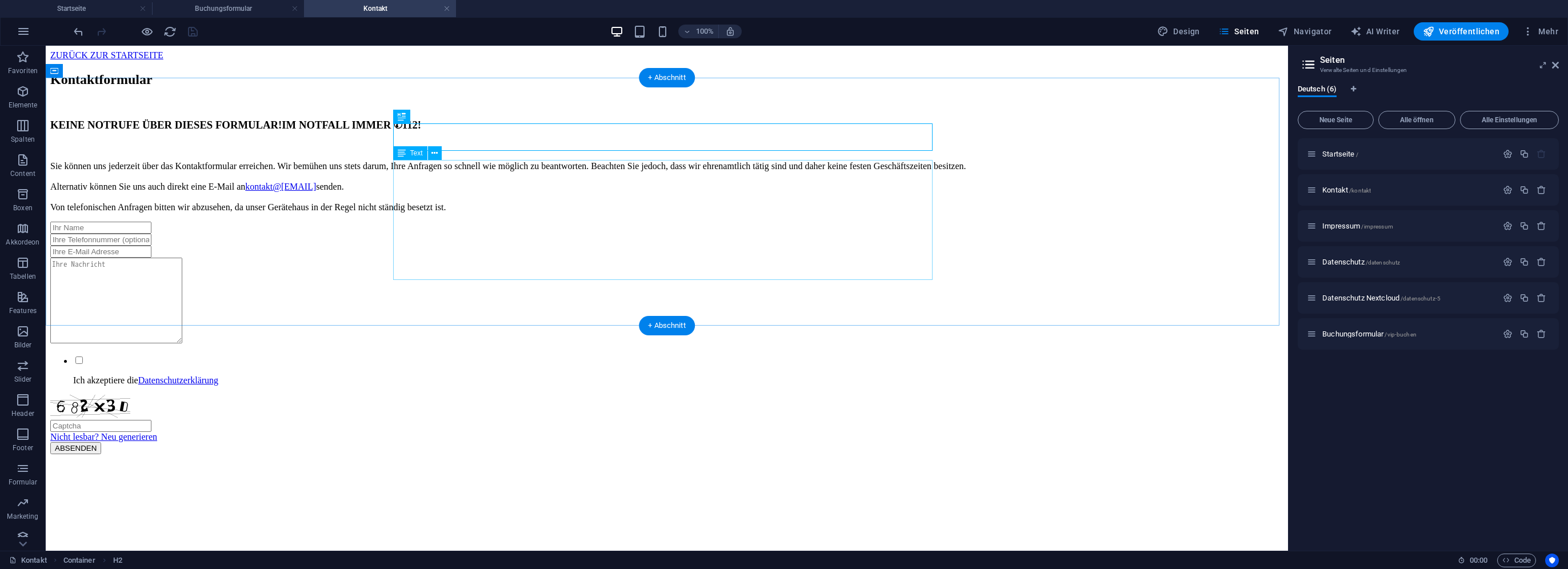 scroll, scrollTop: 0, scrollLeft: 0, axis: both 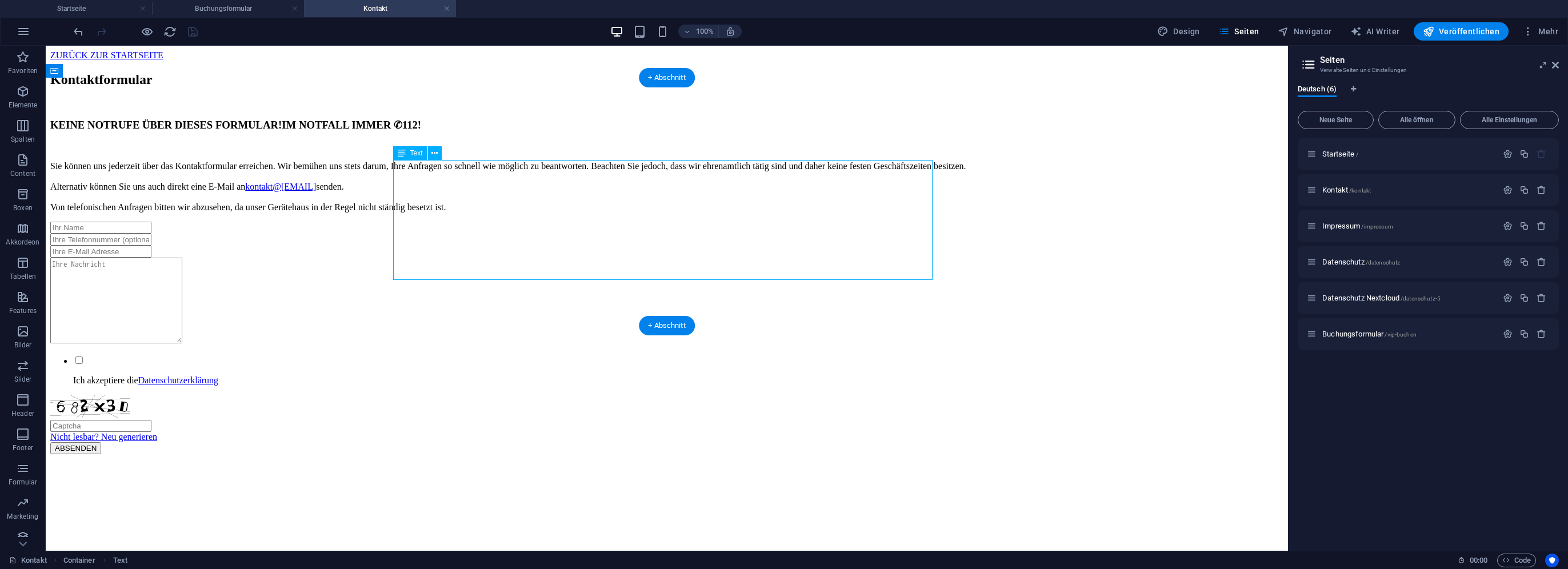 click on "KEINE NOTRUFE ÜBER DIESES FORMULAR!  IM NOTFALL IMMER ✆[PHONE]! Sie können uns jederzeit über das Kontaktformular erreichen. Wir bemühen uns stets darum, Ihre Anfragen so schnell wie möglich zu beantworten. Beachten Sie jedoch, dass wir ehrenamtlich tätig sind und daher keine festen Geschäftszeiten besitzen. Alternativ können Sie uns auch direkt eine E-Mail an  [EMAIL]  senden. Von telefonischen Anfragen bitten wir abzusehen, da unser Gerätehaus in der Regel nicht ständig besetzt ist." at bounding box center (667, 166) 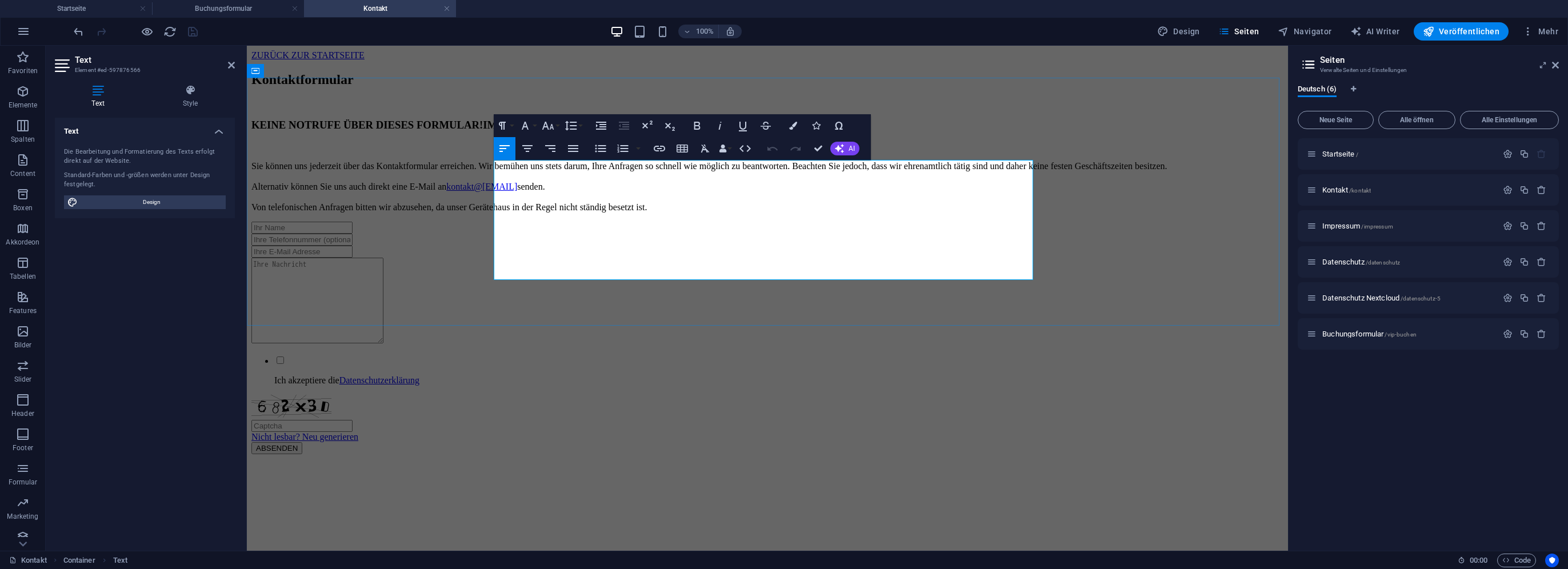 click on "kontakt@[EMAIL]" at bounding box center (482, 186) 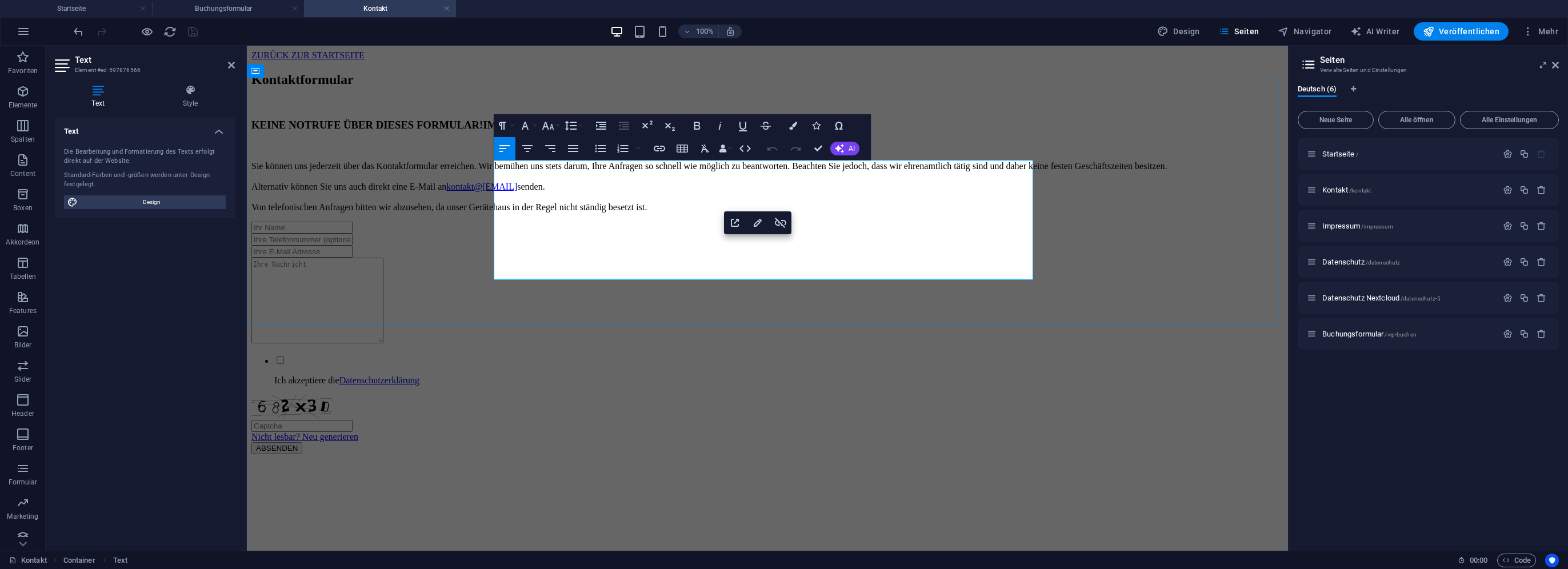 click on "kontakt@[EMAIL]" at bounding box center (482, 186) 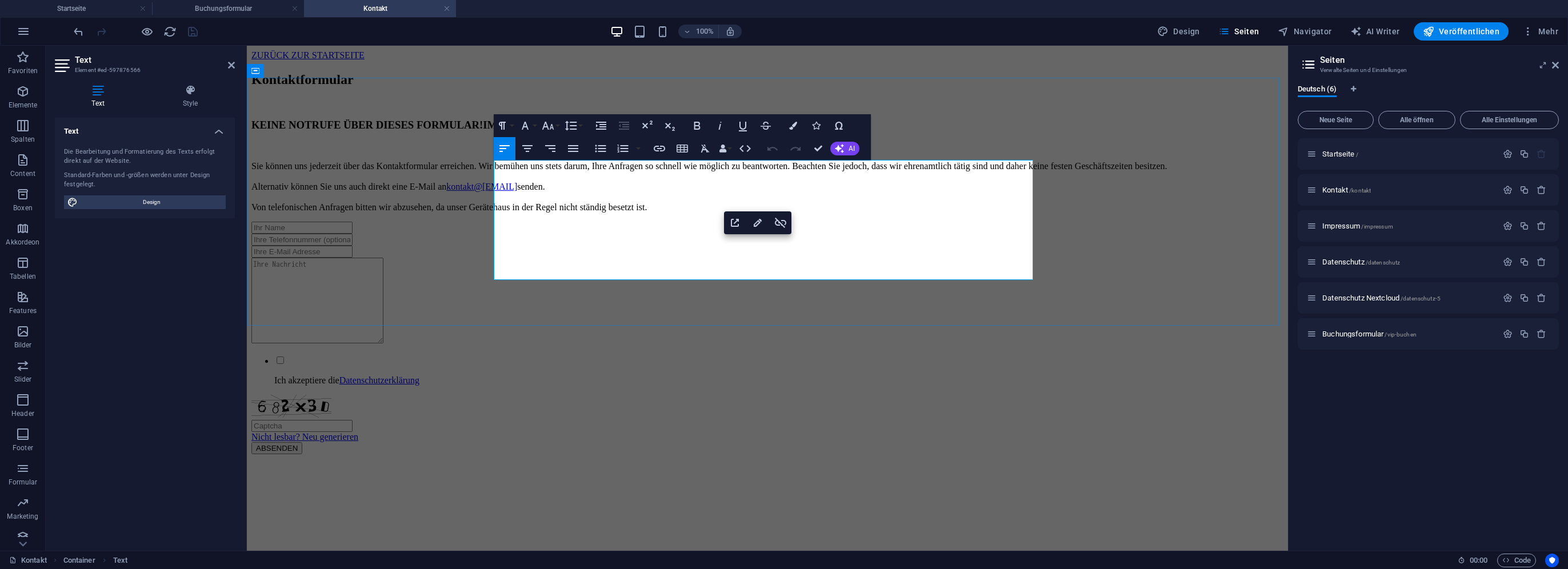 click on "kontakt@[EMAIL]" at bounding box center [482, 186] 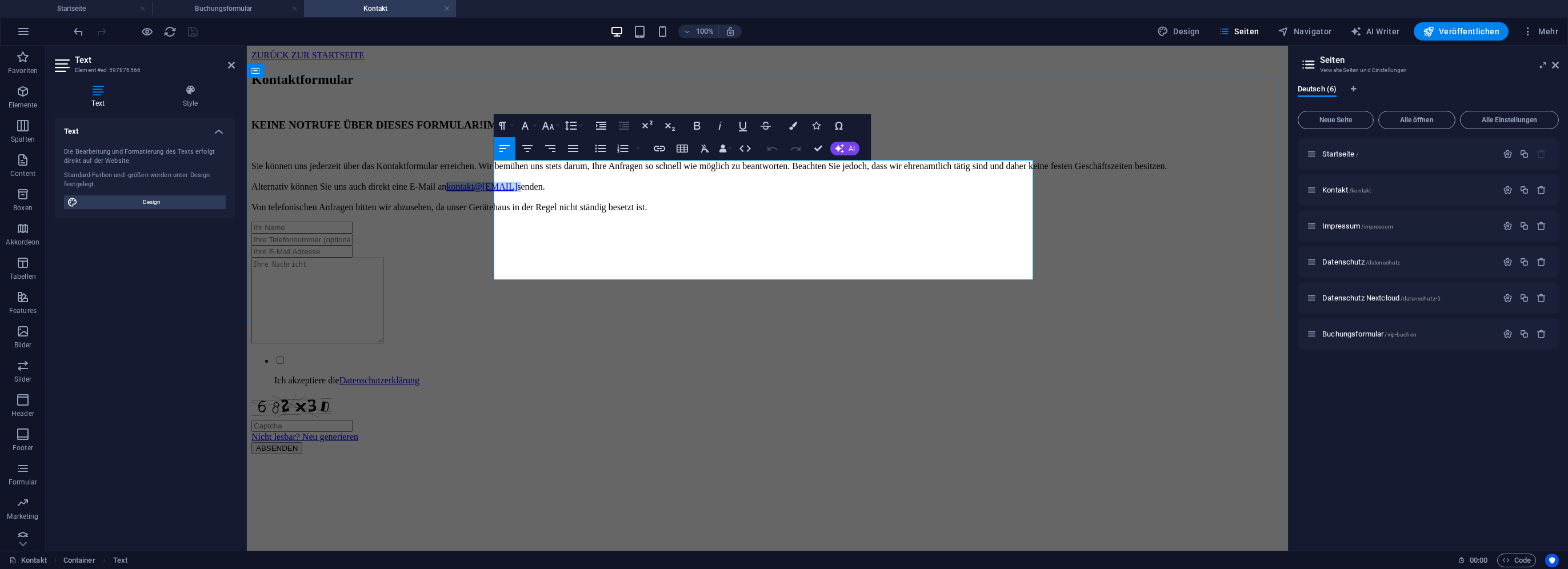 drag, startPoint x: 821, startPoint y: 246, endPoint x: 697, endPoint y: 247, distance: 124.004 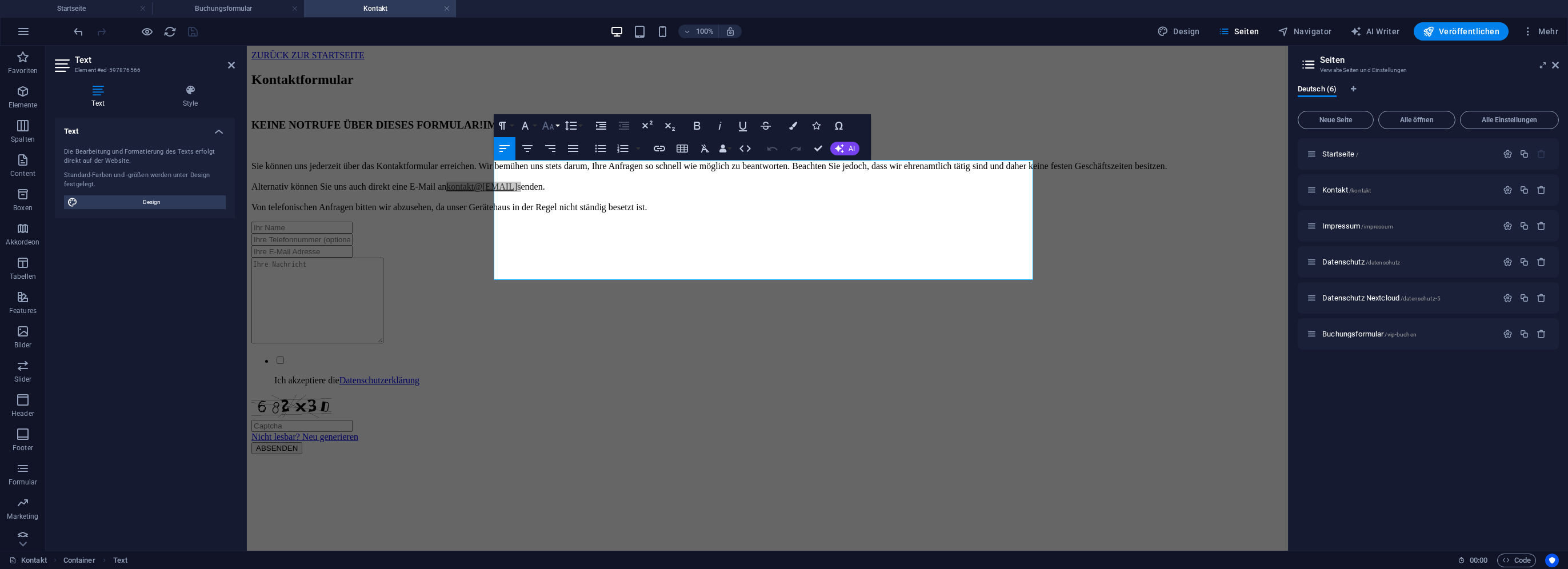 click 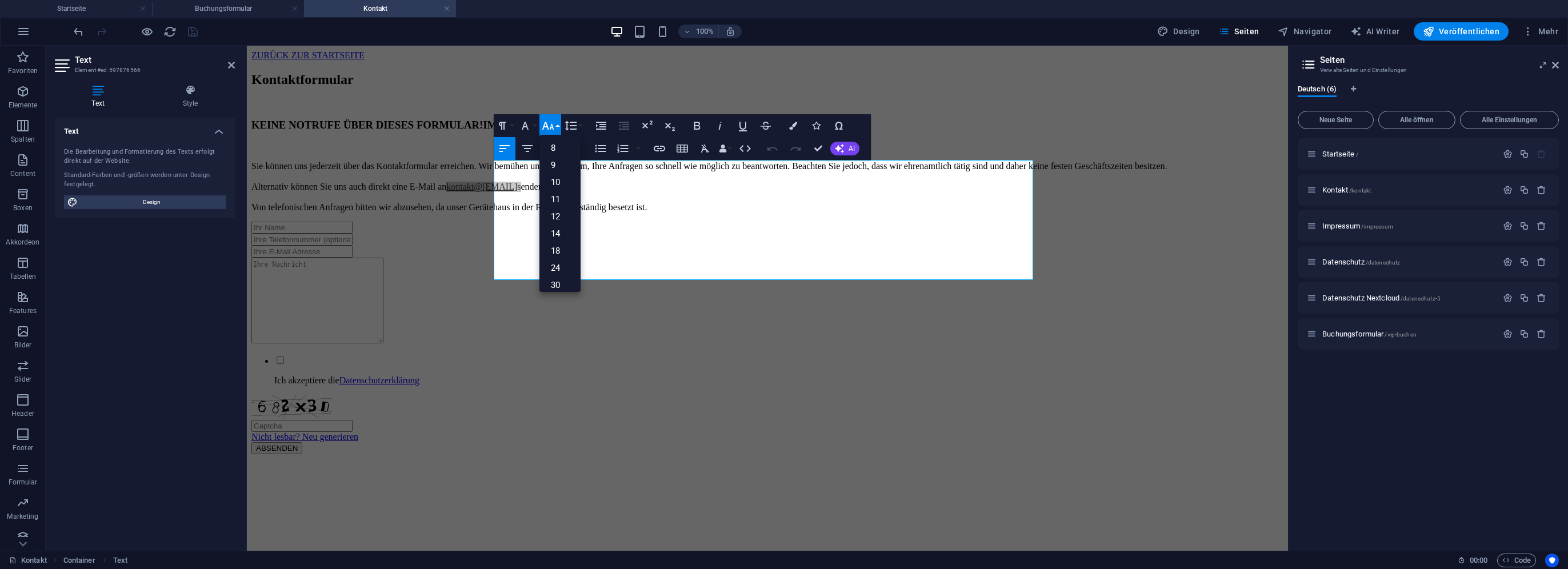 click 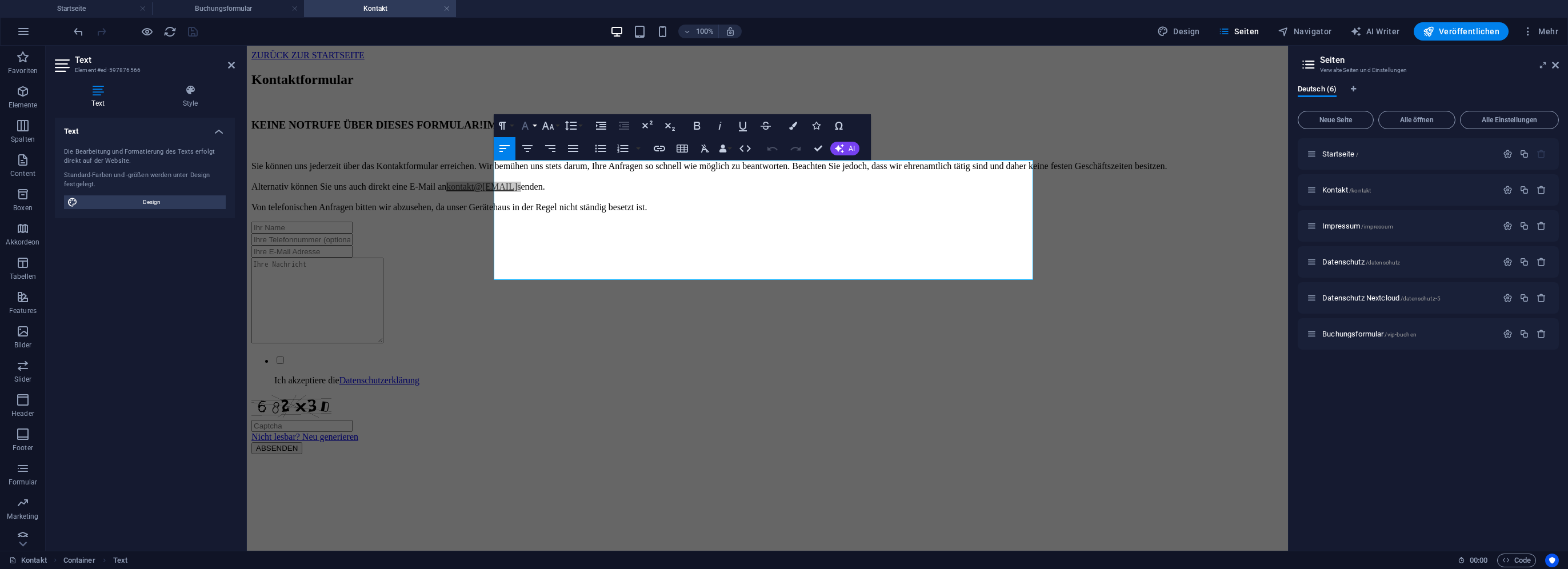 click on "Font Family" at bounding box center [527, 126] 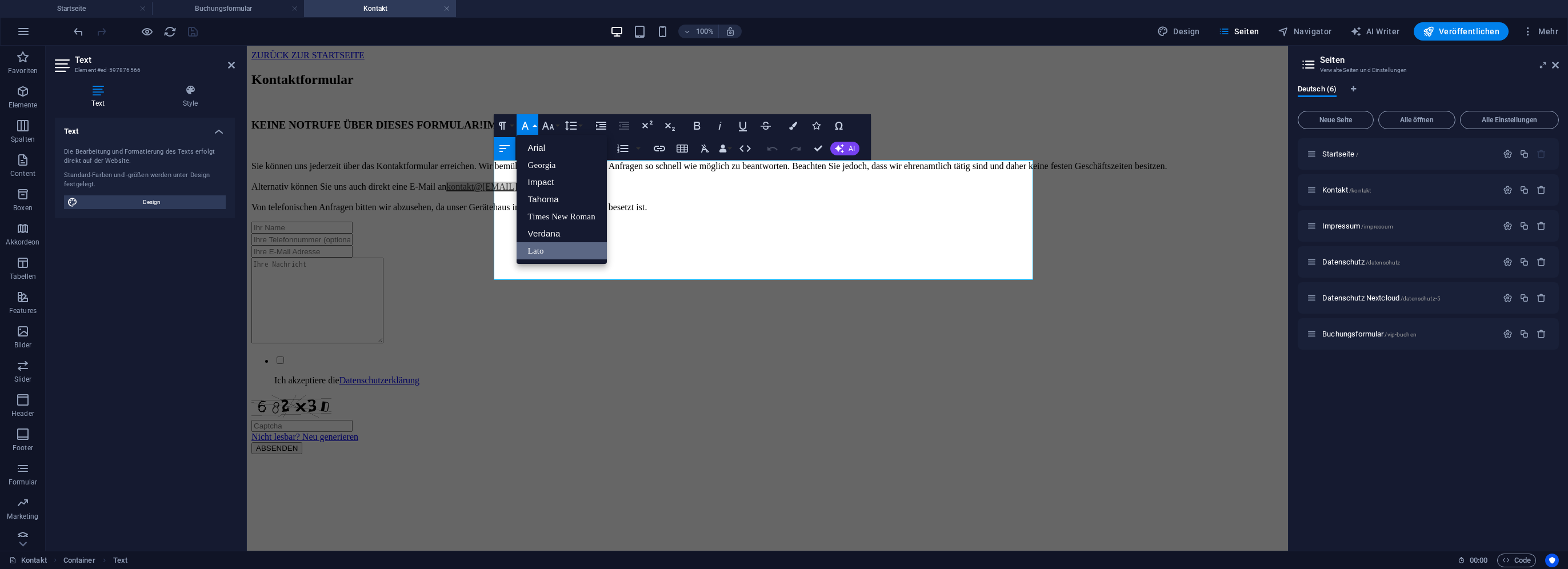 scroll, scrollTop: 0, scrollLeft: 0, axis: both 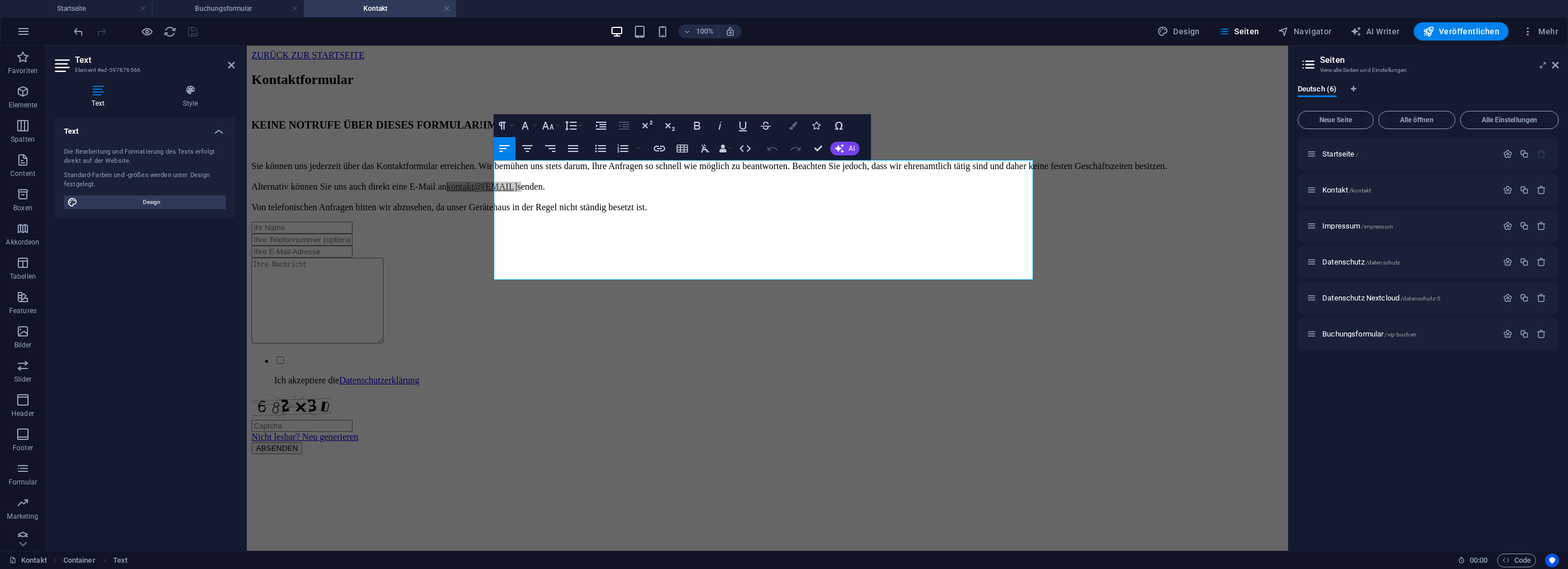 click at bounding box center [793, 126] 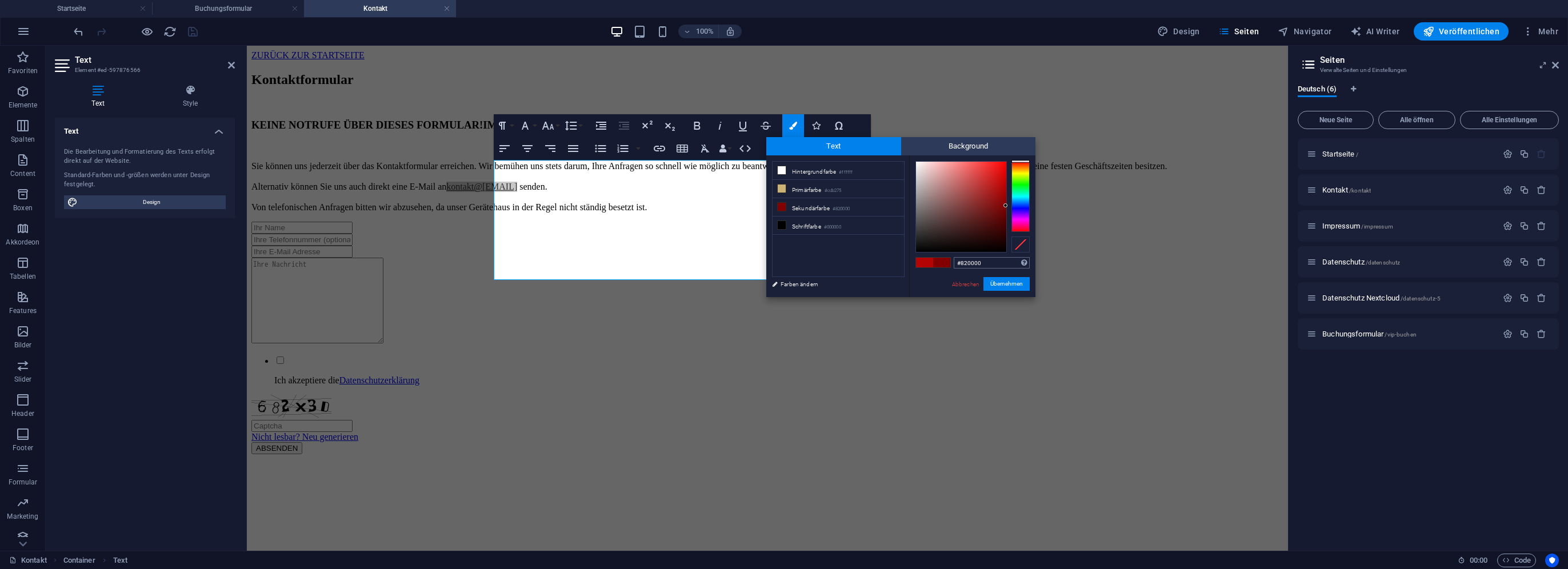 click on "#820000" at bounding box center (991, 263) 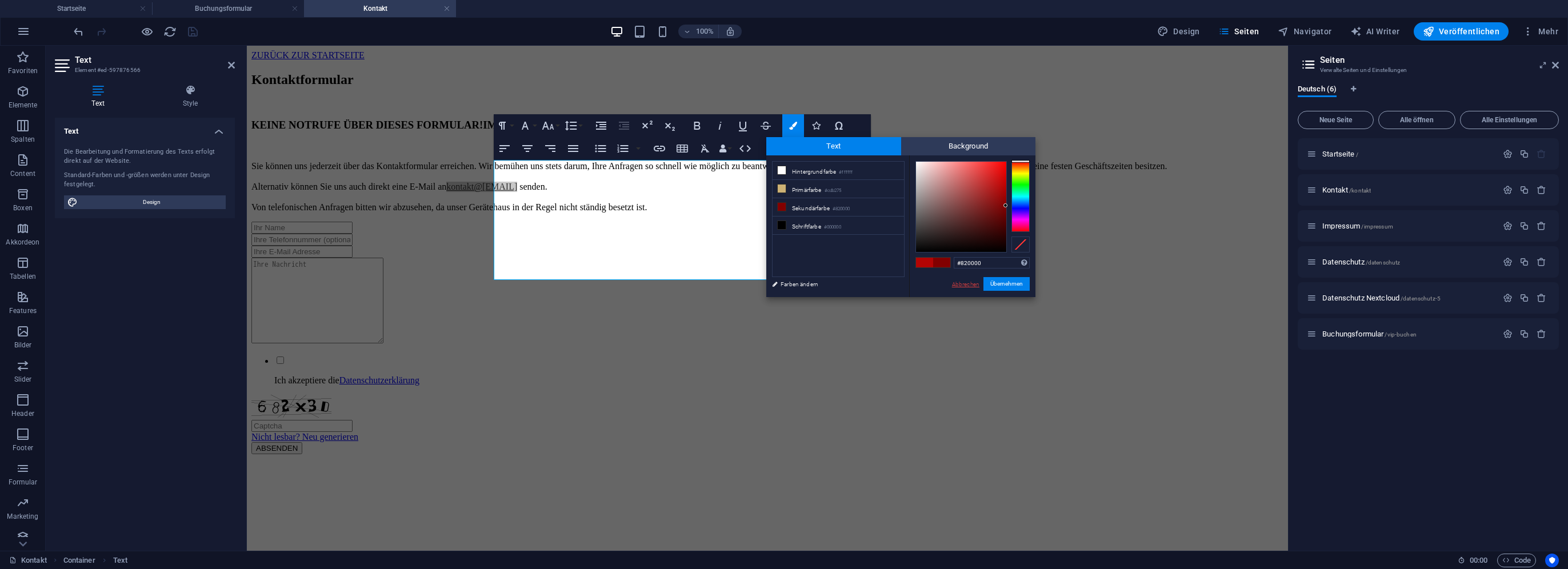 drag, startPoint x: 963, startPoint y: 283, endPoint x: 685, endPoint y: 227, distance: 283.5842 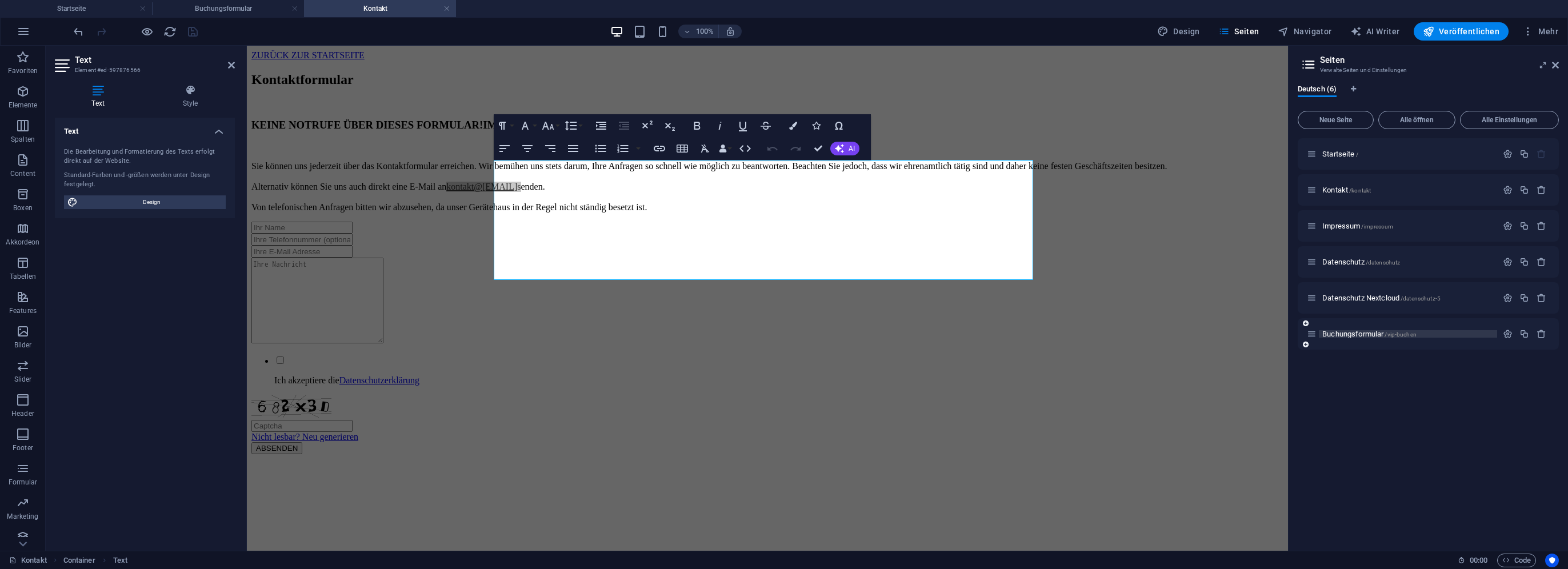 click on "Buchungsformular /vip-buchen" at bounding box center (1369, 334) 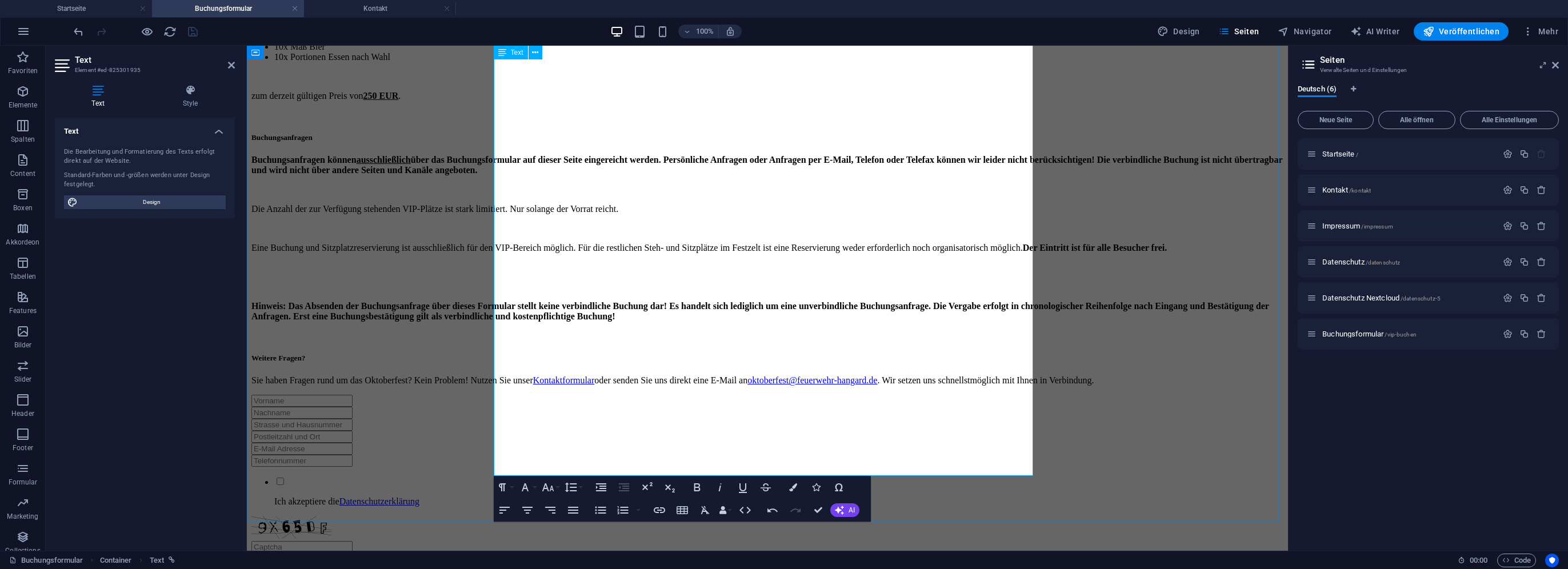 scroll, scrollTop: 343, scrollLeft: 0, axis: vertical 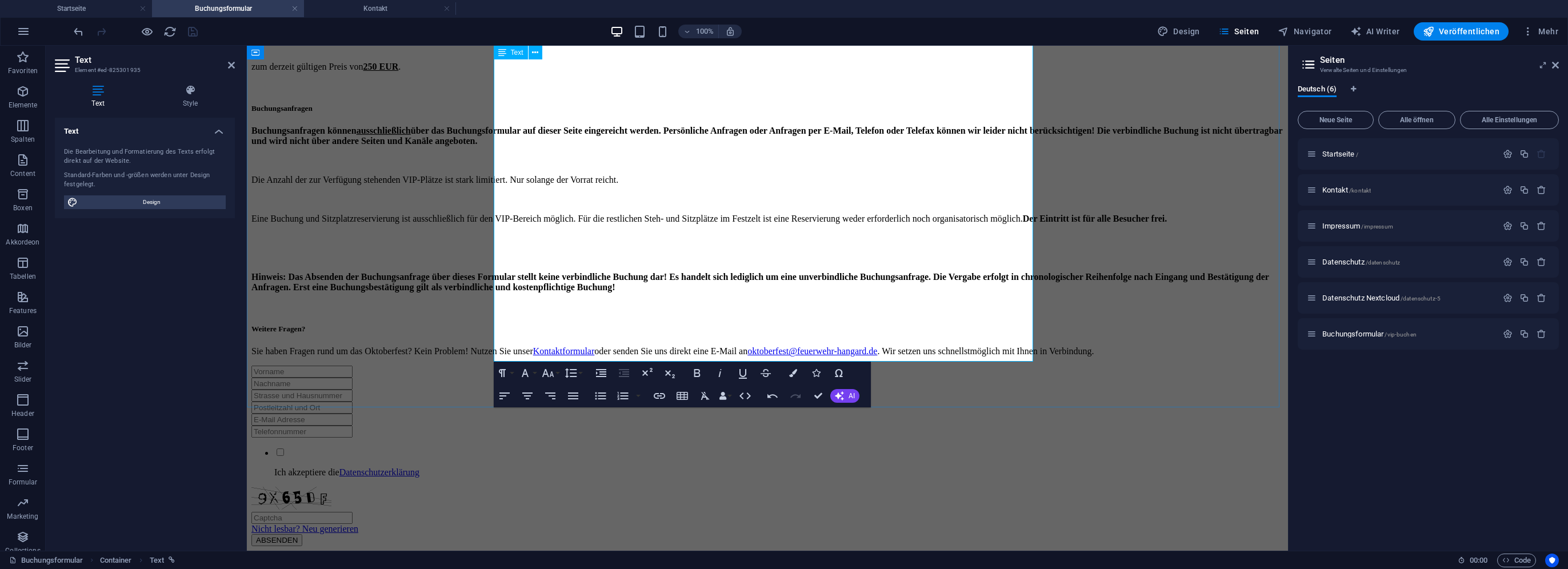click on "Kontaktformular" at bounding box center (564, 351) 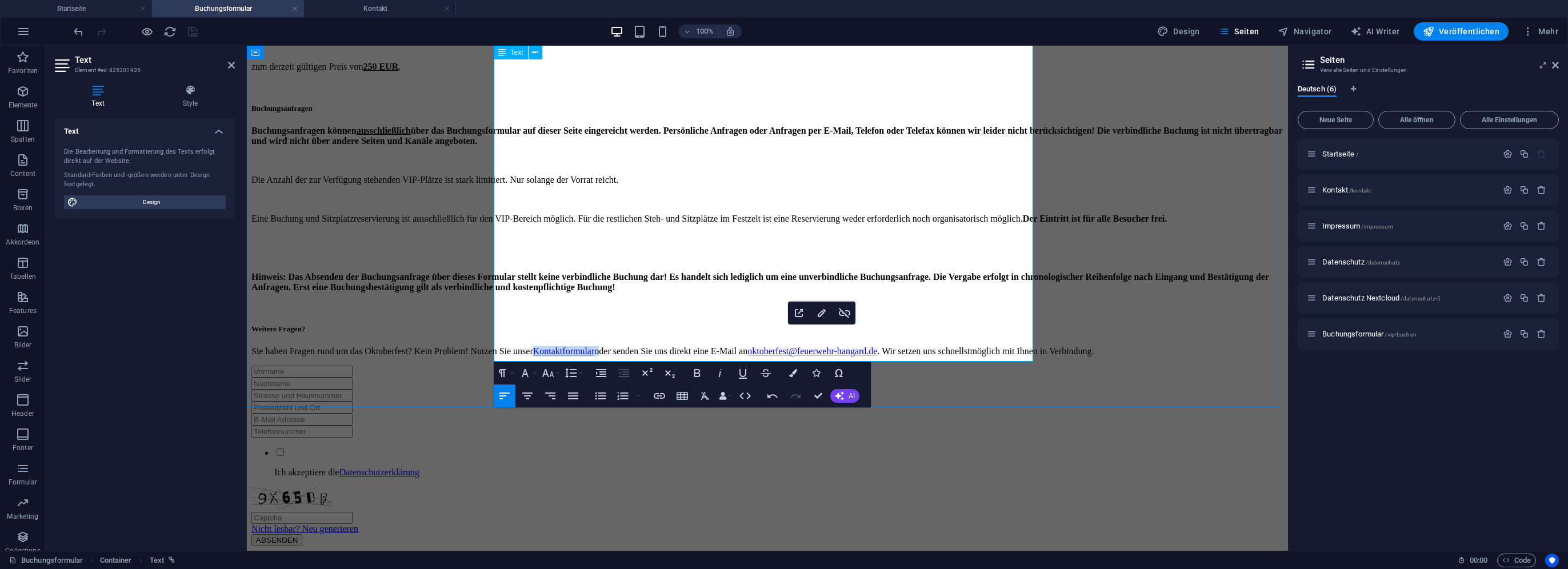click on "Kontaktformular" at bounding box center (564, 351) 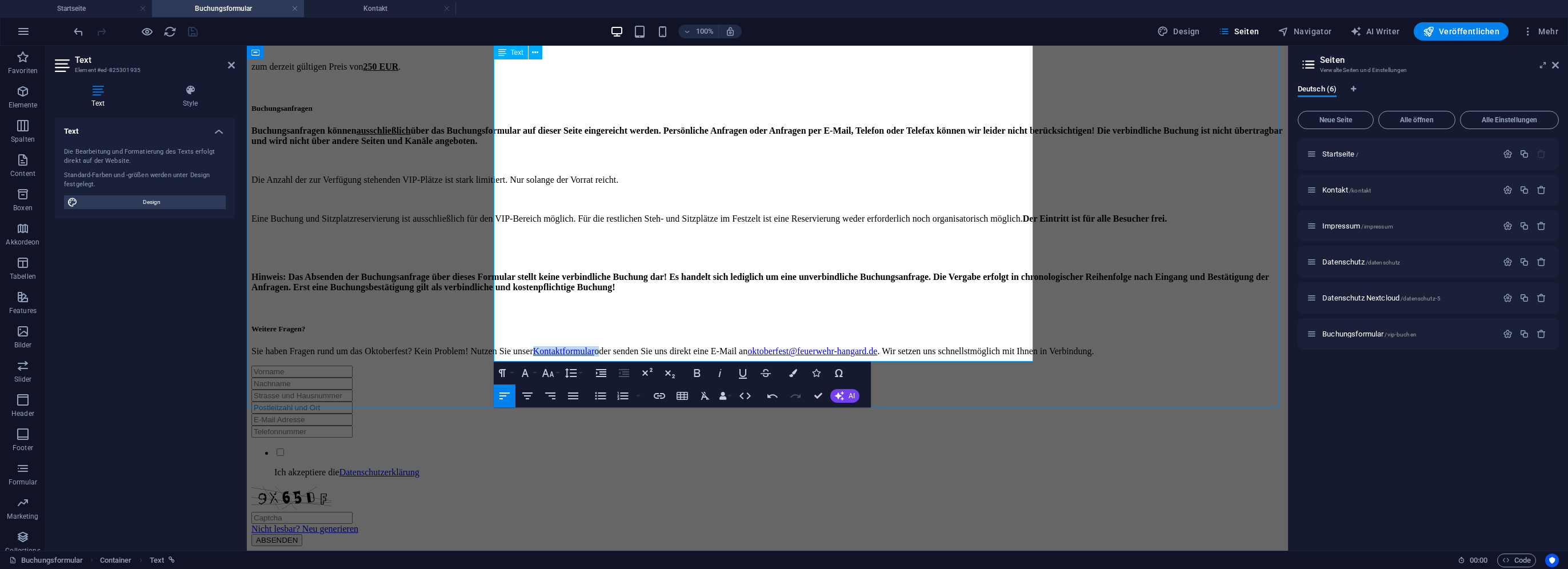 click on "Kontaktformular" at bounding box center [564, 351] 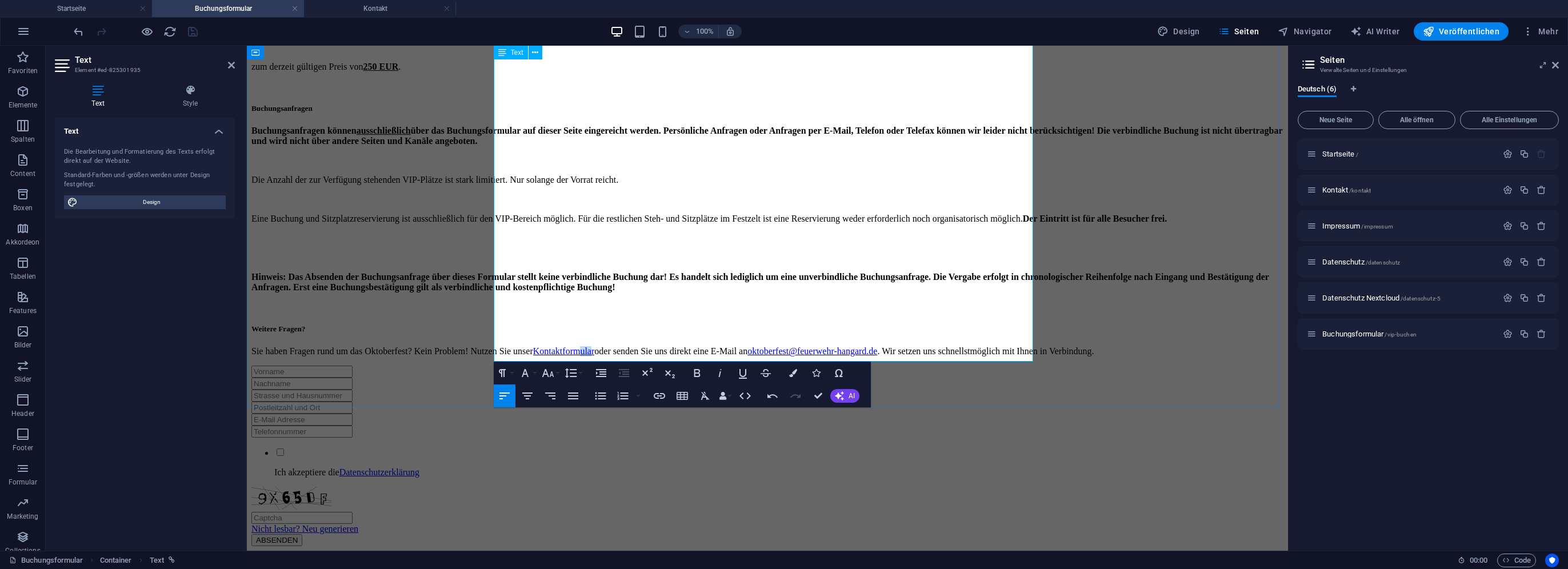 drag, startPoint x: 853, startPoint y: 340, endPoint x: 841, endPoint y: 339, distance: 12.04159 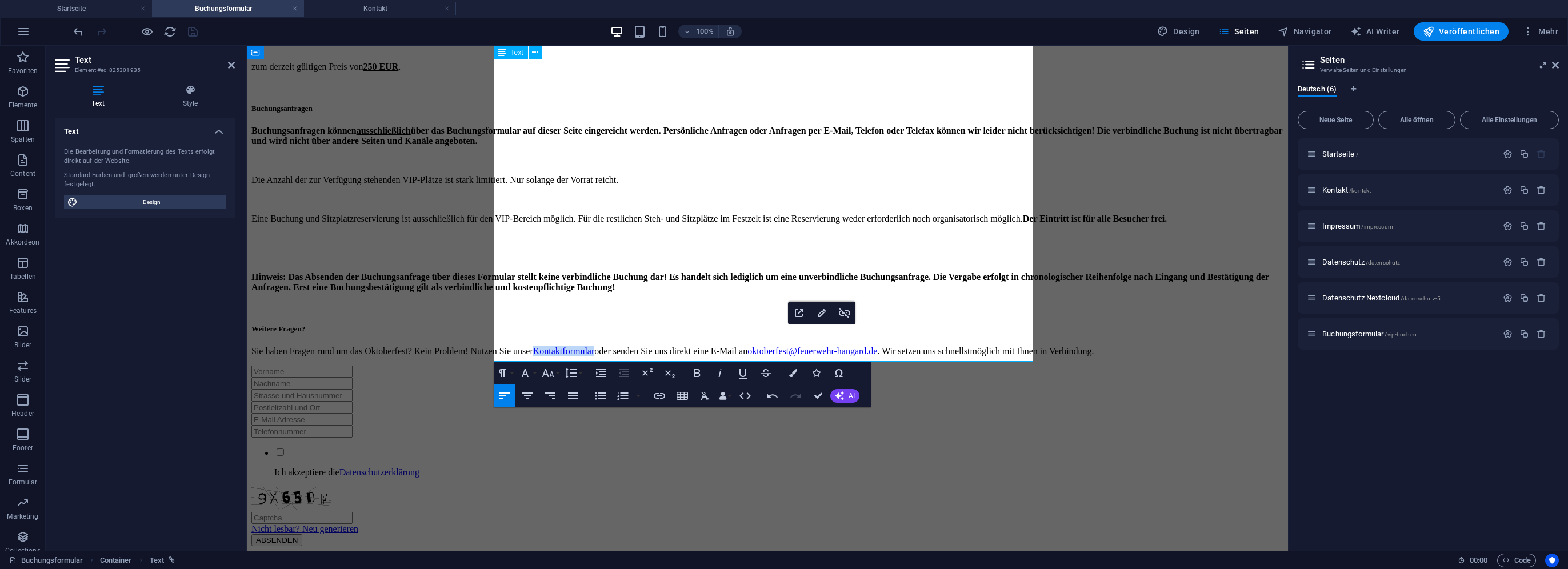 drag, startPoint x: 854, startPoint y: 339, endPoint x: 791, endPoint y: 340, distance: 63.0079 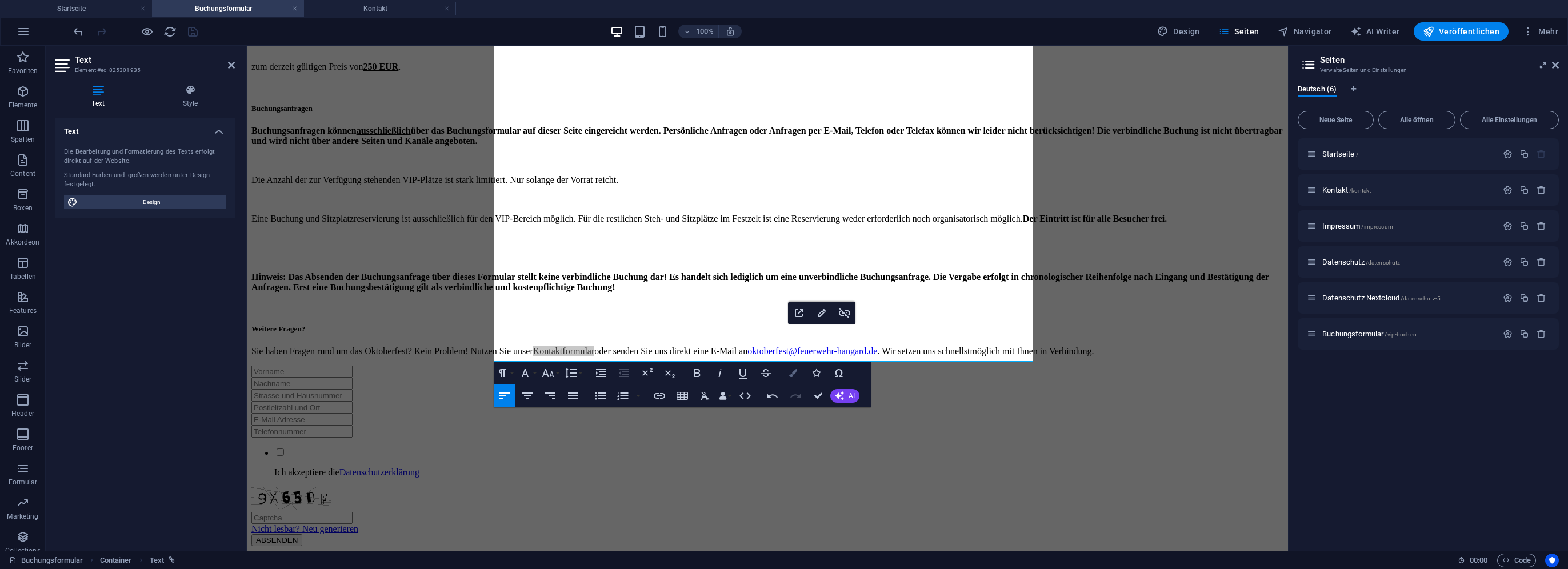 click on "Colors" at bounding box center [793, 373] 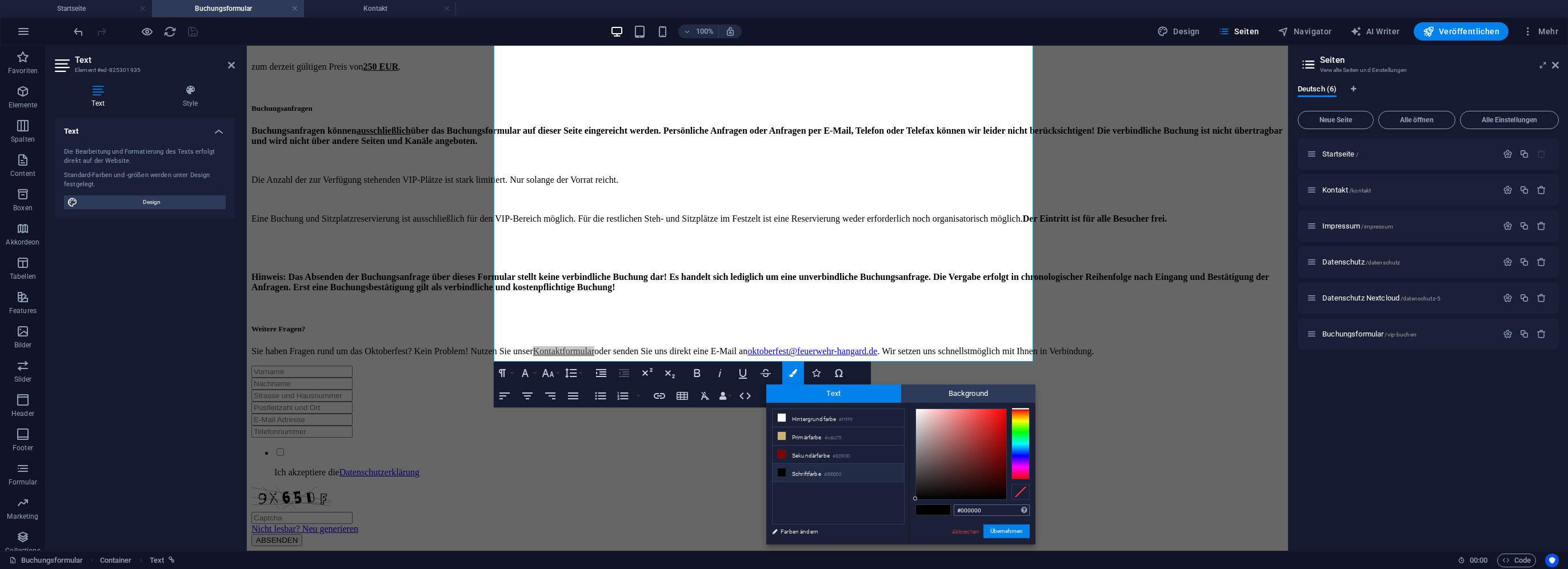 click on "#000000" at bounding box center [991, 510] 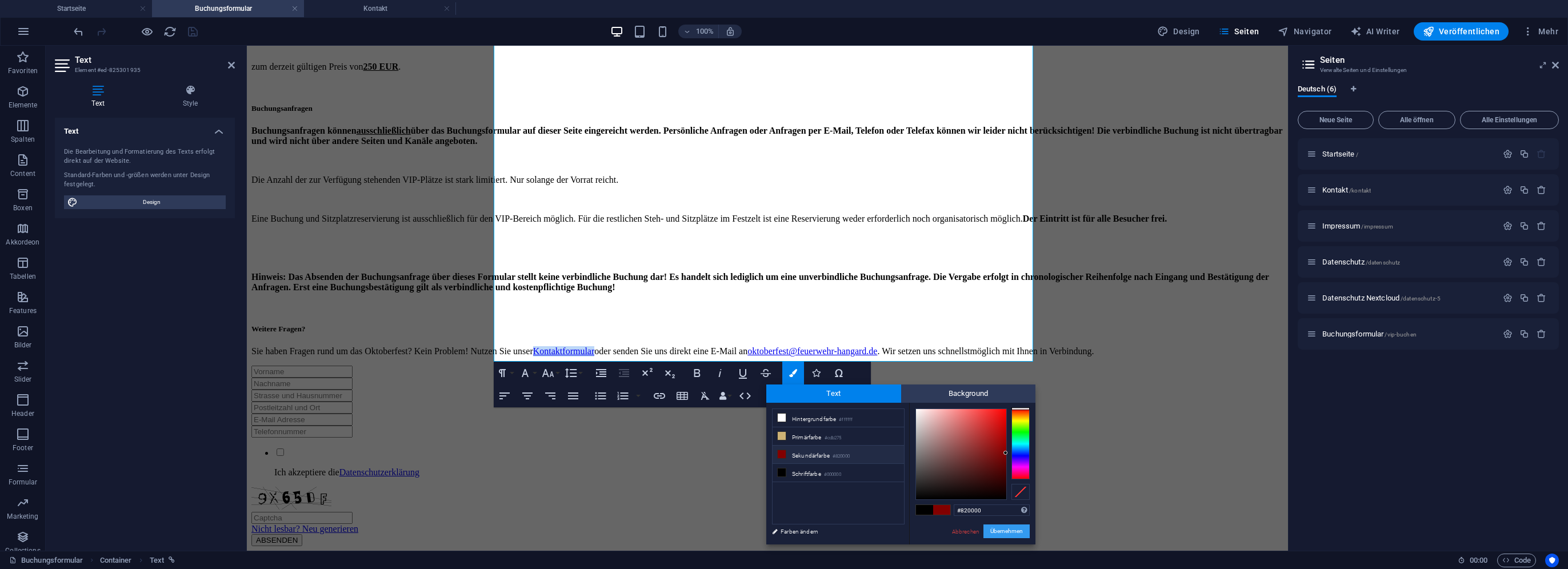 click on "Übernehmen" at bounding box center [1006, 531] 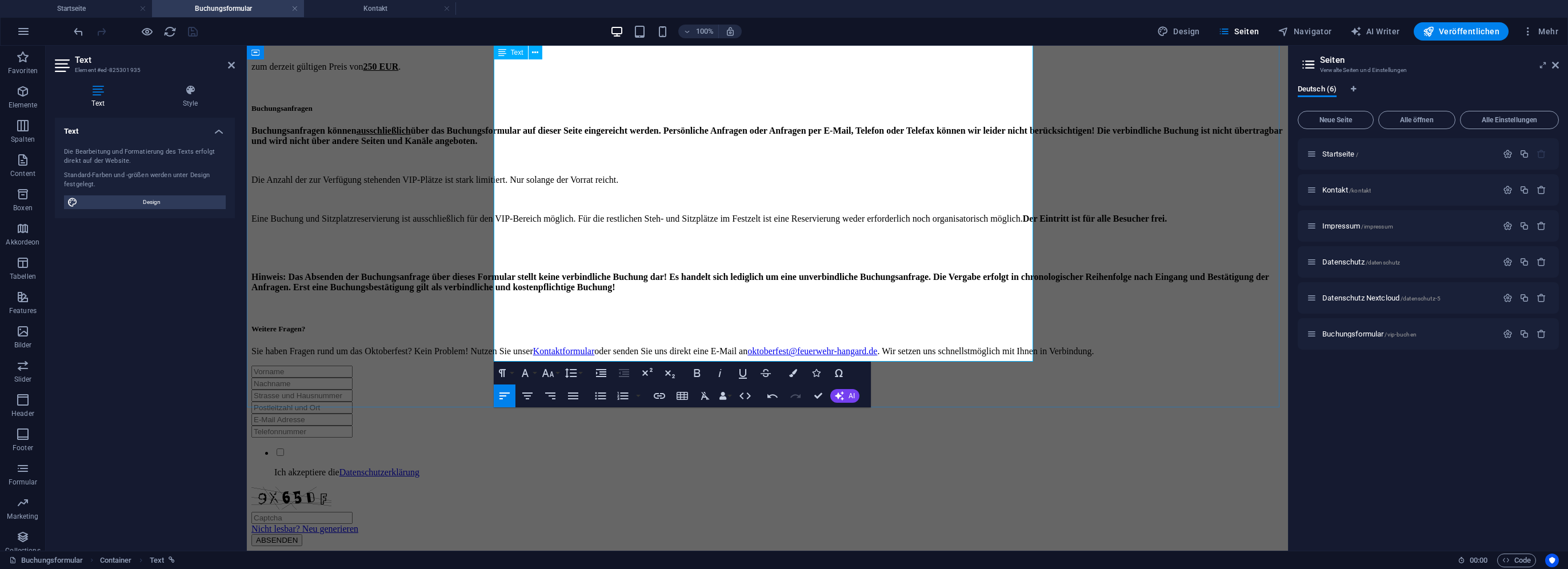 click on "Sie haben Fragen rund um das Oktoberfest? Kein Problem! Nutzen Sie unser  Kontaktformular  oder senden Sie uns direkt eine E-Mail an  oktoberfest@feuerwehr-hangard.de . Wir setzen uns schnellstmöglich mit Ihnen in Verbindung." at bounding box center (767, 351) 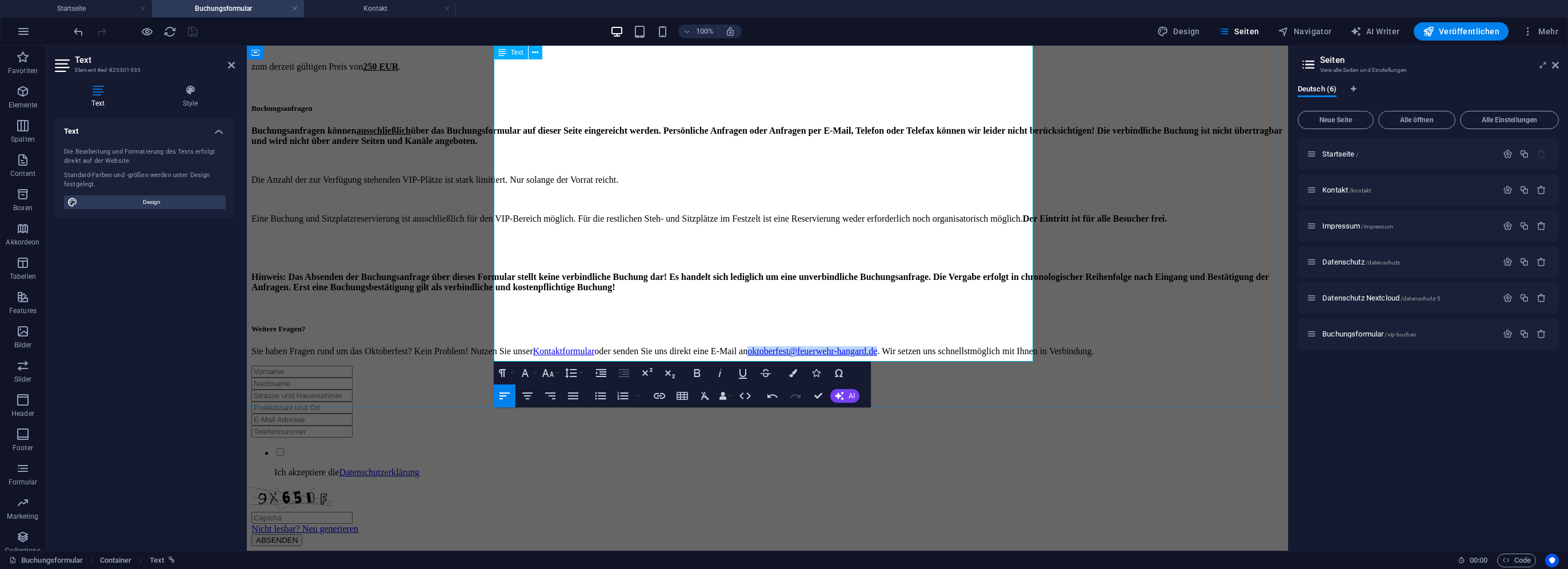 drag, startPoint x: 634, startPoint y: 356, endPoint x: 494, endPoint y: 358, distance: 140.01428 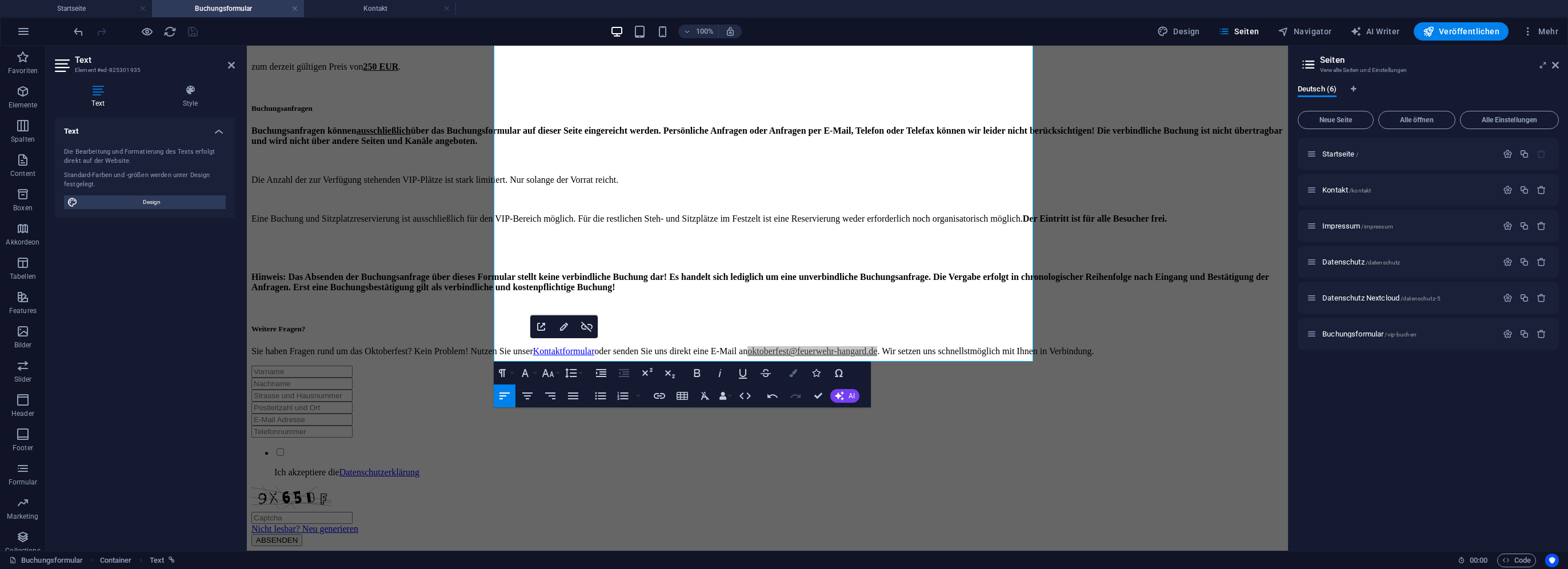 click on "Colors" at bounding box center [793, 373] 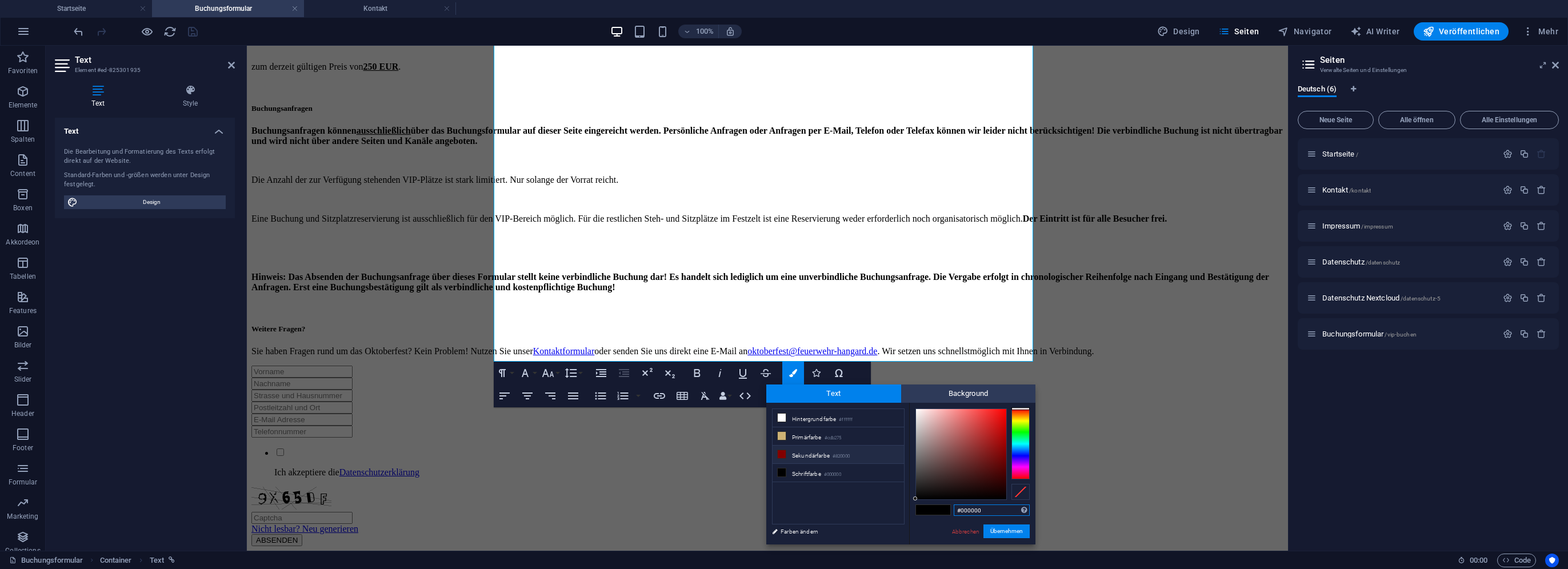 click on "#000000" at bounding box center [991, 510] 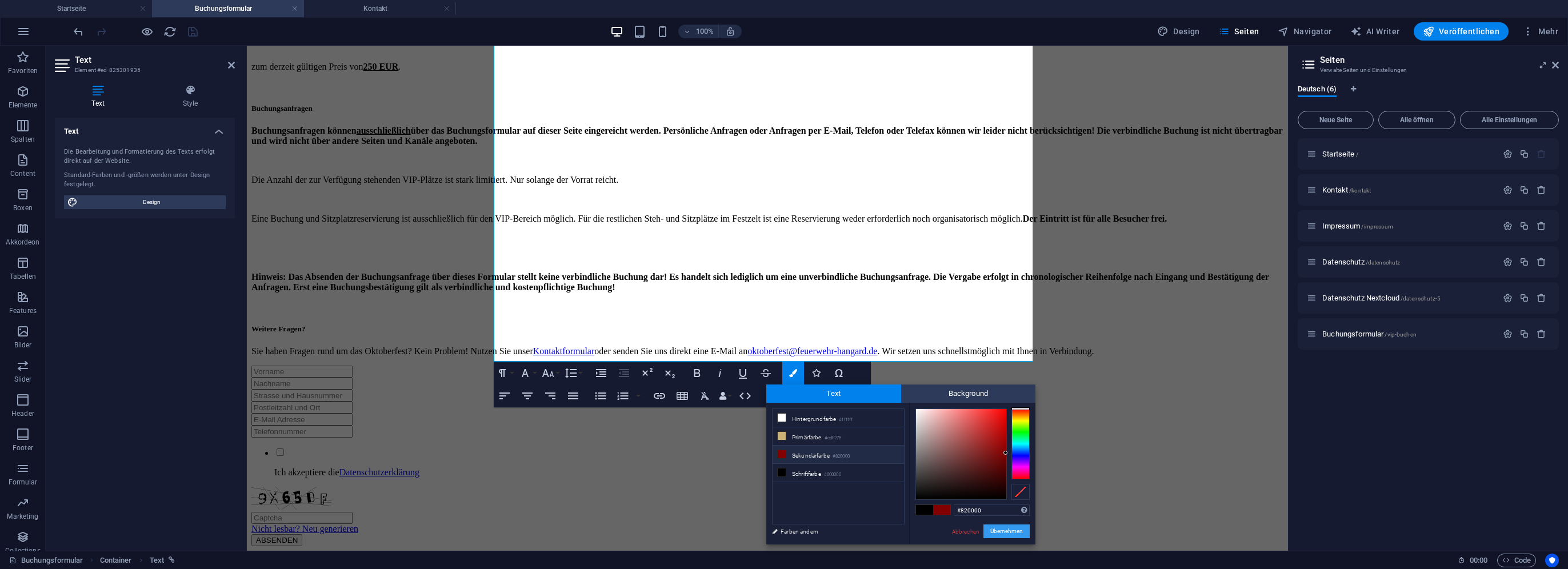 click on "Übernehmen" at bounding box center (1006, 531) 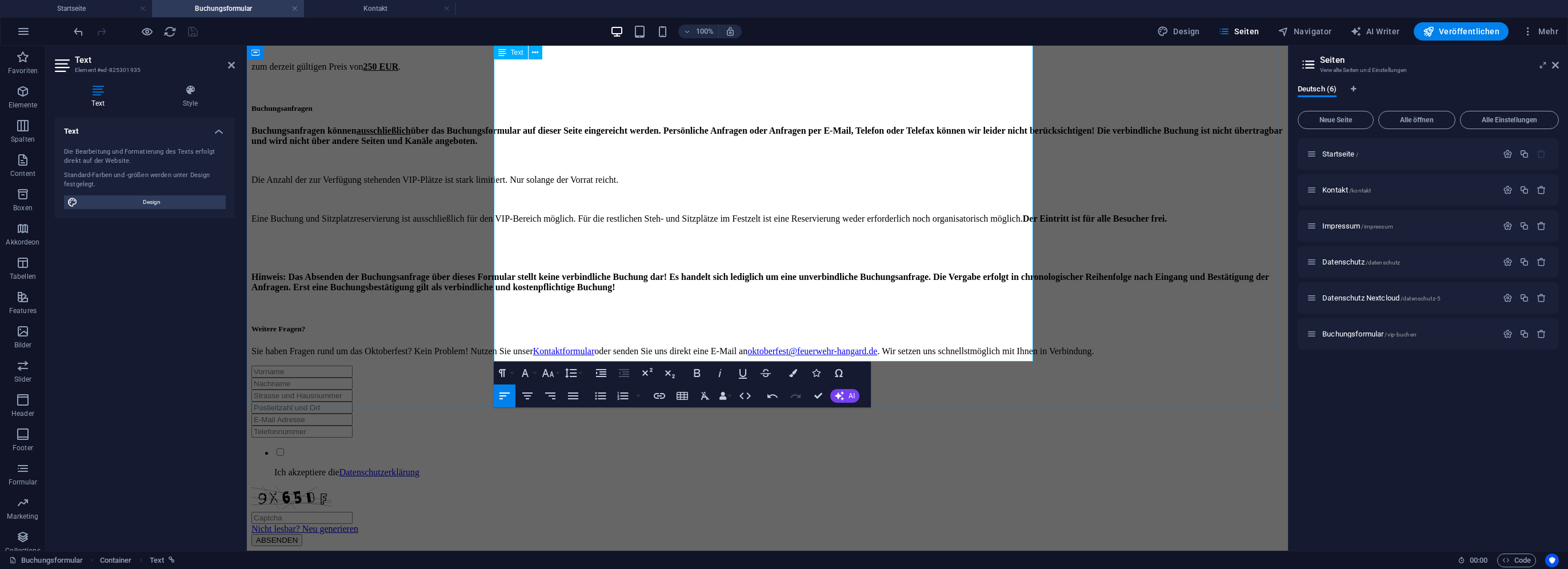 click on "Hinweis: Das Absenden der Buchungsanfrage über dieses Formular stellt keine verbindliche Buchung dar! Es handelt sich lediglich um eine unverbindliche Buchungsanfrage. Die Vergabe erfolgt in chronologischer Reihenfolge nach Eingang und Bestätigung der Anfragen. Erst eine Buchungsbestätigung gilt als verbindliche und kostenpflichtige Buchung!" at bounding box center [760, 282] 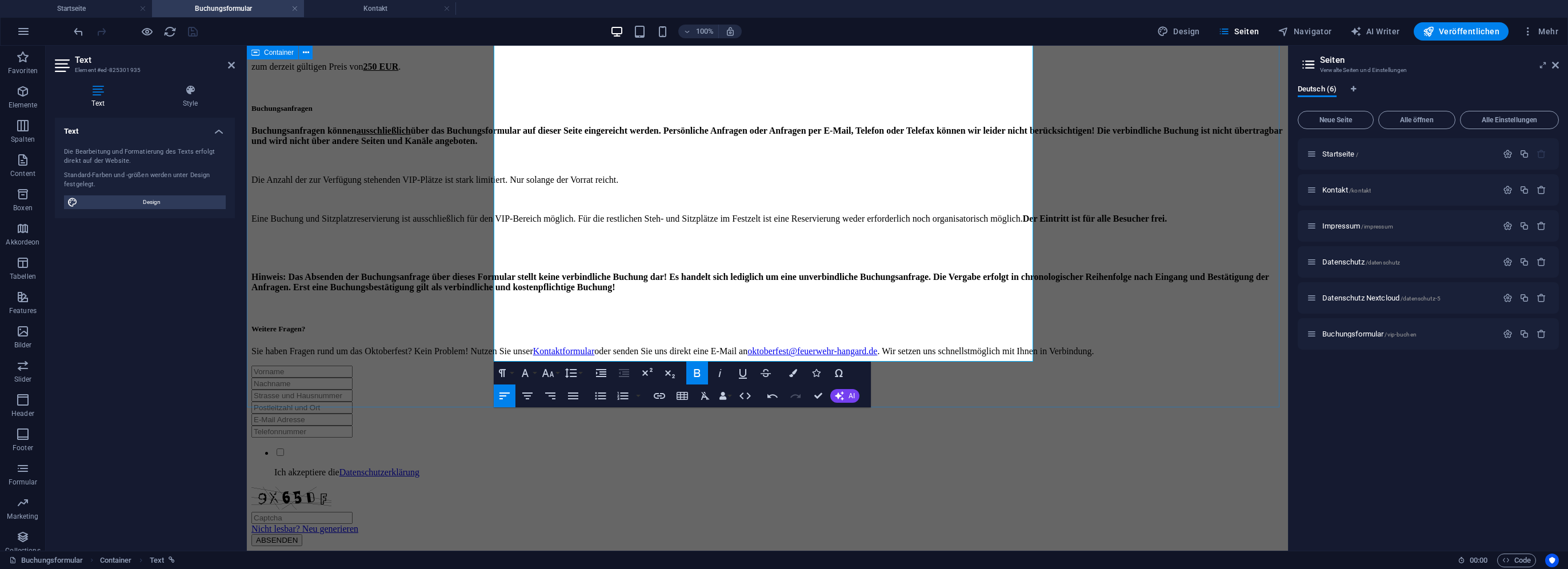 click on "Oktoberfest [DATE] - Buchungsanfrage für einen Tisch im VIP-Bereich Am [DATE] und [DATE] ist es wieder soweit – das Oktoberfest in Hangard startet in die nächste Runde. Zwei Tage lang heißt es im beheizten Festzelt auf dem Pirmin-Raber-Platz wieder O’zapft is. Die Partyband PartyXpress sorgt am Samstagabend mit Live-Musik für die passende Stimmung. In der Cocktailbar von Eleven Cocktailcatering erwarten euch wieder eine Reihe von frisch zubereiteten und leckeren Getränken für jeden Geschmack. Mit einem ganztägigen bunten Feuerwehrrahmenprogramm unter dem Motto „Tag der Feuerwehr“ vor dem Festzelt sorgen wir Sonntags für die Unterhaltung unserer großen und kleinen Besucher. Tische im VIP-Bereich Mit dabei sind natürlich auch wieder unsere Tische im VIP-Bereich. Diese sind ausschließlich am Samstagabend, [DATE] verfügbar und beinhalten: 1x Sitzplatzreservierung (1 Tisch, 2 Bänke) im VIP-Bereich 10x Maß Bier 10x Portionen Essen nach Wahl zum derzeit gültigen Preis von  ." at bounding box center [767, 66] 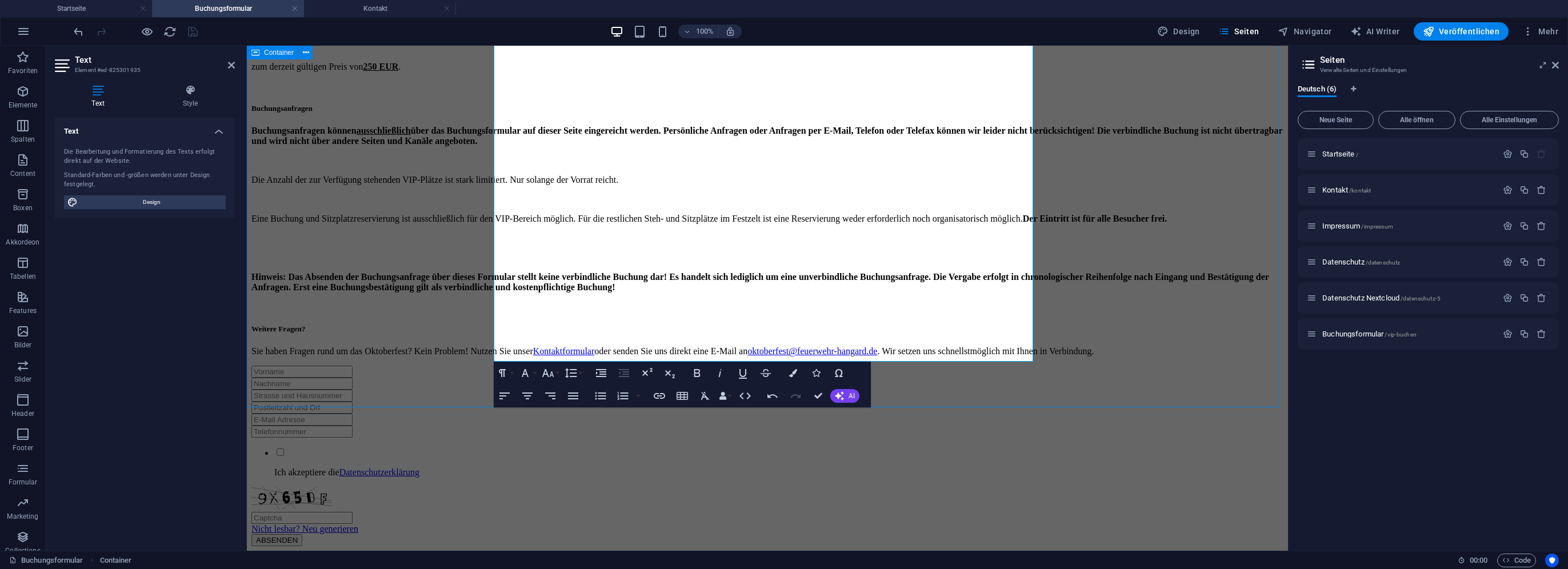 click on "Oktoberfest [DATE] - Buchungsanfrage für einen Tisch im VIP-Bereich Am [DATE] und [DATE] ist es wieder soweit – das Oktoberfest in Hangard startet in die nächste Runde. Zwei Tage lang heißt es im beheizten Festzelt auf dem Pirmin-Raber-Platz wieder O’zapft is. Die Partyband PartyXpress sorgt am Samstagabend mit Live-Musik für die passende Stimmung. In der Cocktailbar von Eleven Cocktailcatering erwarten euch wieder eine Reihe von frisch zubereiteten und leckeren Getränken für jeden Geschmack. Mit einem ganztägigen bunten Feuerwehrrahmenprogramm unter dem Motto „Tag der Feuerwehr“ vor dem Festzelt sorgen wir Sonntags für die Unterhaltung unserer großen und kleinen Besucher. Tische im VIP-Bereich Mit dabei sind natürlich auch wieder unsere Tische im VIP-Bereich. Diese sind ausschließlich am Samstagabend, [DATE] verfügbar und beinhalten: 1x Sitzplatzreservierung (1 Tisch, 2 Bänke) im VIP-Bereich 10x Maß Bier 10x Portionen Essen nach Wahl zum derzeit gültigen Preis von  ." at bounding box center (767, 66) 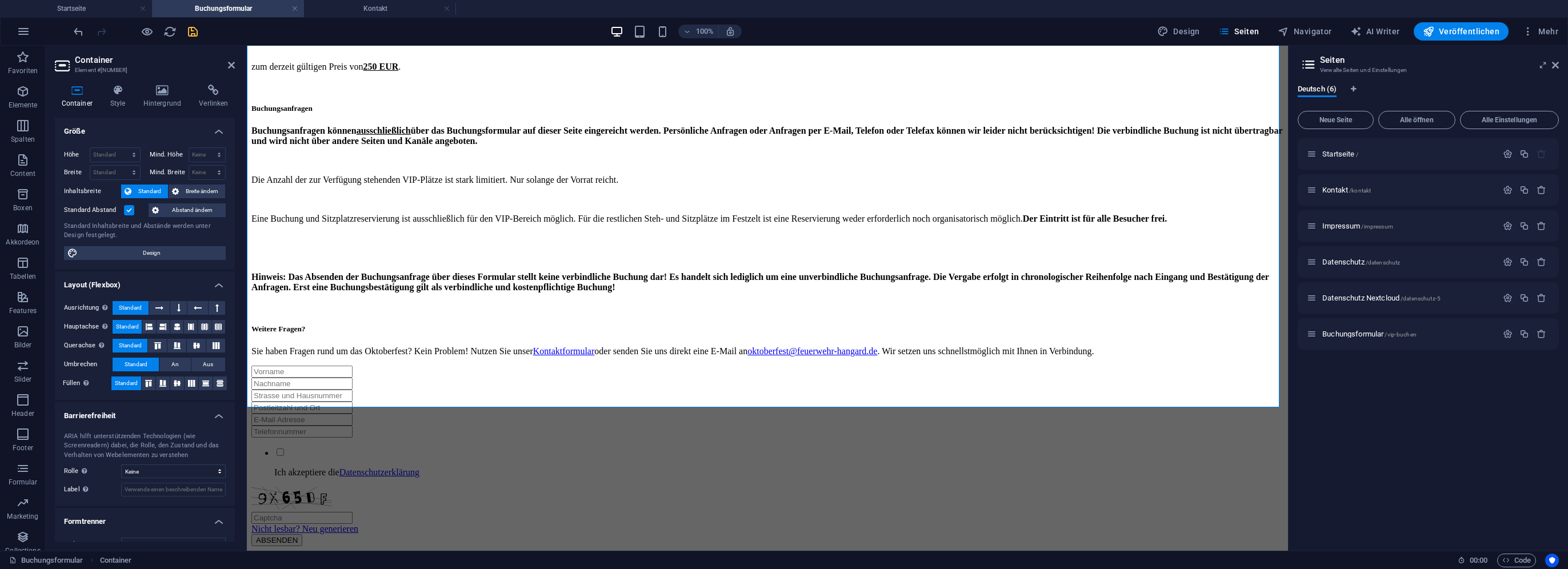click at bounding box center (193, 31) 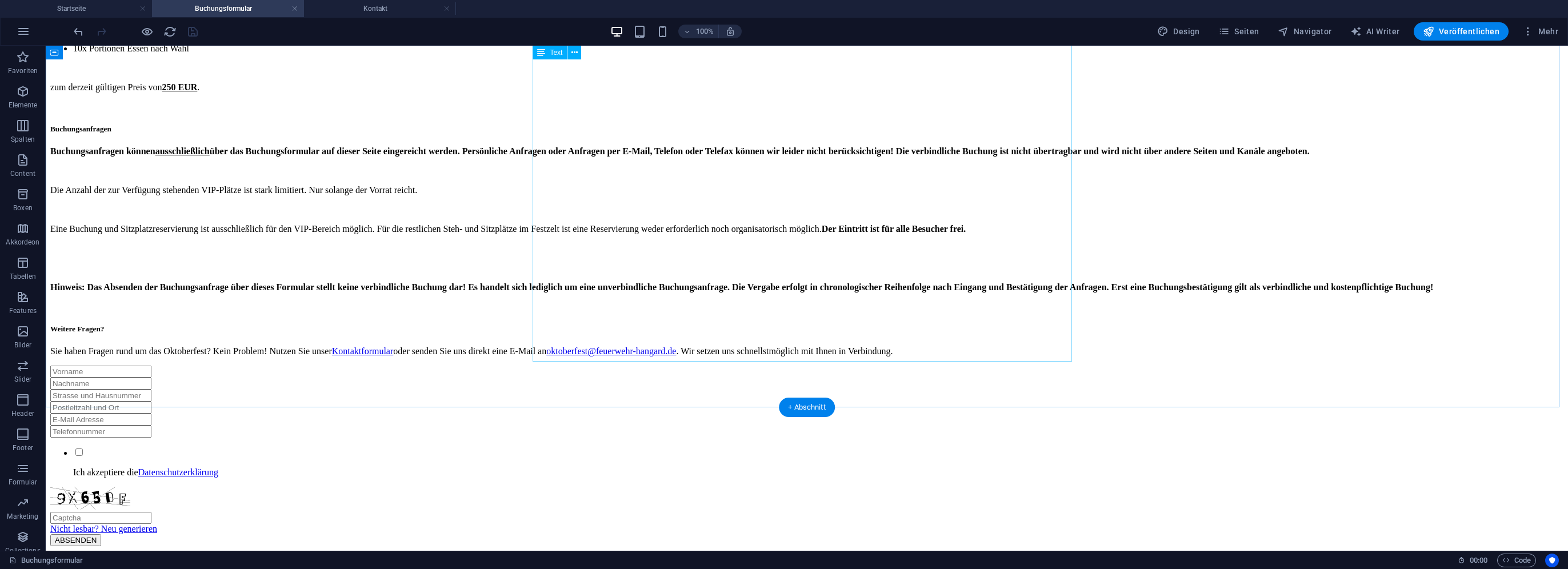 click on "Am 18. und 19. Oktober 2025 ist es wieder soweit – das Oktoberfest in Hangard startet in die nächste Runde. Zwei Tage lang heißt es im beheizten Festzelt auf dem Pirmin-Raber-Platz wieder O’zapft is. Die Partyband PartyXpress sorgt am Samstagabend mit Live-Musik für die passende Stimmung. In der Cocktailbar von Eleven Cocktailcatering erwarten euch wieder eine Reihe von frisch zubereiteten und leckeren Getränken für jeden Geschmack. Mit einem ganztägigen bunten Feuerwehrrahmenprogramm unter dem Motto „Tag der Feuerwehr“ vor dem Festzelt sorgen wir Sonntags für die Unterhaltung unserer großen und kleinen Besucher. Tische im VIP-Bereich Mit dabei sind natürlich auch wieder unsere Tische im VIP-Bereich. Diese sind ausschließlich am Samstagabend, 18. Oktober 2025 verfügbar und beinhalten: 1x Sitzplatzreservierung (1 Tisch, 2 Bänke) im VIP-Bereich 10x Maß Bier 10x Portionen Essen nach Wahl zum derzeit gültigen Preis von 250 EUR. Buchungsanfragen Buchungsanfragen können ausschließlich" at bounding box center [807, 99] 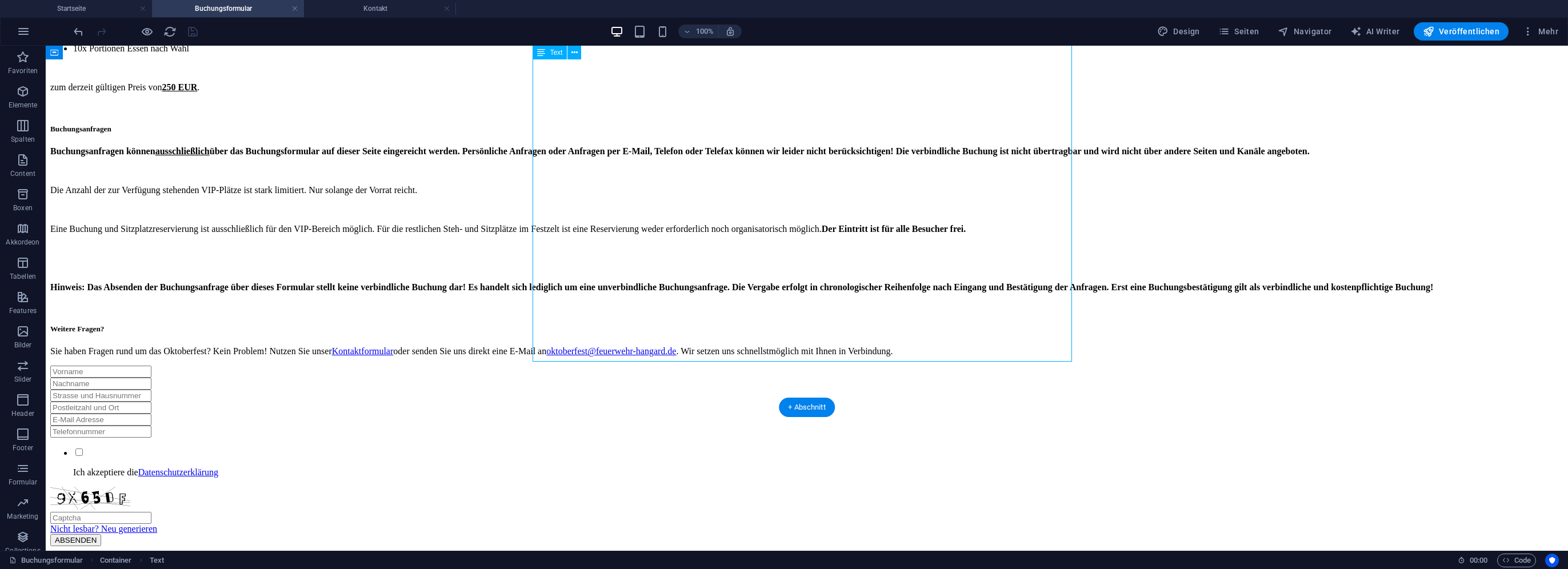 click on "Am 18. und 19. Oktober 2025 ist es wieder soweit – das Oktoberfest in Hangard startet in die nächste Runde. Zwei Tage lang heißt es im beheizten Festzelt auf dem Pirmin-Raber-Platz wieder O’zapft is. Die Partyband PartyXpress sorgt am Samstagabend mit Live-Musik für die passende Stimmung. In der Cocktailbar von Eleven Cocktailcatering erwarten euch wieder eine Reihe von frisch zubereiteten und leckeren Getränken für jeden Geschmack. Mit einem ganztägigen bunten Feuerwehrrahmenprogramm unter dem Motto „Tag der Feuerwehr“ vor dem Festzelt sorgen wir Sonntags für die Unterhaltung unserer großen und kleinen Besucher. Tische im VIP-Bereich Mit dabei sind natürlich auch wieder unsere Tische im VIP-Bereich. Diese sind ausschließlich am Samstagabend, 18. Oktober 2025 verfügbar und beinhalten: 1x Sitzplatzreservierung (1 Tisch, 2 Bänke) im VIP-Bereich 10x Maß Bier 10x Portionen Essen nach Wahl zum derzeit gültigen Preis von 250 EUR. Buchungsanfragen Buchungsanfragen können ausschließlich" at bounding box center (807, 99) 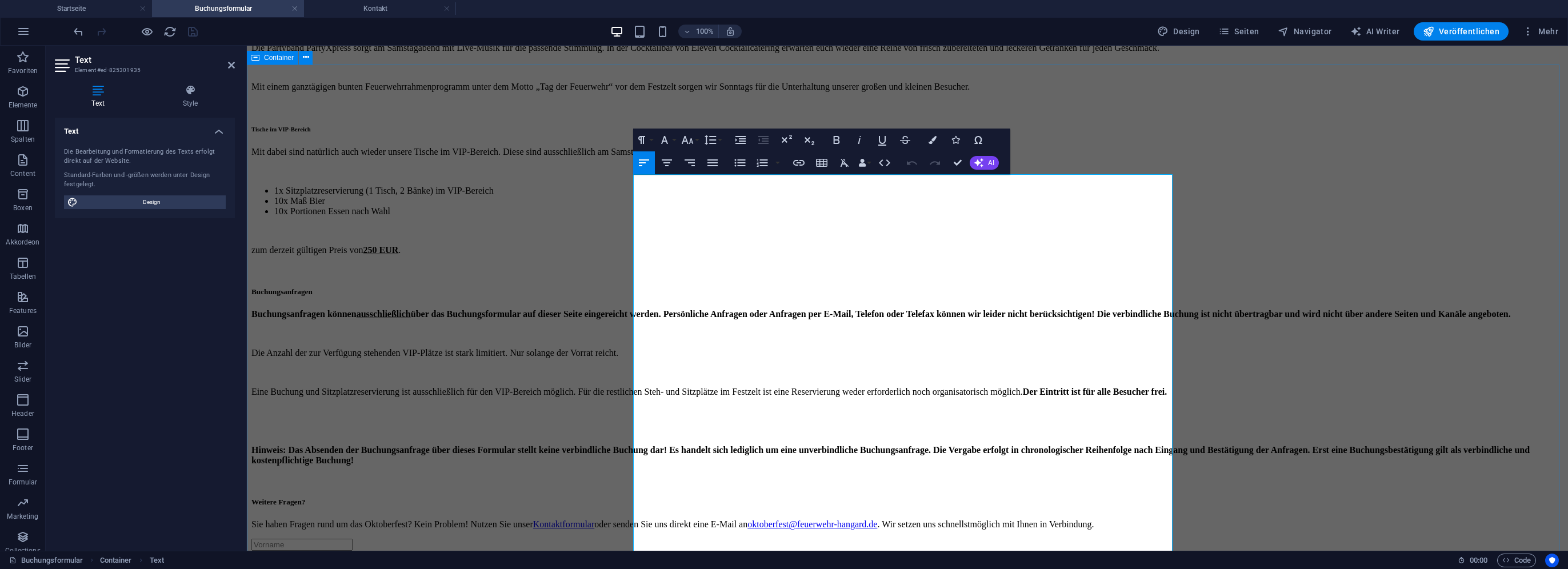 scroll, scrollTop: 286, scrollLeft: 0, axis: vertical 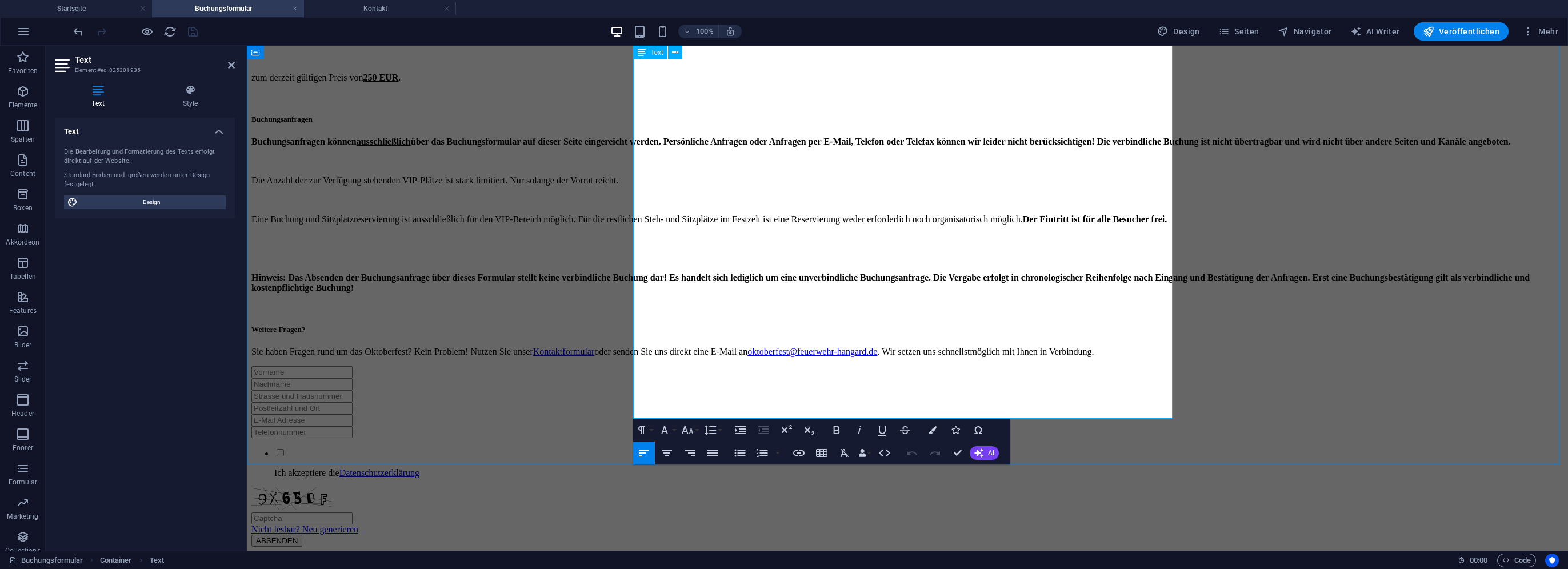 click on "oktoberfest@feuerwehr-hangard.de" at bounding box center [812, 351] 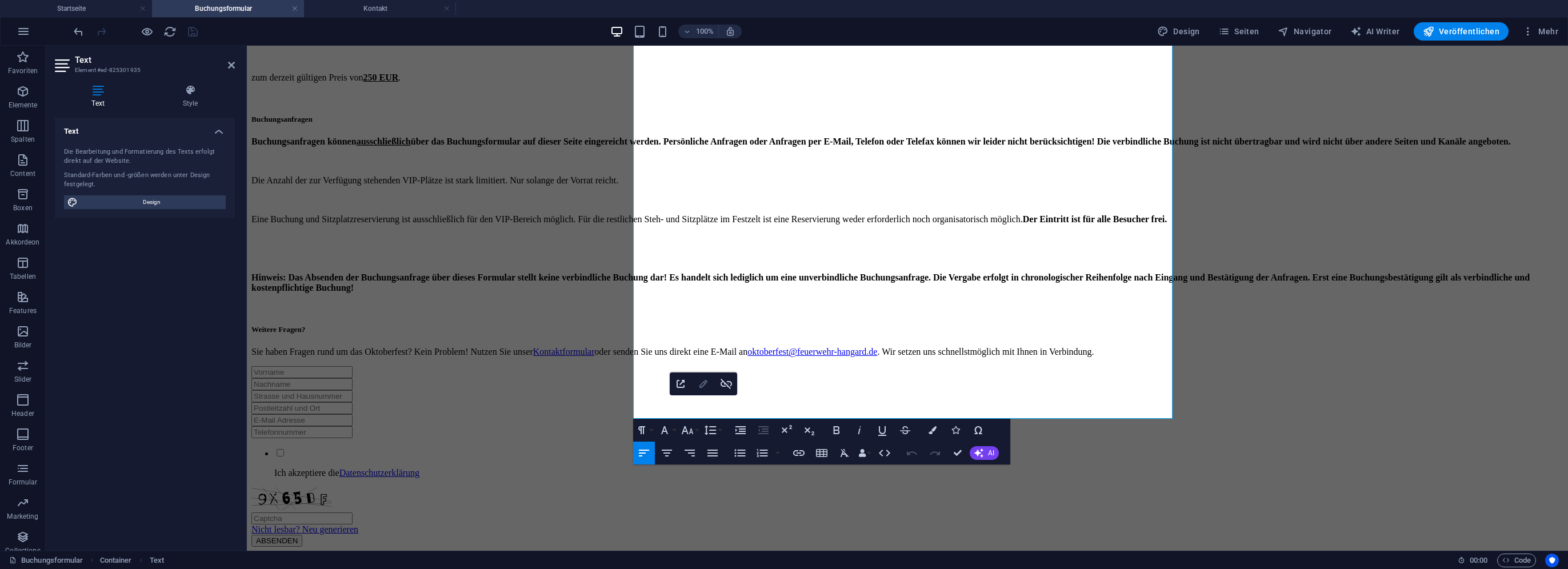 drag, startPoint x: 448, startPoint y: 340, endPoint x: 695, endPoint y: 386, distance: 251.24689 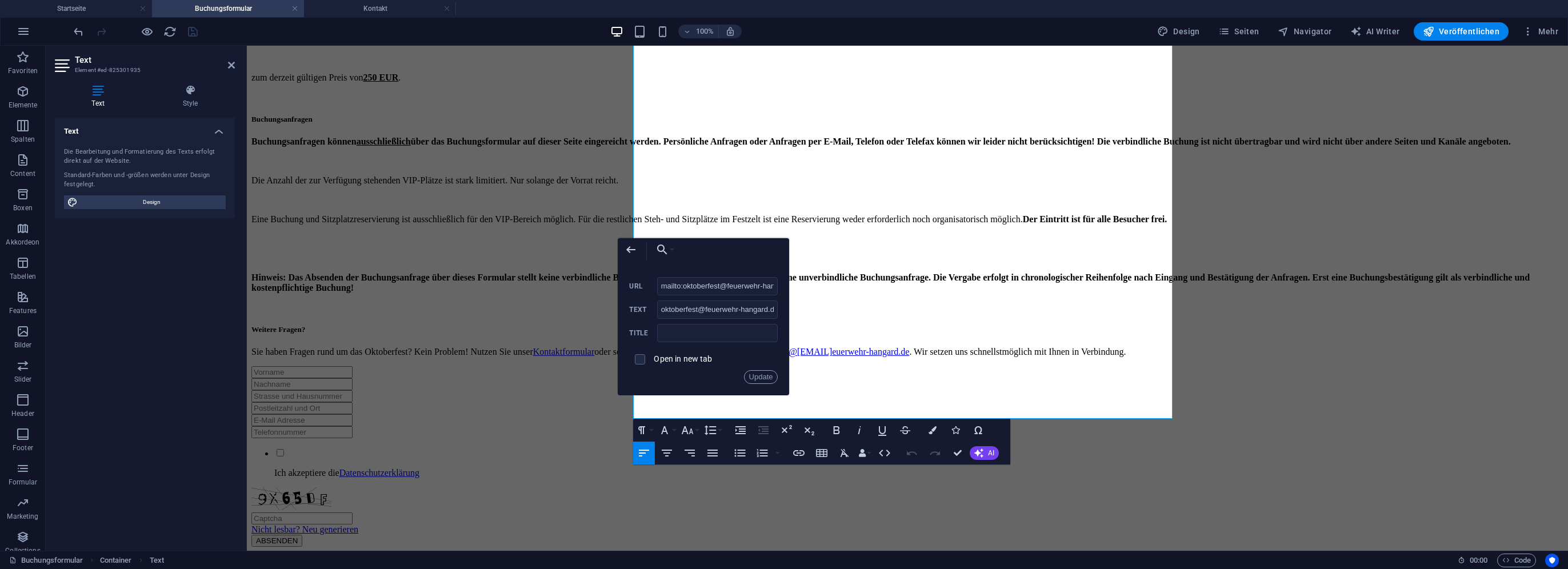 scroll, scrollTop: 0, scrollLeft: 26, axis: horizontal 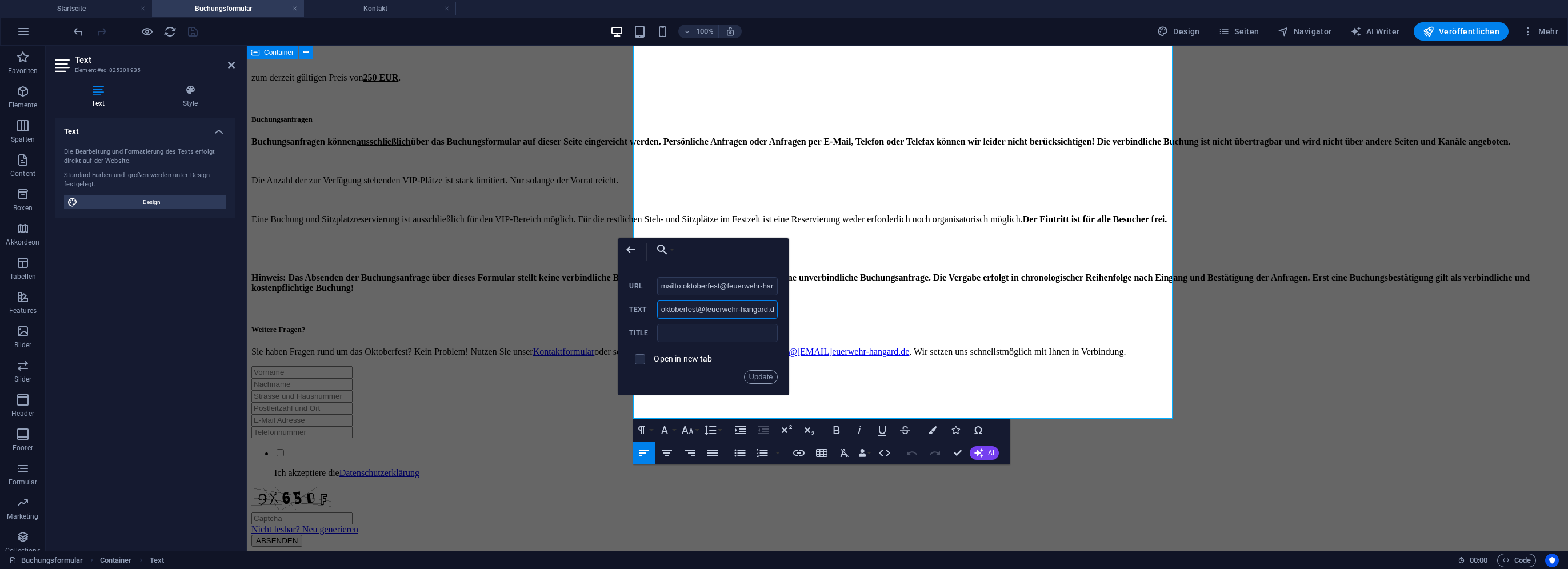 drag, startPoint x: 945, startPoint y: 352, endPoint x: 587, endPoint y: 306, distance: 360.9432 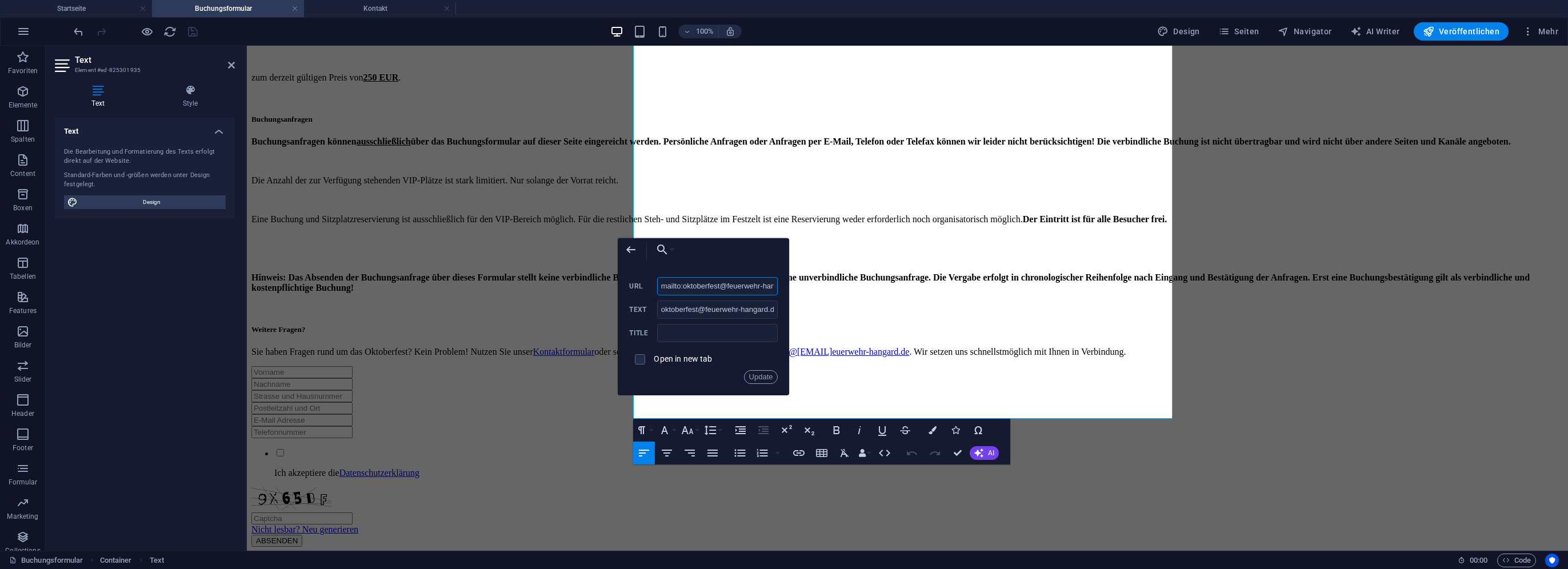 click on "mailto:oktoberfest@feuerwehr-hangard.de" at bounding box center [718, 286] 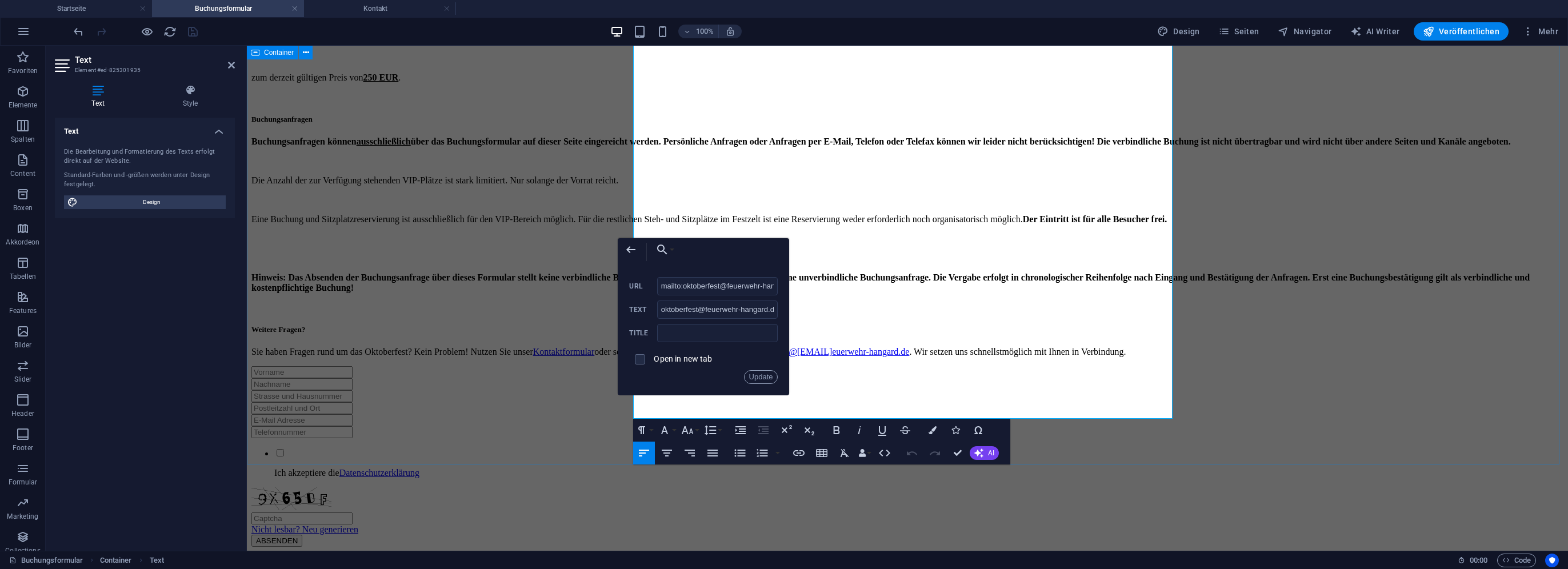 click on "Oktoberfest [YEAR] - Buchungsanfrage für einen Tisch im VIP-Bereich Am [DATE] ist es wieder soweit – das Oktoberfest in Hangard startet in die nächste Runde. Zwei Tage lang heißt es im beheizten Festzelt auf dem Pirmin-Raber-Platz wieder O’zapft is. Die Partyband PartyXpress sorgt am Samstagabend mit Live-Musik für die passende Stimmung. In der Cocktailbar von Eleven Cocktailcatering erwarten euch wieder eine Reihe von frisch zubereiteten und leckeren Getränken für jeden Geschmack. Mit einem ganztägigen bunten Feuerwehrrahmenprogramm unter dem Motto „Tag der Feuerwehr“ vor dem Festzelt sorgen wir Sonntags für die Unterhaltung unserer großen und kleinen Besucher. Tische im VIP-Bereich Mit dabei sind natürlich auch wieder unsere Tische im VIP-Bereich. Diese sind ausschließlich am Samstagabend, [DATE] verfügbar und beinhalten: 1x Sitzplatzreservierung (1 Tisch, 2 Bänke) im VIP-Bereich 10x Maß Bier 10x Portionen Essen nach Wahl zum derzeit gültigen Preis von [PRICE] ." at bounding box center (907, 72) 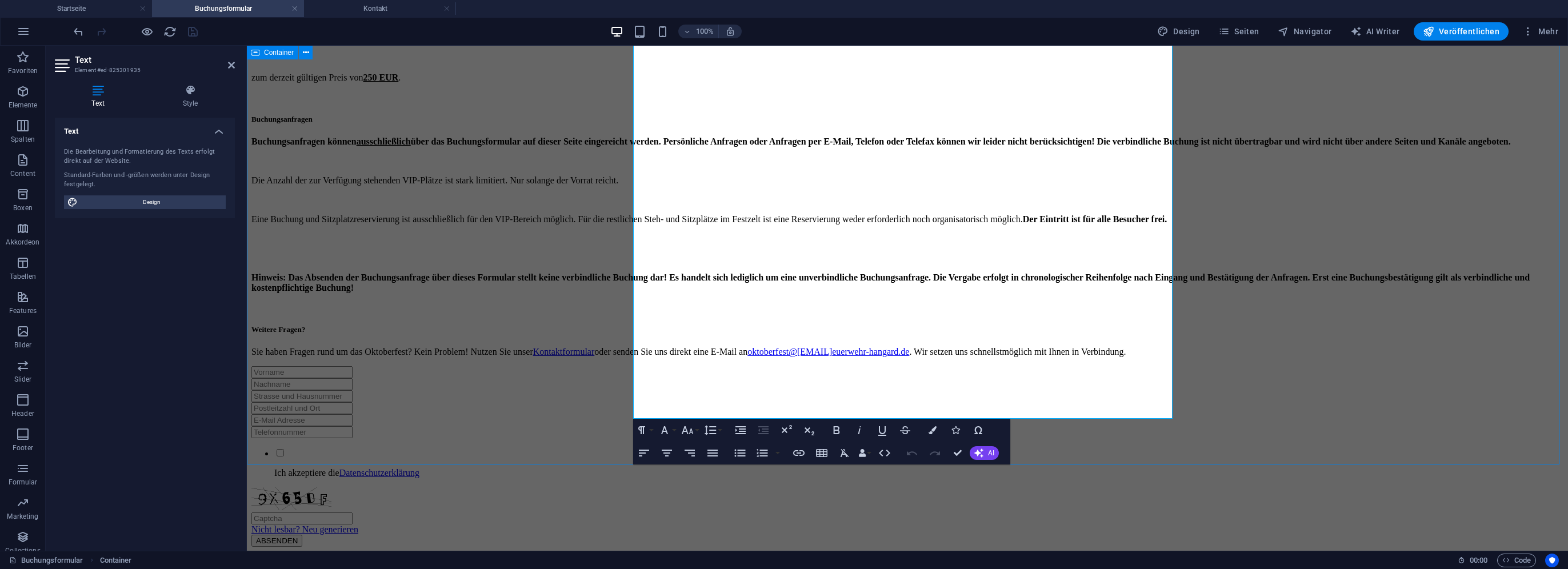 click on "Oktoberfest [DATE] - Buchungsanfrage für einen Tisch im VIP-Bereich Am [DATE] und [DATE] ist es wieder soweit – das Oktoberfest in Hangard startet in die nächste Runde. Zwei Tage lang heißt es im beheizten Festzelt auf dem Pirmin-Raber-Platz wieder O’zapft is. Die Partyband PartyXpress sorgt am Samstagabend mit Live-Musik für die passende Stimmung. In der Cocktailbar von Eleven Cocktailcatering erwarten euch wieder eine Reihe von frisch zubereiteten und leckeren Getränken für jeden Geschmack. Mit einem ganztägigen bunten Feuerwehrrahmenprogramm unter dem Motto „Tag der Feuerwehr“ vor dem Festzelt sorgen wir Sonntags für die Unterhaltung unserer großen und kleinen Besucher. Tische im VIP-Bereich Mit dabei sind natürlich auch wieder unsere Tische im VIP-Bereich. Diese sind ausschließlich am Samstagabend, [DATE] verfügbar und beinhalten: 1x Sitzplatzreservierung (1 Tisch, 2 Bänke) im VIP-Bereich 10x Maß Bier 10x Portionen Essen nach Wahl zum derzeit gültigen Preis von  ." at bounding box center (907, 72) 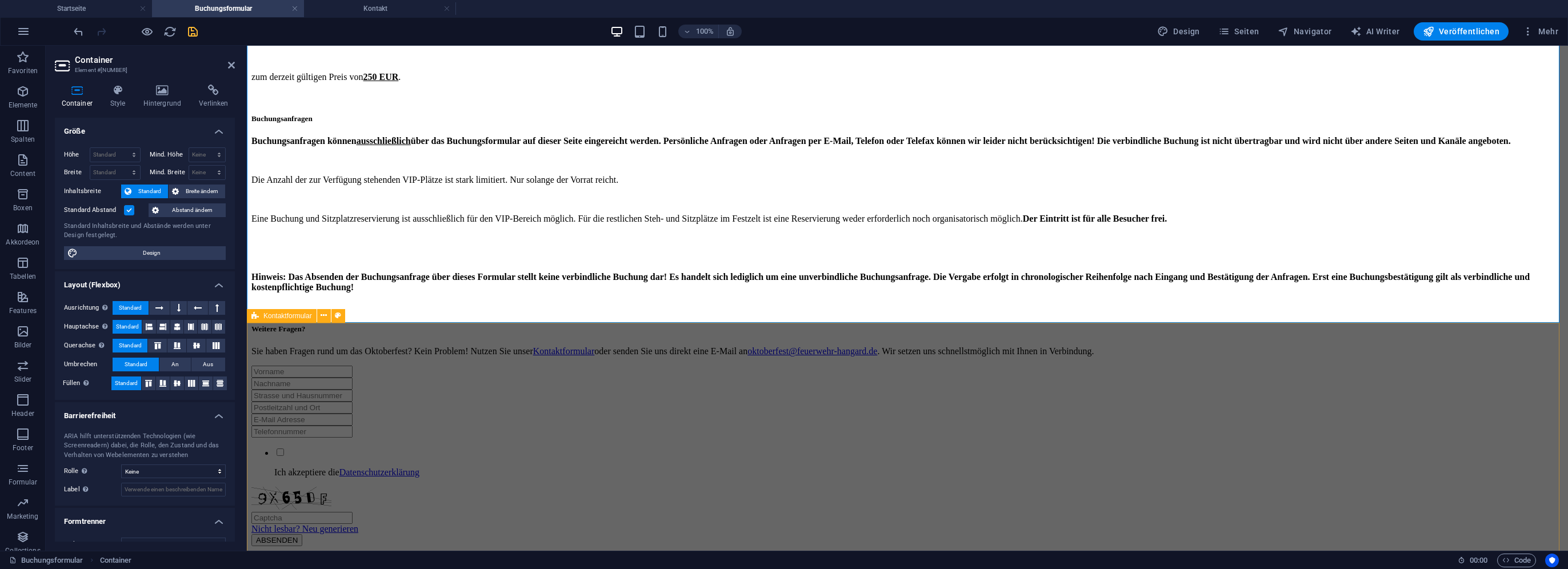 scroll, scrollTop: 473, scrollLeft: 0, axis: vertical 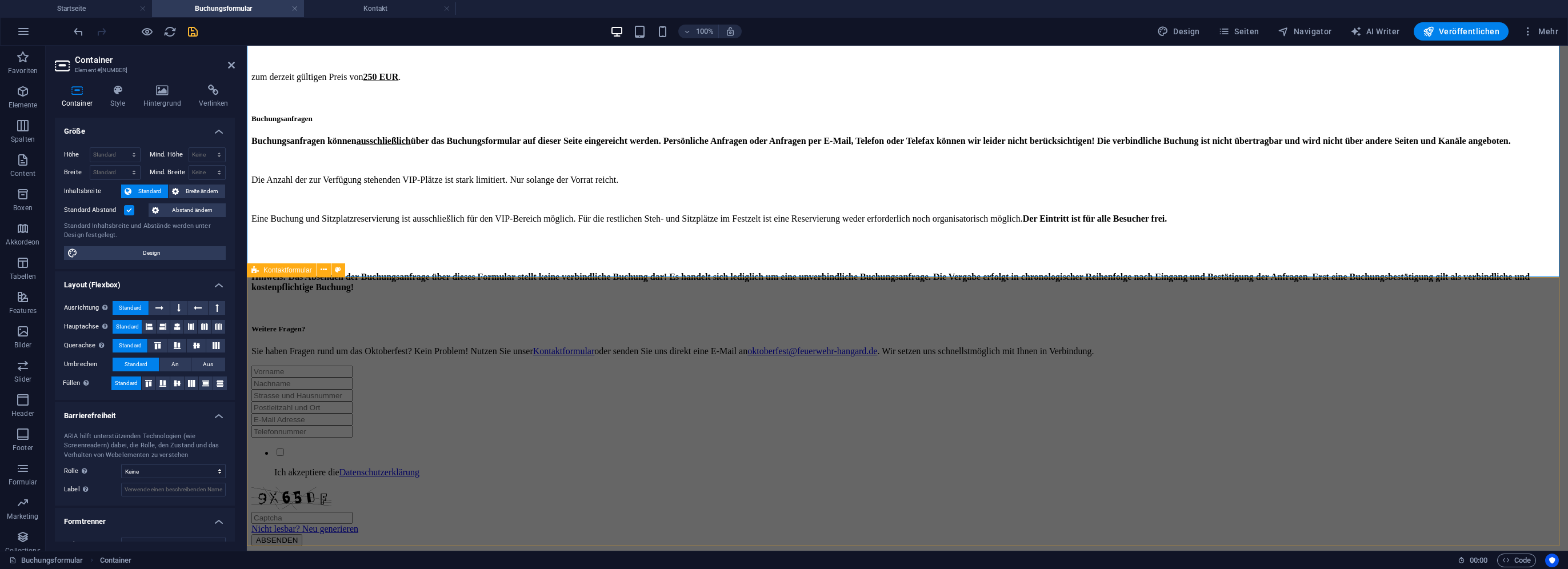 click on "Ich akzeptiere die  Datenschutzerklärung Nicht lesbar? Neu generieren ABSENDEN" at bounding box center (907, 456) 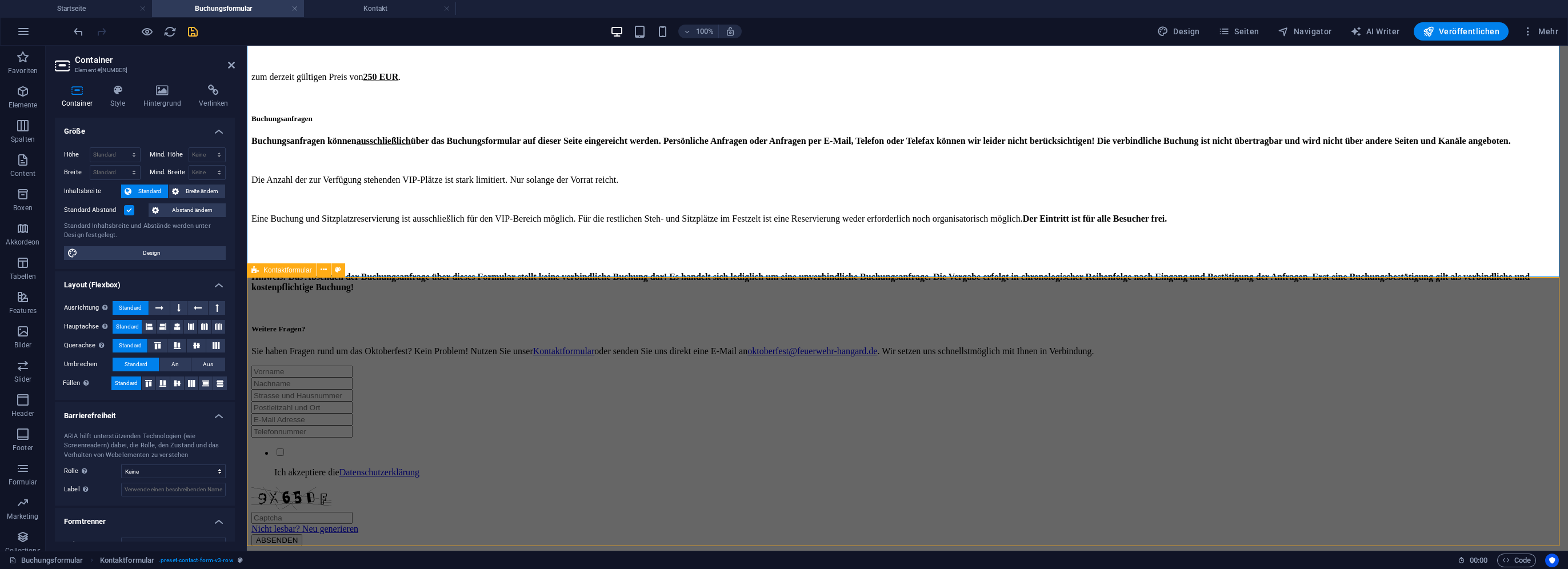 click on "Ich akzeptiere die  Datenschutzerklärung Nicht lesbar? Neu generieren ABSENDEN" at bounding box center [907, 456] 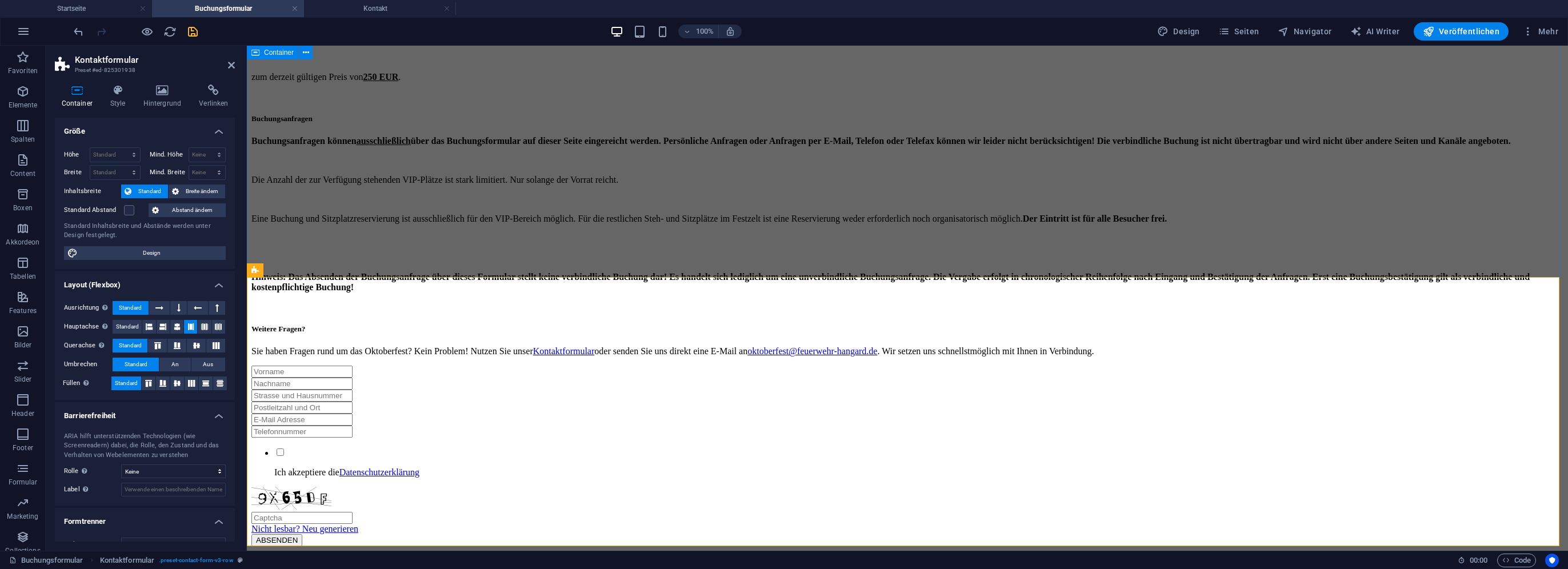 click on "Oktoberfest [DATE] - Buchungsanfrage für einen Tisch im VIP-Bereich Am [DATE] und [DATE] ist es wieder soweit – das Oktoberfest in Hangard startet in die nächste Runde. Zwei Tage lang heißt es im beheizten Festzelt auf dem Pirmin-Raber-Platz wieder O’zapft is. Die Partyband PartyXpress sorgt am Samstagabend mit Live-Musik für die passende Stimmung. In der Cocktailbar von Eleven Cocktailcatering erwarten euch wieder eine Reihe von frisch zubereiteten und leckeren Getränken für jeden Geschmack. Mit einem ganztägigen bunten Feuerwehrrahmenprogramm unter dem Motto „Tag der Feuerwehr“ vor dem Festzelt sorgen wir Sonntags für die Unterhaltung unserer großen und kleinen Besucher. Tische im VIP-Bereich Mit dabei sind natürlich auch wieder unsere Tische im VIP-Bereich. Diese sind ausschließlich am Samstagabend, [DATE] verfügbar und beinhalten: 1x Sitzplatzreservierung (1 Tisch, 2 Bänke) im VIP-Bereich 10x Maß Bier 10x Portionen Essen nach Wahl zum derzeit gültigen Preis von  ." at bounding box center [907, 71] 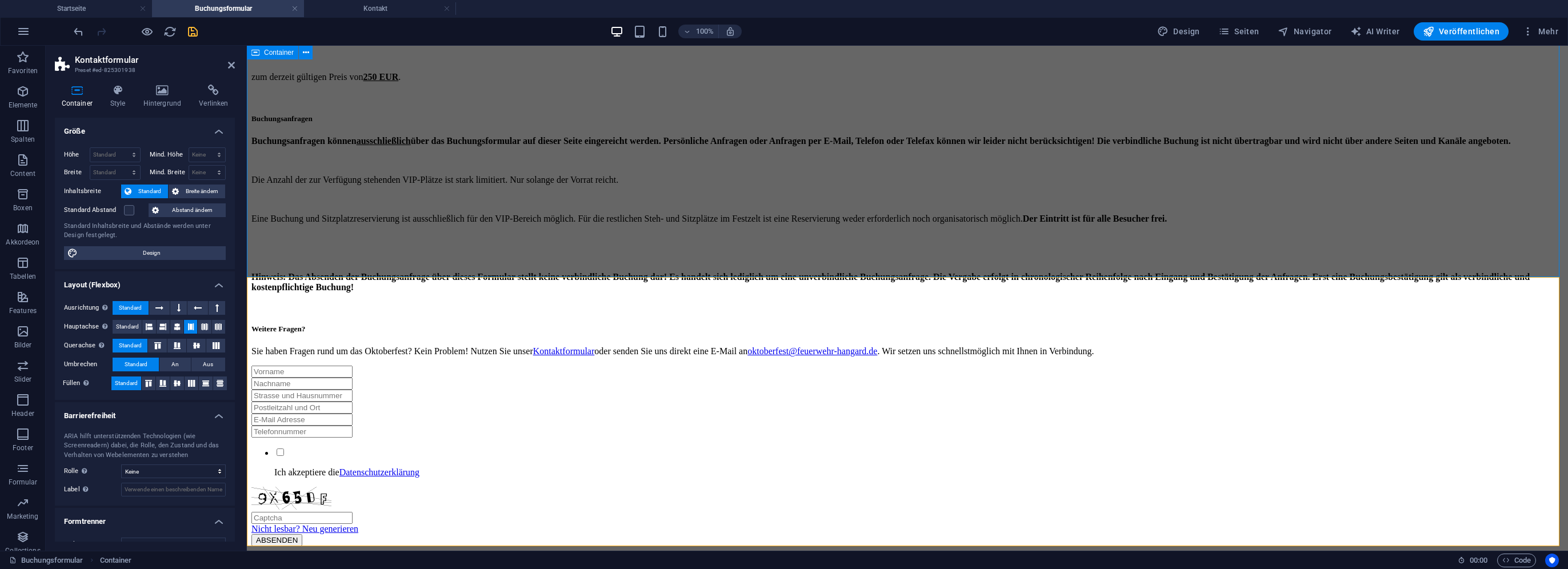 click on "Oktoberfest [DATE] - Buchungsanfrage für einen Tisch im VIP-Bereich Am [DATE] und [DATE] ist es wieder soweit – das Oktoberfest in Hangard startet in die nächste Runde. Zwei Tage lang heißt es im beheizten Festzelt auf dem Pirmin-Raber-Platz wieder O’zapft is. Die Partyband PartyXpress sorgt am Samstagabend mit Live-Musik für die passende Stimmung. In der Cocktailbar von Eleven Cocktailcatering erwarten euch wieder eine Reihe von frisch zubereiteten und leckeren Getränken für jeden Geschmack. Mit einem ganztägigen bunten Feuerwehrrahmenprogramm unter dem Motto „Tag der Feuerwehr“ vor dem Festzelt sorgen wir Sonntags für die Unterhaltung unserer großen und kleinen Besucher. Tische im VIP-Bereich Mit dabei sind natürlich auch wieder unsere Tische im VIP-Bereich. Diese sind ausschließlich am Samstagabend, [DATE] verfügbar und beinhalten: 1x Sitzplatzreservierung (1 Tisch, 2 Bänke) im VIP-Bereich 10x Maß Bier 10x Portionen Essen nach Wahl zum derzeit gültigen Preis von  ." at bounding box center [907, 71] 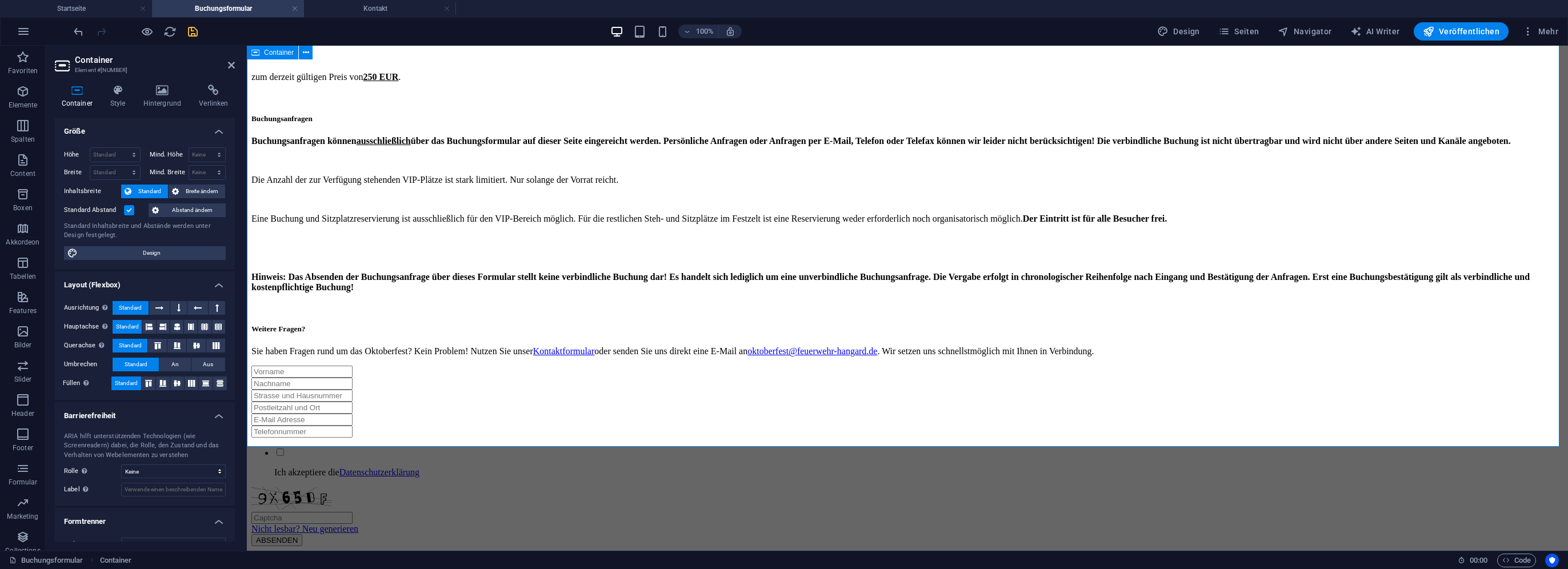 scroll, scrollTop: 0, scrollLeft: 0, axis: both 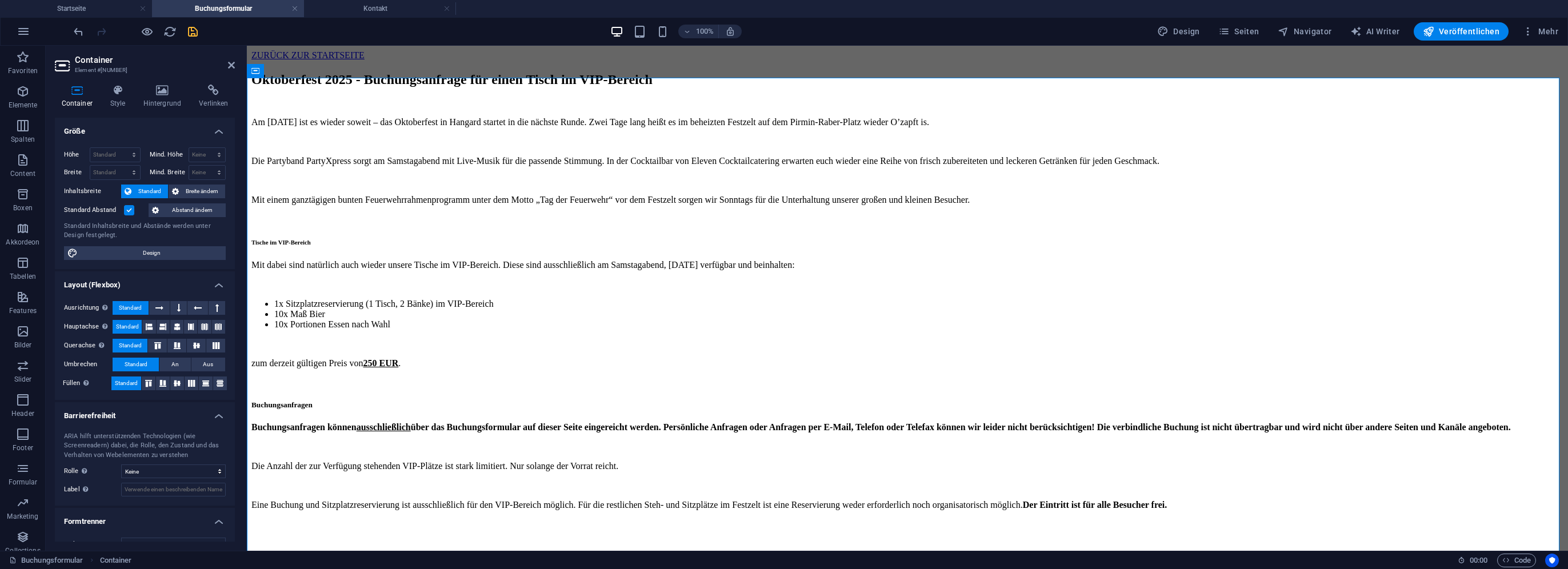 click at bounding box center [135, 31] 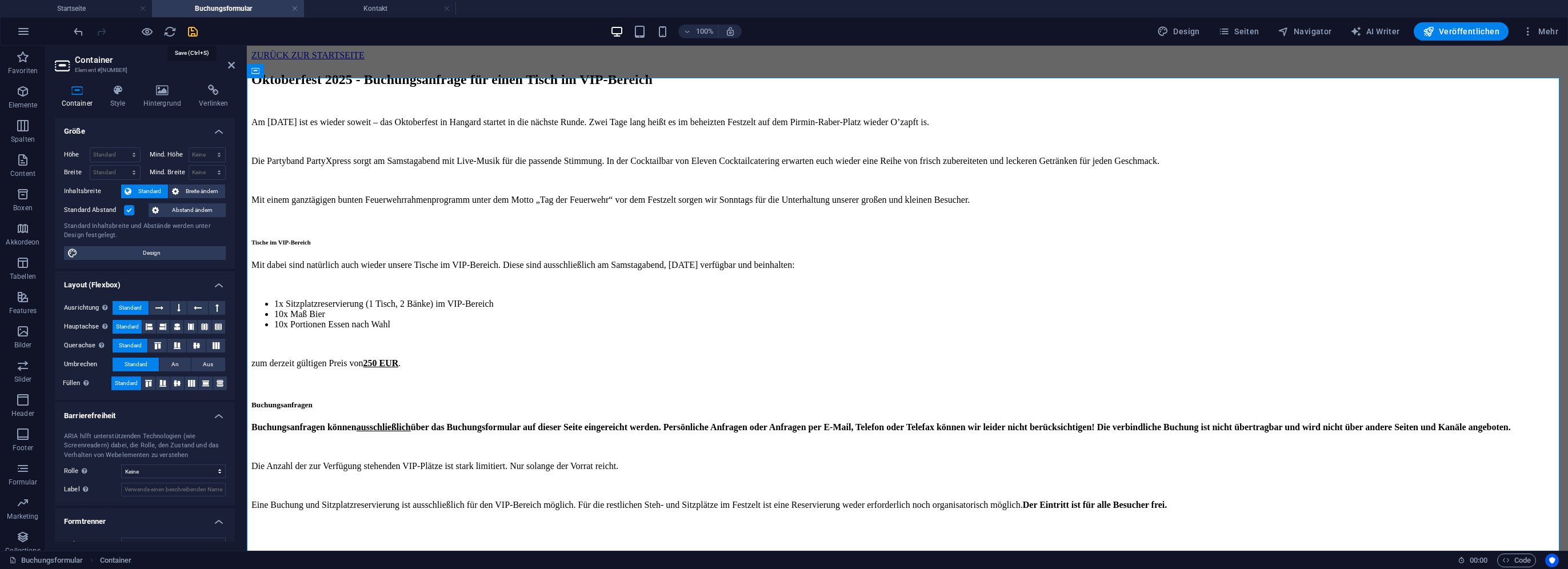 click at bounding box center [193, 31] 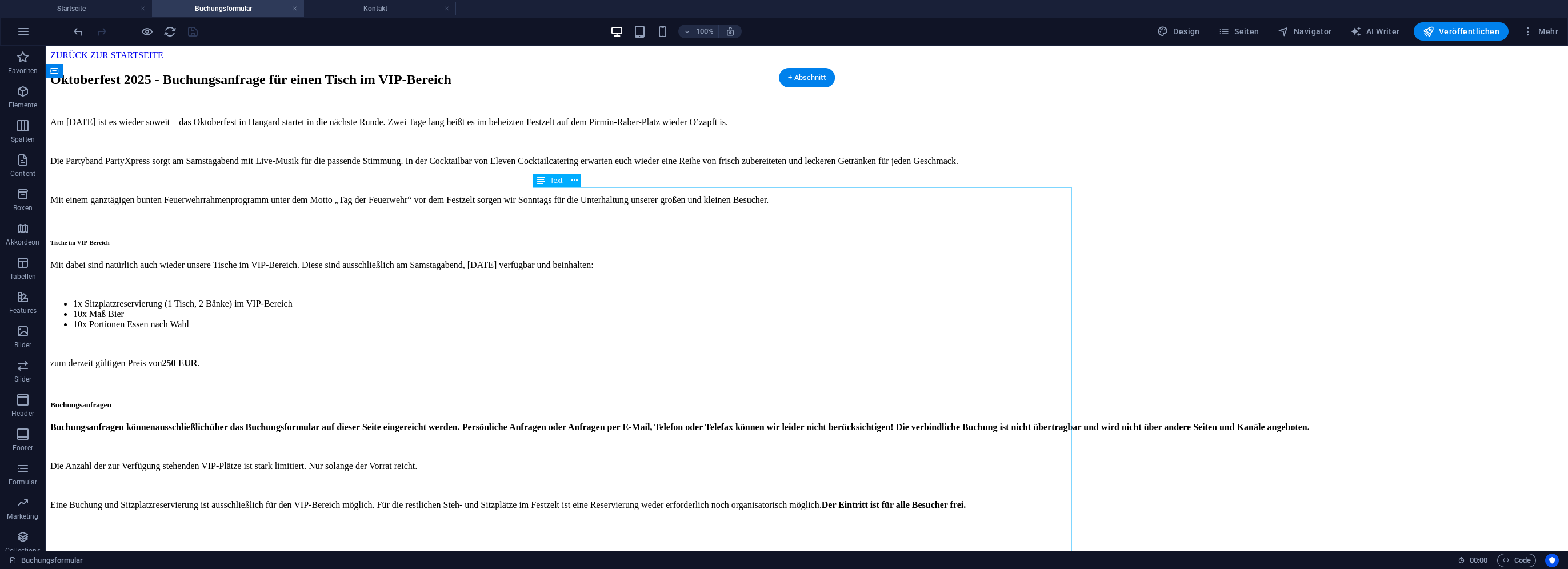 click on "Am 18. und 19. Oktober 2025 ist es wieder soweit – das Oktoberfest in Hangard startet in die nächste Runde. Zwei Tage lang heißt es im beheizten Festzelt auf dem Pirmin-Raber-Platz wieder O’zapft is. Die Partyband PartyXpress sorgt am Samstagabend mit Live-Musik für die passende Stimmung. In der Cocktailbar von Eleven Cocktailcatering erwarten euch wieder eine Reihe von frisch zubereiteten und leckeren Getränken für jeden Geschmack. Mit einem ganztägigen bunten Feuerwehrrahmenprogramm unter dem Motto „Tag der Feuerwehr“ vor dem Festzelt sorgen wir Sonntags für die Unterhaltung unserer großen und kleinen Besucher. Tische im VIP-Bereich Mit dabei sind natürlich auch wieder unsere Tische im VIP-Bereich. Diese sind ausschließlich am Samstagabend, 18. Oktober 2025 verfügbar und beinhalten: 1x Sitzplatzreservierung (1 Tisch, 2 Bänke) im VIP-Bereich 10x Maß Bier 10x Portionen Essen nach Wahl zum derzeit gültigen Preis von 250 EUR. Buchungsanfragen Buchungsanfragen können ausschließlich" at bounding box center [807, 375] 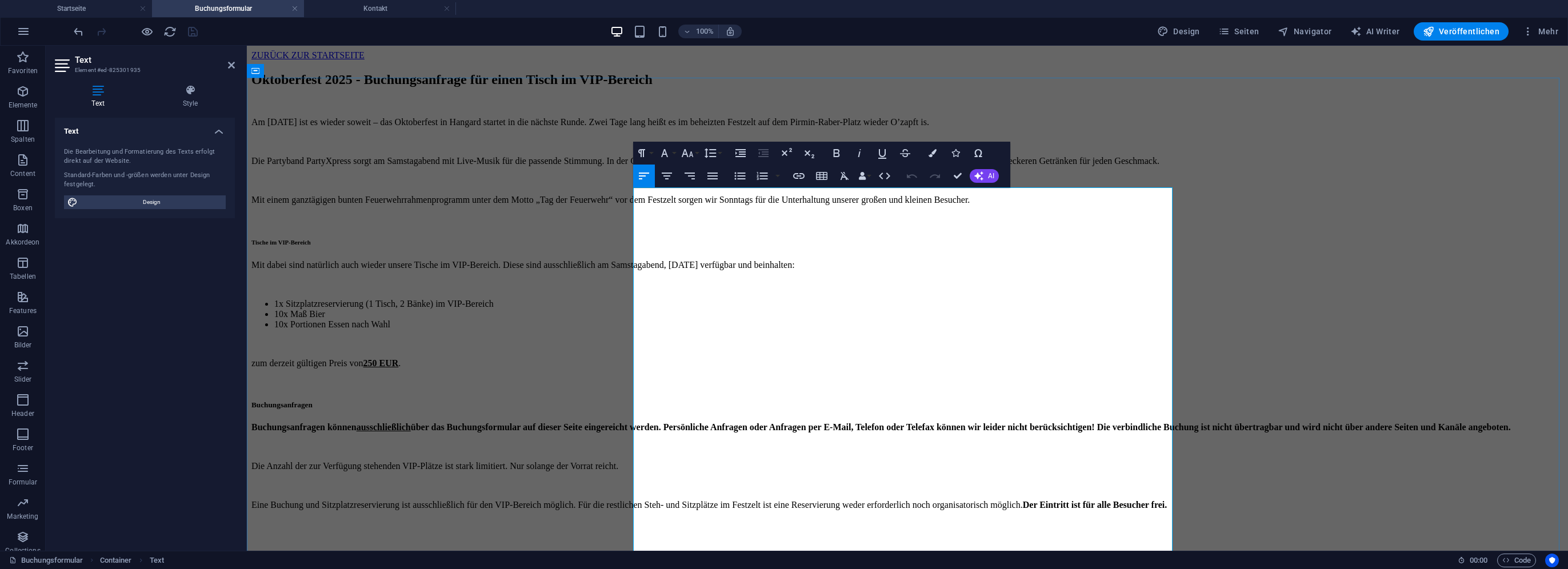 click on "Mit einem ganztägigen bunten Feuerwehrrahmenprogramm unter dem Motto „Tag der Feuerwehr“ vor dem Festzelt sorgen wir Sonntags für die Unterhaltung unserer großen und kleinen Besucher." at bounding box center [907, 200] 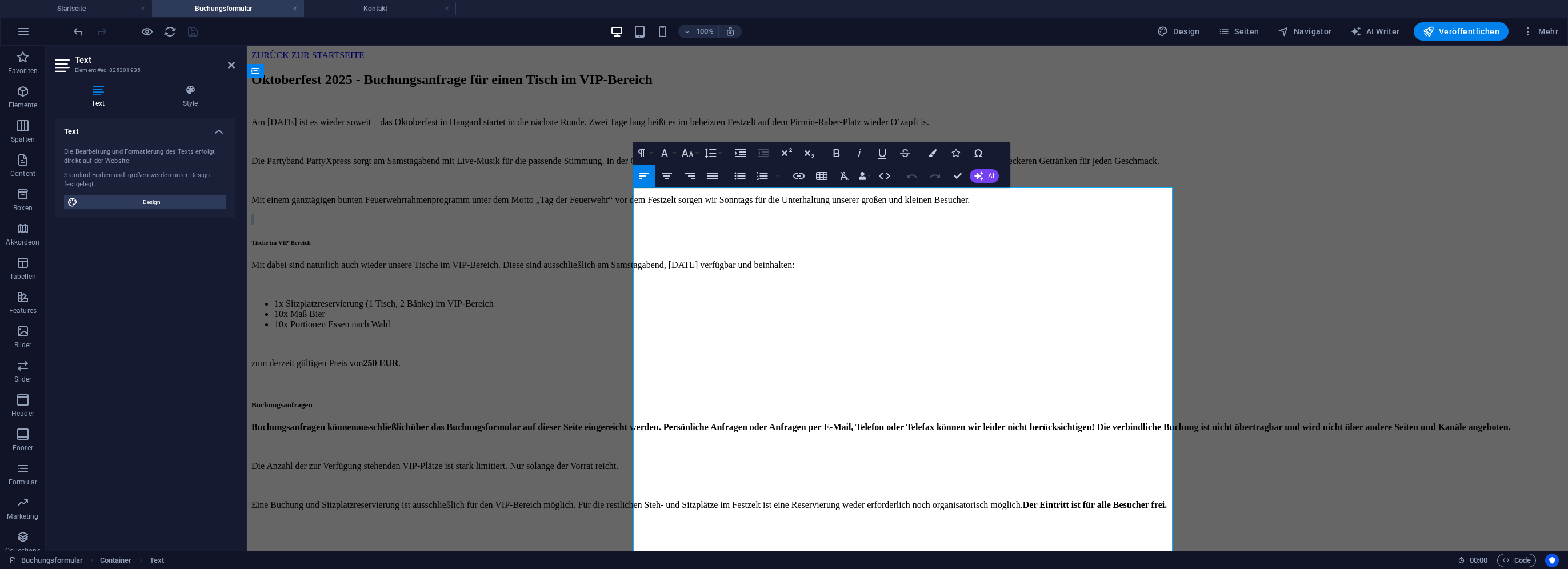 click on "Mit einem ganztägigen bunten Feuerwehrrahmenprogramm unter dem Motto „Tag der Feuerwehr“ vor dem Festzelt sorgen wir Sonntags für die Unterhaltung unserer großen und kleinen Besucher." at bounding box center [907, 200] 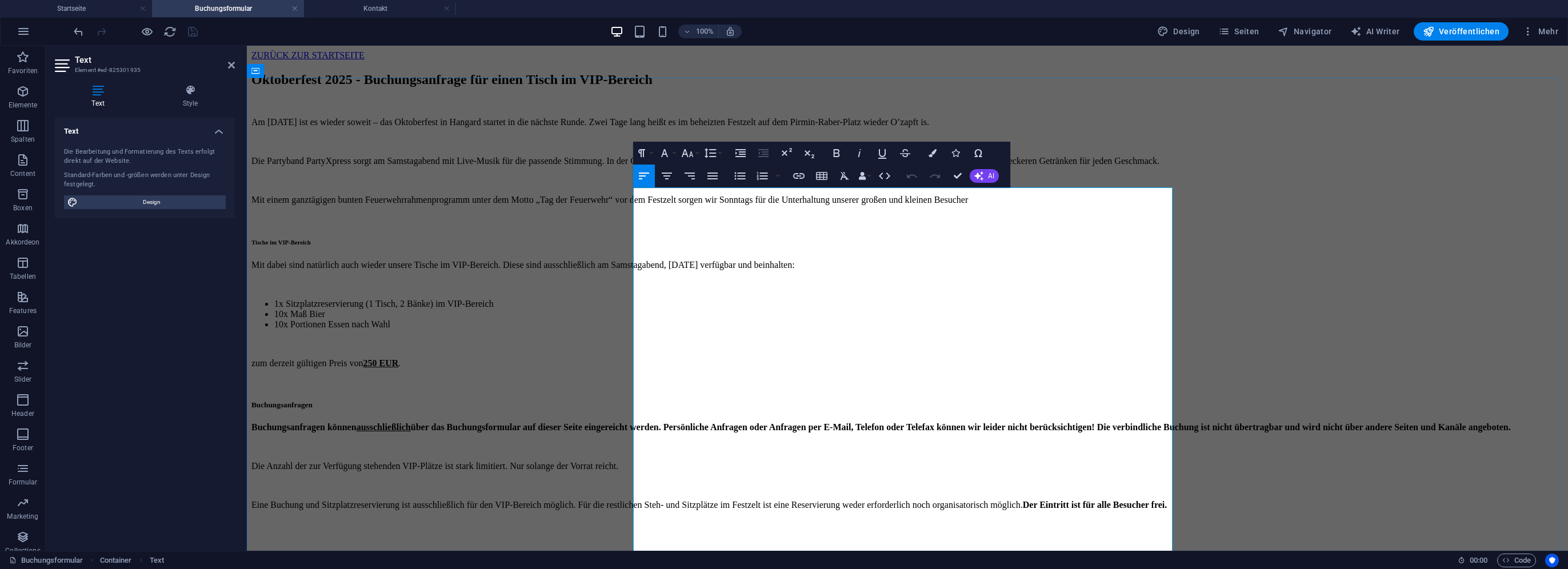 type 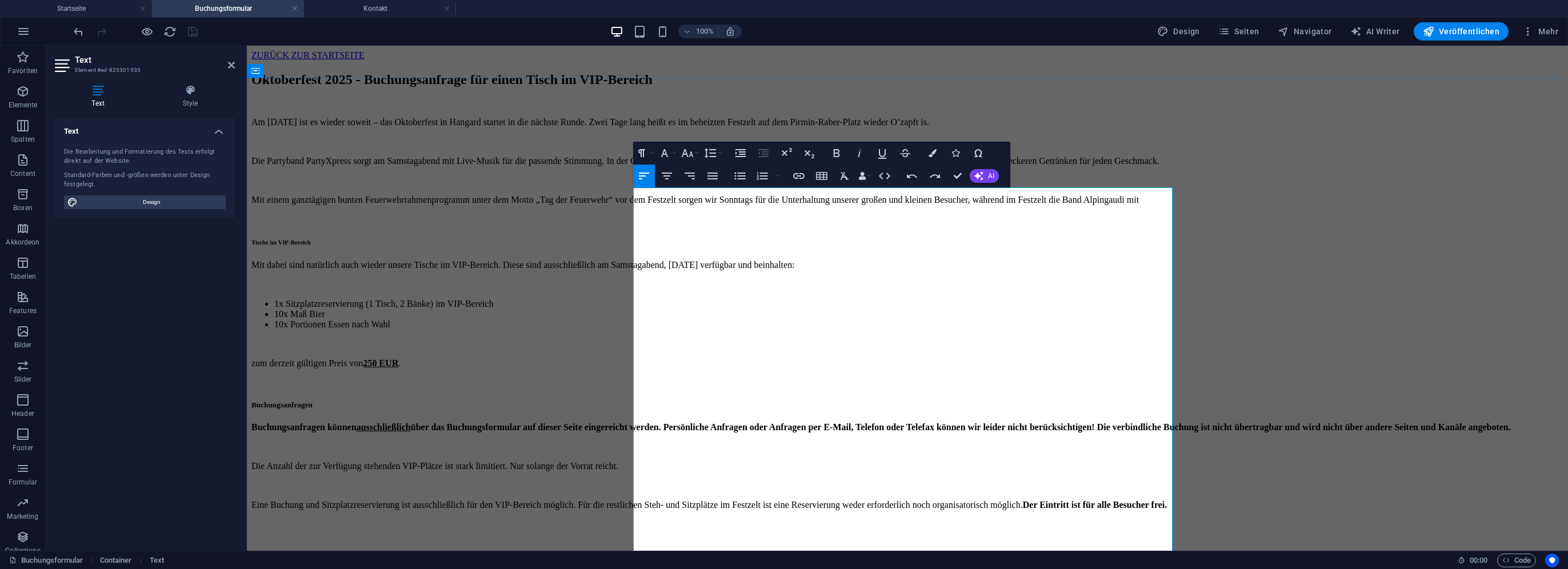 click on "Mit einem ganztägigen bunten Feuerwehrrahmenprogramm unter dem Motto „Tag der Feuerwehr“ vor dem Festzelt sorgen wir Sonntags für die Unterhaltung unserer großen und kleinen Besucher, während im Festzelt die Band Alpingaudi mit" at bounding box center [907, 200] 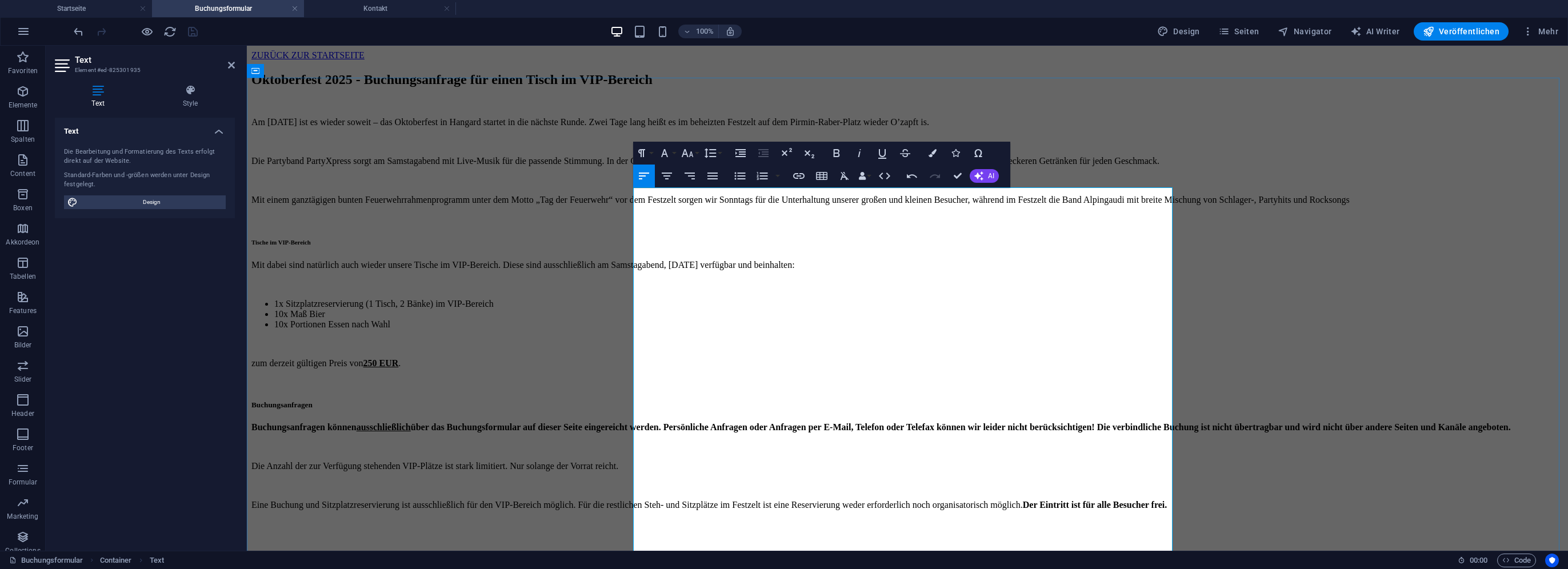 scroll, scrollTop: 108, scrollLeft: 3, axis: both 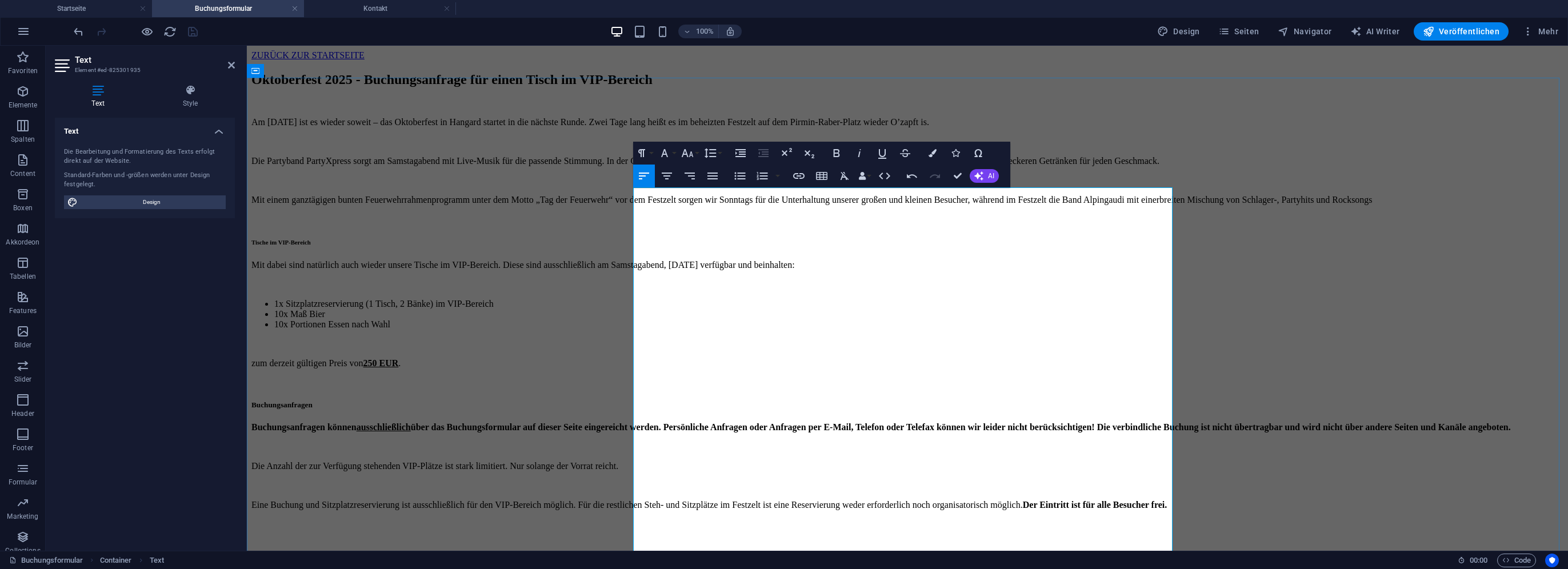 click on "Mit einem ganztägigen bunten Feuerwehrrahmenprogramm unter dem Motto „Tag der Feuerwehr“ vor dem Festzelt sorgen wir Sonntags für die Unterhaltung unserer großen und kleinen Besucher, während im Festzelt die Band Alpingaudi mit einer  breiten Mischung von Schlager-, Partyhits und Rocksongs" at bounding box center (907, 200) 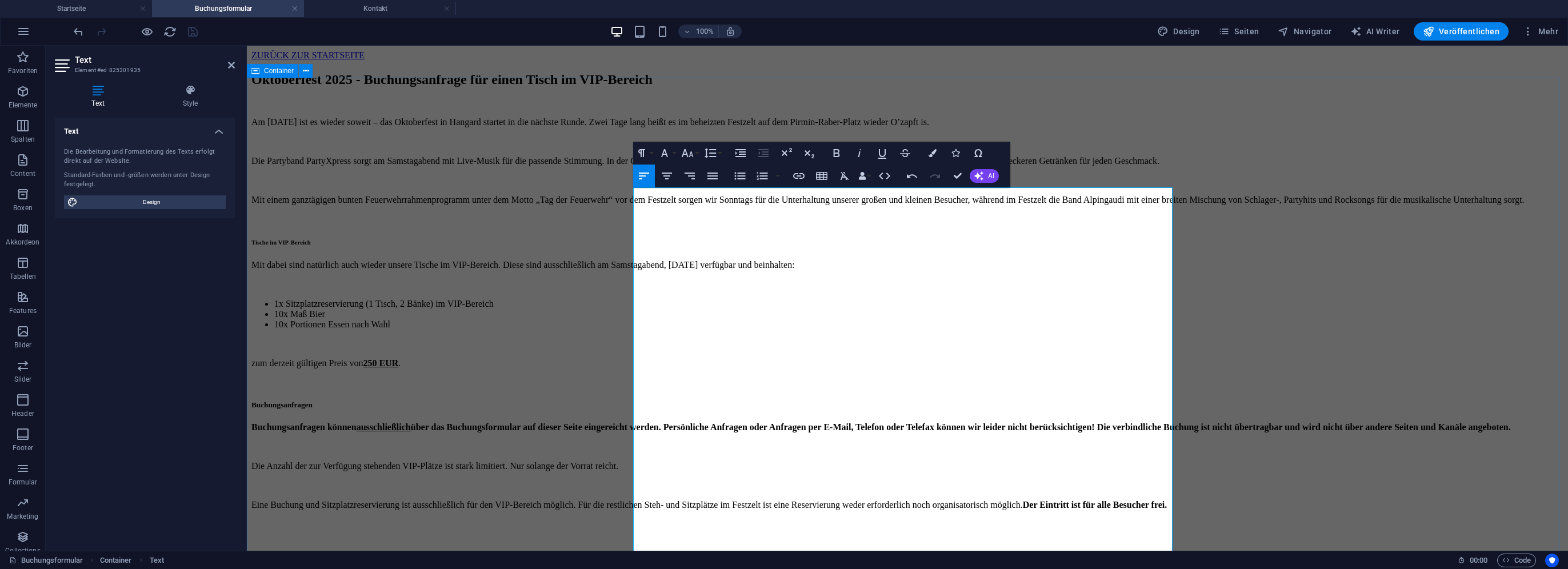 click on "Oktoberfest 2025 - Buchungsanfrage für einen Tisch im VIP-Bereich Am 18. und 19. Oktober 2025 ist es wieder soweit – das Oktoberfest in Hangard startet in die nächste Runde. Zwei Tage lang heißt es im beheizten Festzelt auf dem Pirmin-Raber-Platz wieder O’zapft is. Die Partyband PartyXpress sorgt am Samstagabend mit Live-Musik für die passende Stimmung. In der Cocktailbar von Eleven Cocktailcatering erwarten euch wieder eine Reihe von frisch zubereiteten und leckeren Getränken für jeden Geschmack. Mit einem ganztägigen bunten Feuerwehrrahmenprogramm unter dem Motto „Tag der Feuerwehr“ vor dem Festzelt sorgen wir Sonntags für die Unterhaltung unserer großen und kleinen Besucher, während im Festzelt die Band Alpingaudi mit einer breiten Mischung von Schlager-, Partyhits und Rocksongs für die musikalische Unterhaltung sorgt. Tische im VIP-Bereich 1x Sitzplatzreservierung (1 Tisch, 2 Bänke) im VIP-Bereich 10x Maß Bier 10x Portionen Essen nach Wahl zum derzeit gültigen Preis von  250 EUR ." at bounding box center [907, 358] 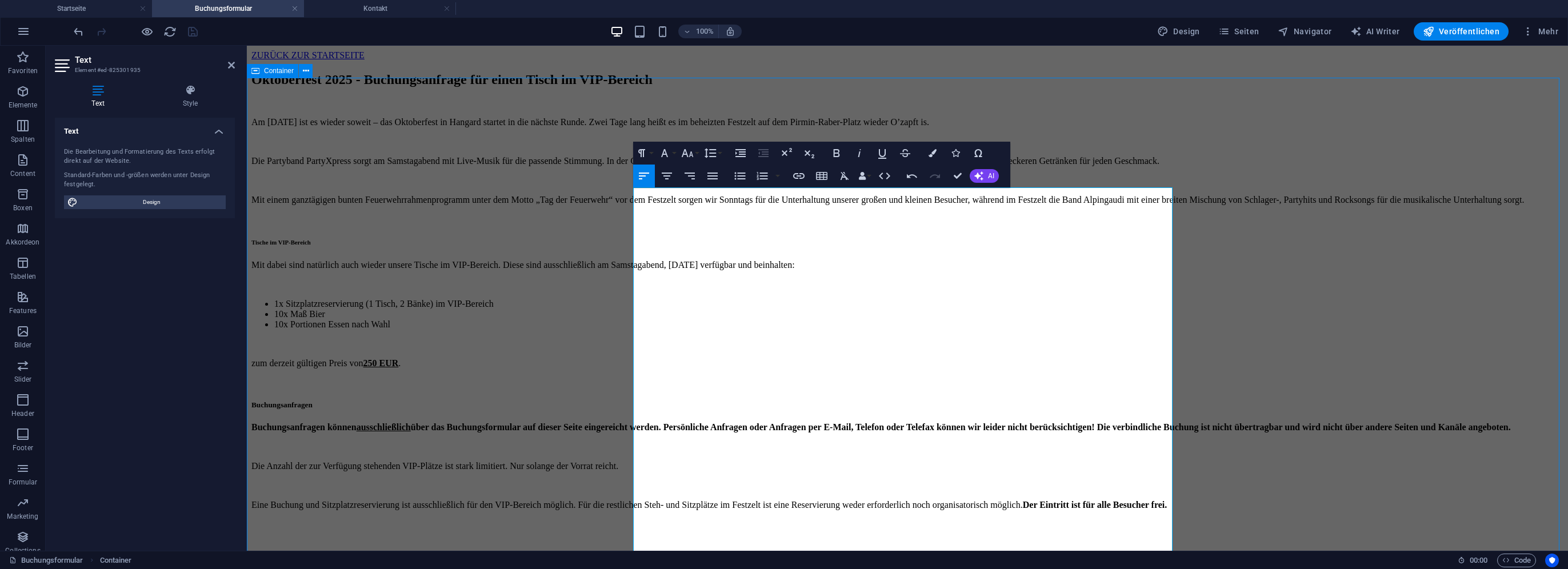 click on "Oktoberfest 2025 - Buchungsanfrage für einen Tisch im VIP-Bereich Am 18. und 19. Oktober 2025 ist es wieder soweit – das Oktoberfest in Hangard startet in die nächste Runde. Zwei Tage lang heißt es im beheizten Festzelt auf dem Pirmin-Raber-Platz wieder O’zapft is. Die Partyband PartyXpress sorgt am Samstagabend mit Live-Musik für die passende Stimmung. In der Cocktailbar von Eleven Cocktailcatering erwarten euch wieder eine Reihe von frisch zubereiteten und leckeren Getränken für jeden Geschmack. Mit einem ganztägigen bunten Feuerwehrrahmenprogramm unter dem Motto „Tag der Feuerwehr“ vor dem Festzelt sorgen wir Sonntags für die Unterhaltung unserer großen und kleinen Besucher, während im Festzelt die Band Alpingaudi mit einer breiten Mischung von Schlager-, Partyhits und Rocksongs für die musikalische Unterhaltung sorgt. Tische im VIP-Bereich 1x Sitzplatzreservierung (1 Tisch, 2 Bänke) im VIP-Bereich 10x Maß Bier 10x Portionen Essen nach Wahl zum derzeit gültigen Preis von  250 EUR ." at bounding box center [907, 358] 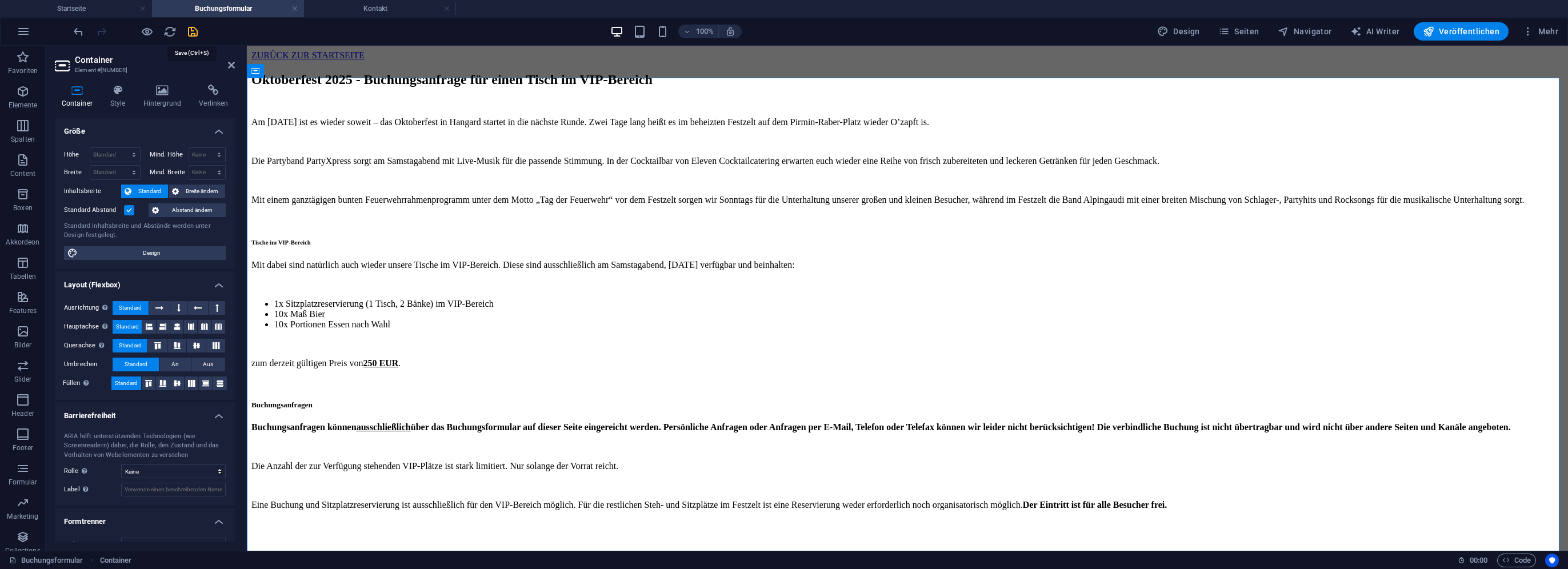 click at bounding box center (193, 31) 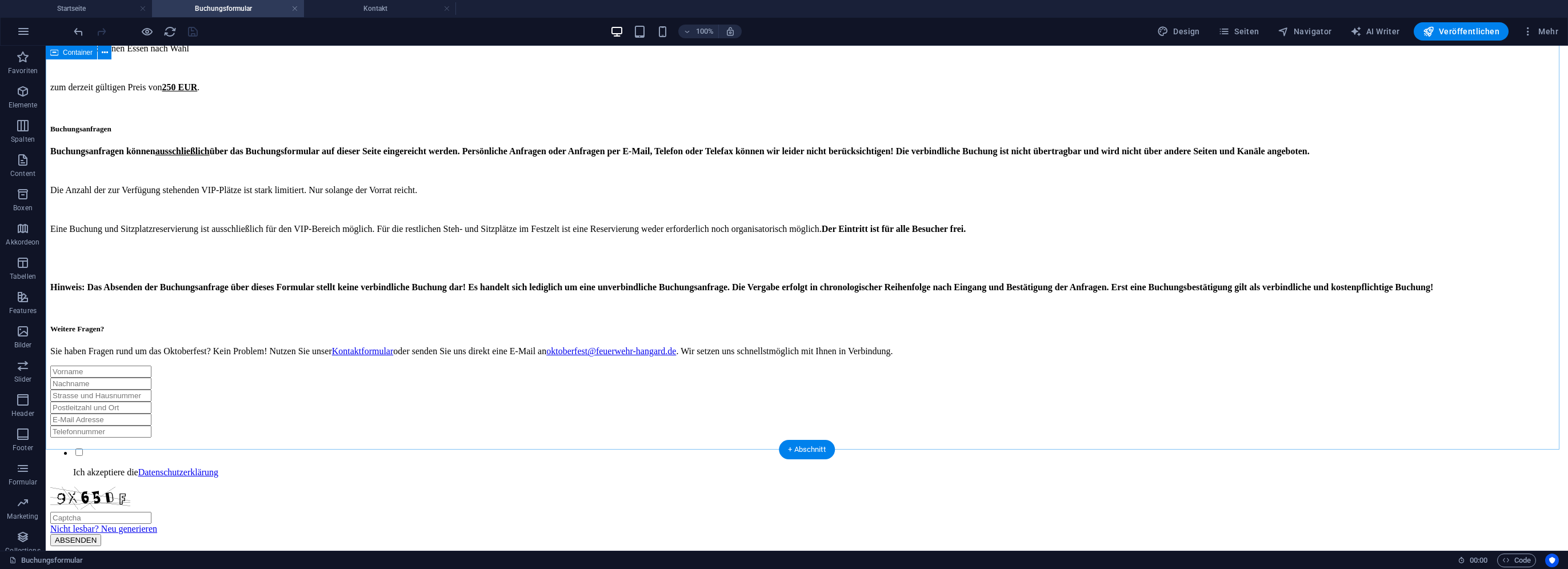 scroll, scrollTop: 343, scrollLeft: 0, axis: vertical 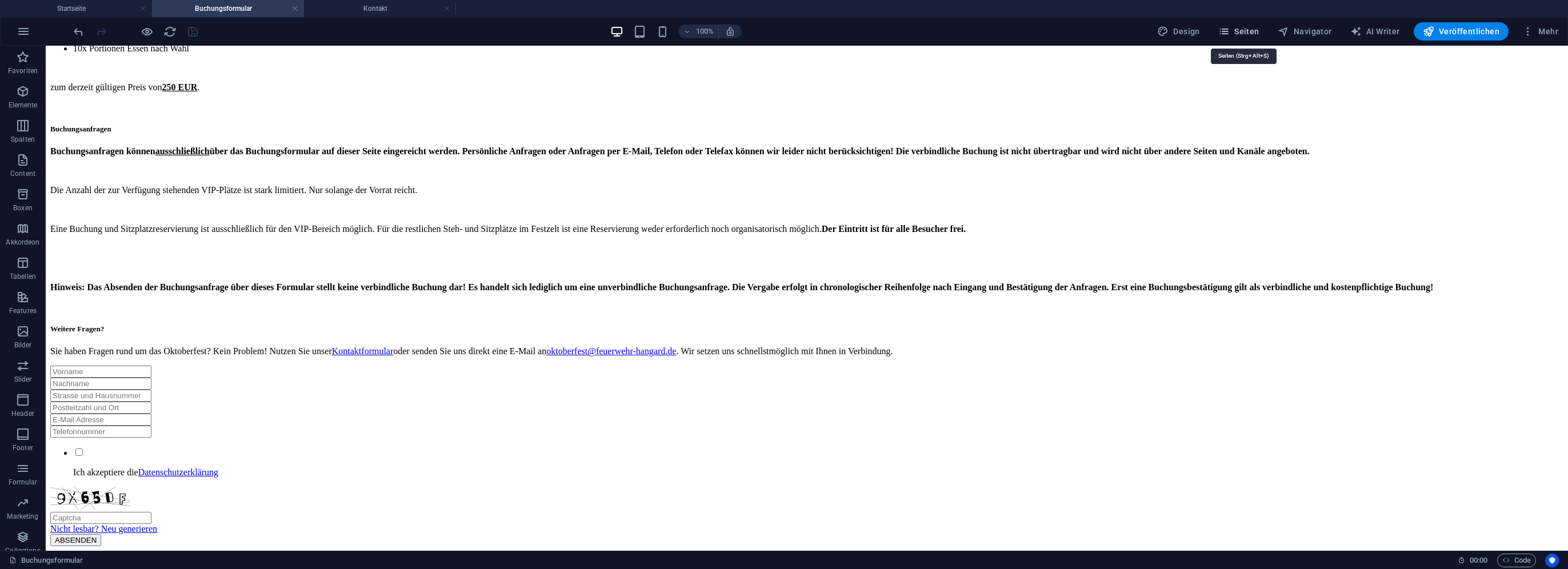 click on "Seiten" at bounding box center (1239, 31) 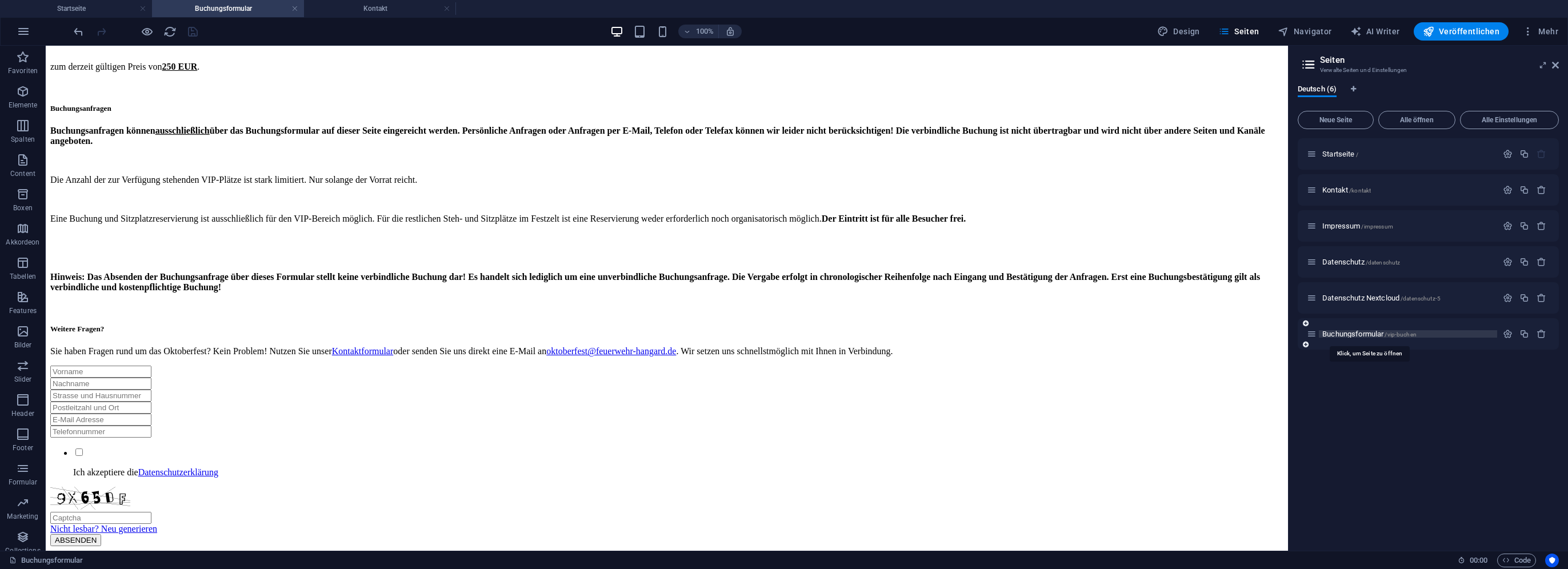 click on "Buchungsformular /vip-buchen" at bounding box center (1369, 334) 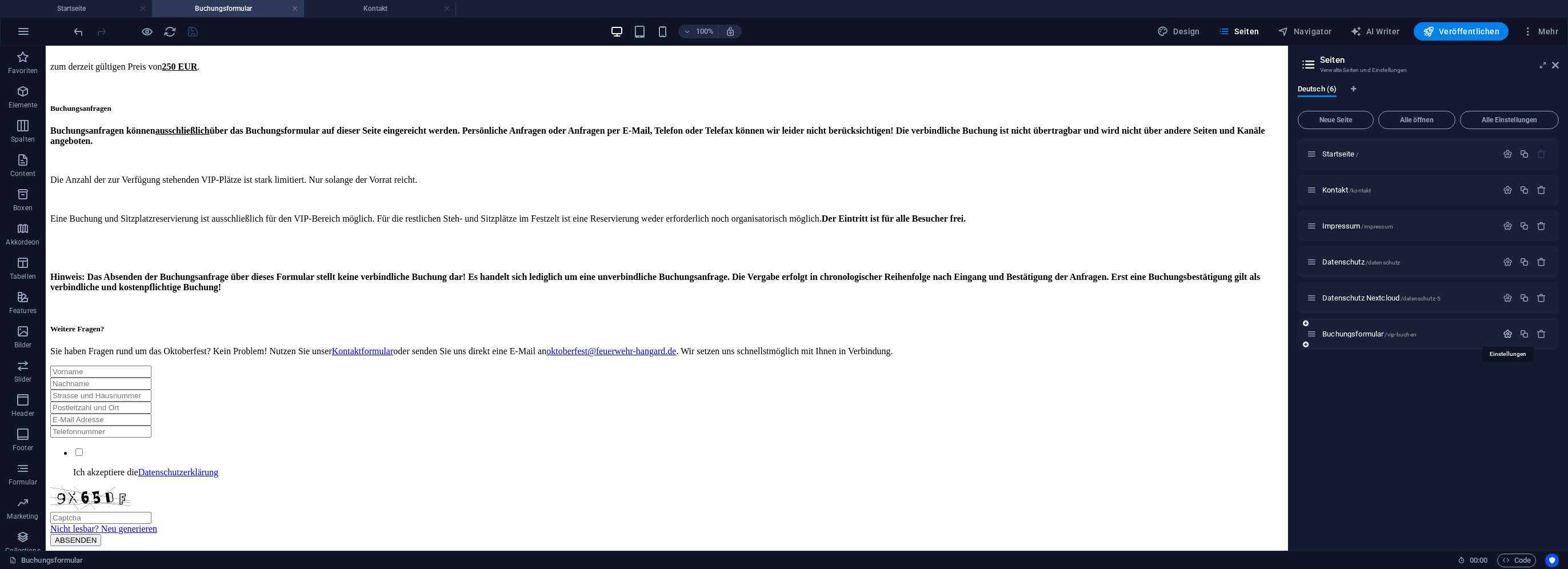 click at bounding box center (1507, 334) 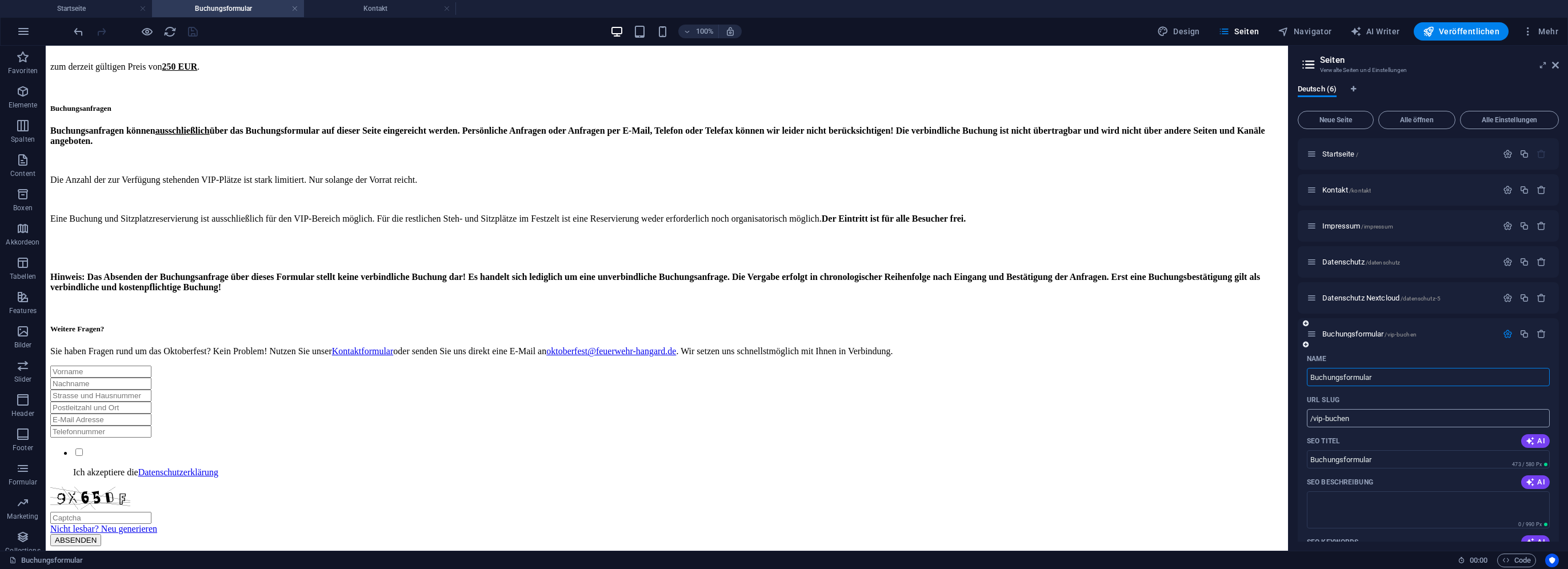 click on "/vip-buchen" at bounding box center [1428, 418] 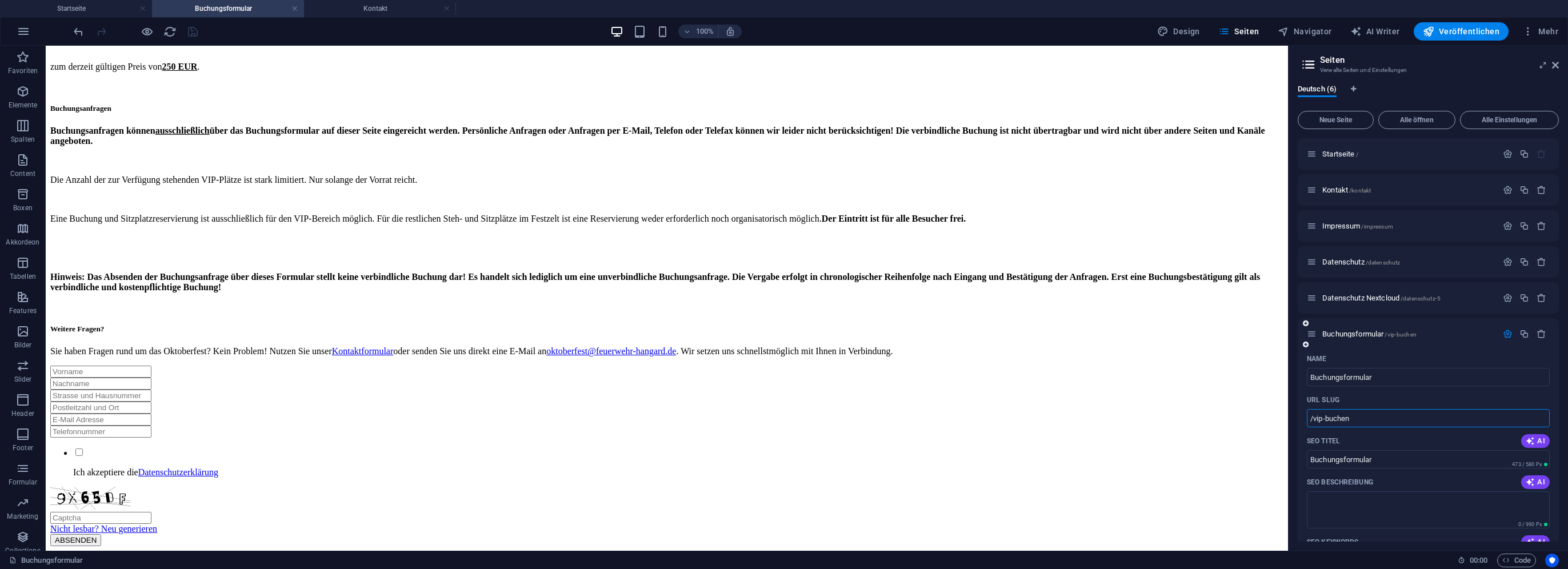 click on "/vip-buchen" at bounding box center [1428, 418] 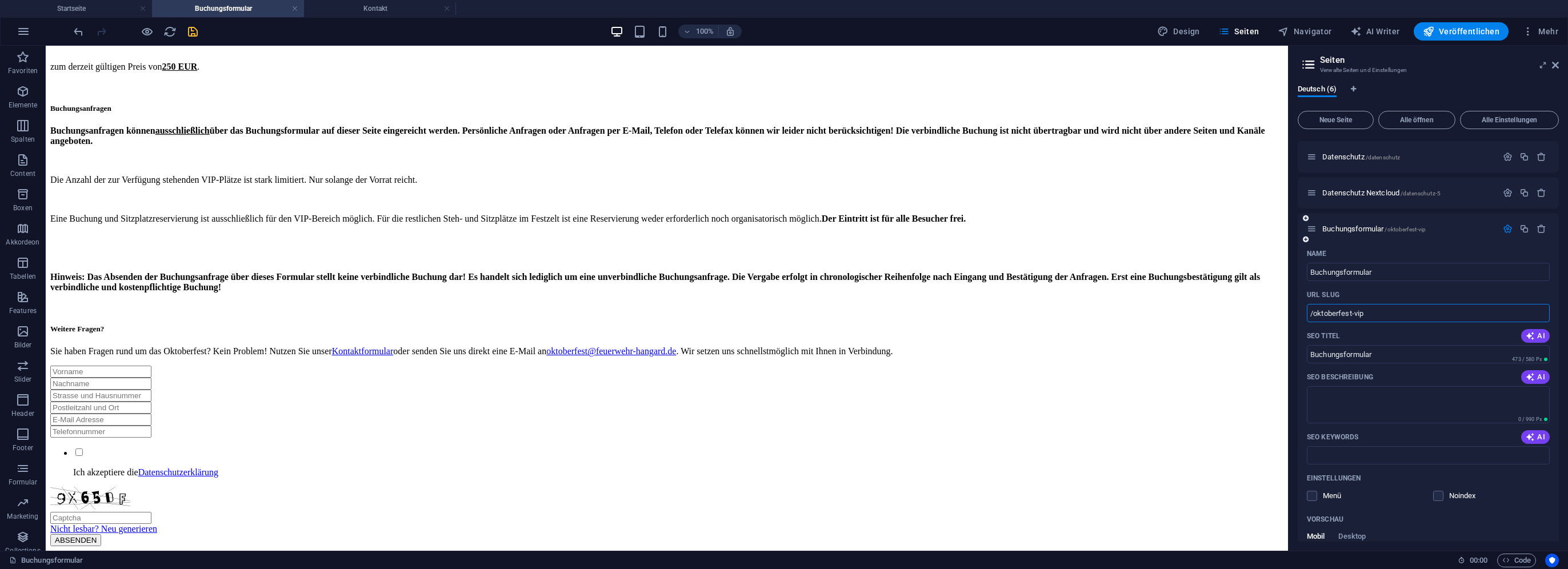 scroll, scrollTop: 114, scrollLeft: 0, axis: vertical 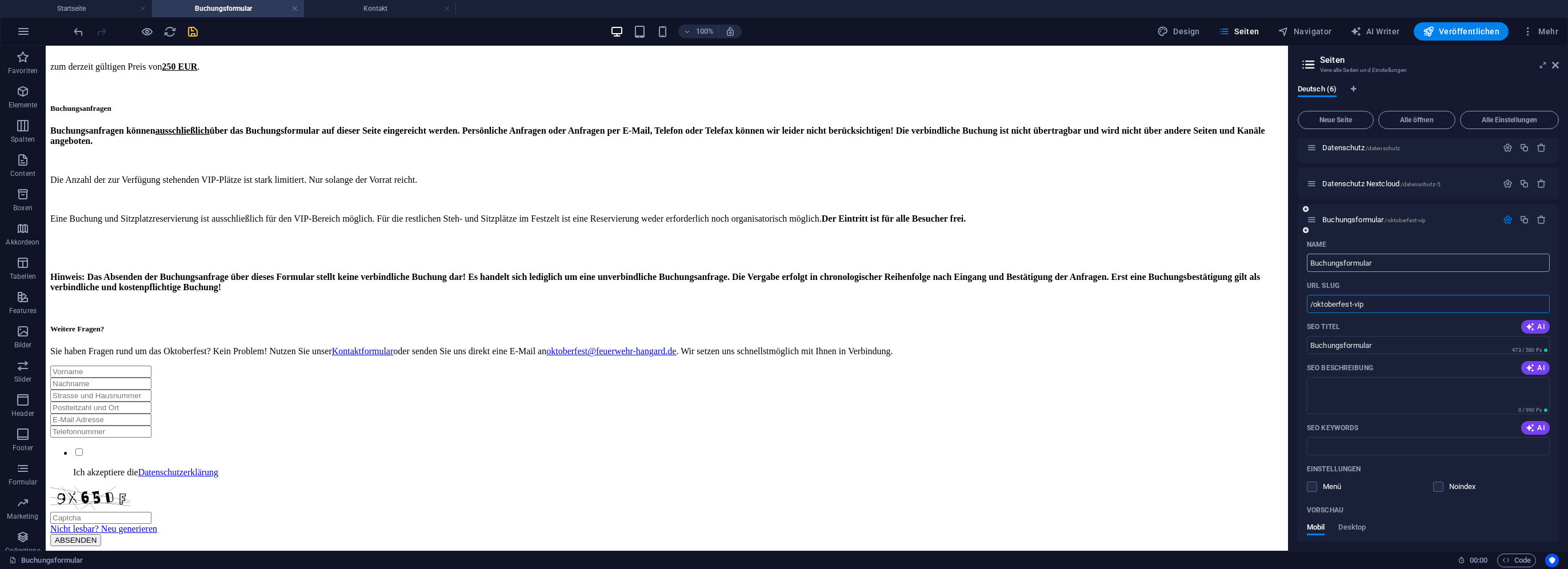 type on "/oktoberfest-vip" 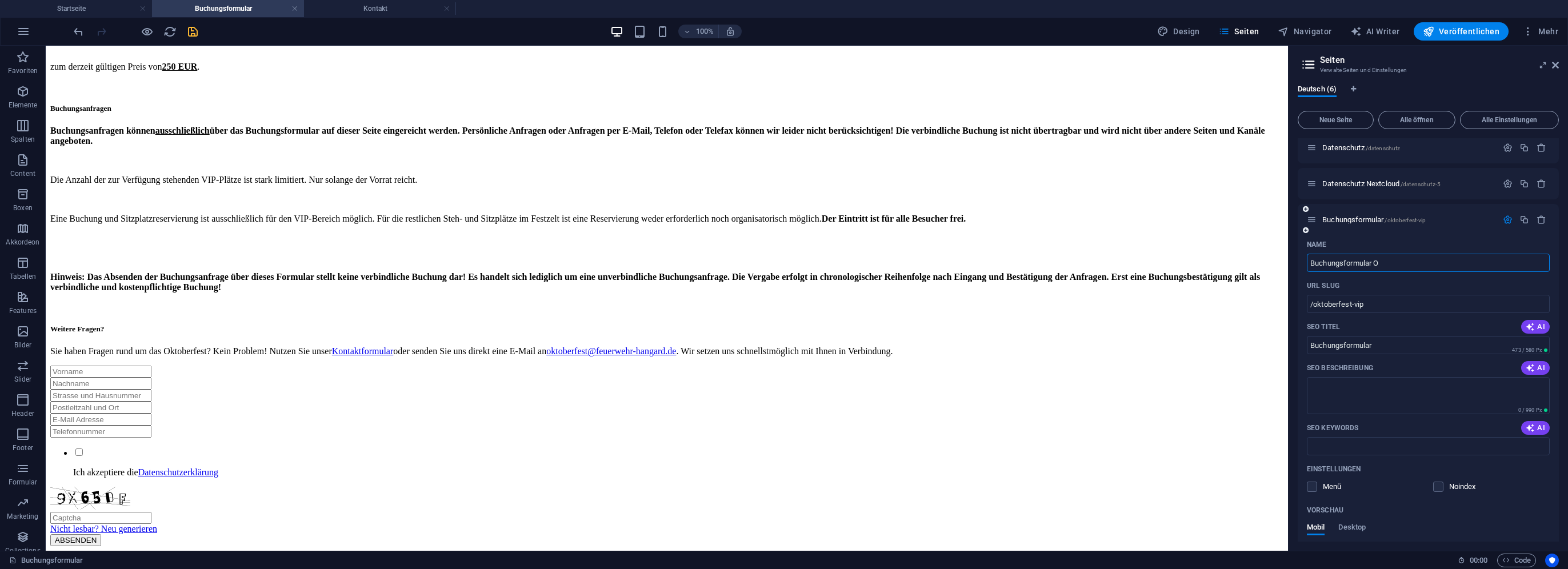 type on "Buchungsformular Ok" 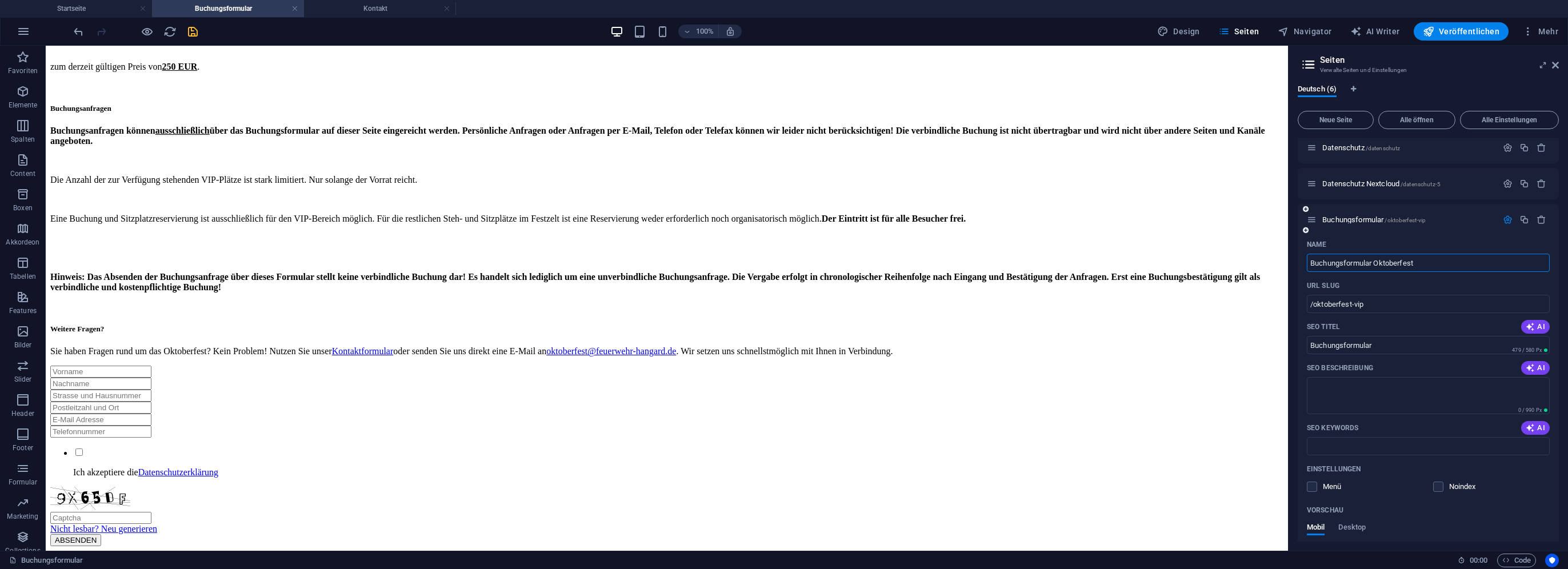 type on "Buchungsformular Oktoberfest 2" 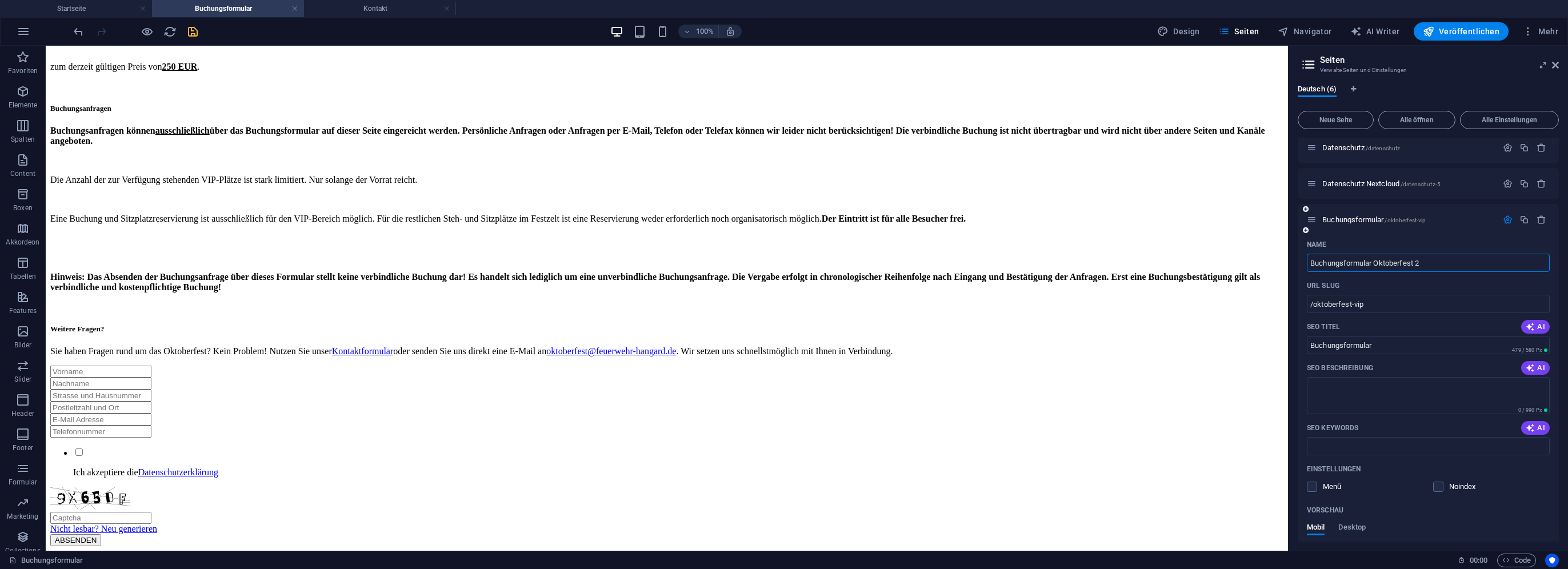 type on "Buchungsformular Oktoberfest" 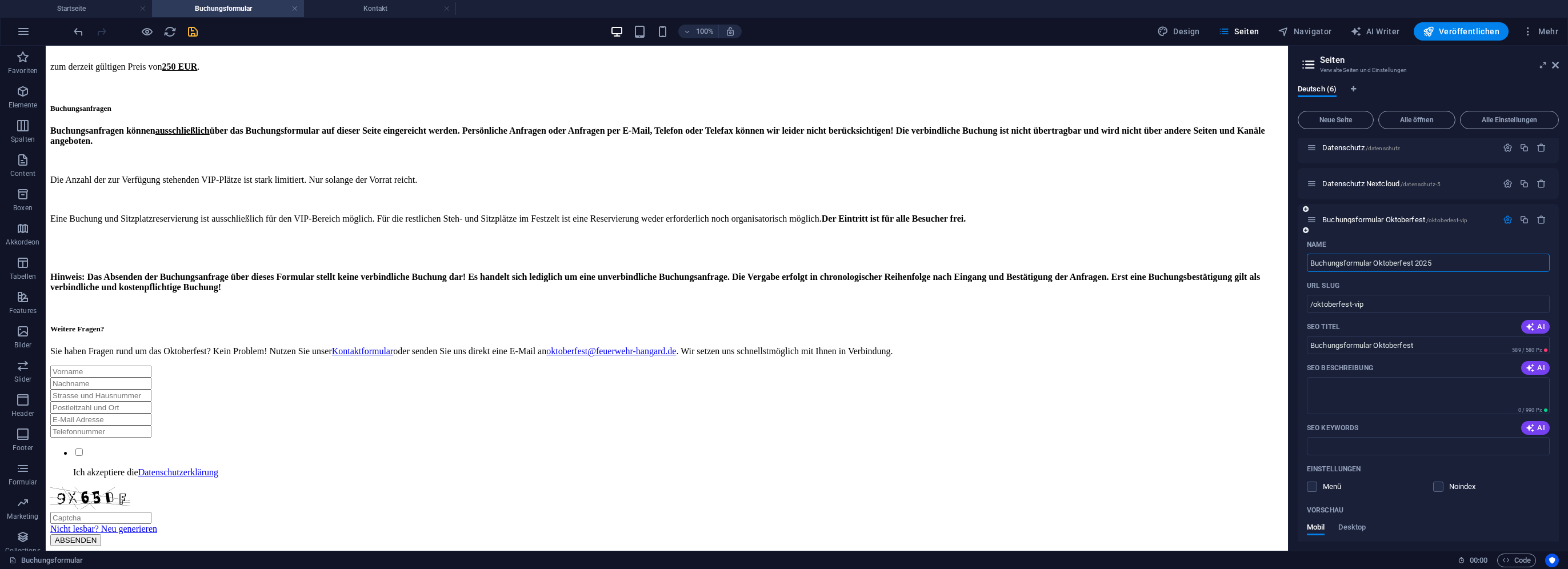 type on "Buchungsformular Oktoberfest 2025" 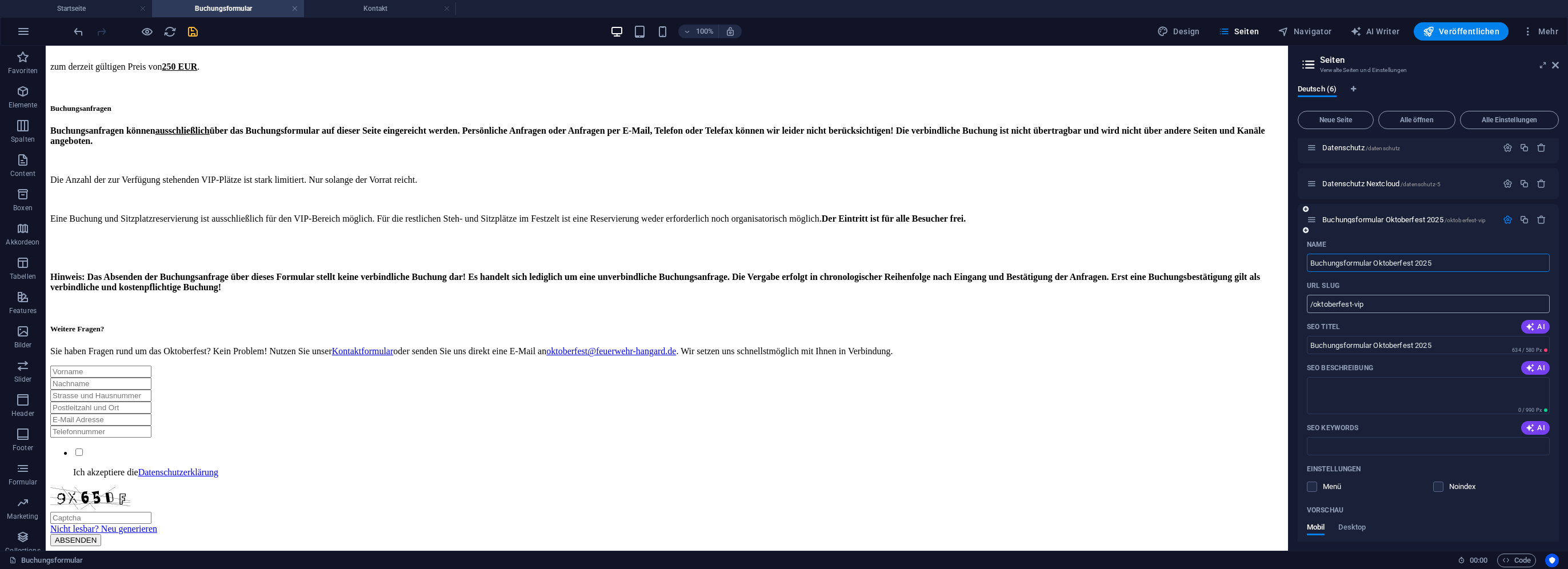 type on "Buchungsformular Oktoberfest 2025" 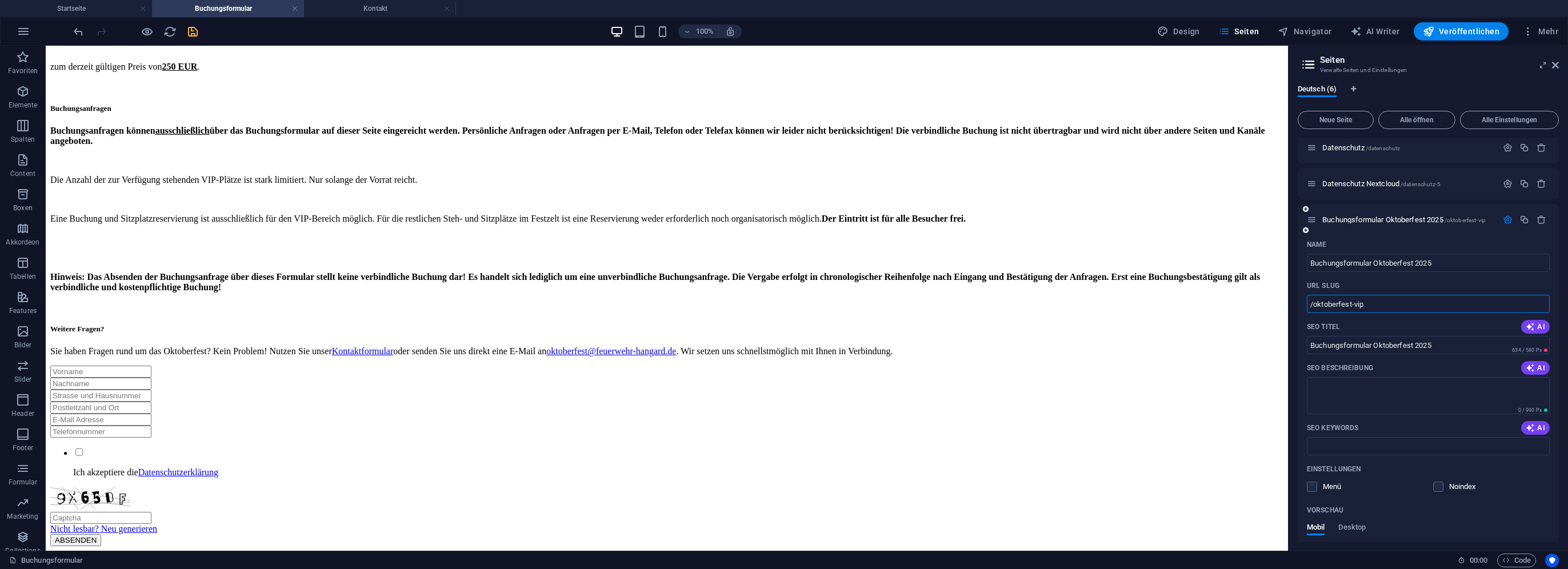 click on "/oktoberfest-vip" at bounding box center [1428, 304] 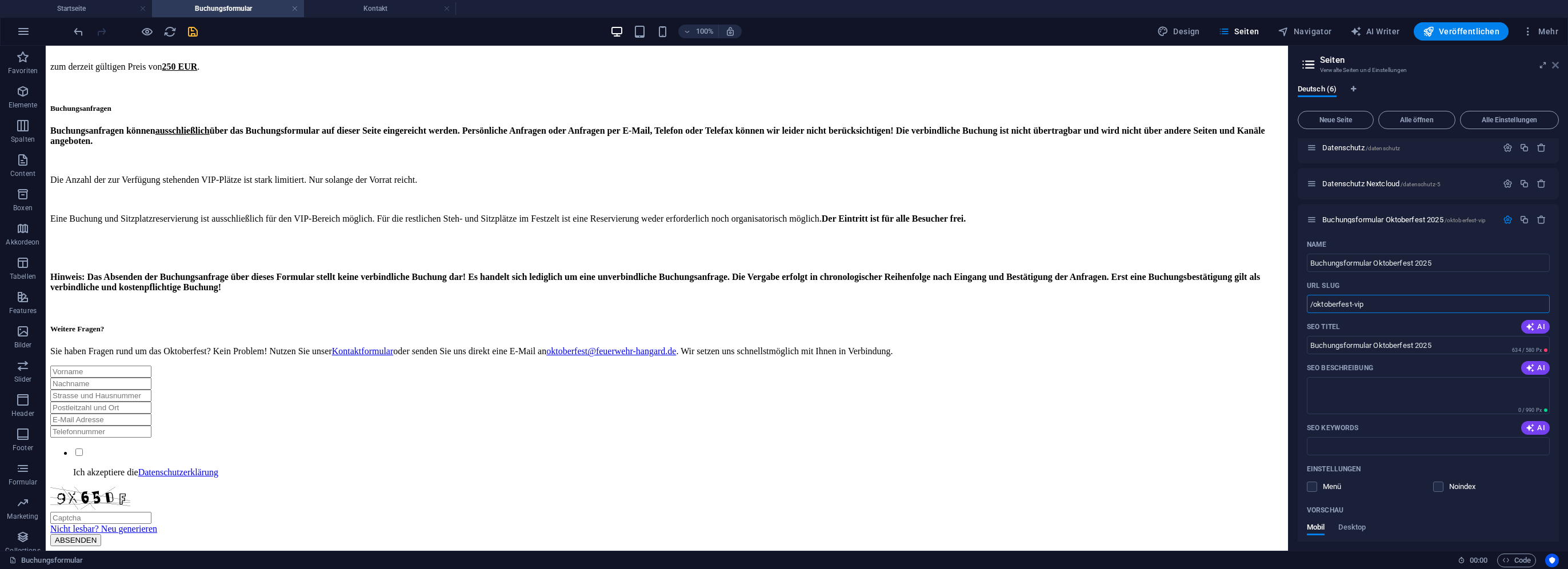 click at bounding box center (1555, 65) 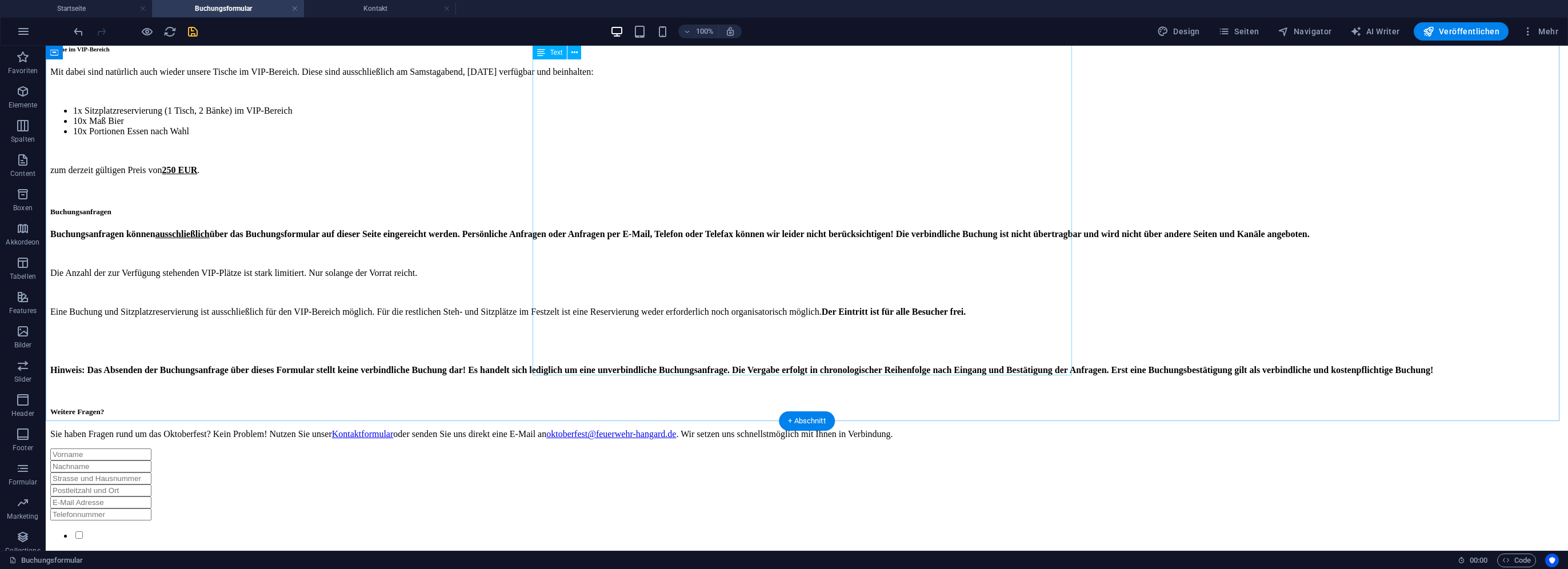 scroll, scrollTop: 0, scrollLeft: 0, axis: both 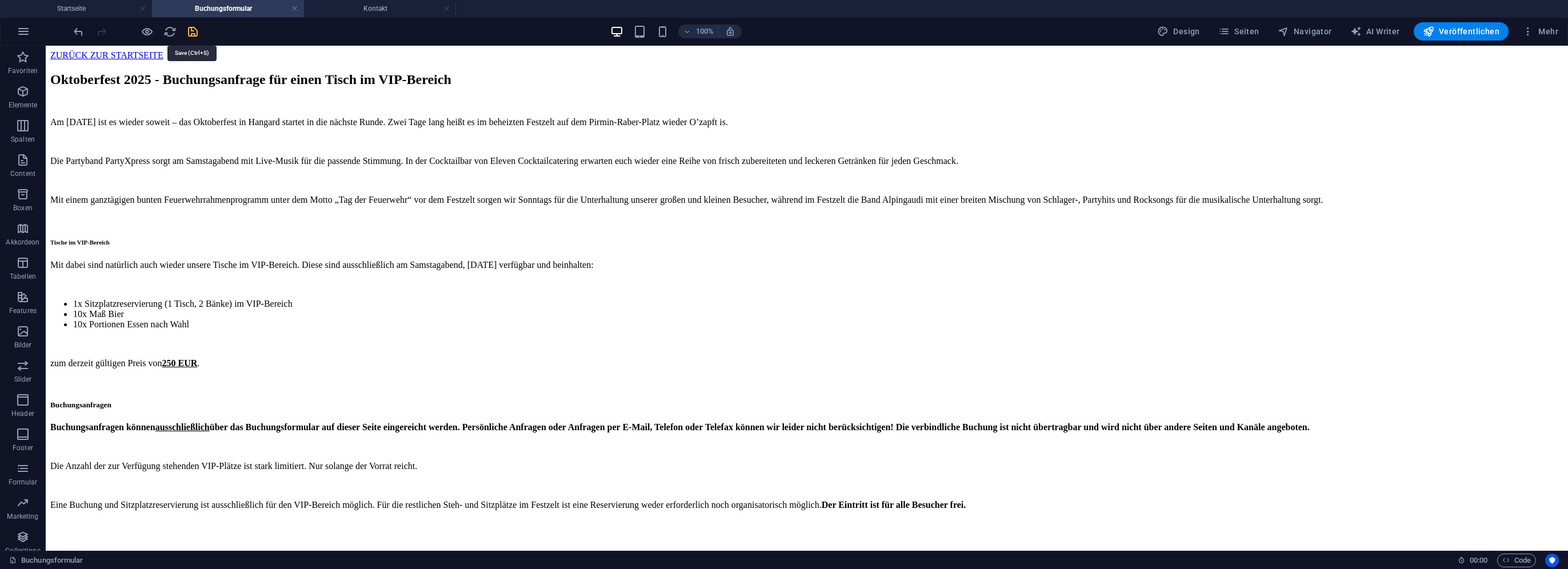 click at bounding box center (193, 31) 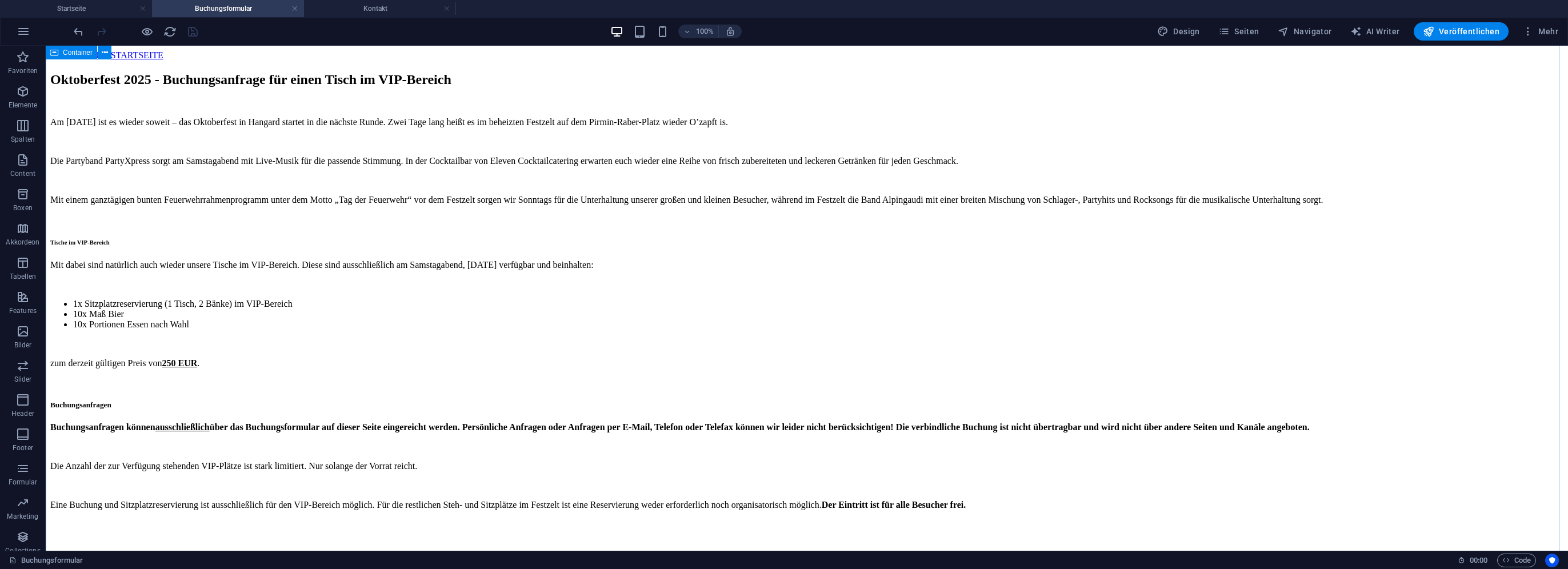 scroll, scrollTop: 0, scrollLeft: 0, axis: both 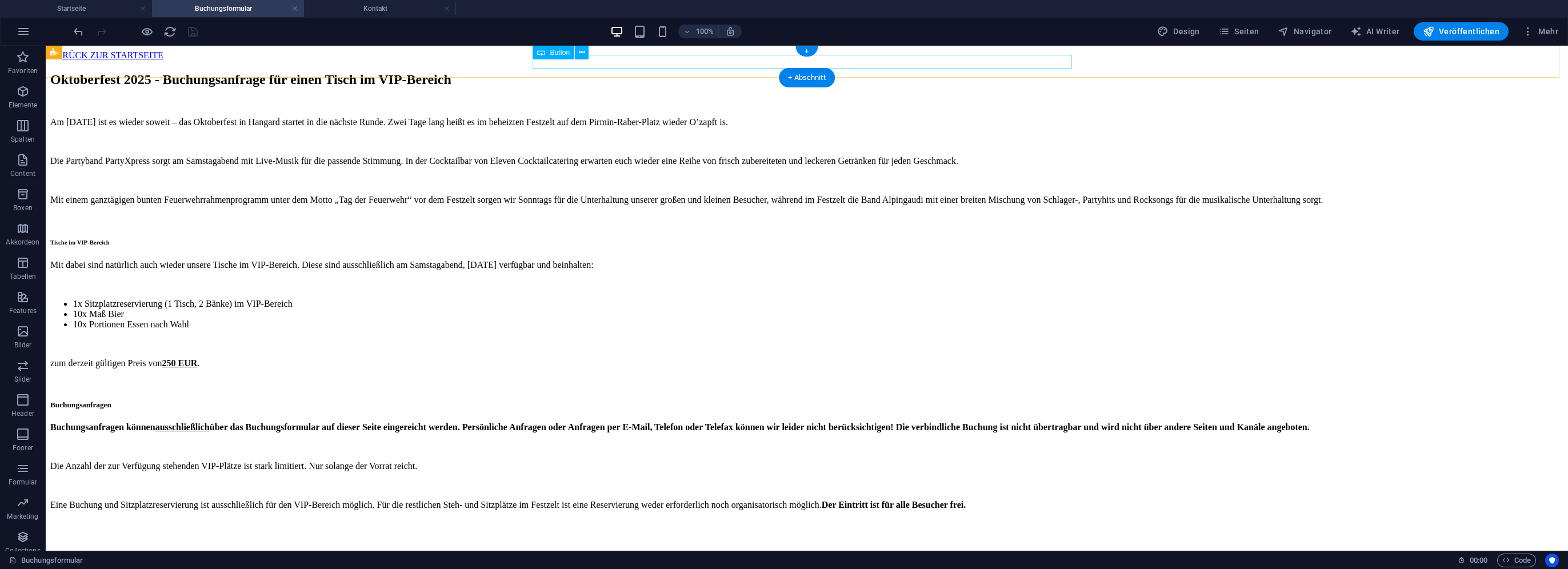 click on "ZURÜCK ZUR STARTSEITE" at bounding box center [807, 55] 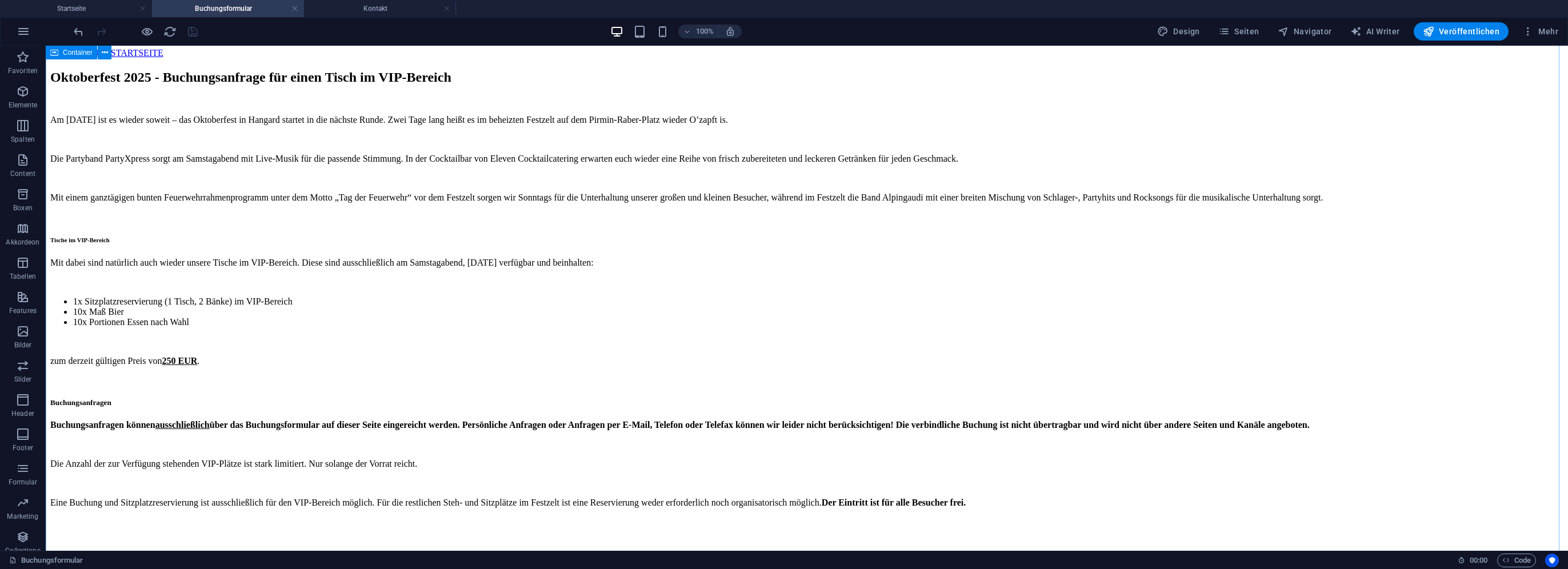 scroll, scrollTop: 0, scrollLeft: 0, axis: both 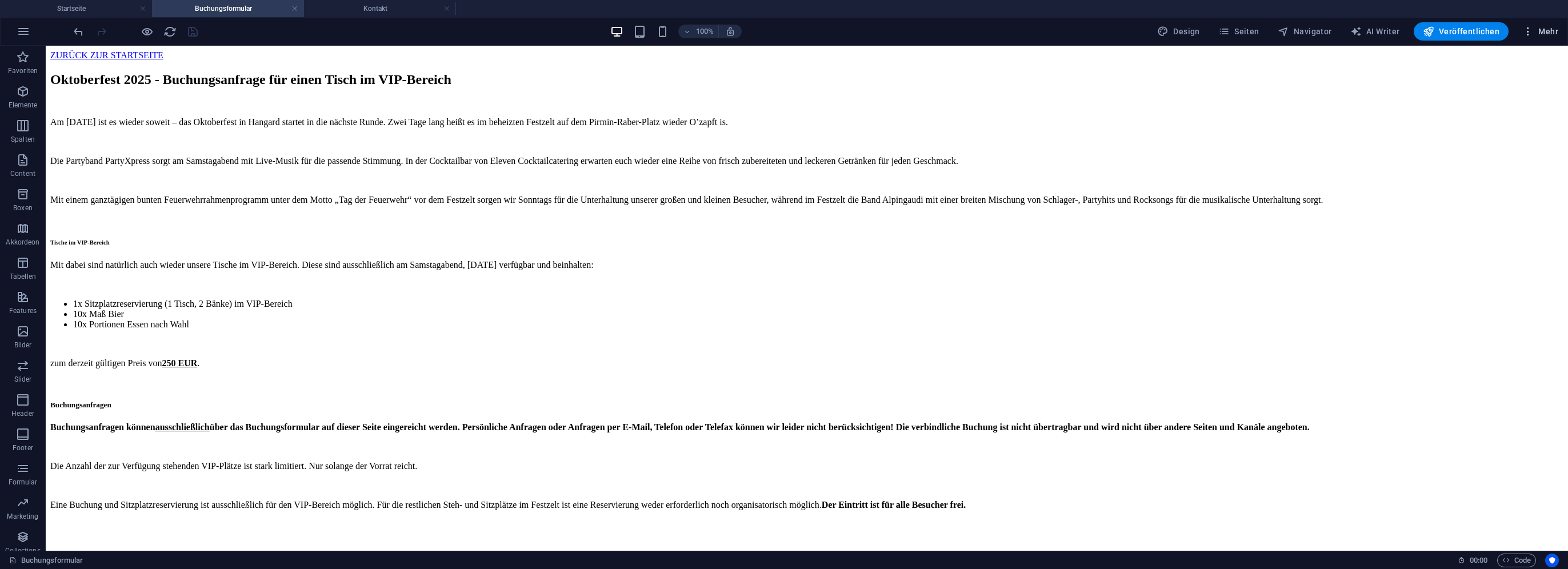 click at bounding box center (1528, 31) 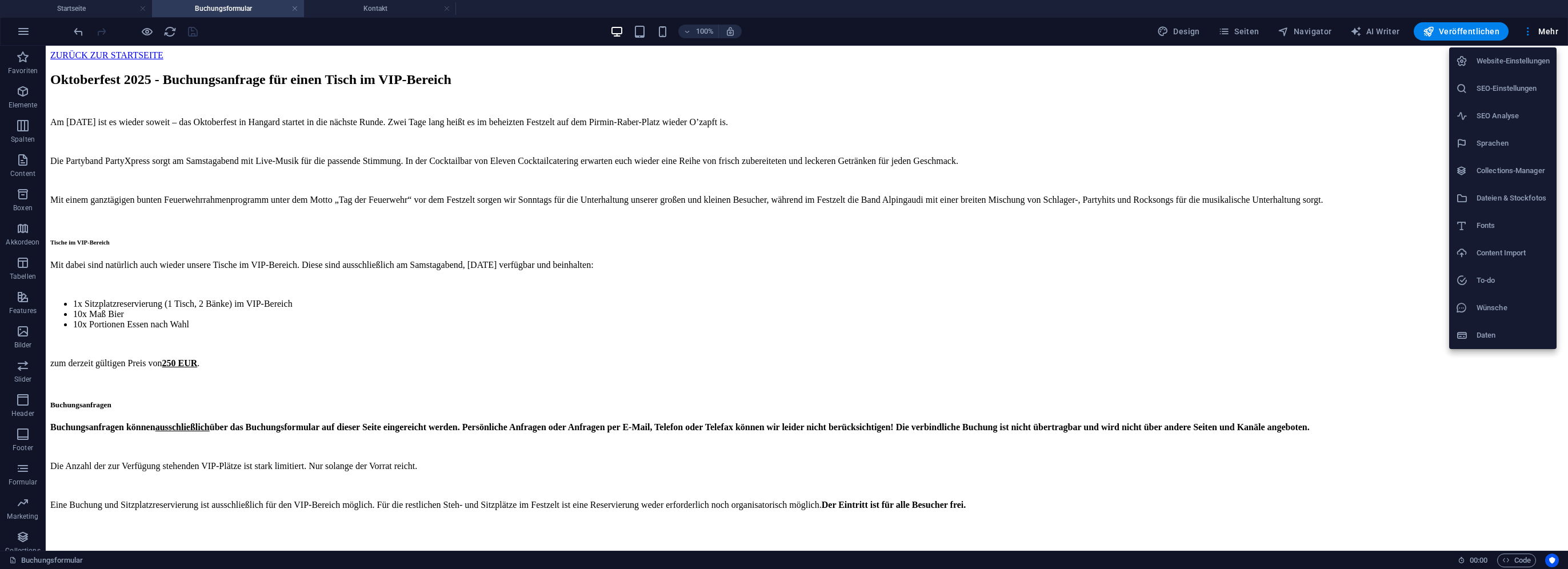 click at bounding box center (784, 284) 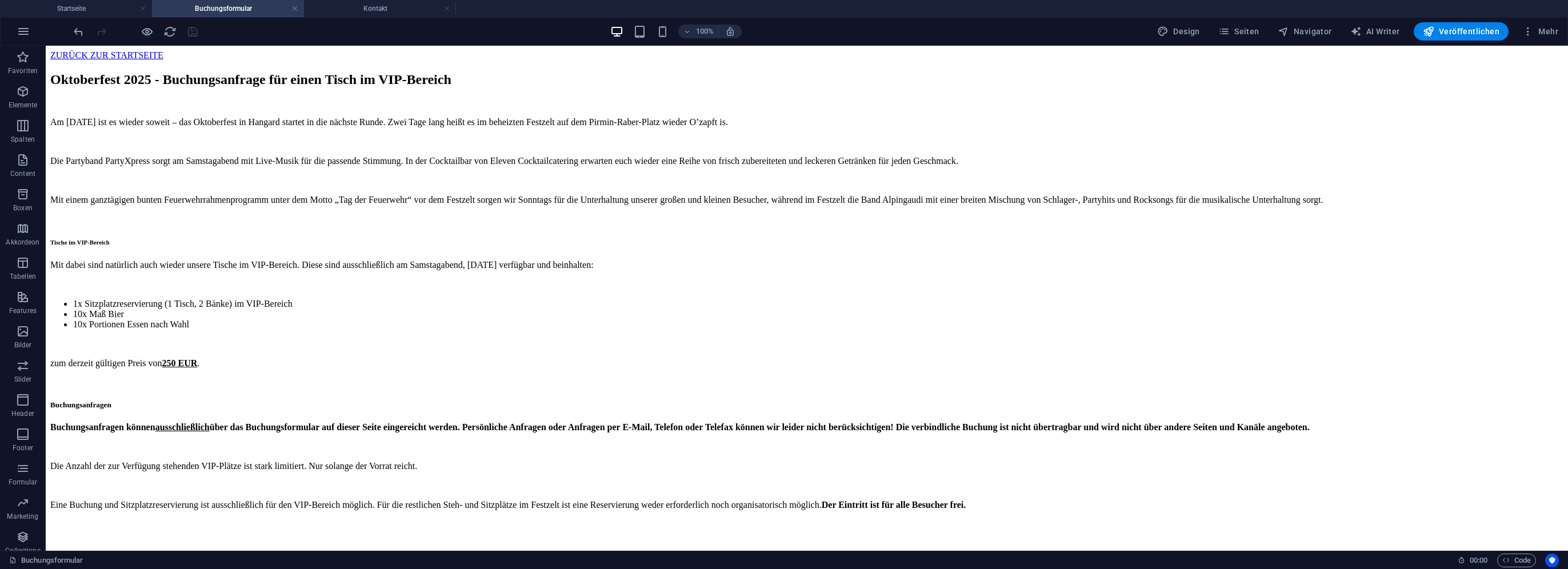click on "Navigator" at bounding box center (1305, 31) 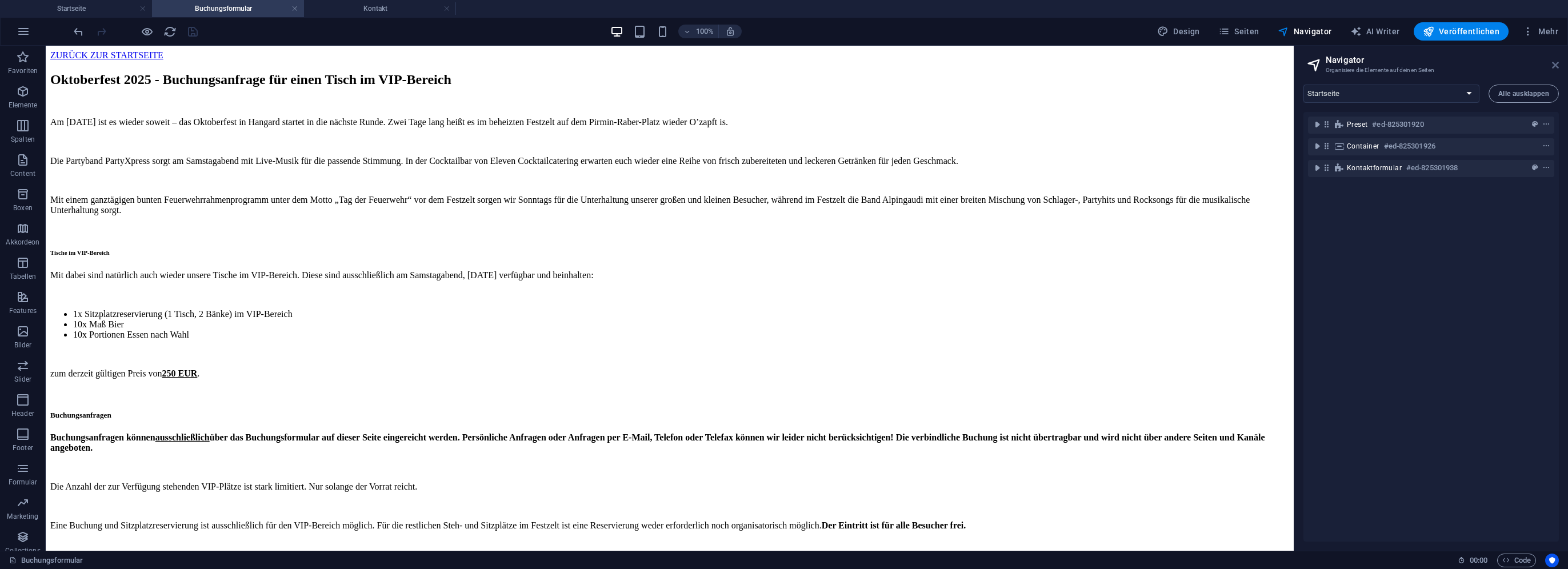 click at bounding box center [1555, 65] 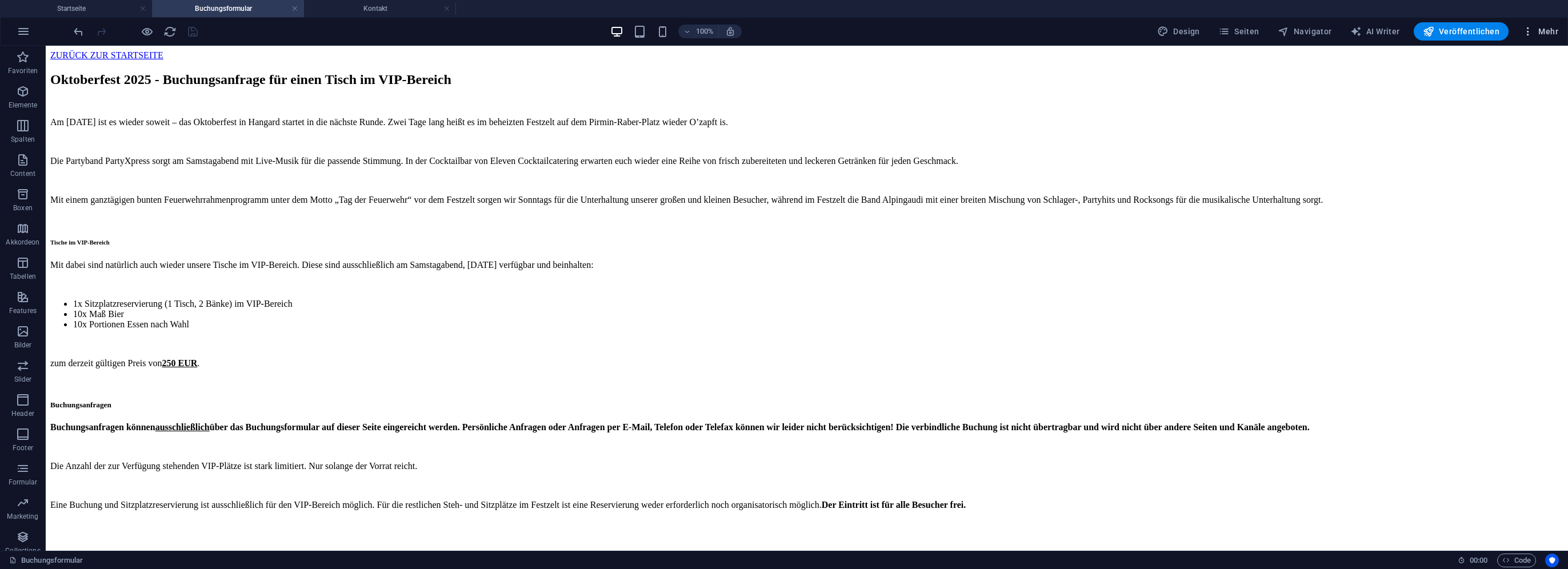 click at bounding box center (1528, 31) 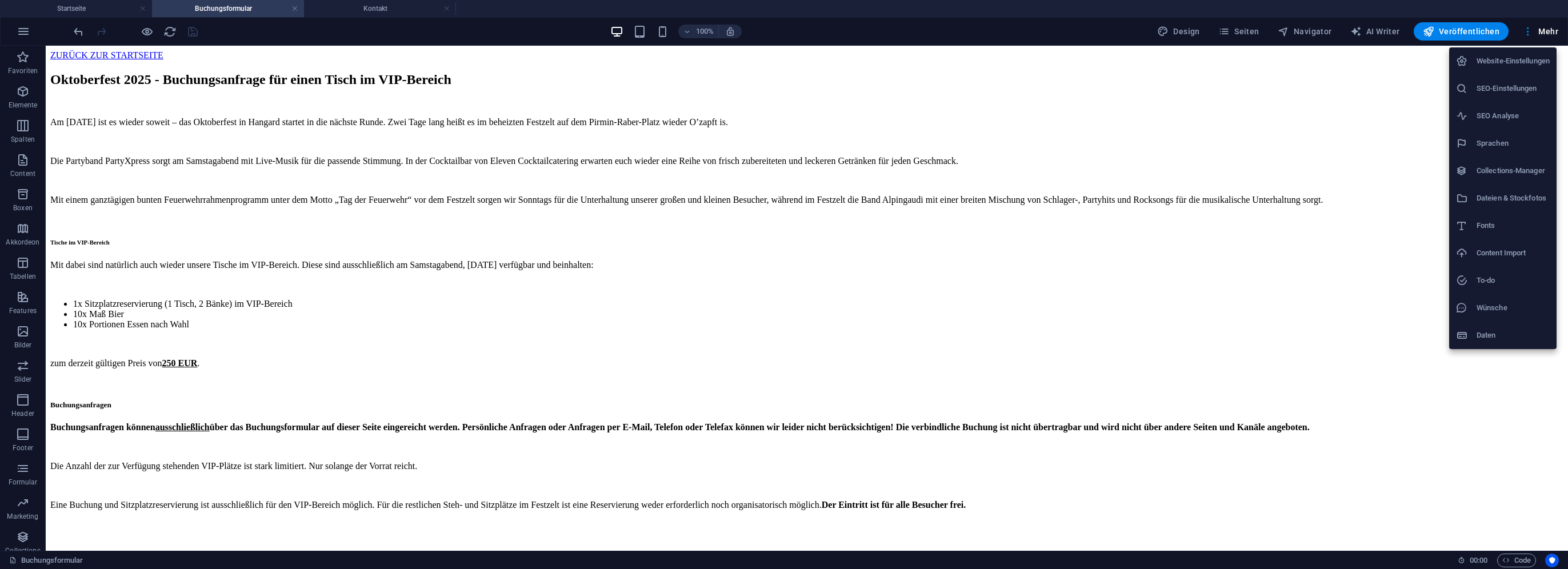 click at bounding box center [784, 284] 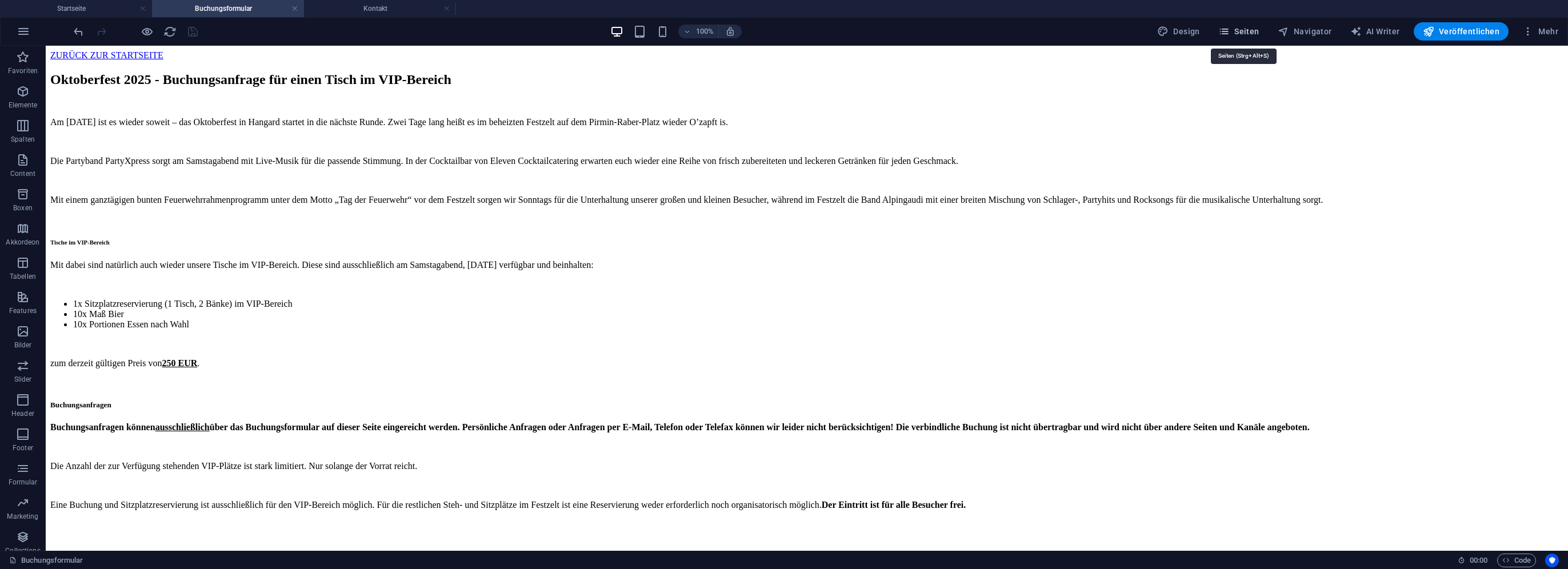 drag, startPoint x: 1242, startPoint y: 32, endPoint x: 1234, endPoint y: 30, distance: 8.246211 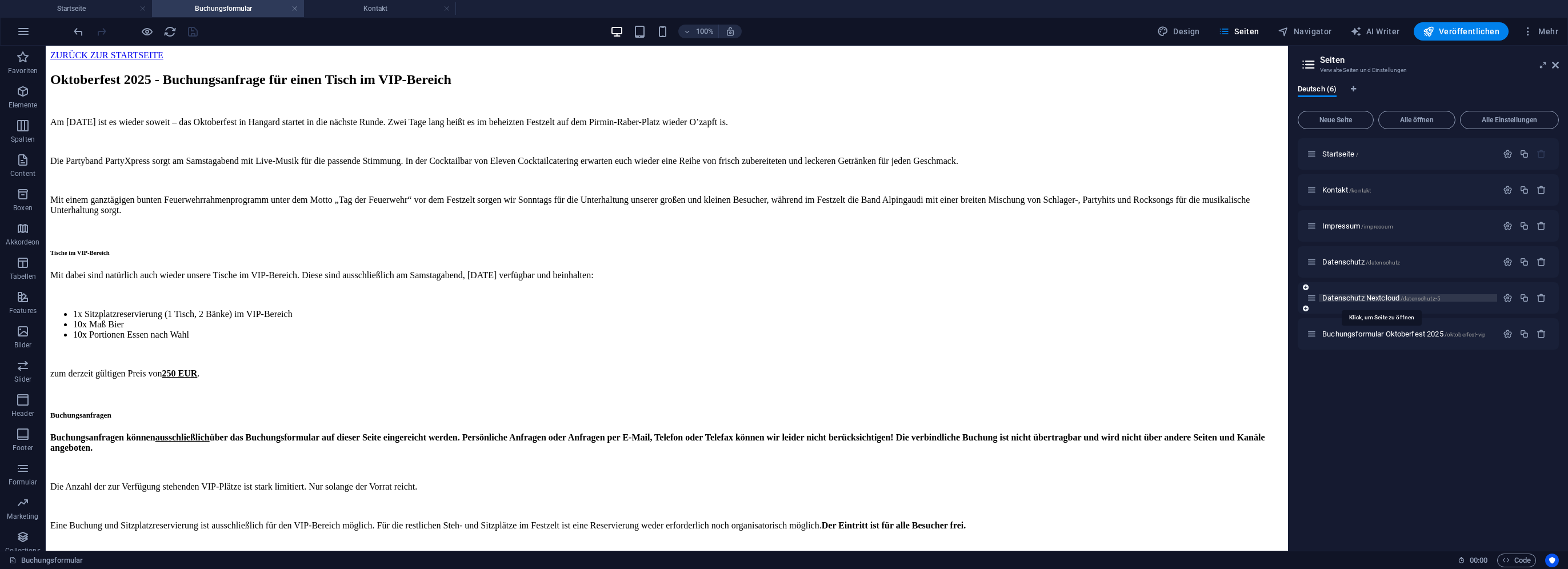 click on "Datenschutz Nextcloud /datenschutz-5" at bounding box center (1381, 298) 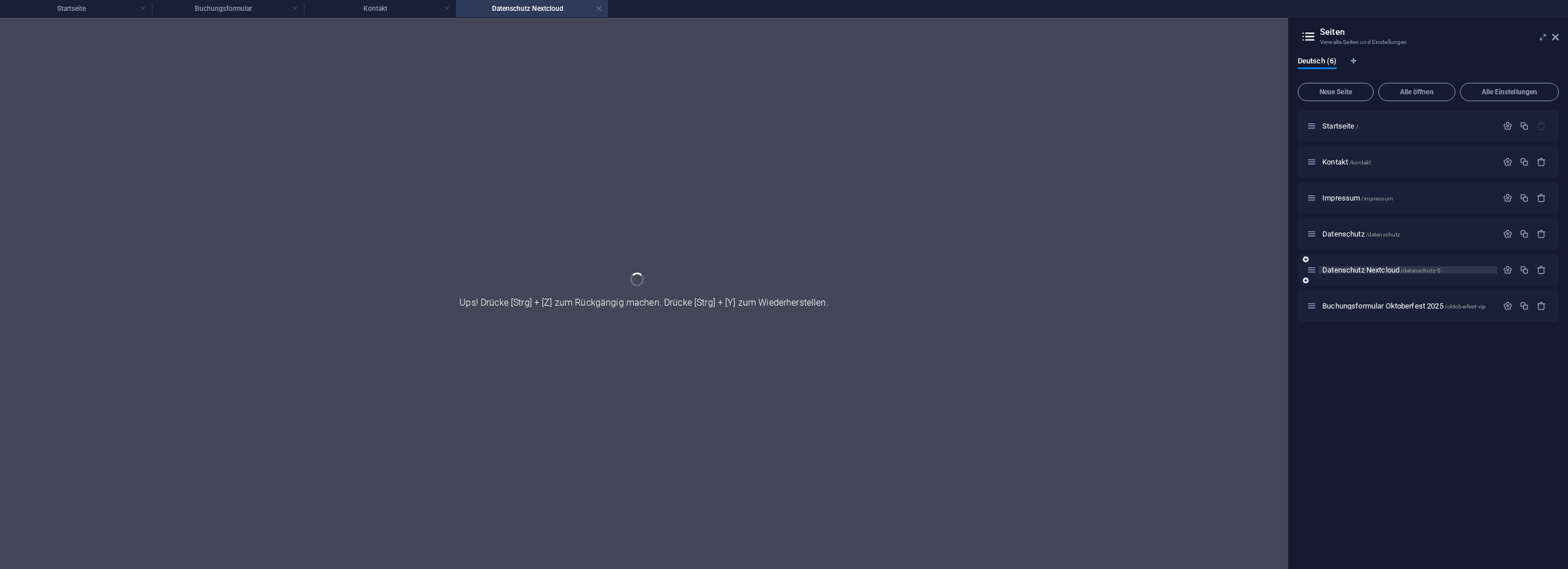 click on "Buchungsformular Oktoberfest 2025 /oktoberfest-vip" at bounding box center (1428, 306) 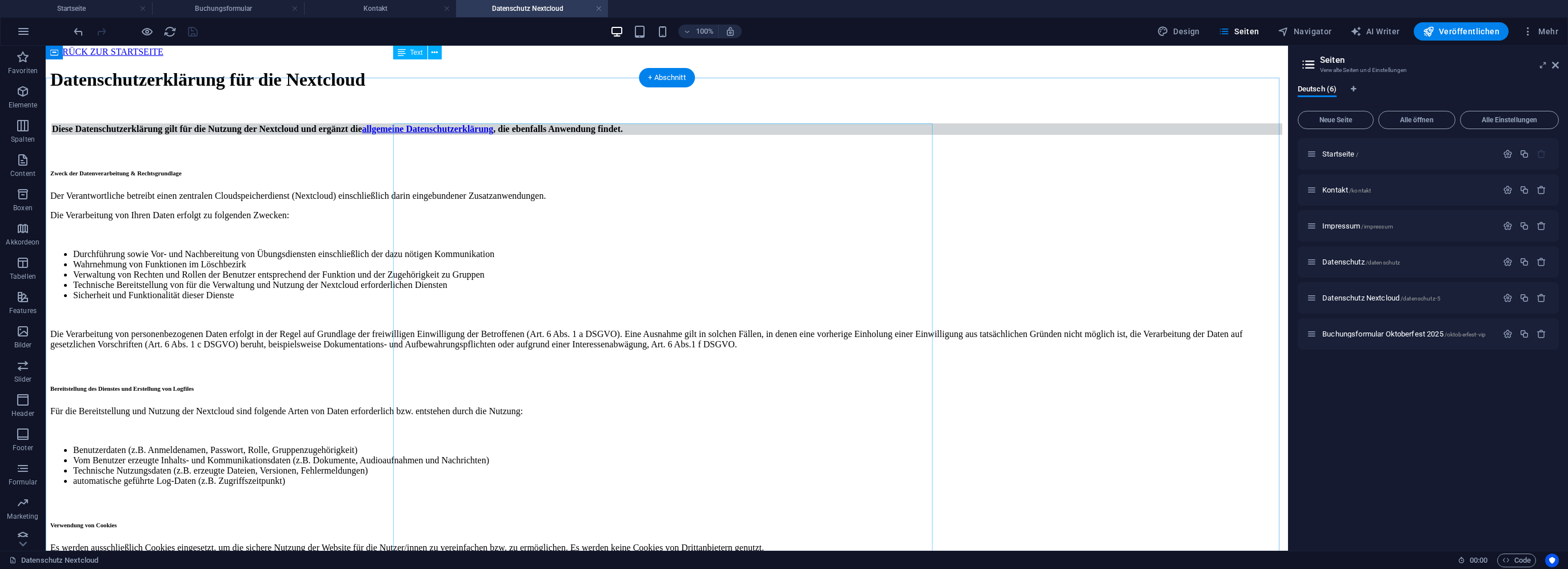 scroll, scrollTop: 0, scrollLeft: 0, axis: both 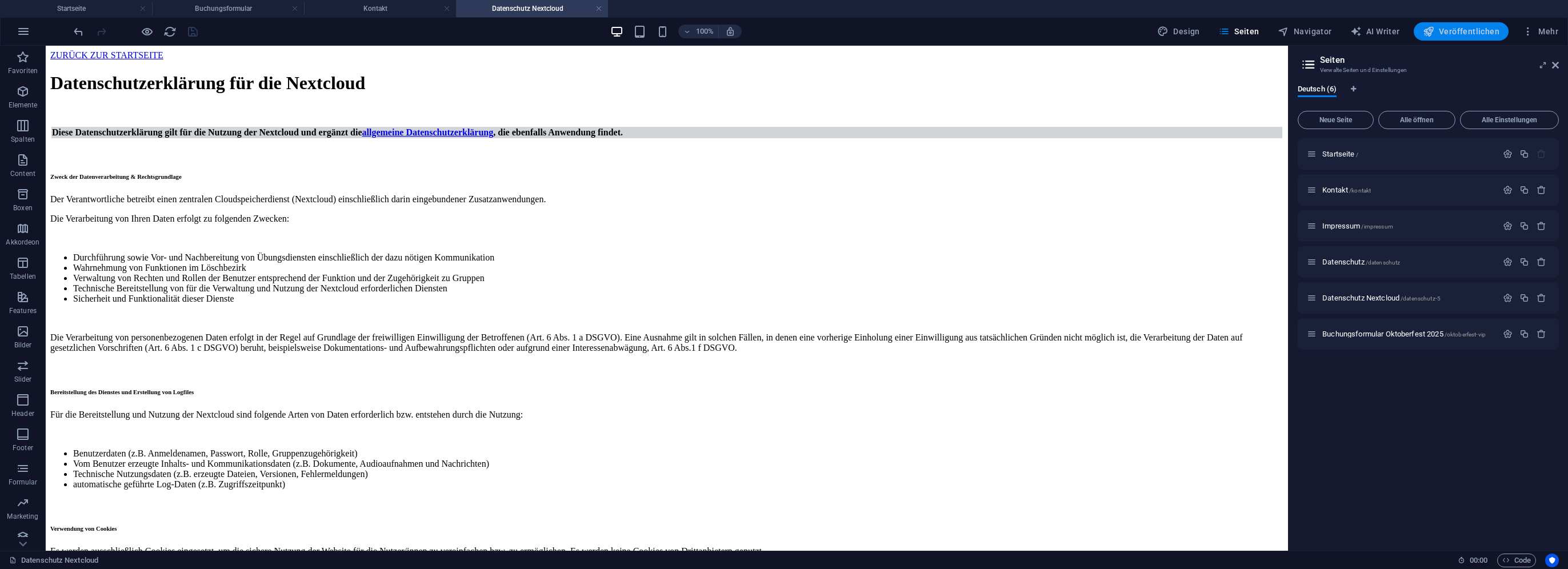 click on "Veröffentlichen" at bounding box center (1461, 31) 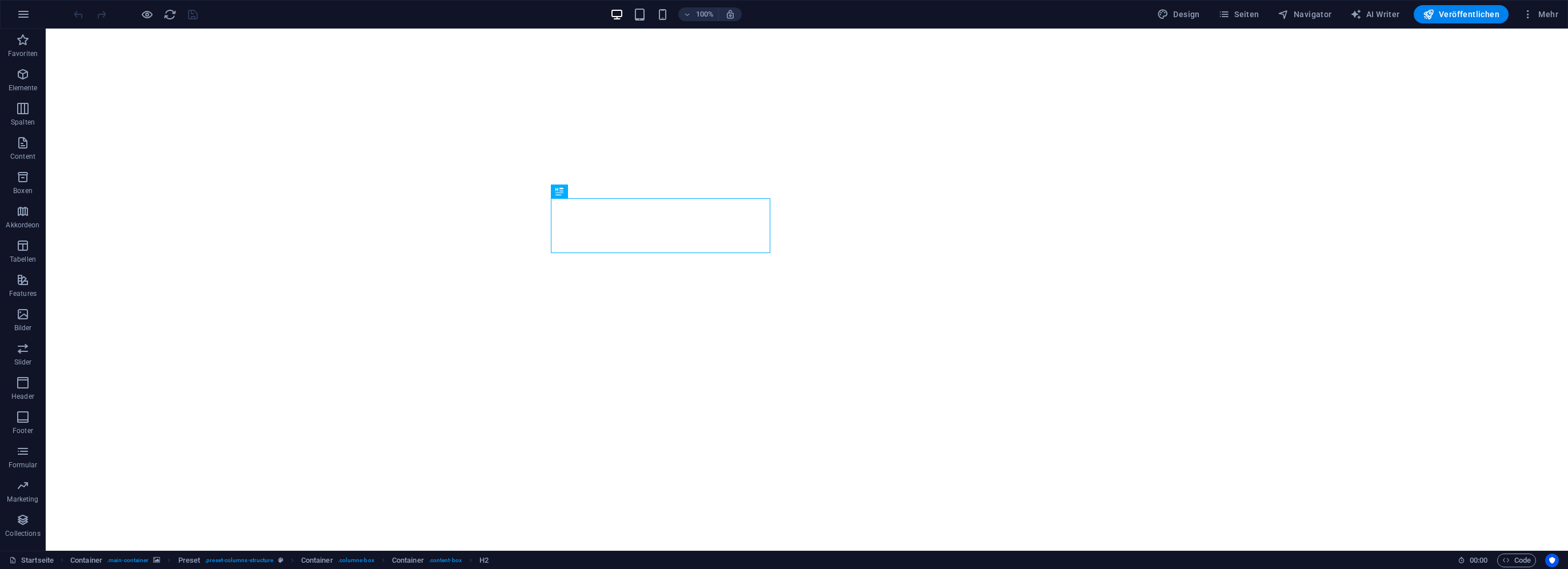 scroll, scrollTop: 0, scrollLeft: 0, axis: both 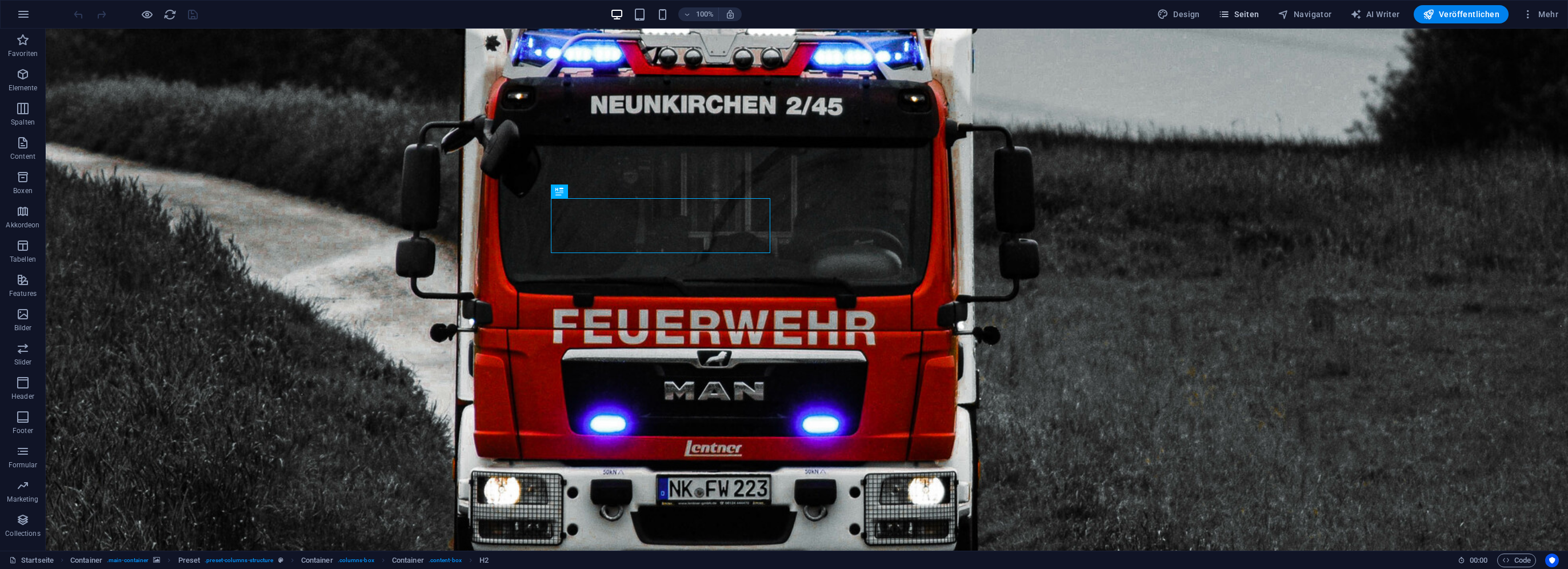 click on "Seiten" at bounding box center [1239, 14] 